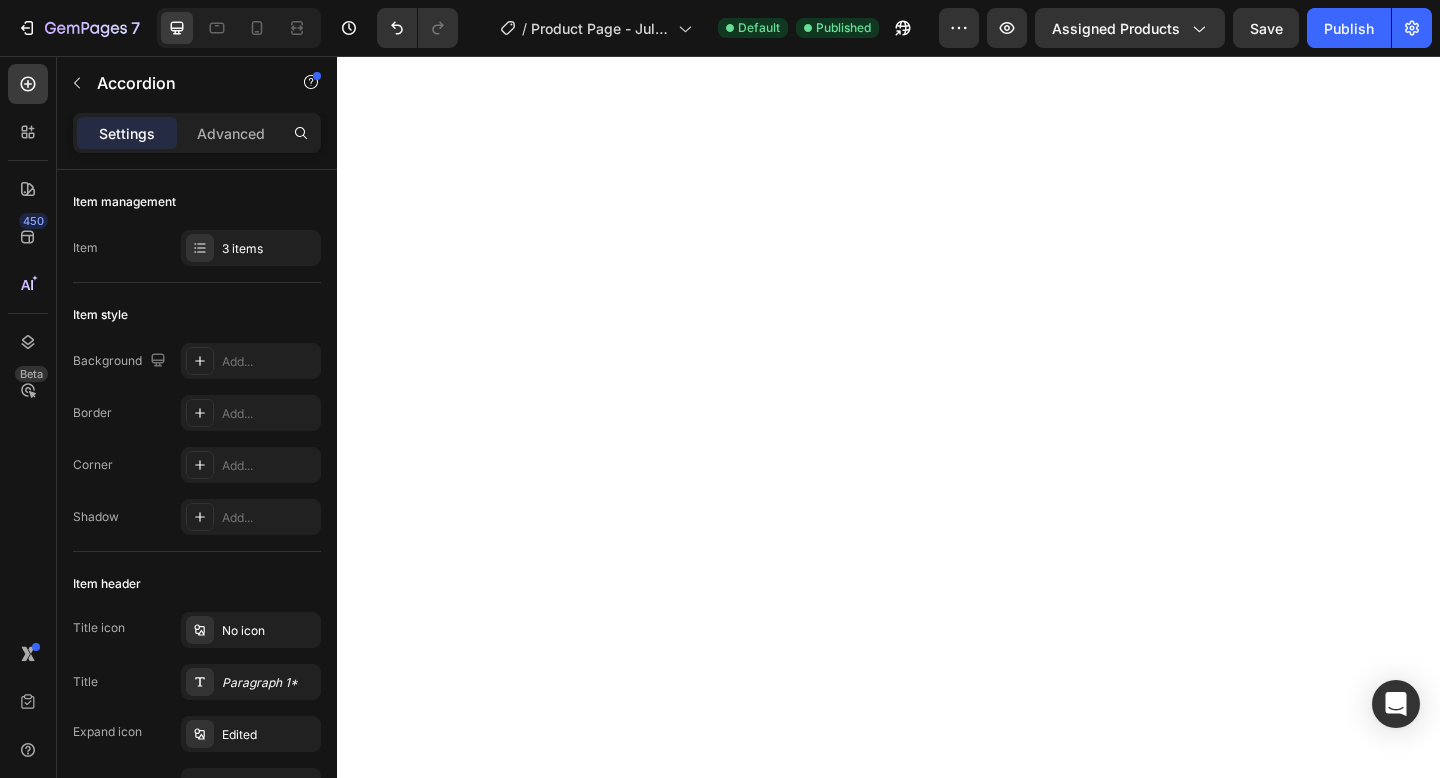 scroll, scrollTop: 0, scrollLeft: 0, axis: both 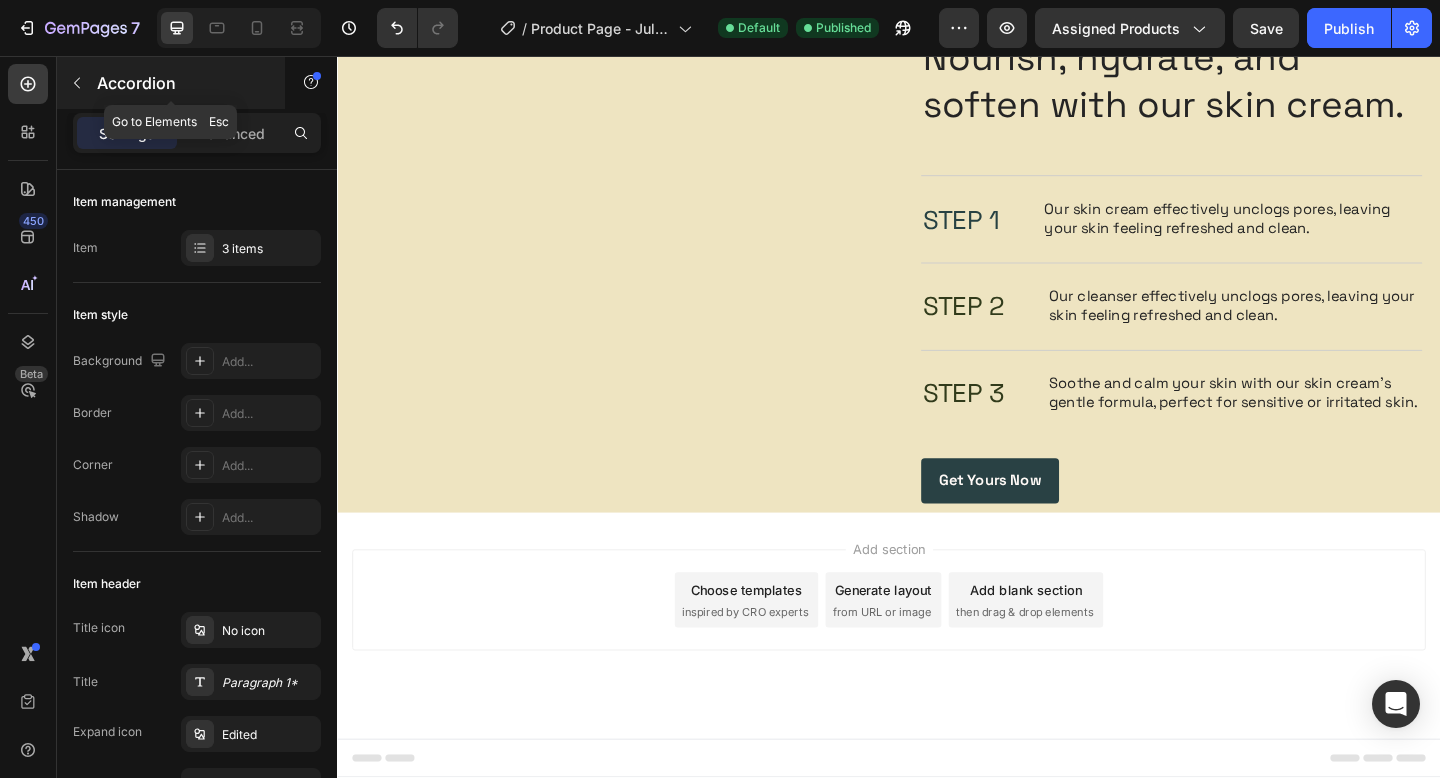 click at bounding box center [77, 83] 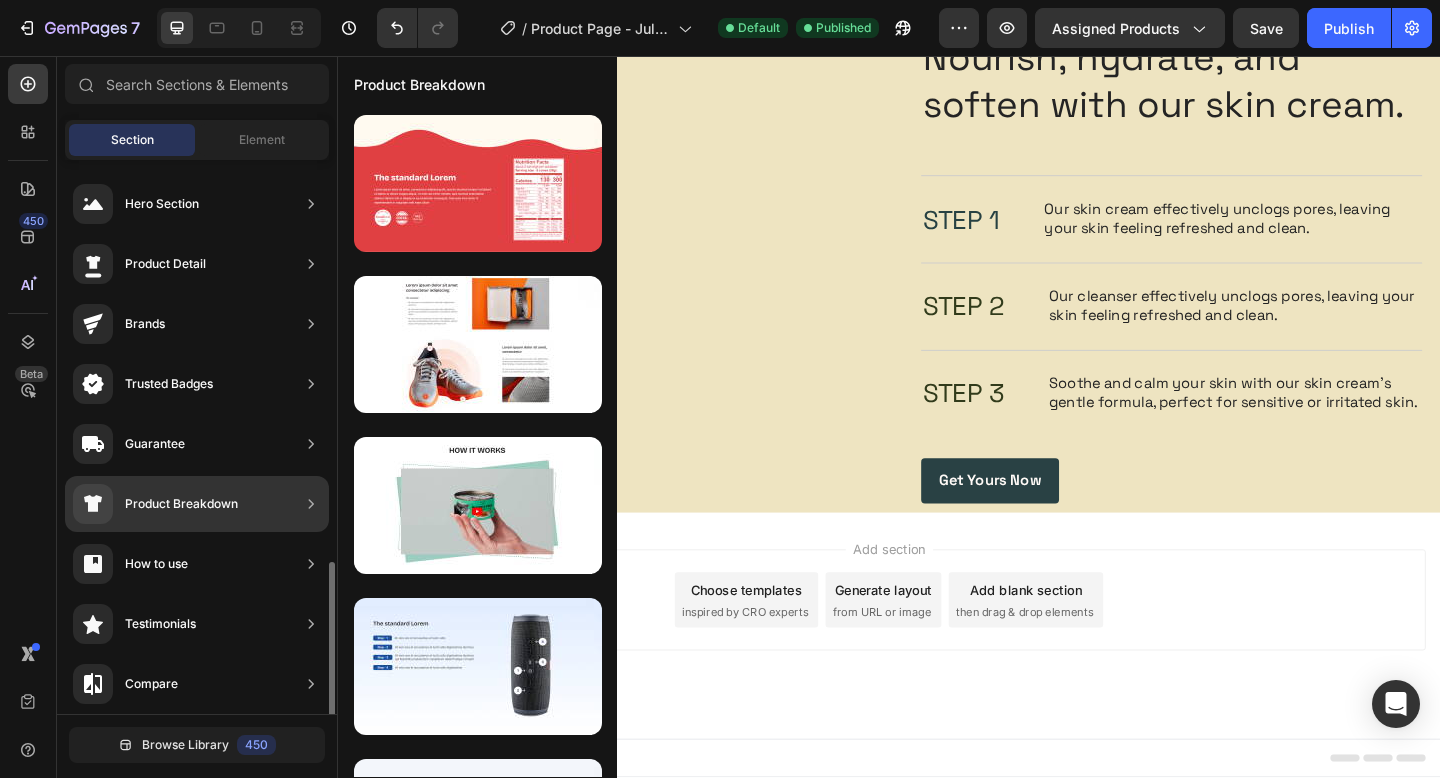 scroll, scrollTop: 269, scrollLeft: 0, axis: vertical 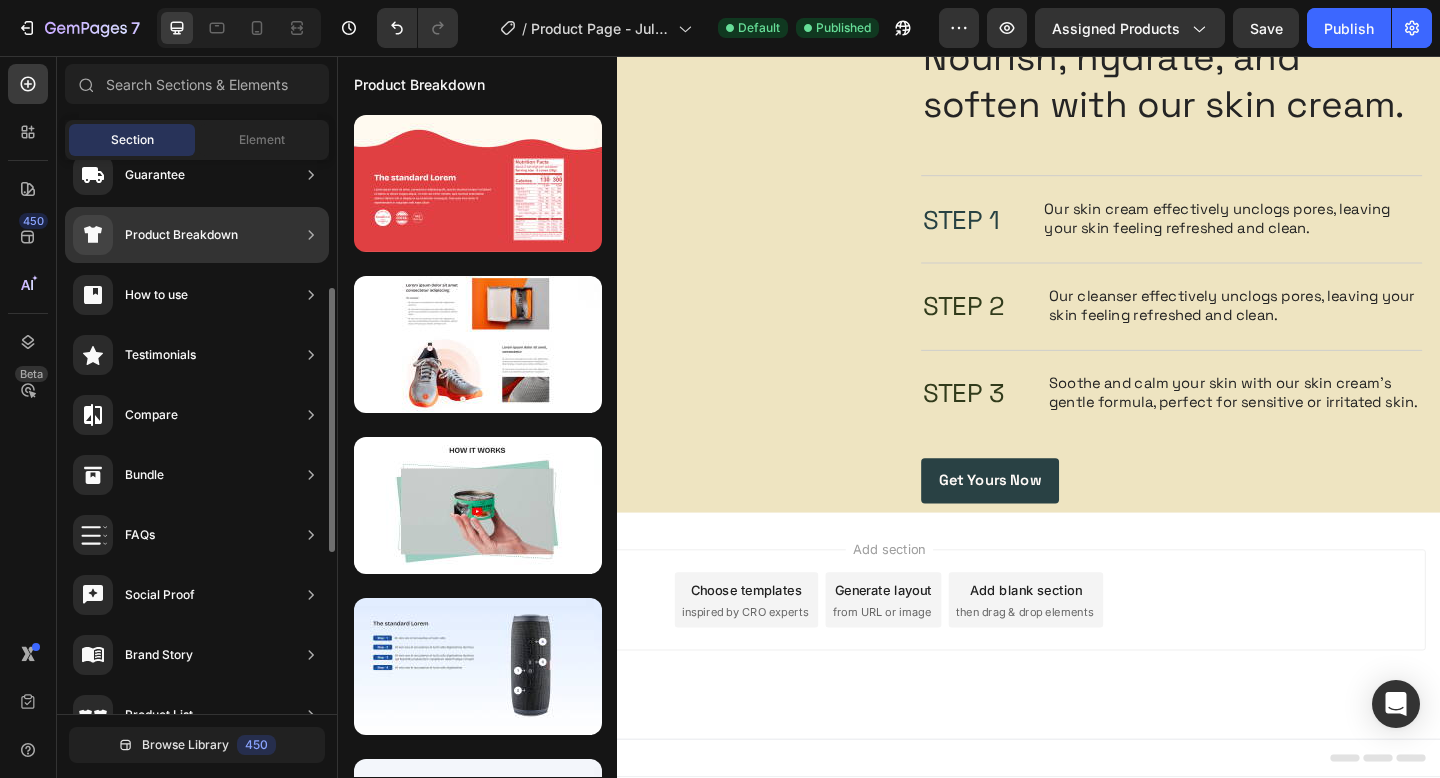 click on "Testimonials" 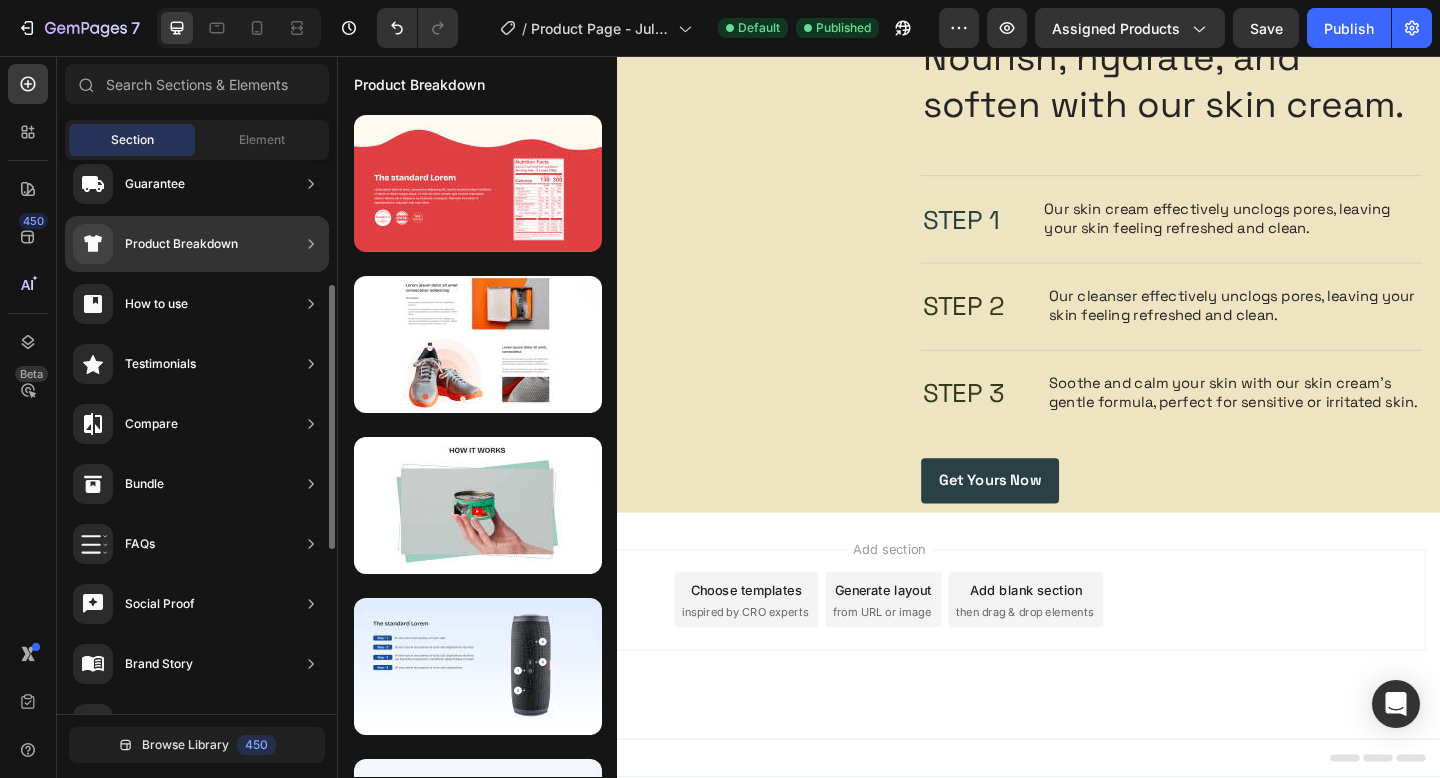 scroll, scrollTop: 261, scrollLeft: 0, axis: vertical 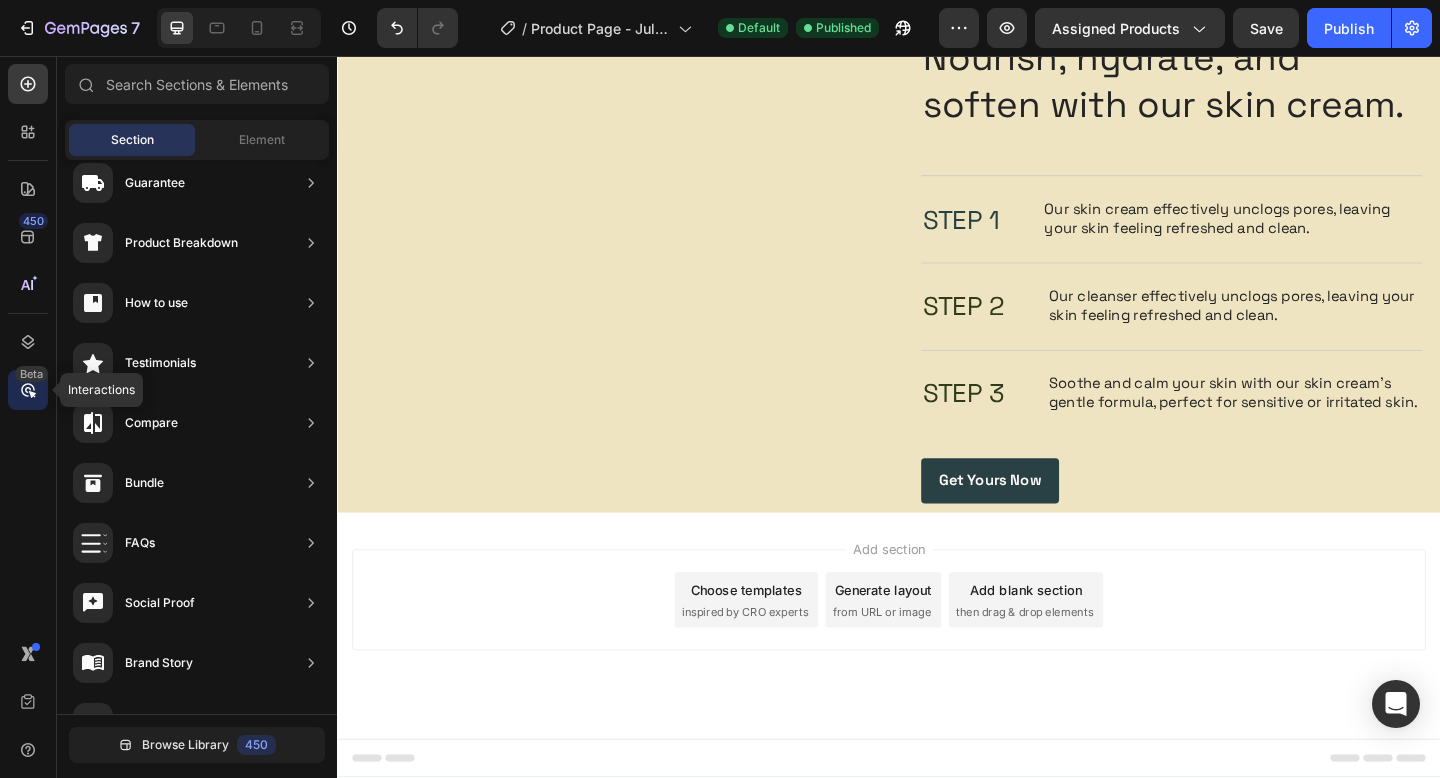click on "Beta" at bounding box center (31, 374) 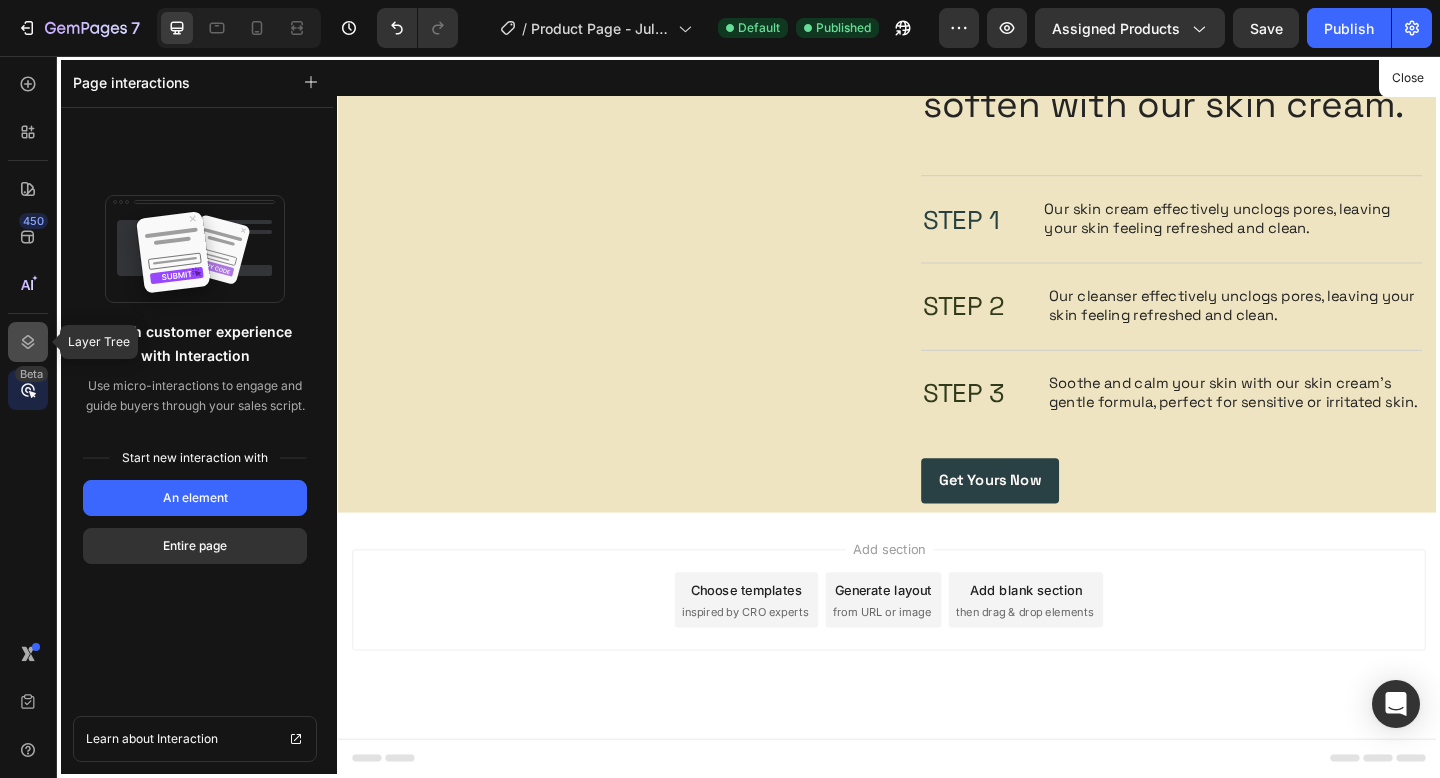 click 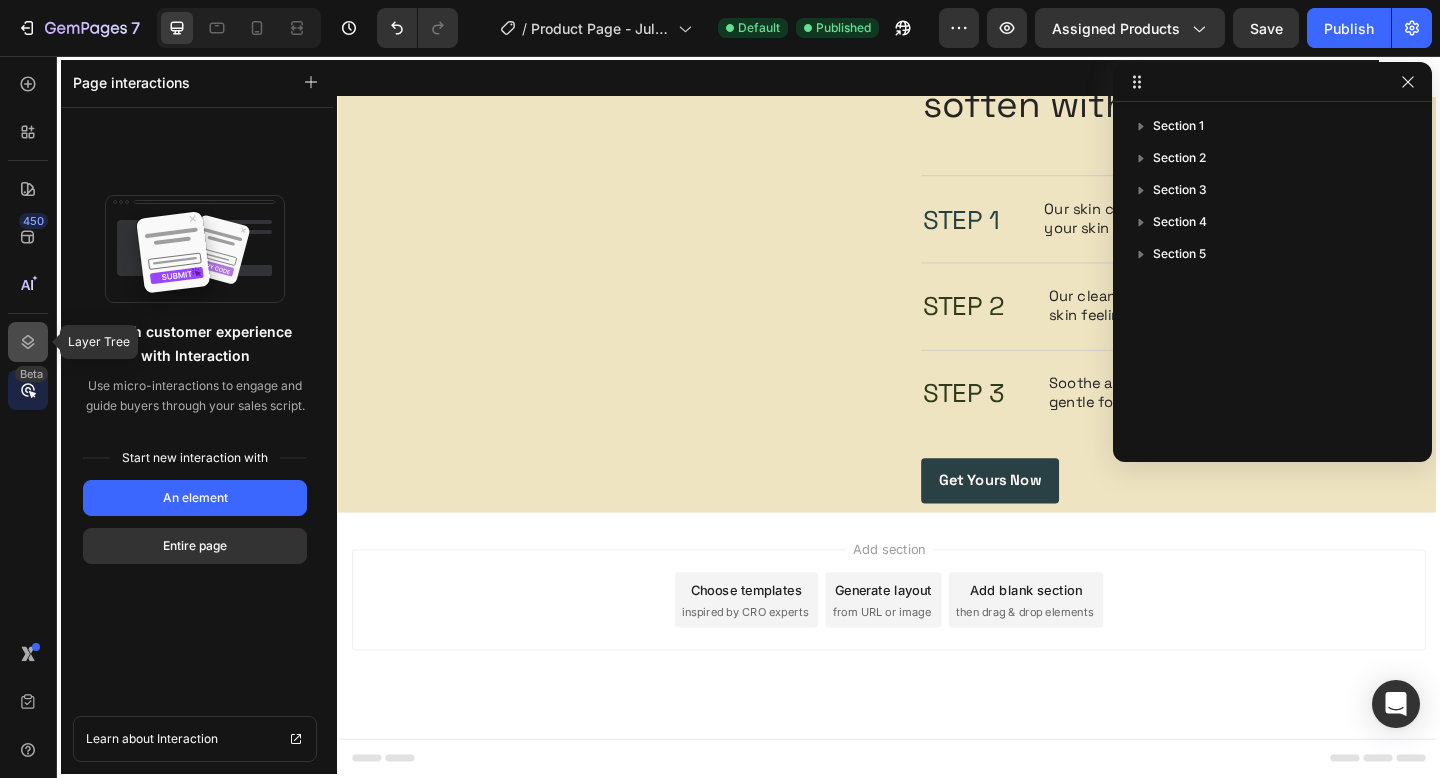 click 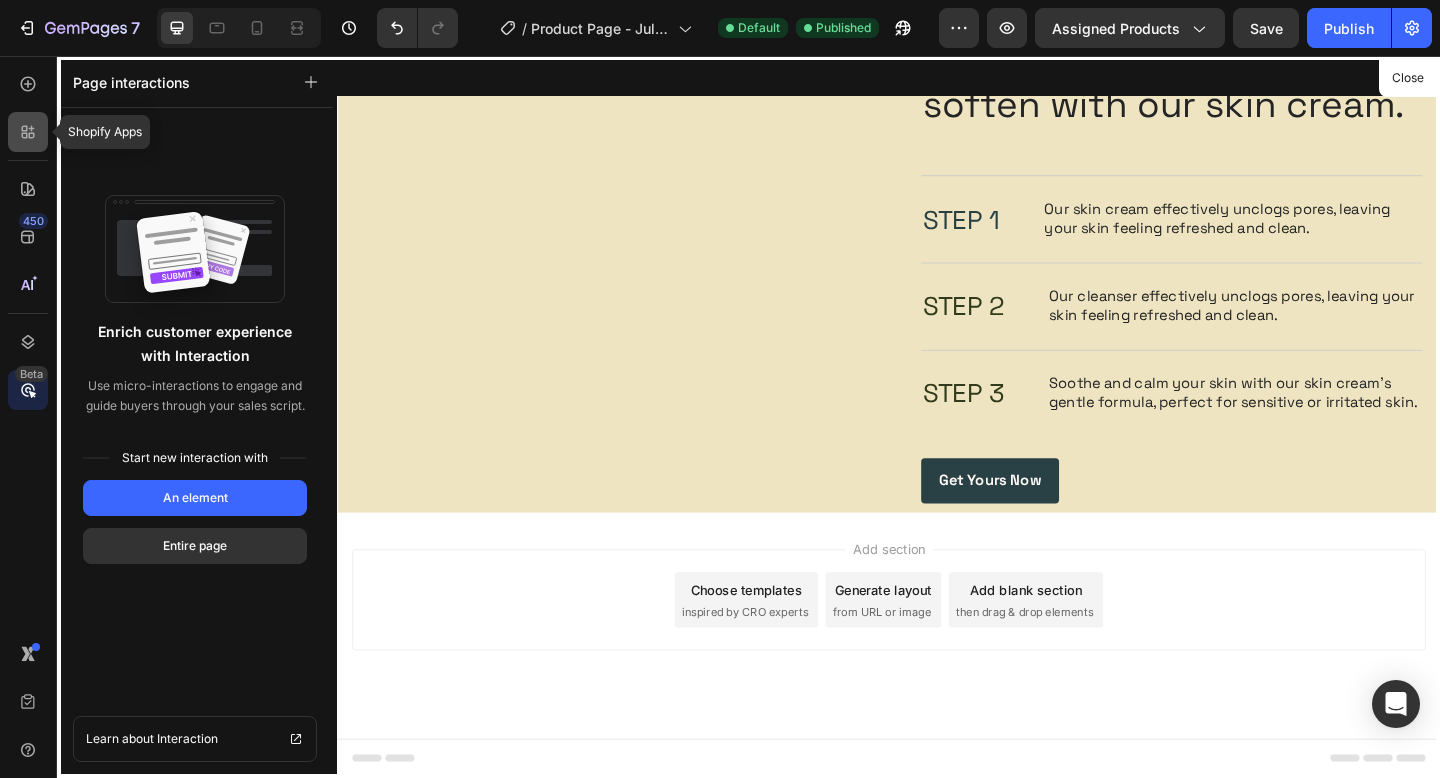 click 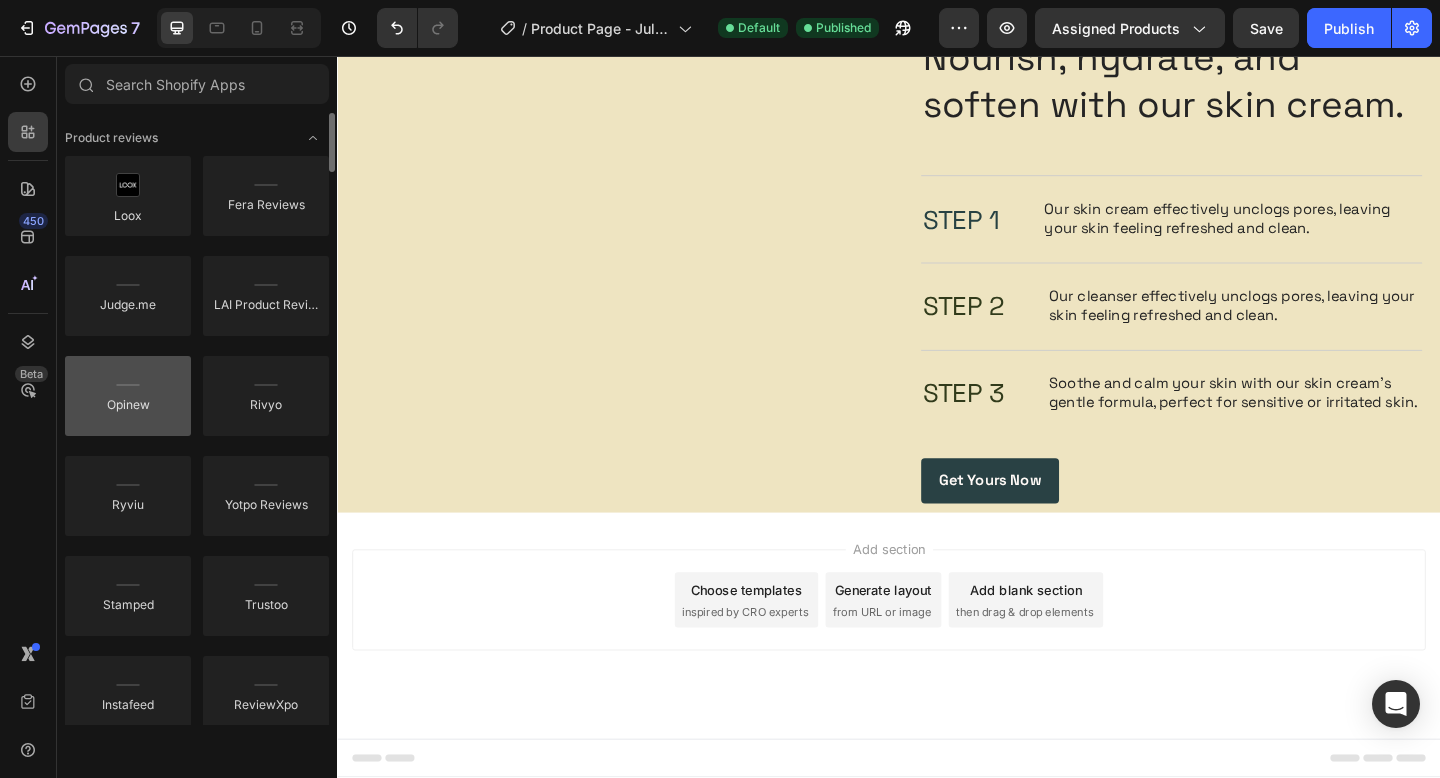 scroll, scrollTop: 48, scrollLeft: 0, axis: vertical 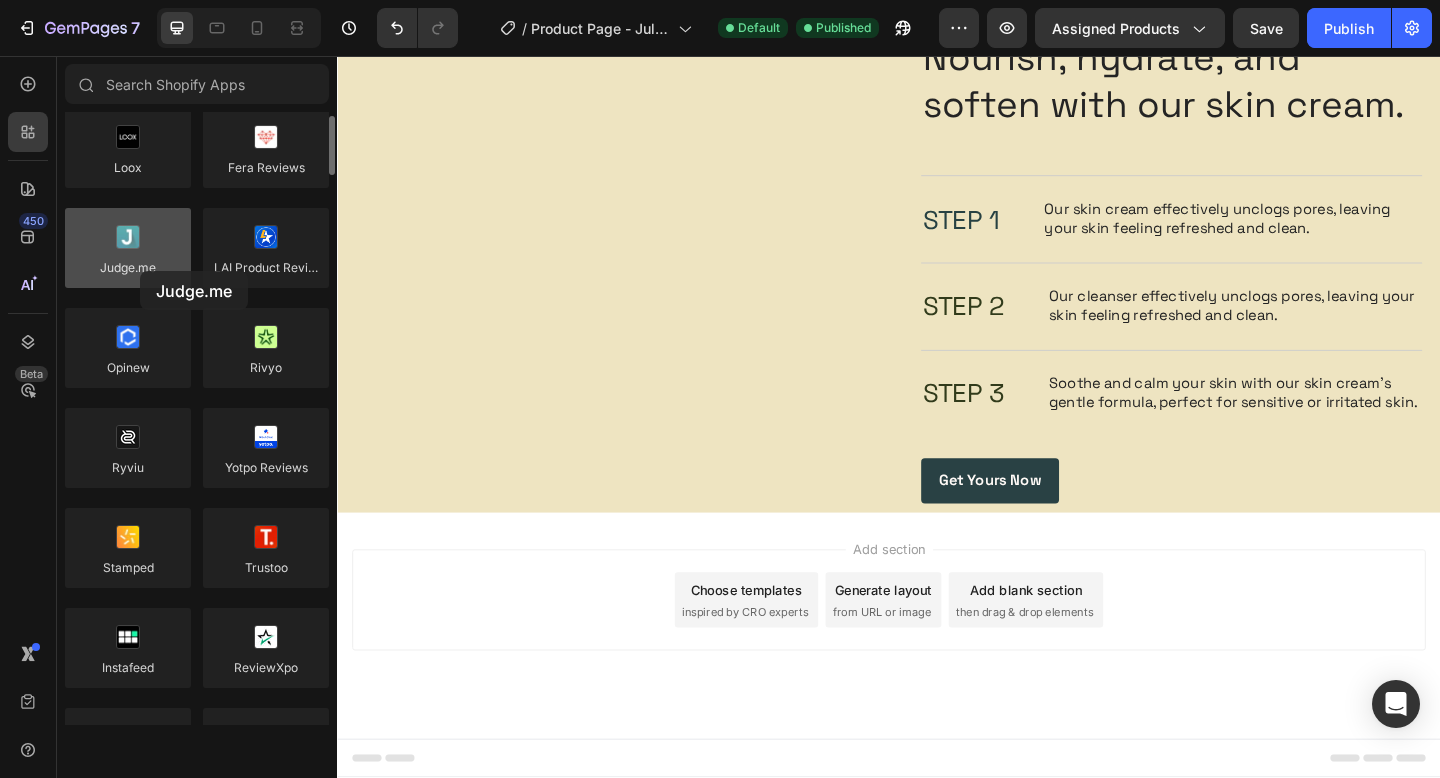 click at bounding box center [128, 248] 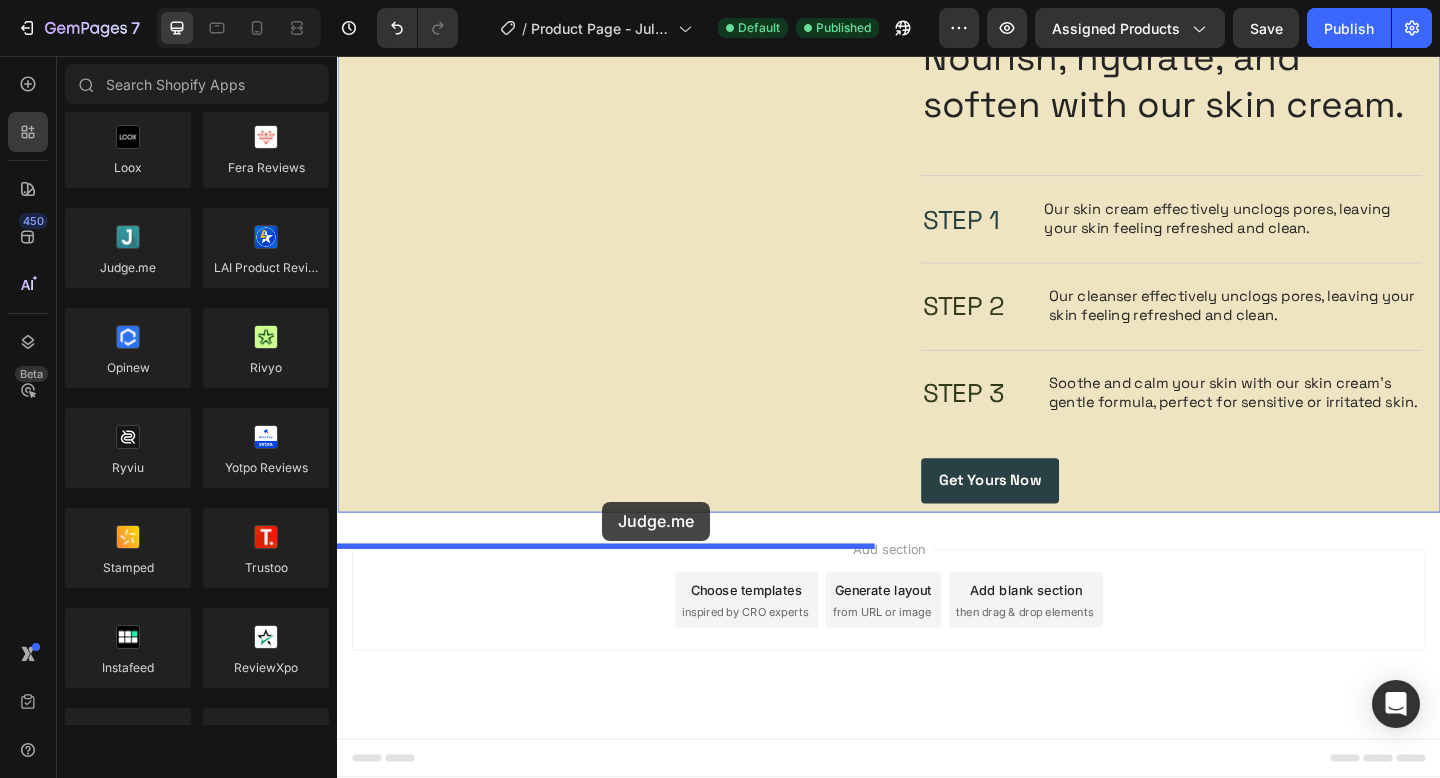 drag, startPoint x: 477, startPoint y: 327, endPoint x: 625, endPoint y: 541, distance: 260.19223 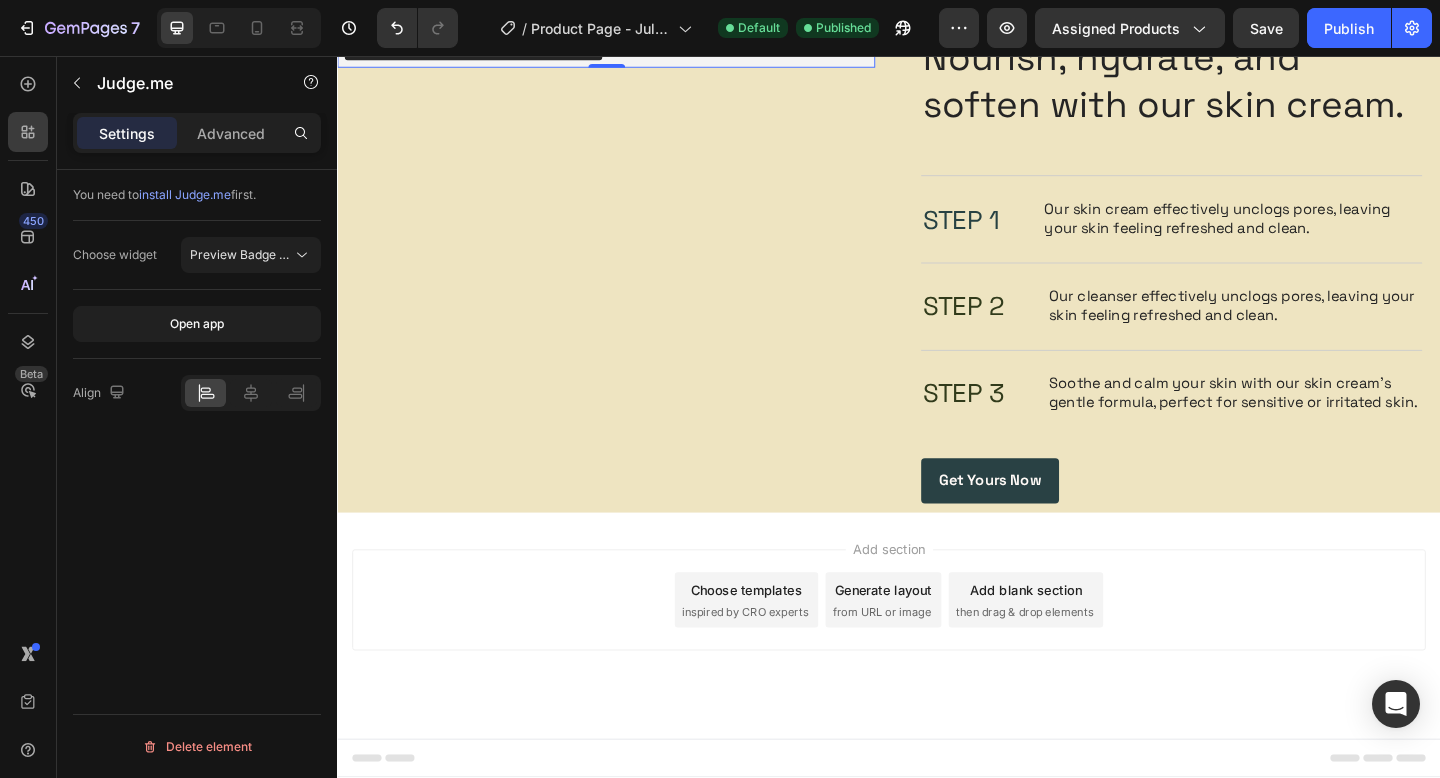click 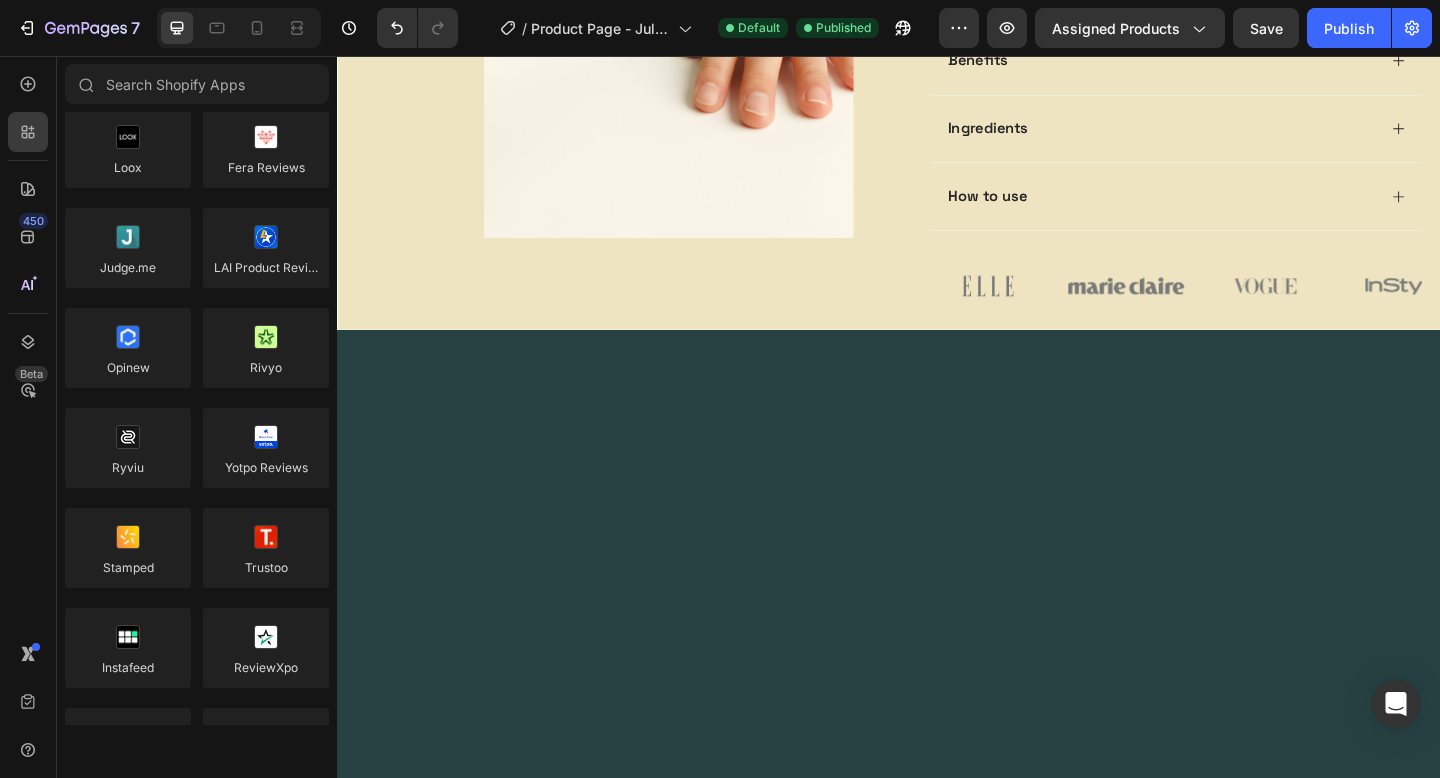 scroll, scrollTop: 0, scrollLeft: 0, axis: both 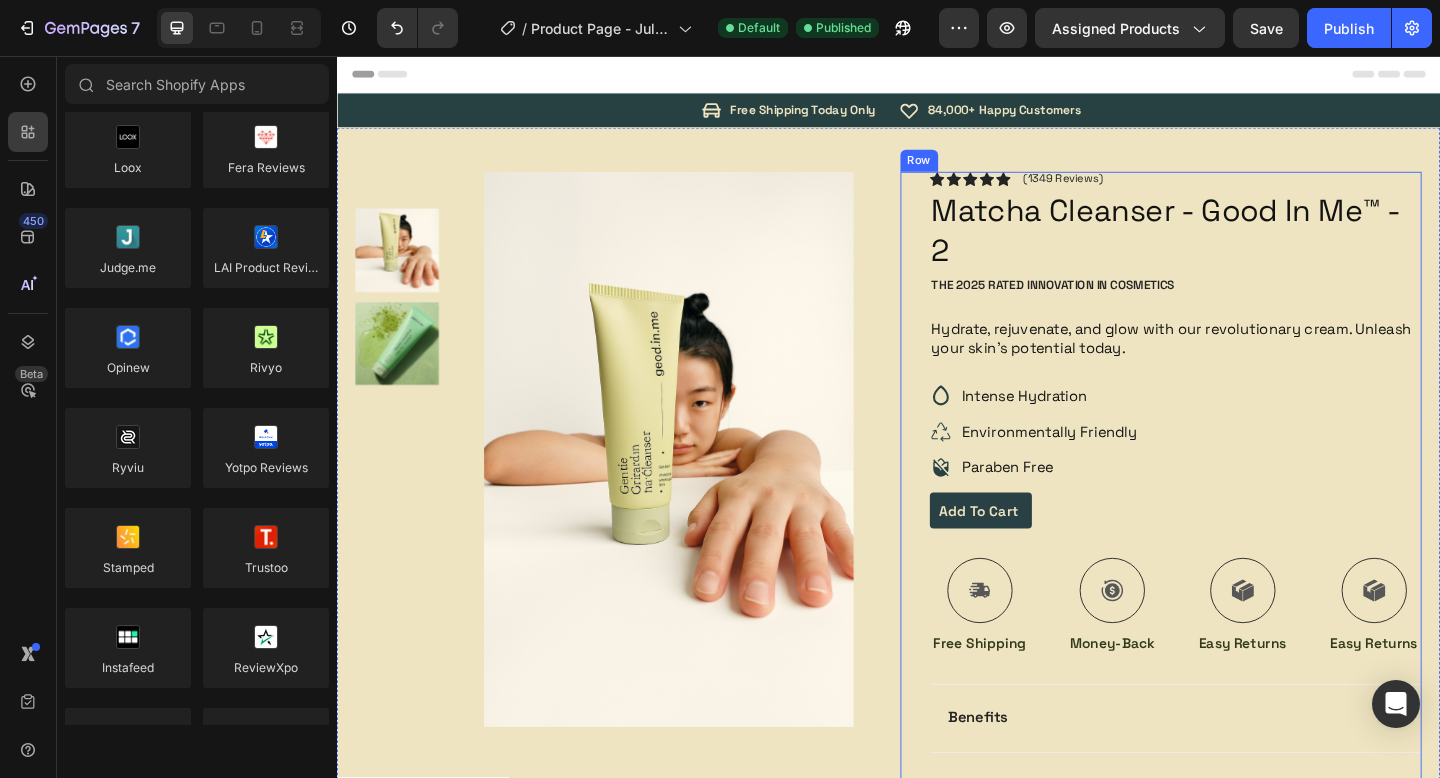 click on "Icon Icon Icon Icon Icon Icon List (1349 Reviews) Text Block Row Matcha Cleanser - Good In Me™ - 2 Product Title The 2025 Rated Innovation in Cosmetics Text Block Rs. 1,999.00 Product Price Product Price Rs. 2,499.00 Compare Price   Edit content in Shopify 0 Compare Price   Edit content in Shopify 0 Row Hydrate, rejuvenate, and glow with our revolutionary cream. Unleash your skin's potential today. Text Block
Intense Hydration
Environmentally Friendly
Paraben Free Item List Add to cart Add to Cart
Icon Free Shipping Text Block
Icon Money-Back Text Block
Icon Easy Returns Text Block
Icon Easy Returns Text Block Row Image Icon Icon Icon Icon Icon Icon List “this skin cream is a game-changer! it has transformed my dry, lackluster skin into a hydrated and radiant complexion. i love how it absorbs quickly and leaves no greasy residue. highly recommend” Text Block
Icon [NAME],  ( [CITY], [COUNTRY] )  Text Block Row Row
Benefits" at bounding box center [1234, 615] 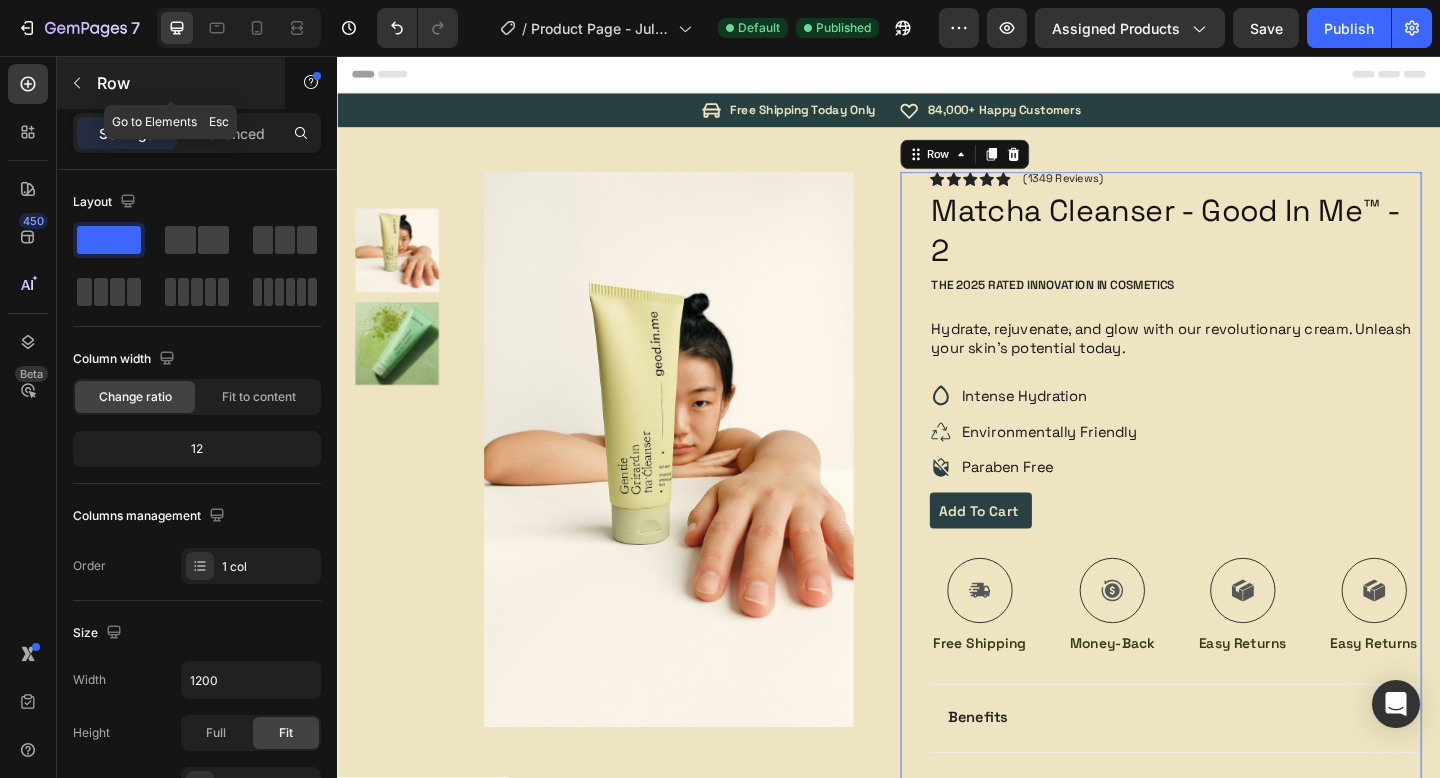 click 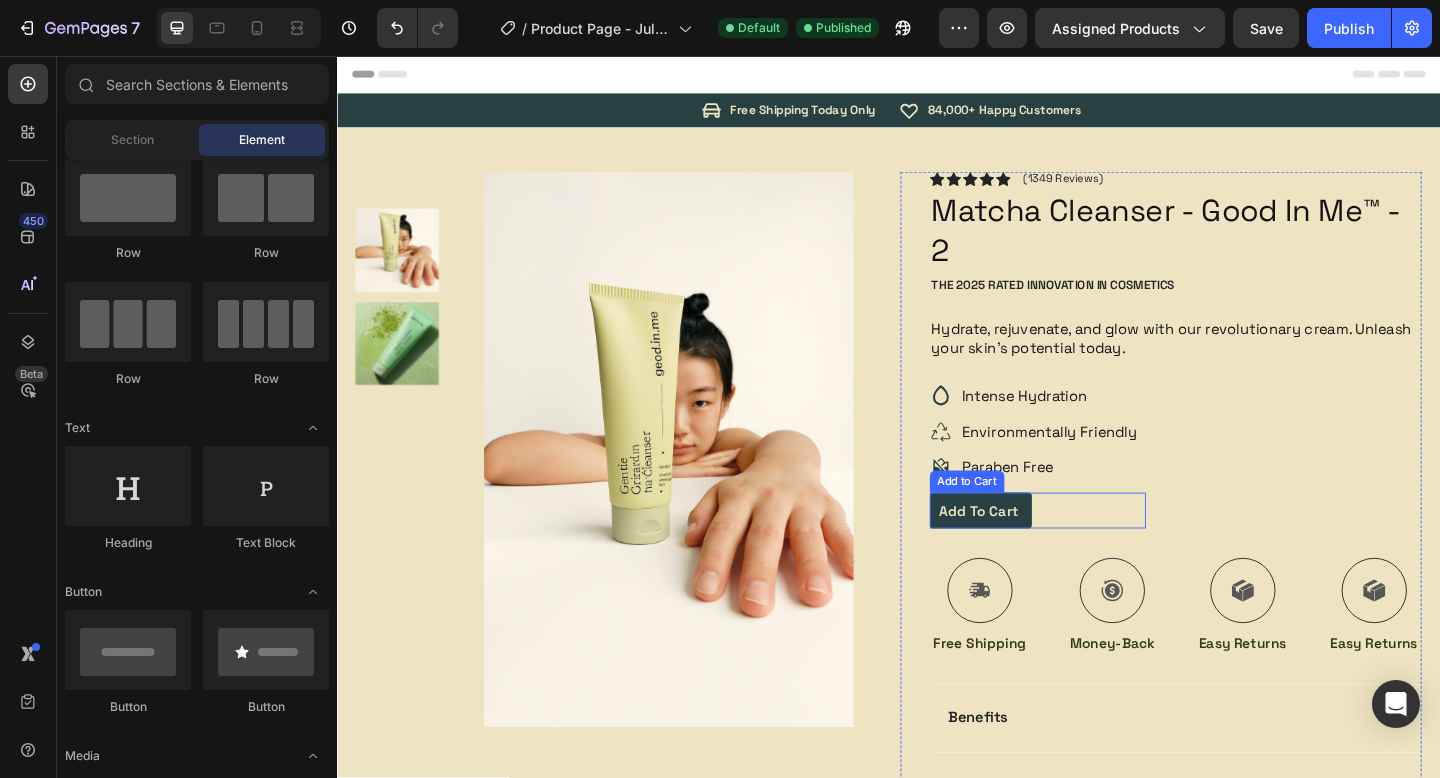 click on "Add to cart Add to Cart" at bounding box center (1100, 551) 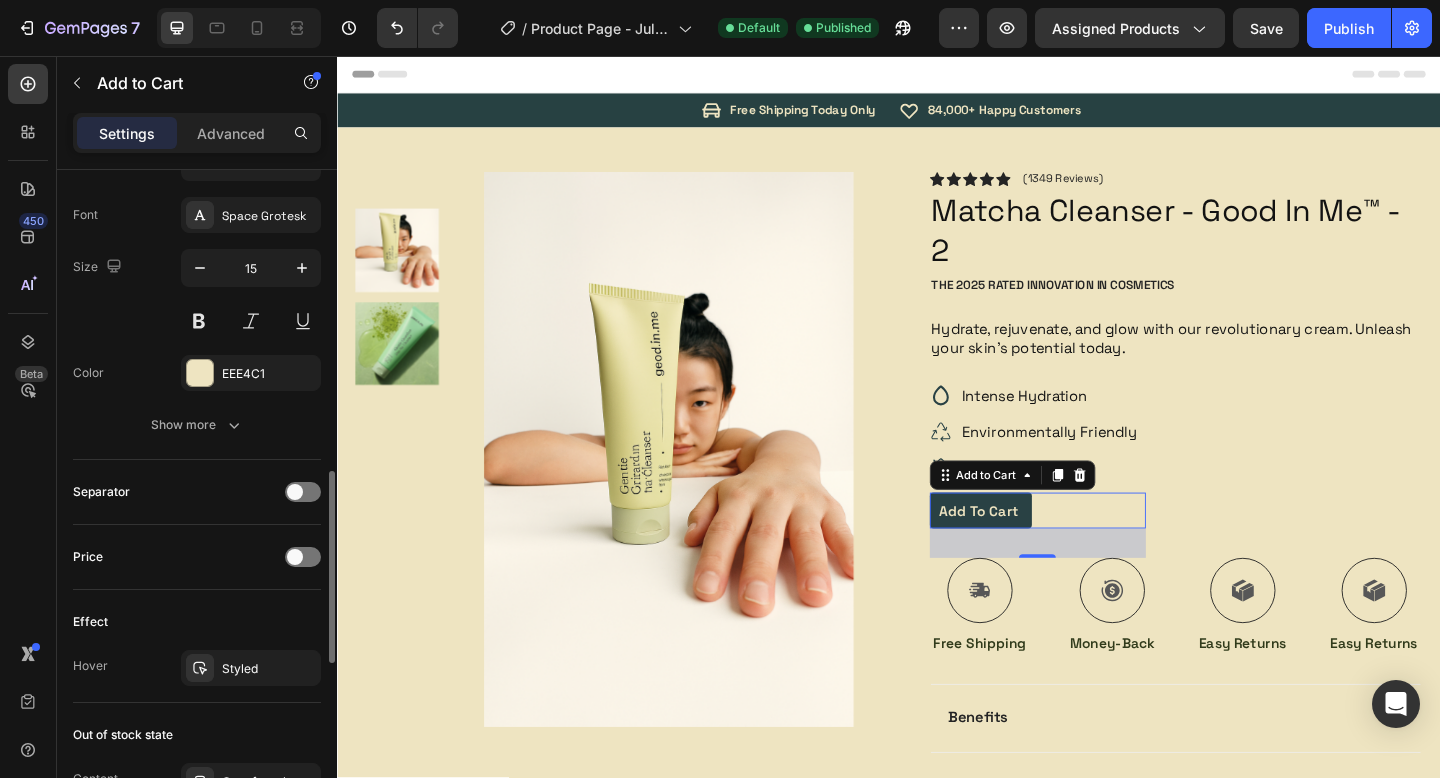 scroll, scrollTop: 1033, scrollLeft: 0, axis: vertical 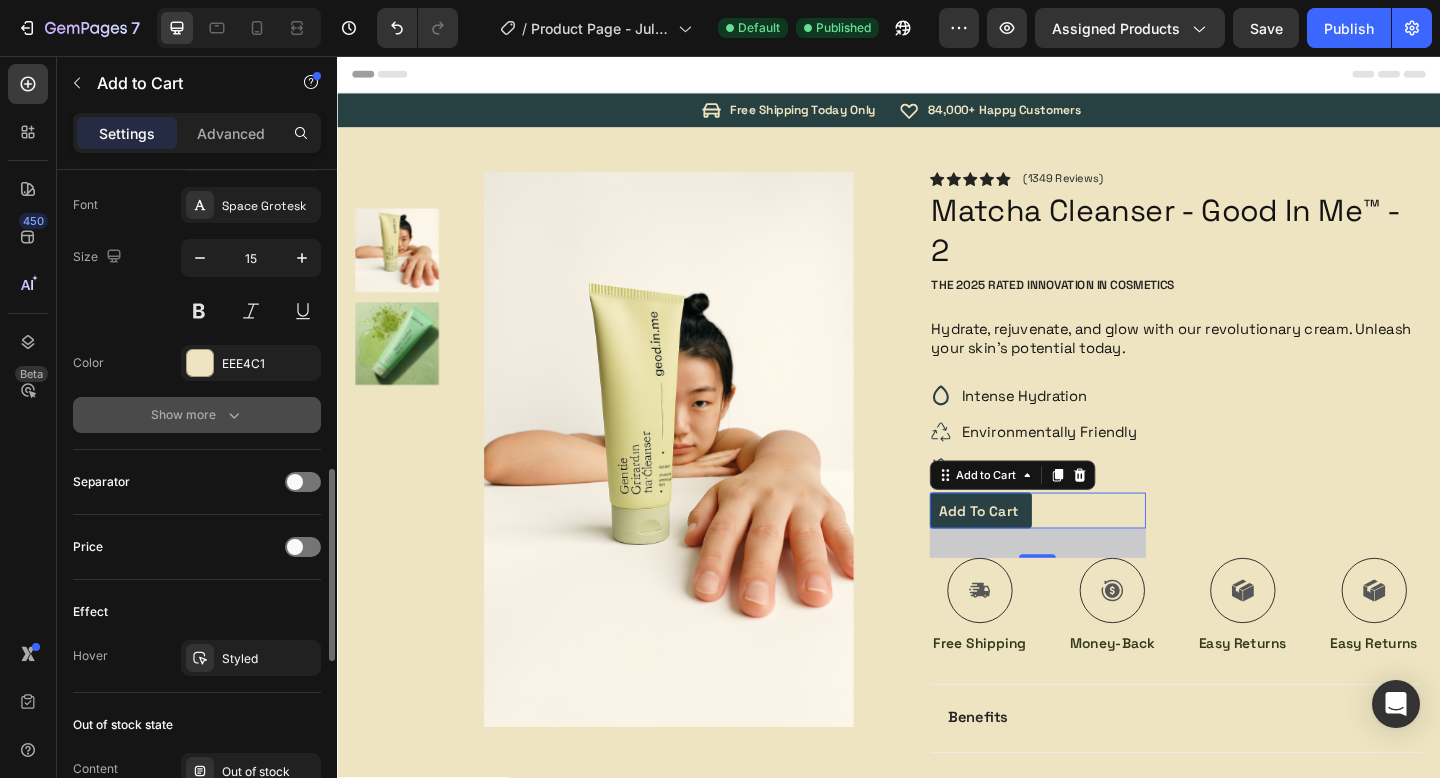 click on "Show more" at bounding box center (197, 415) 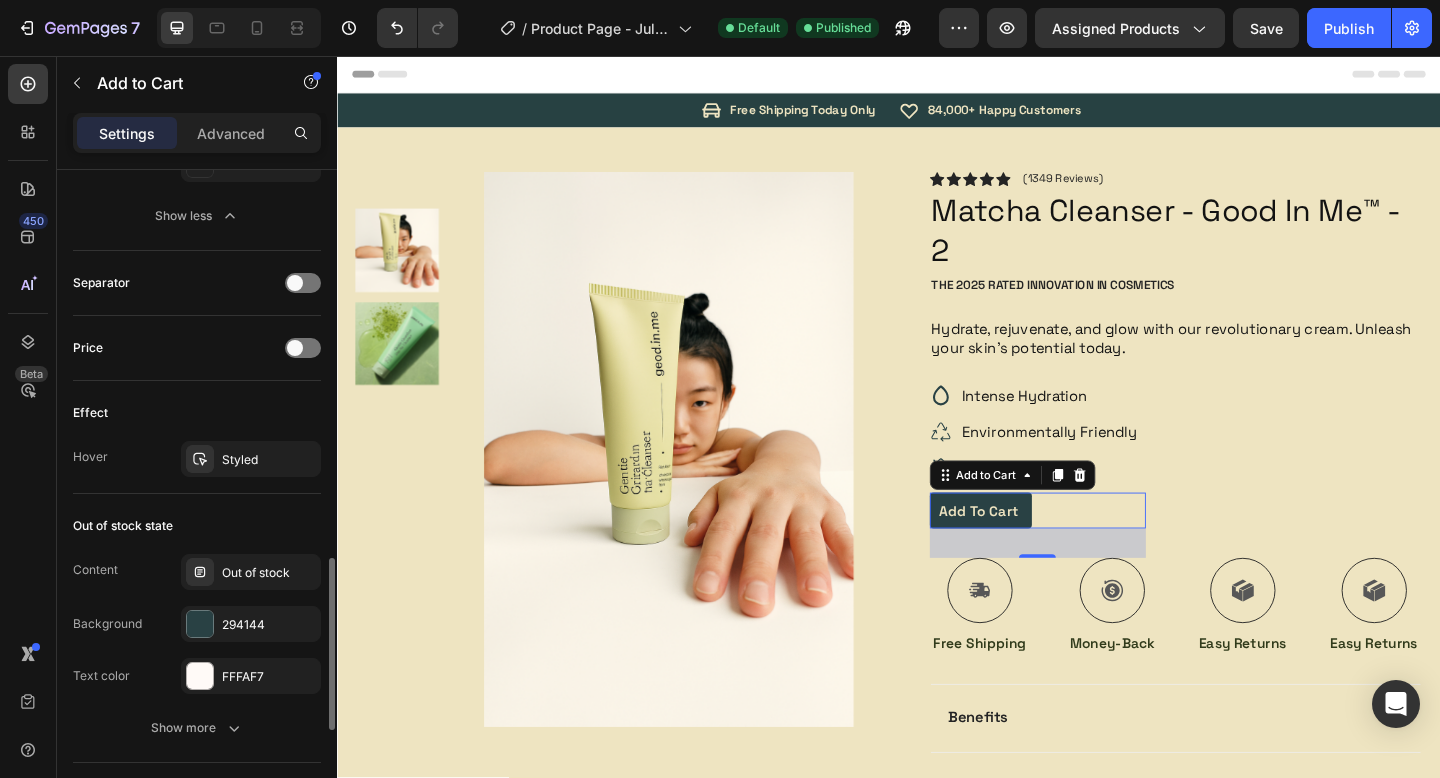 scroll, scrollTop: 1501, scrollLeft: 0, axis: vertical 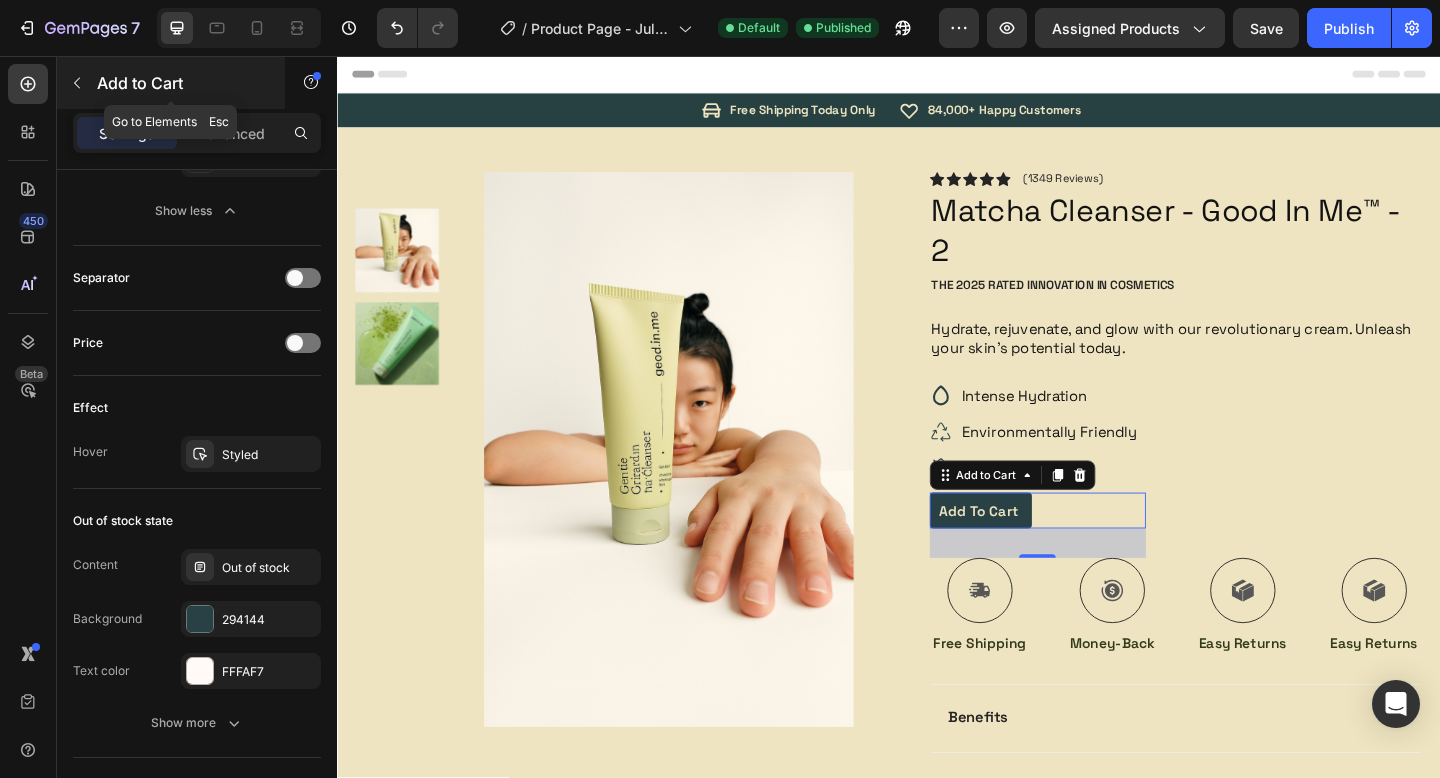 click 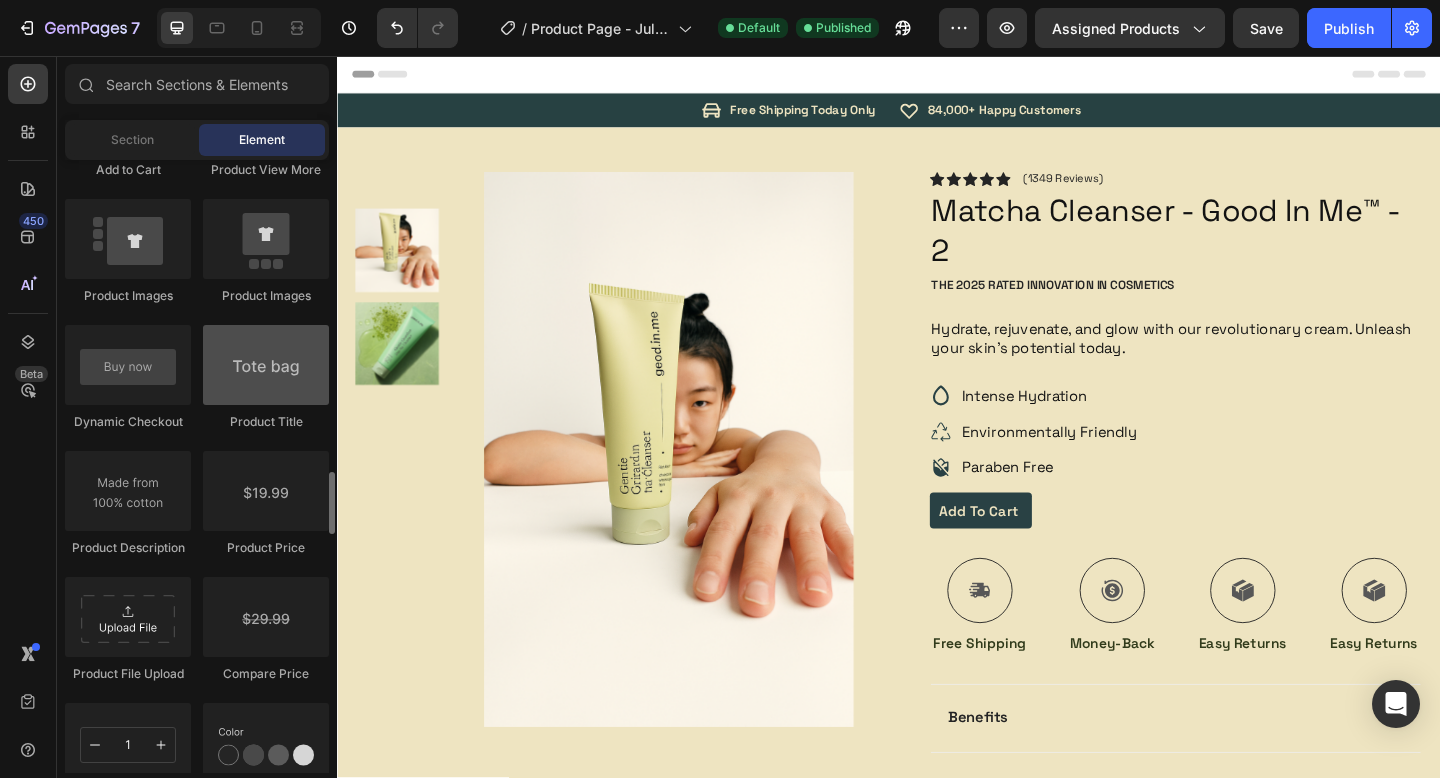 scroll, scrollTop: 3064, scrollLeft: 0, axis: vertical 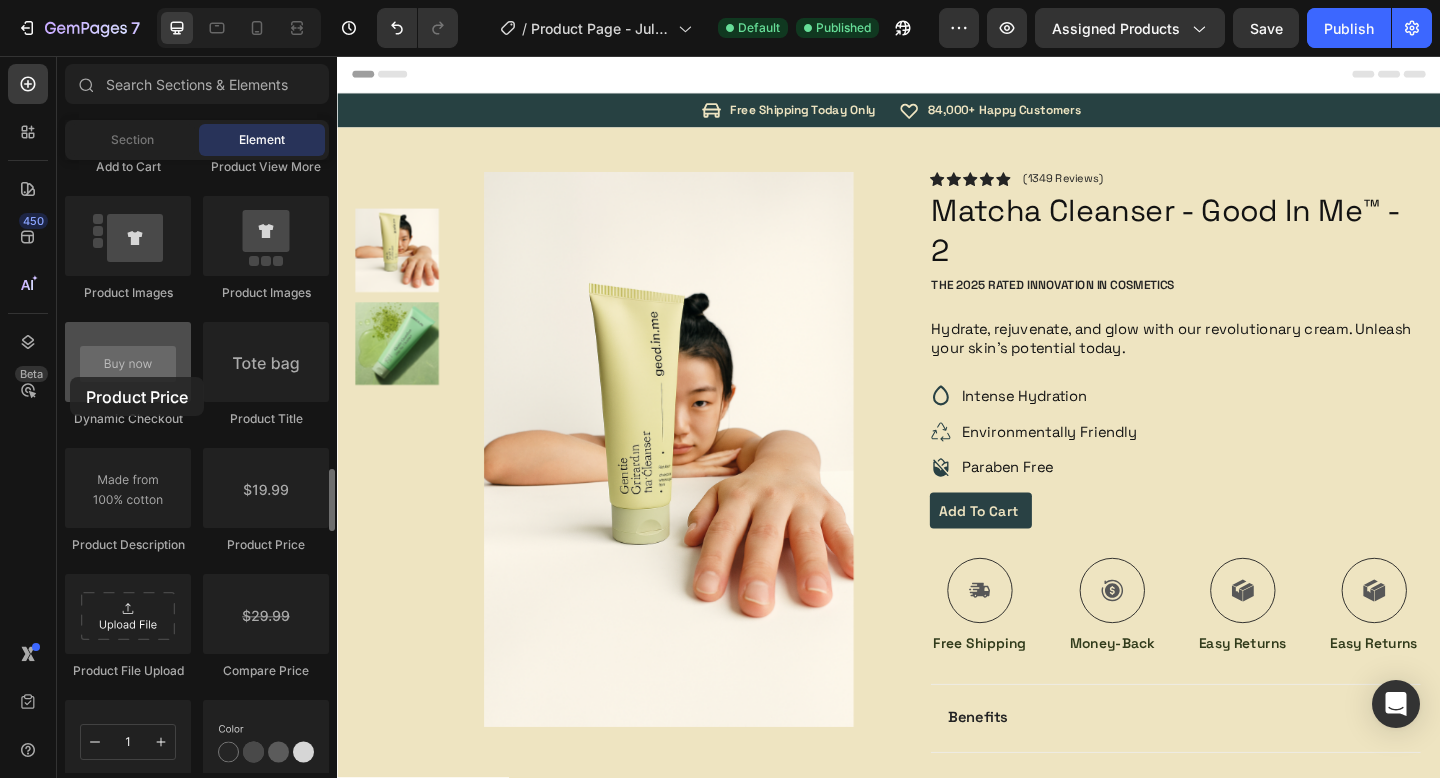 drag, startPoint x: 276, startPoint y: 519, endPoint x: 70, endPoint y: 377, distance: 250.19992 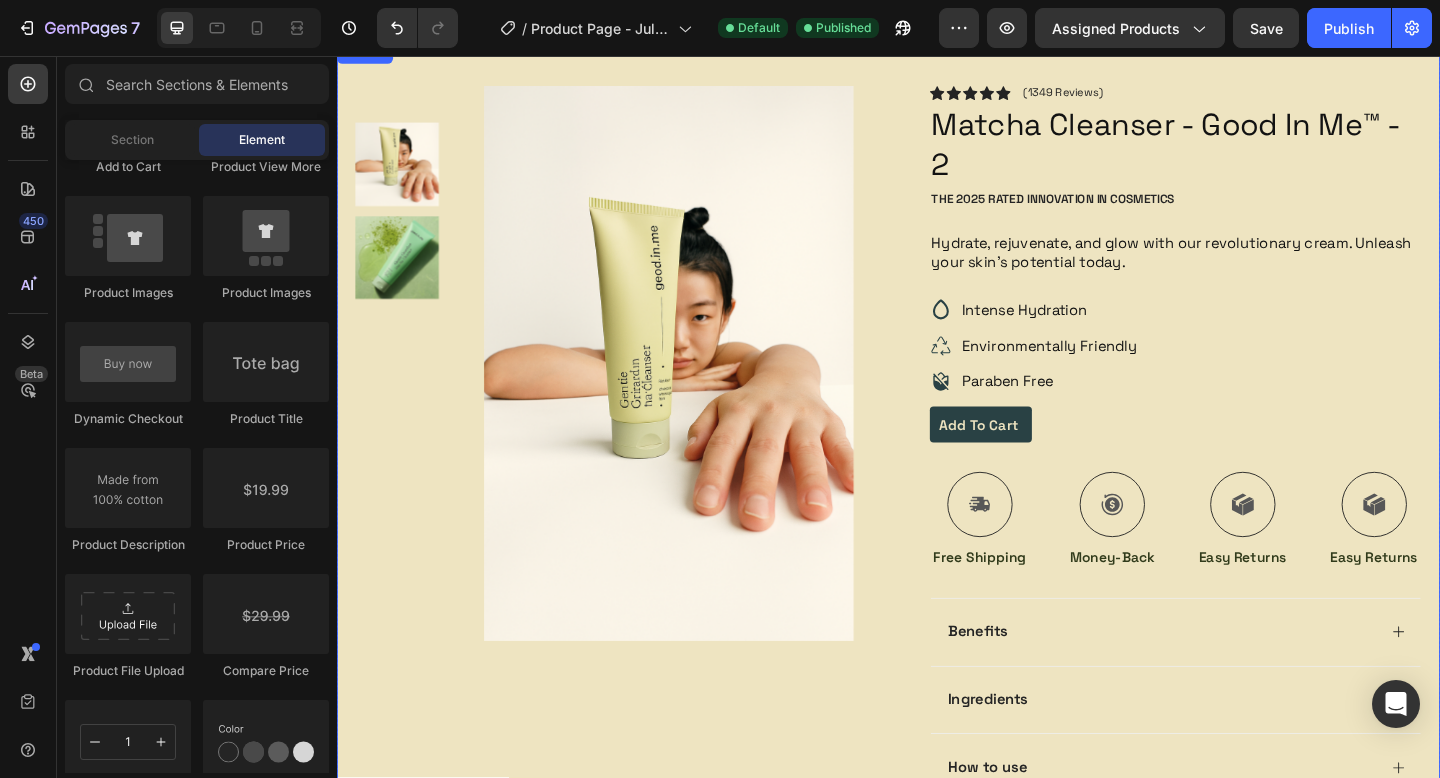 scroll, scrollTop: 69, scrollLeft: 0, axis: vertical 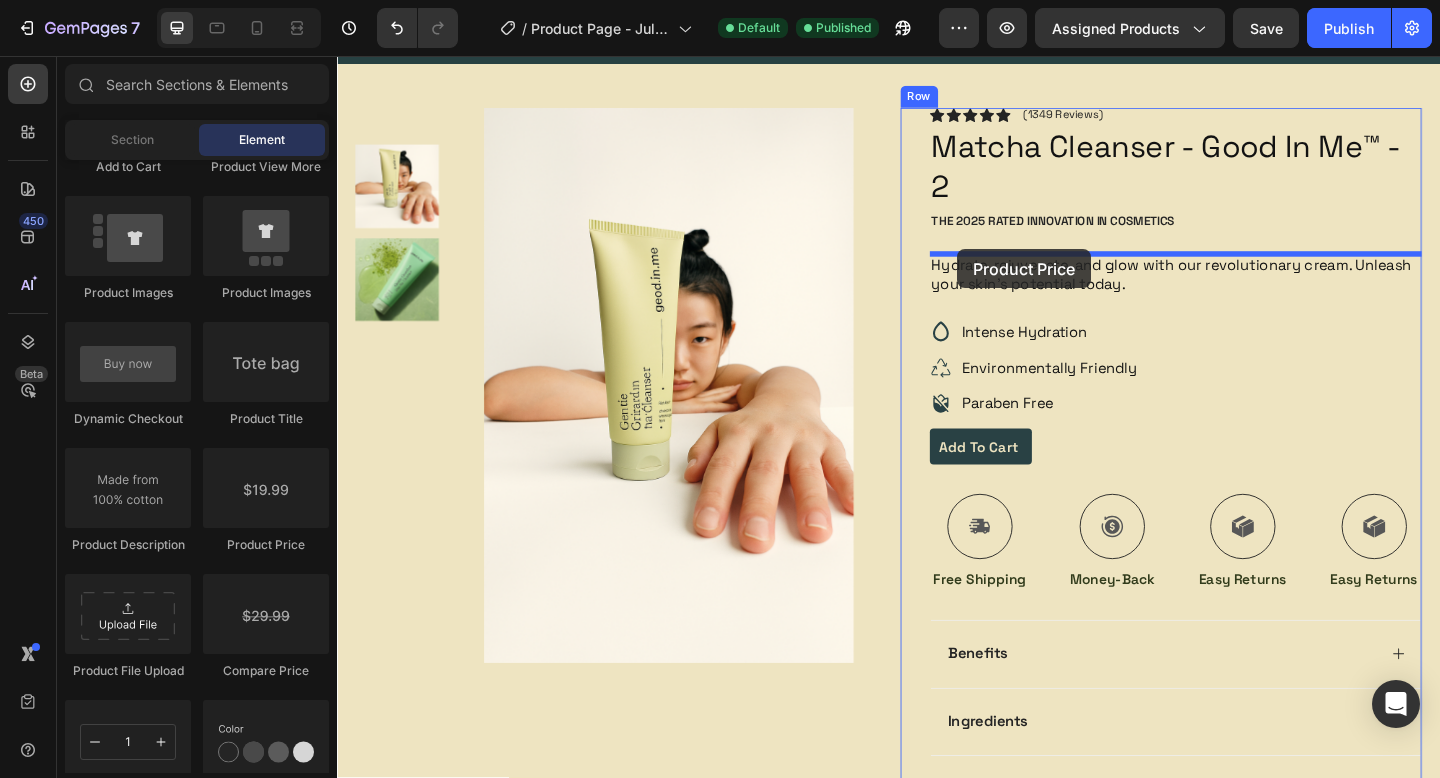 drag, startPoint x: 616, startPoint y: 569, endPoint x: 1011, endPoint y: 266, distance: 497.82928 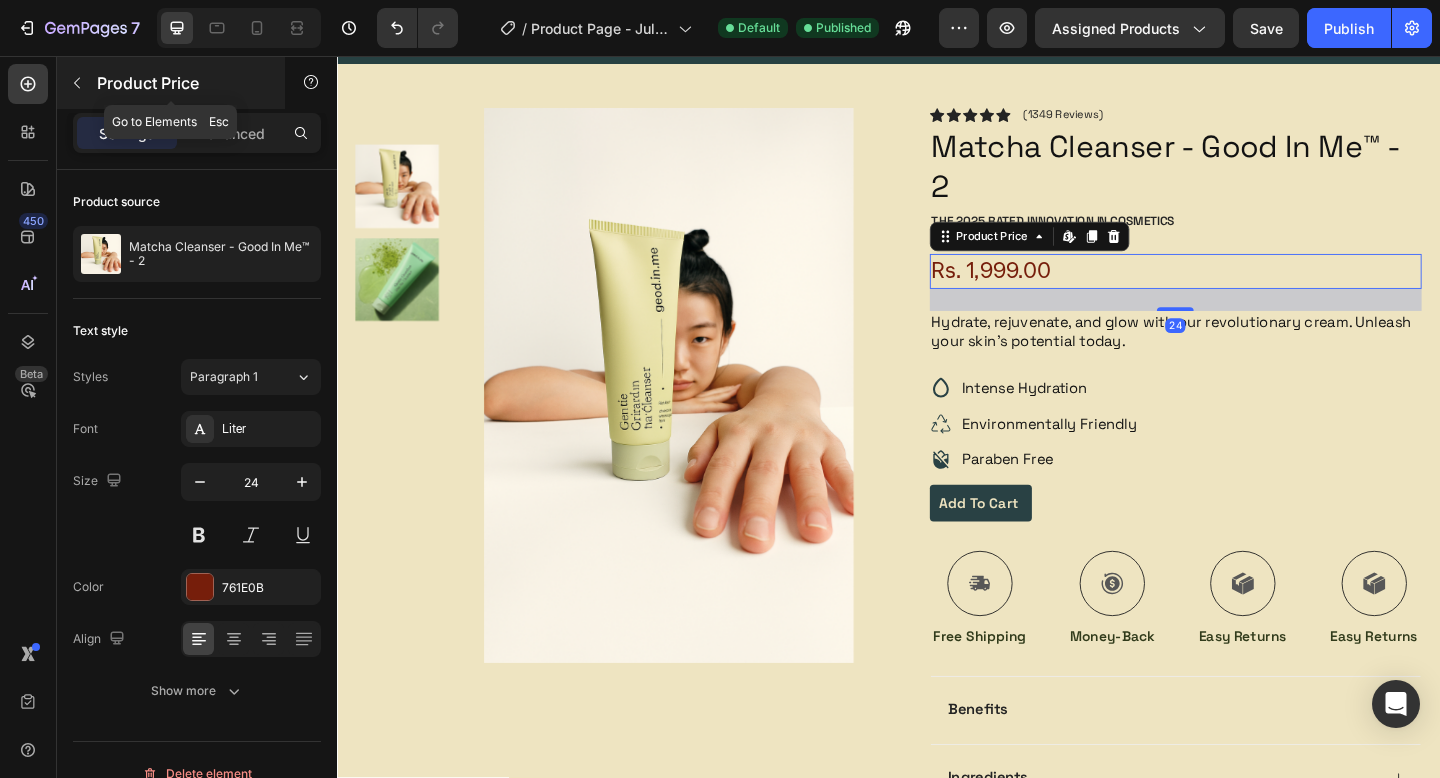 click 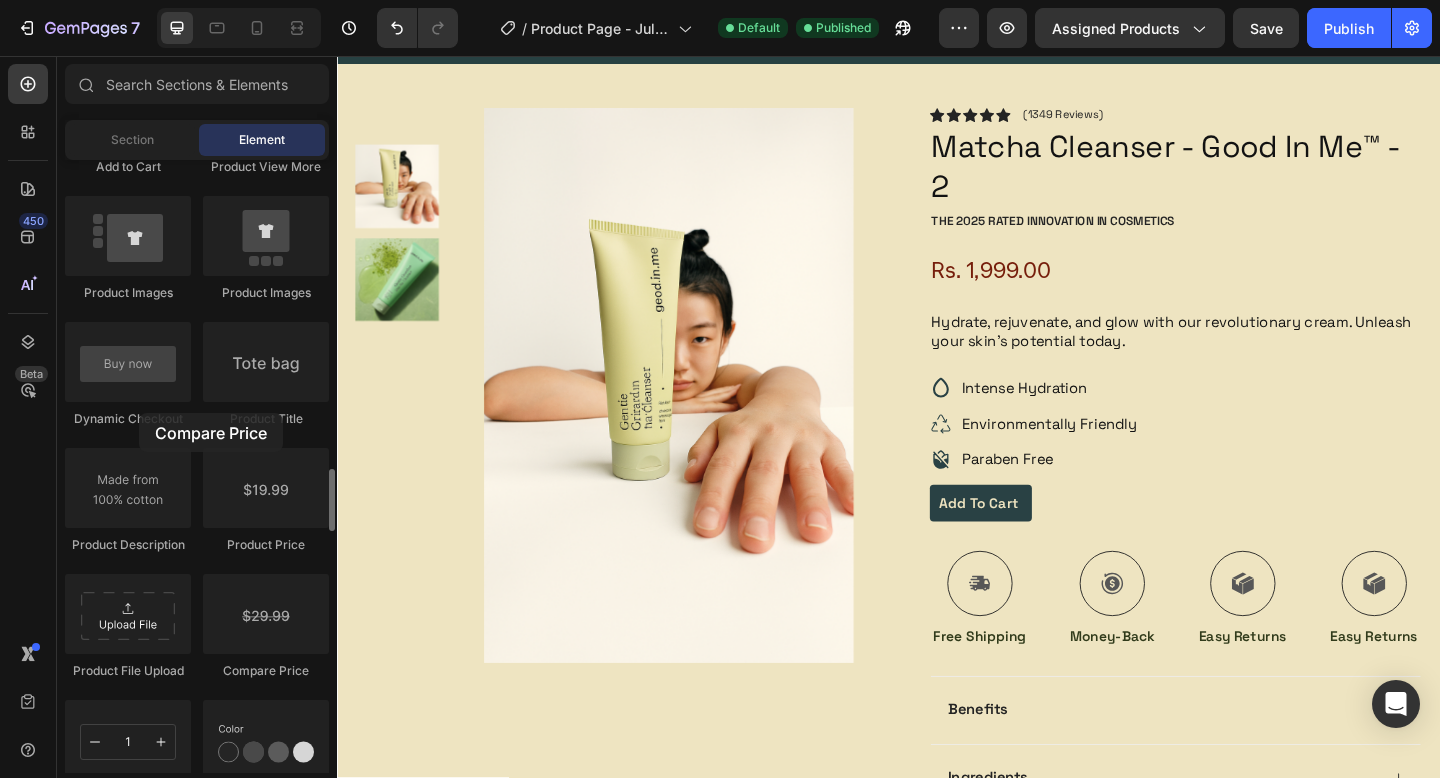 drag, startPoint x: 264, startPoint y: 603, endPoint x: 139, endPoint y: 413, distance: 227.4313 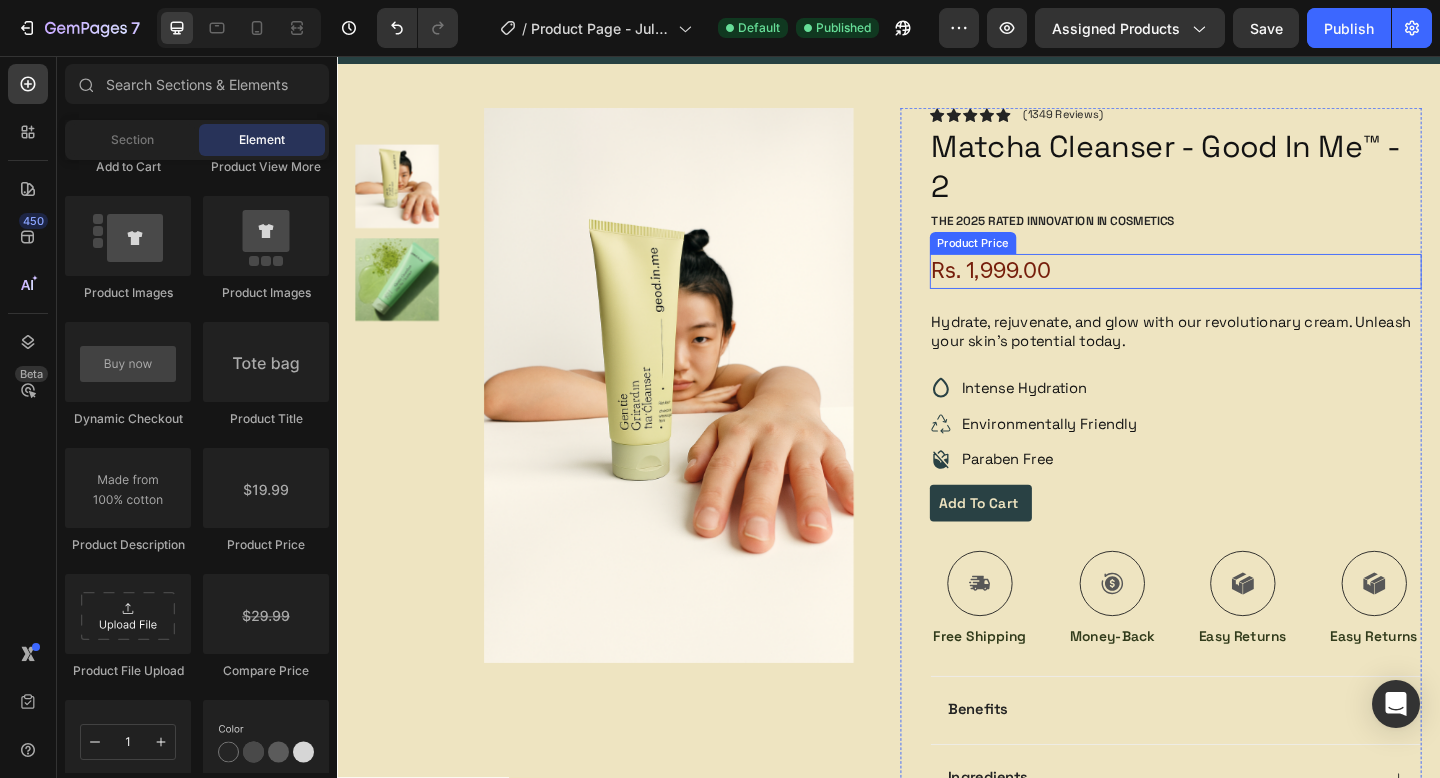 click on "Rs. 1,999.00" at bounding box center (1250, 291) 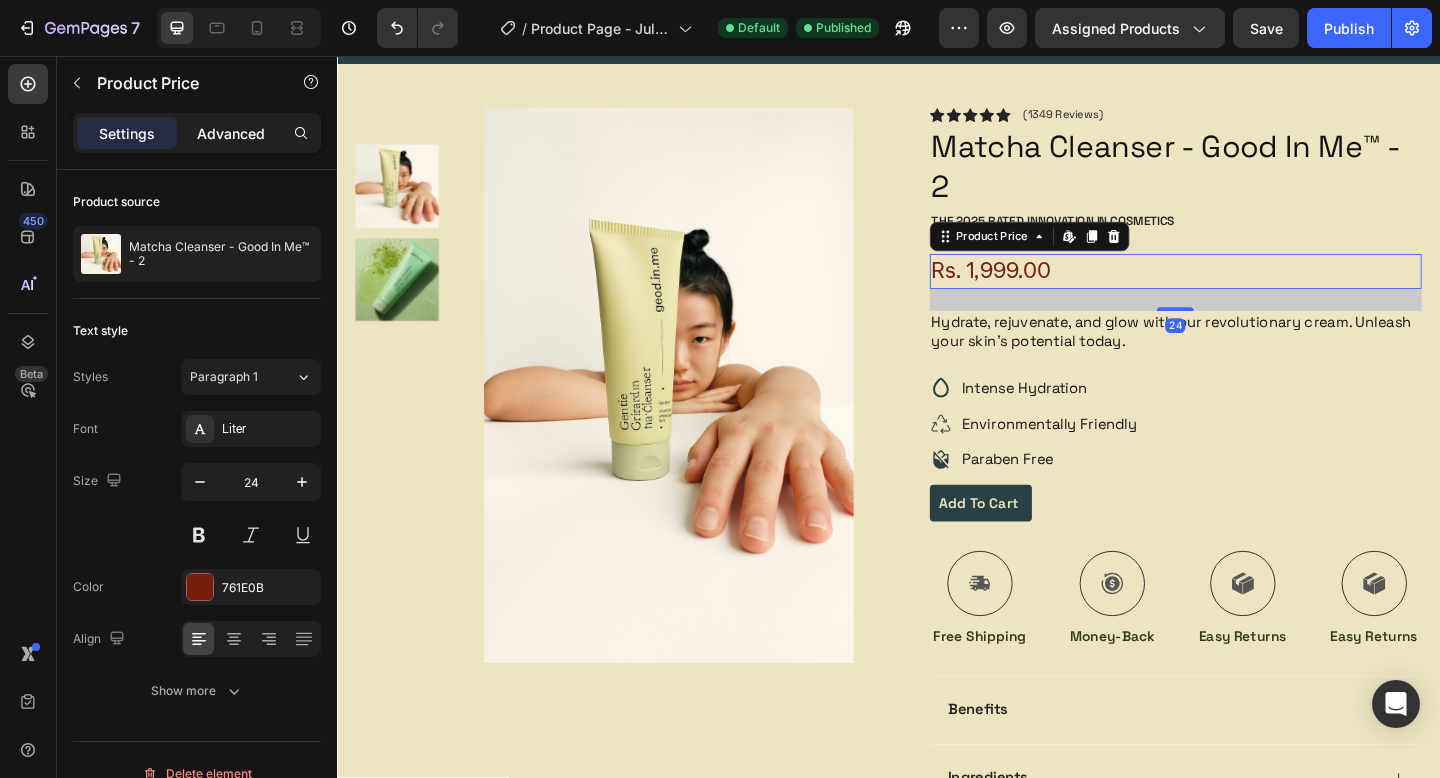 click on "Advanced" 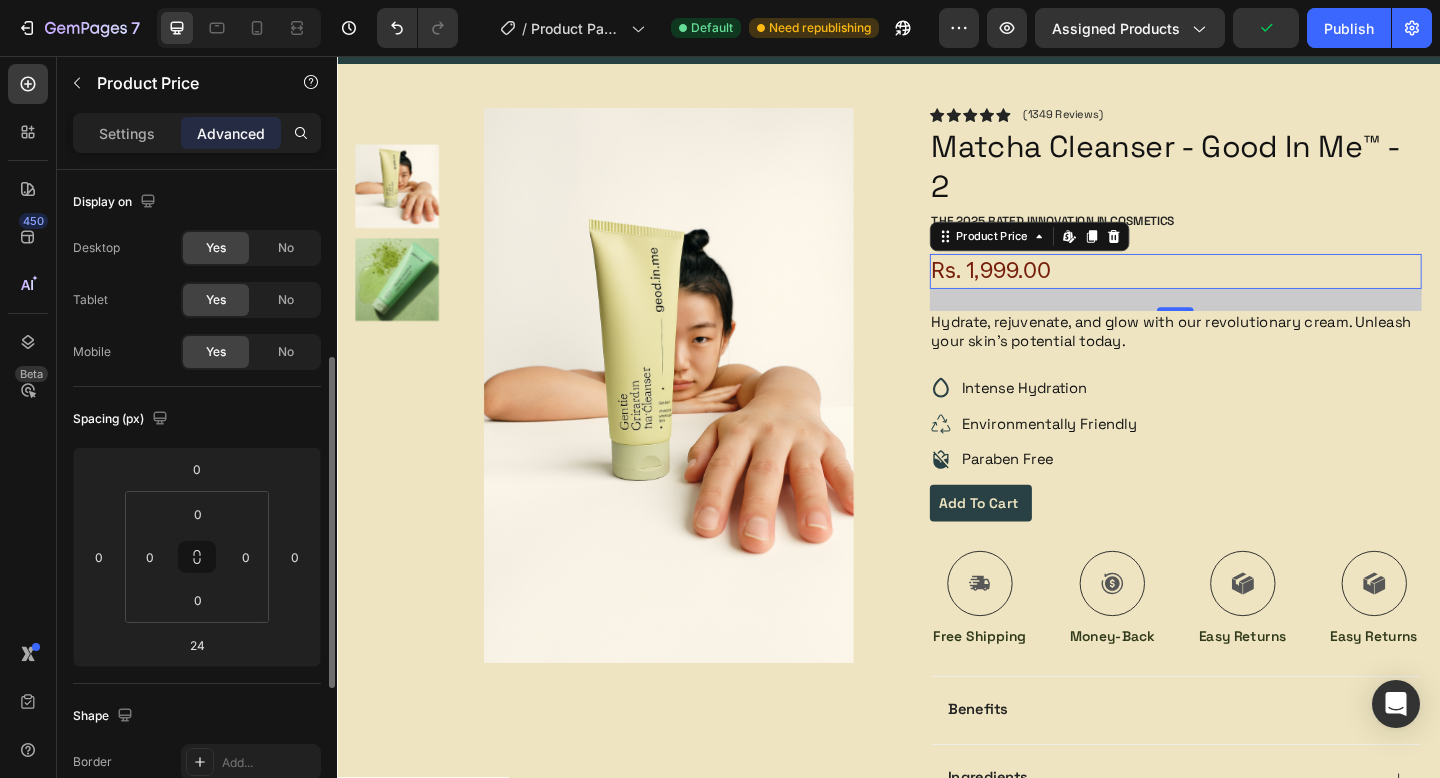 scroll, scrollTop: 413, scrollLeft: 0, axis: vertical 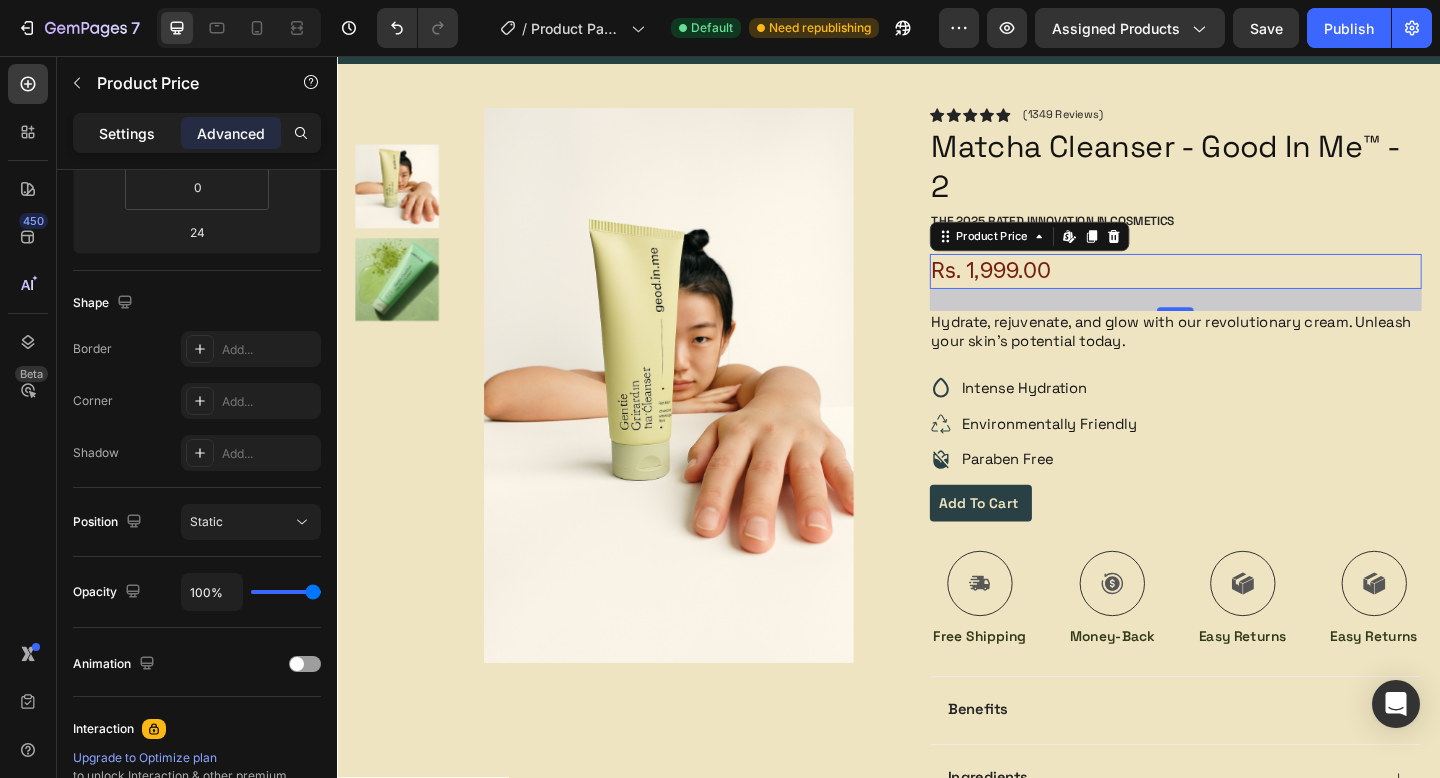 click on "Settings" 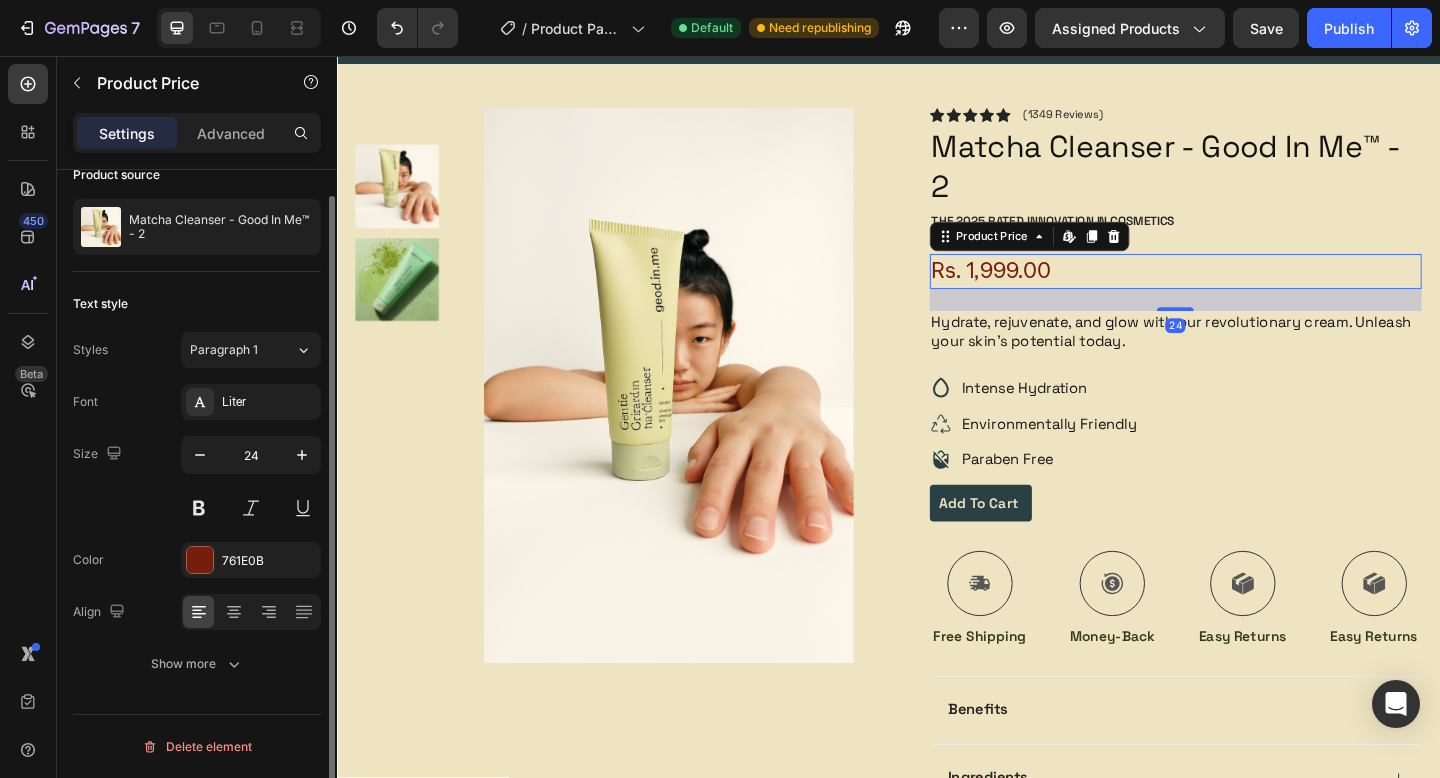 scroll, scrollTop: 0, scrollLeft: 0, axis: both 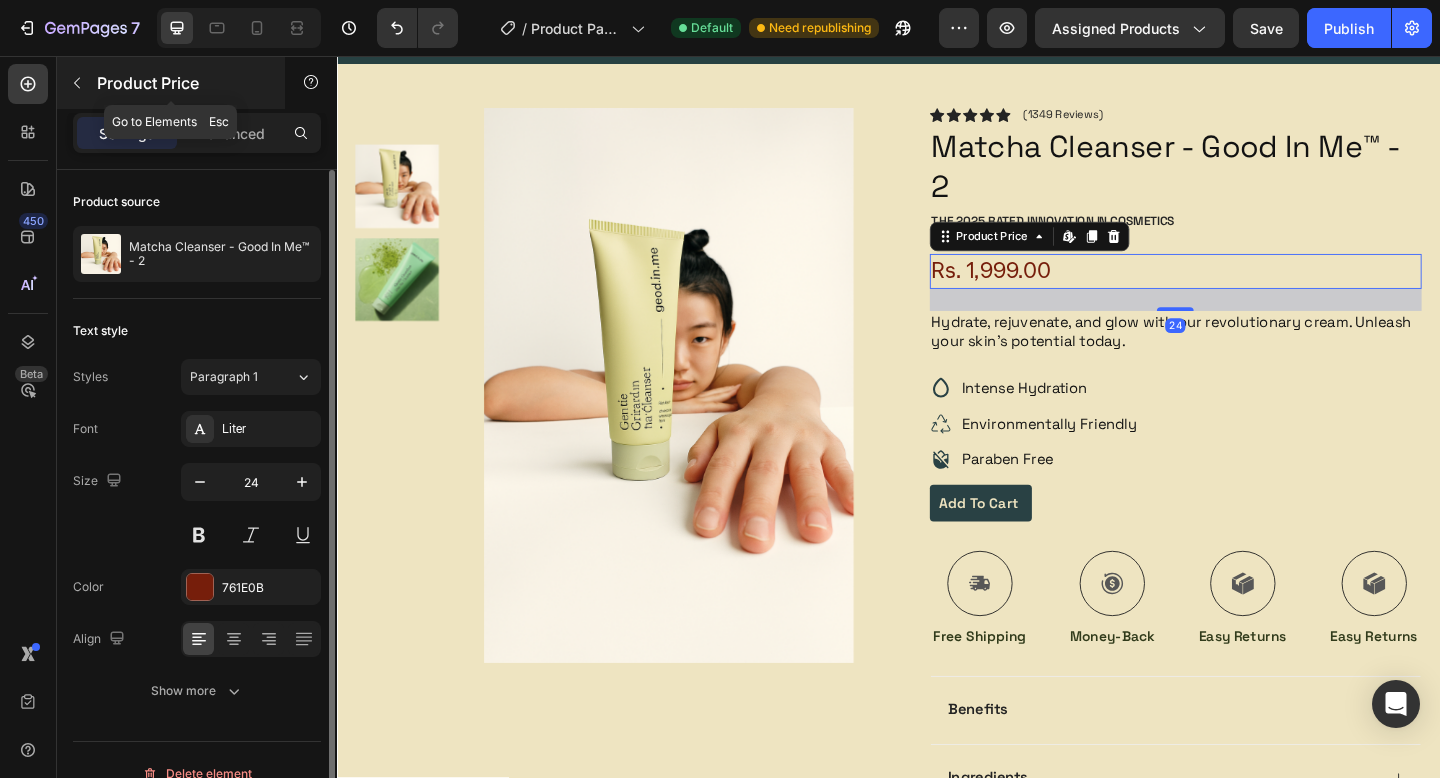 click at bounding box center (77, 83) 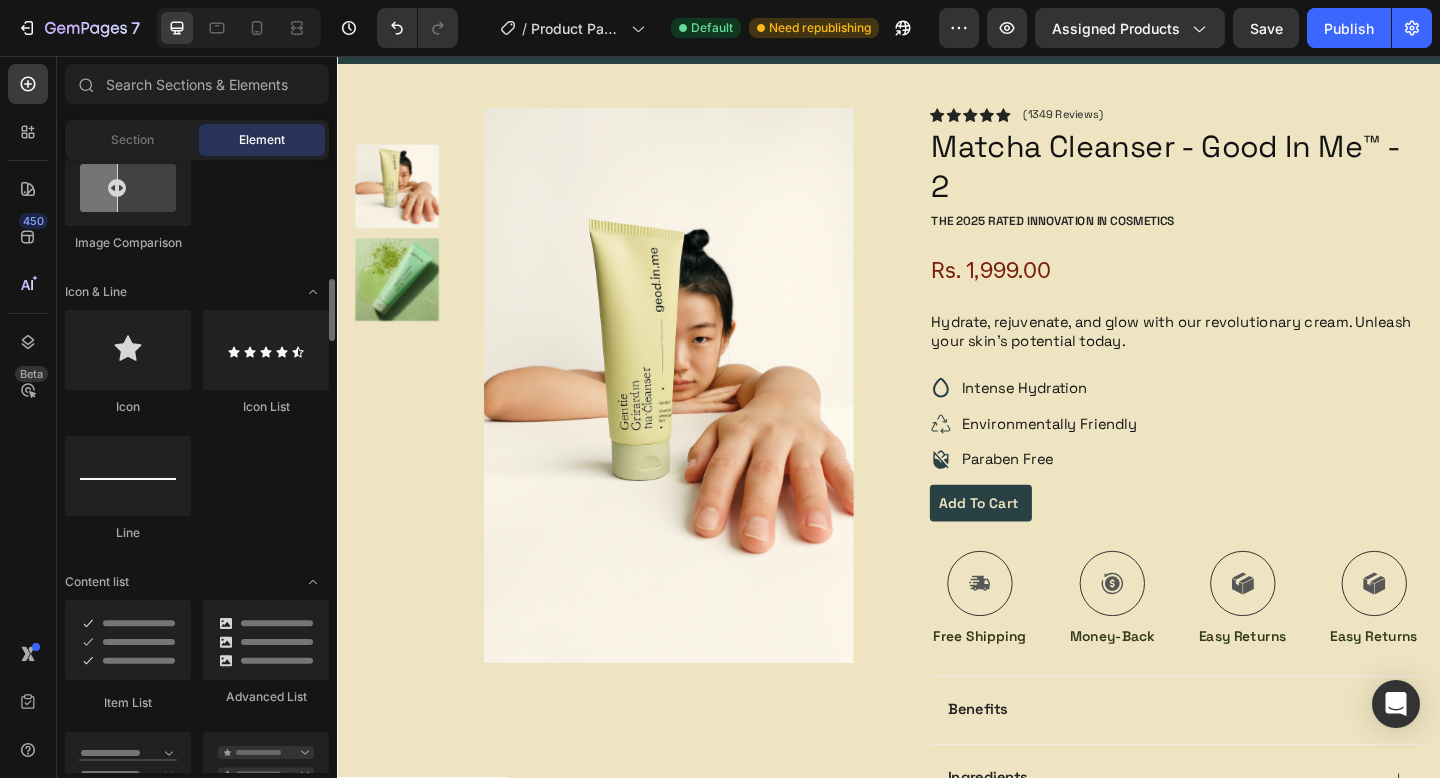 scroll, scrollTop: 0, scrollLeft: 0, axis: both 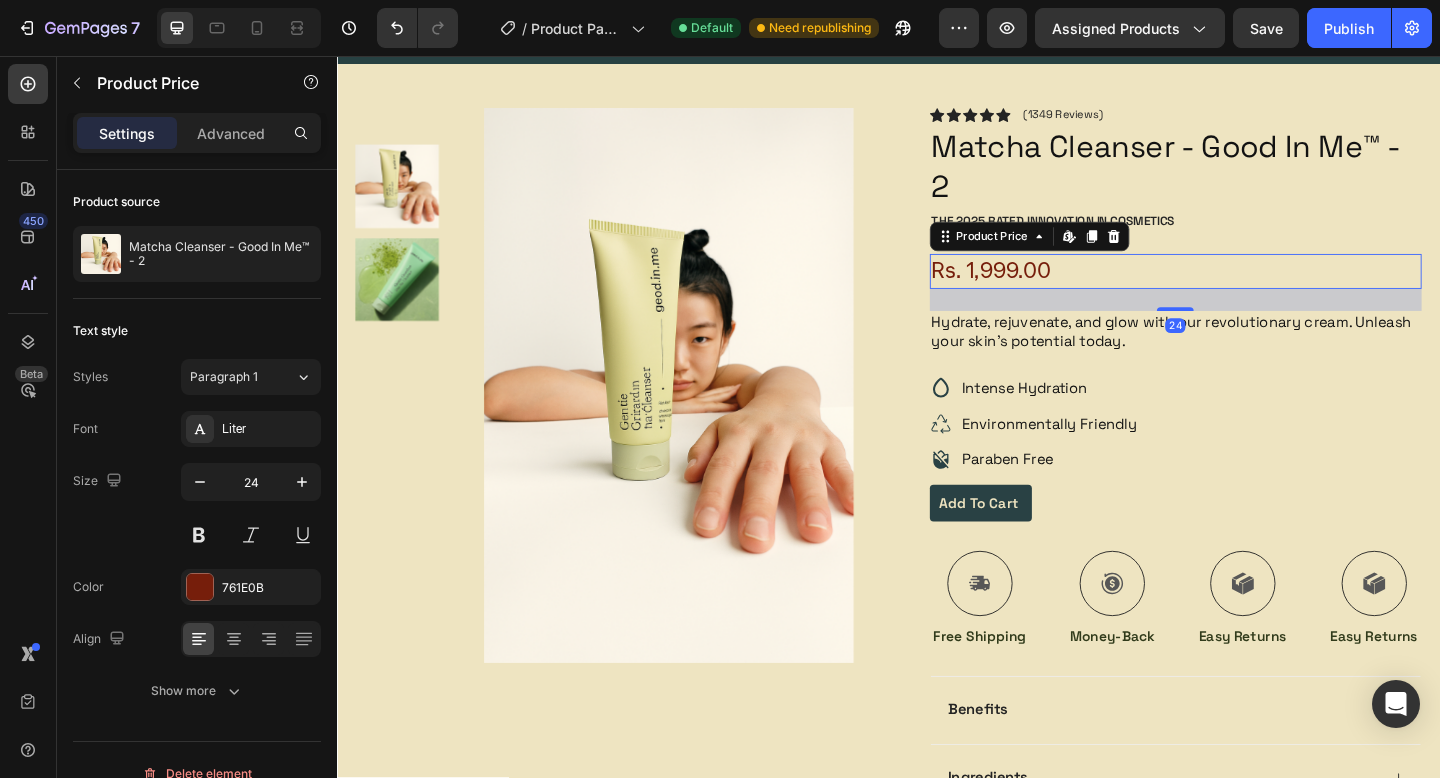click on "Rs. 1,999.00" at bounding box center (1250, 291) 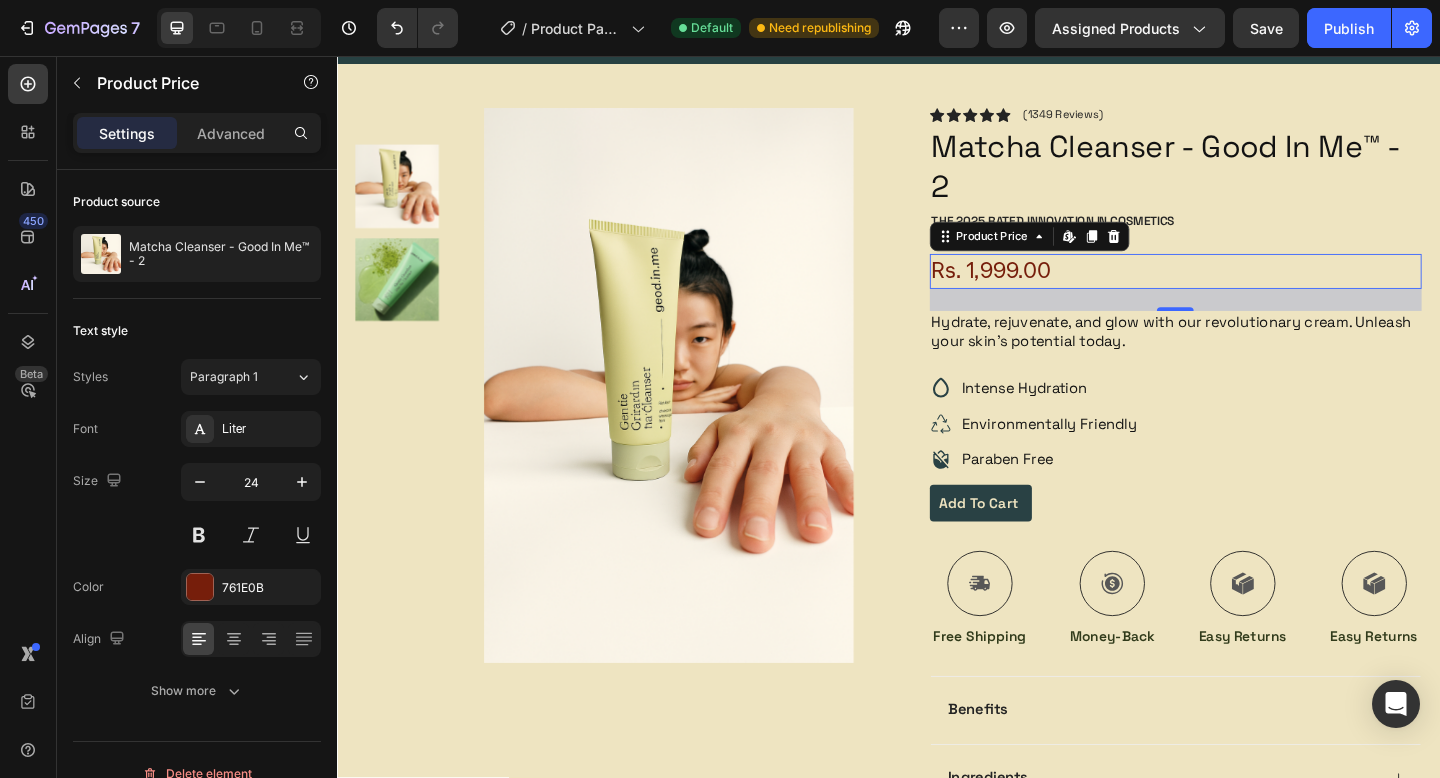 click 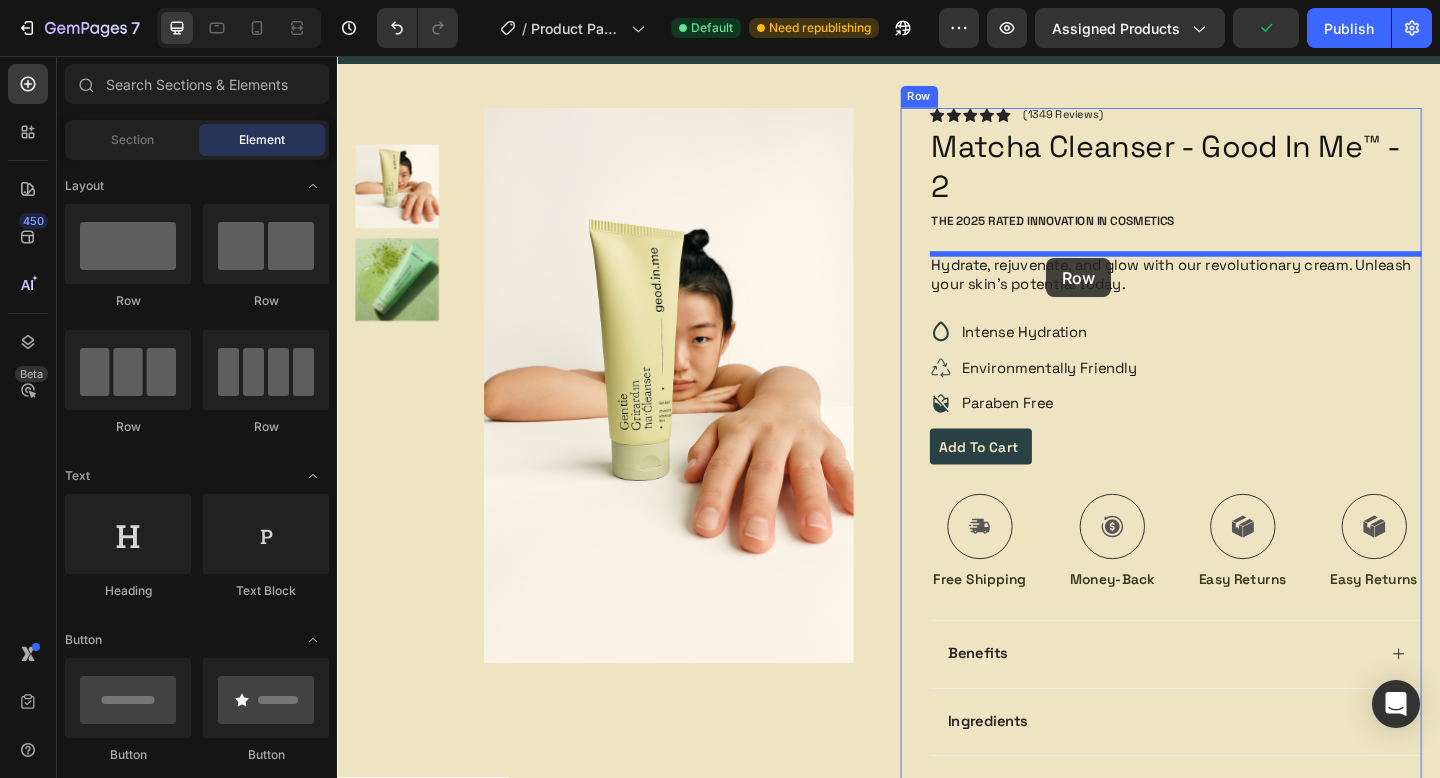 drag, startPoint x: 569, startPoint y: 313, endPoint x: 1106, endPoint y: 276, distance: 538.2732 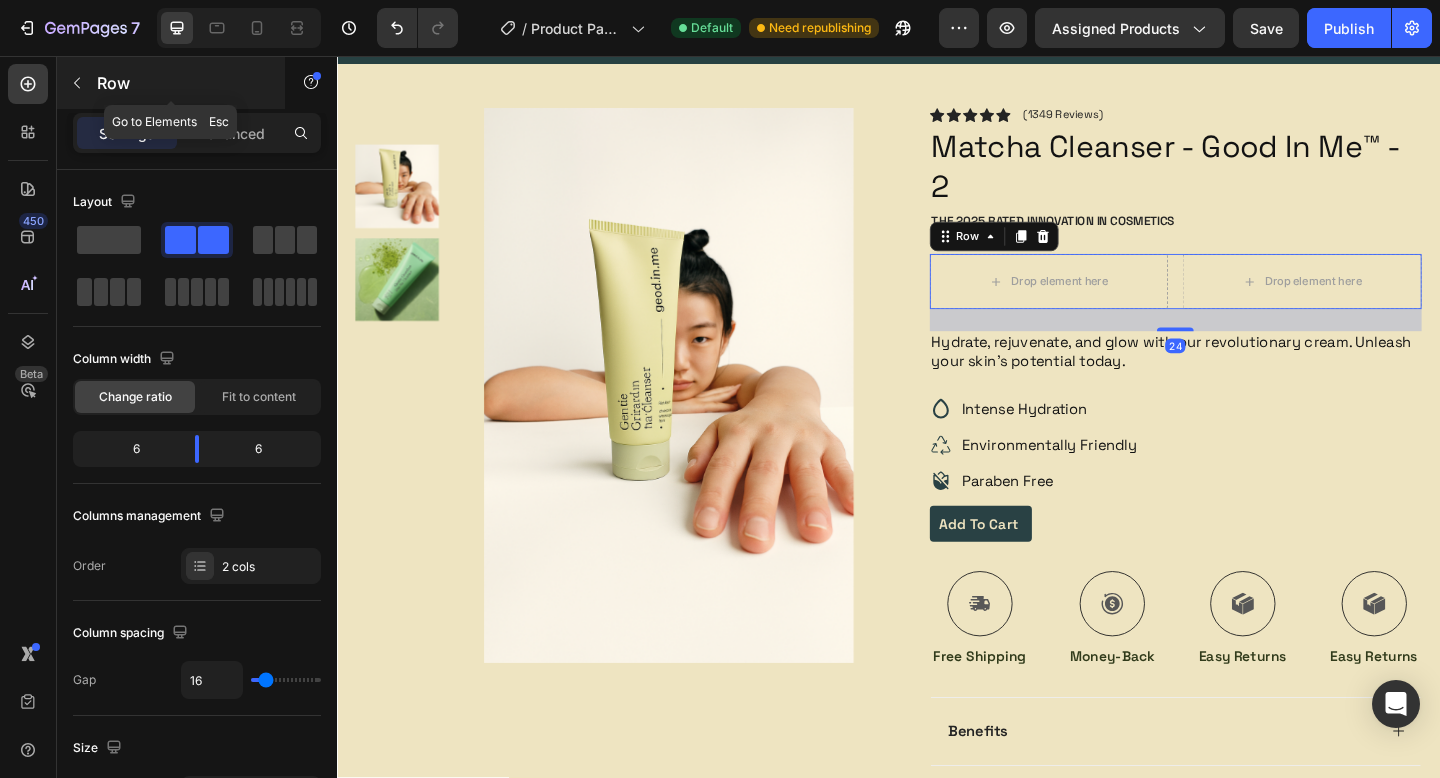 click 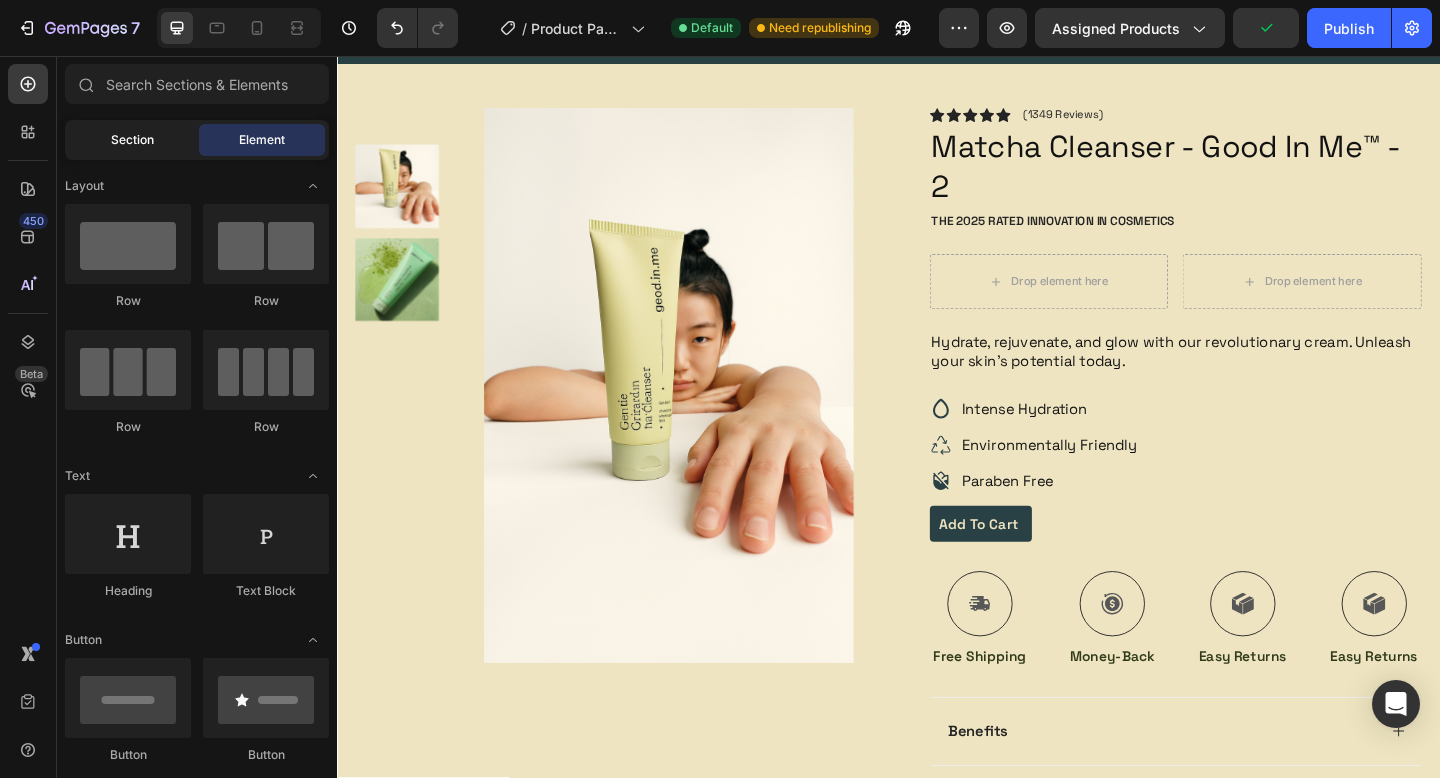 click on "Section" at bounding box center [132, 140] 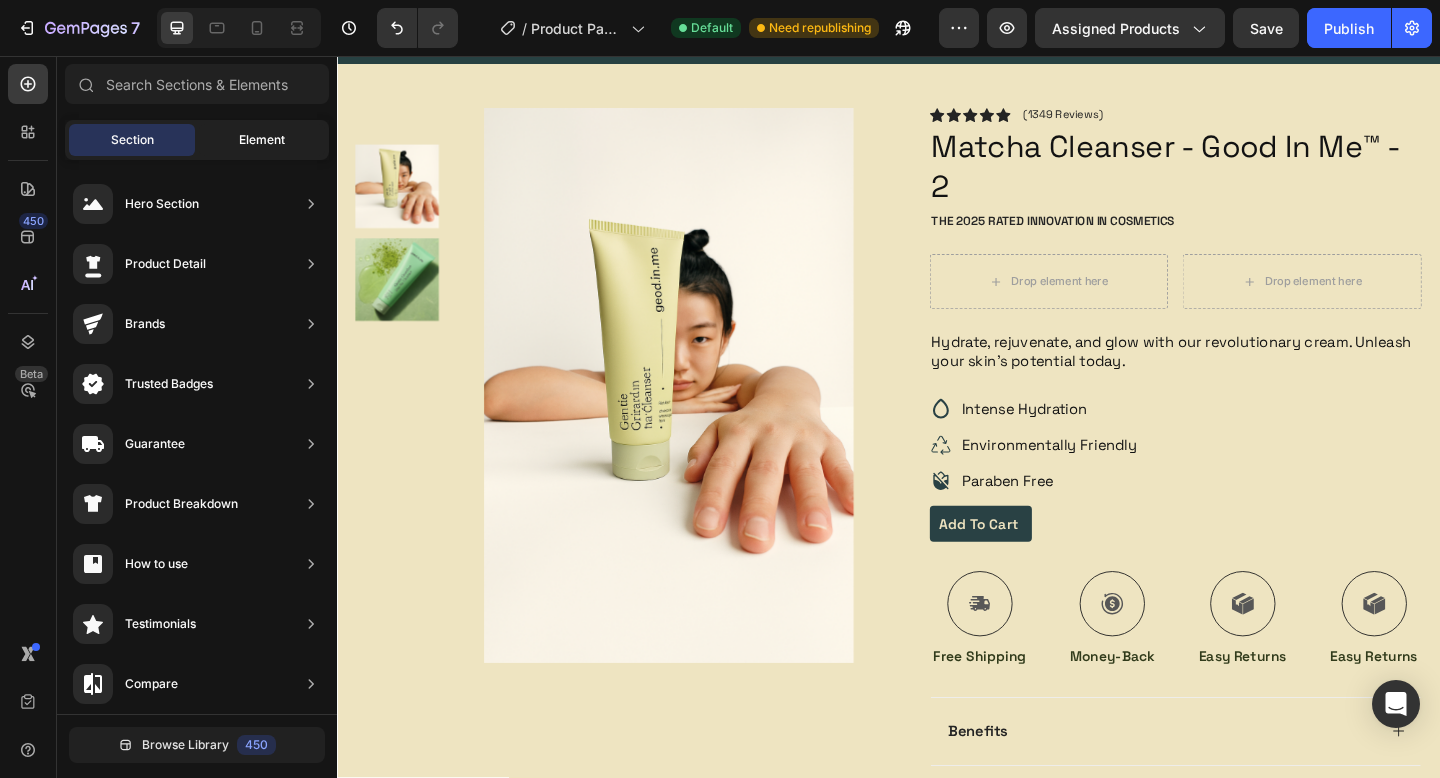 click on "Element" 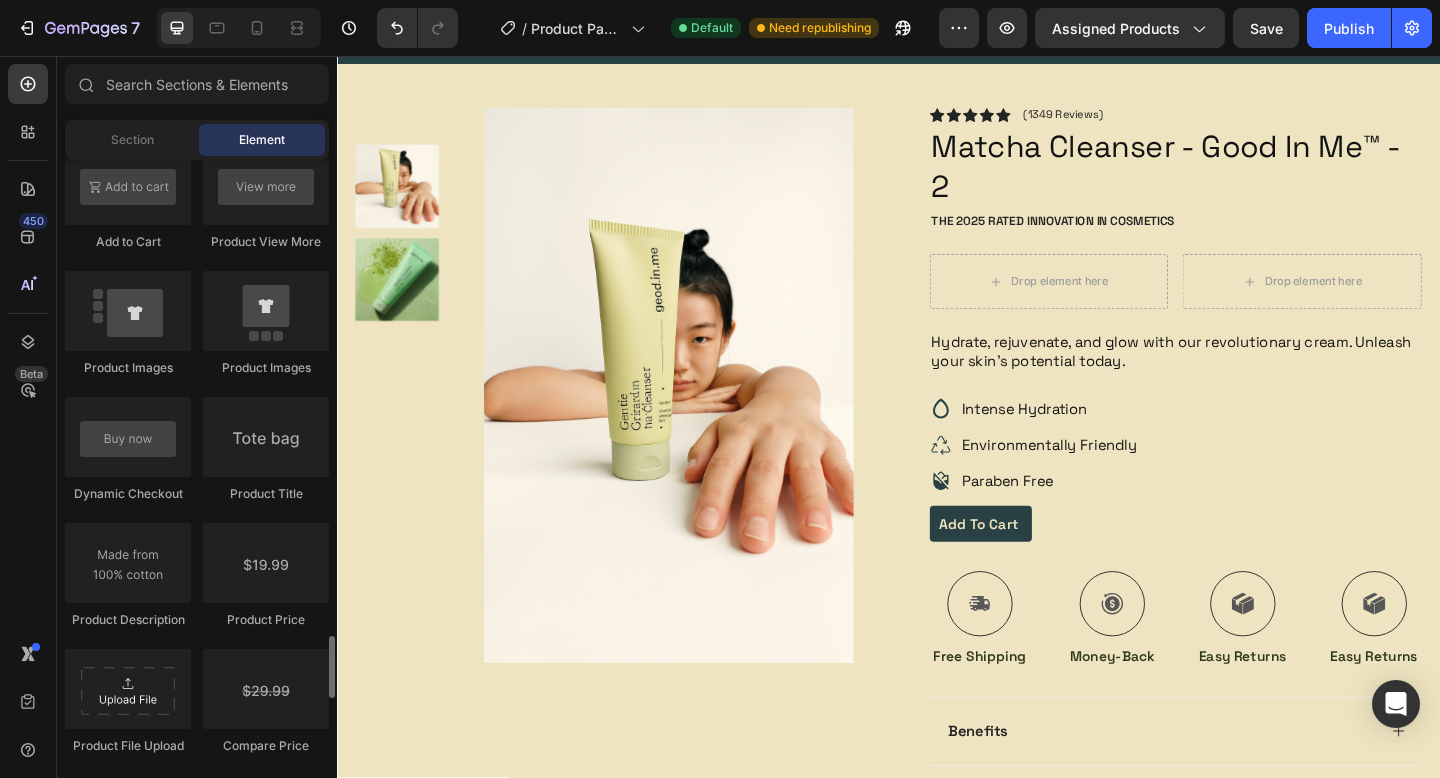 scroll, scrollTop: 3147, scrollLeft: 0, axis: vertical 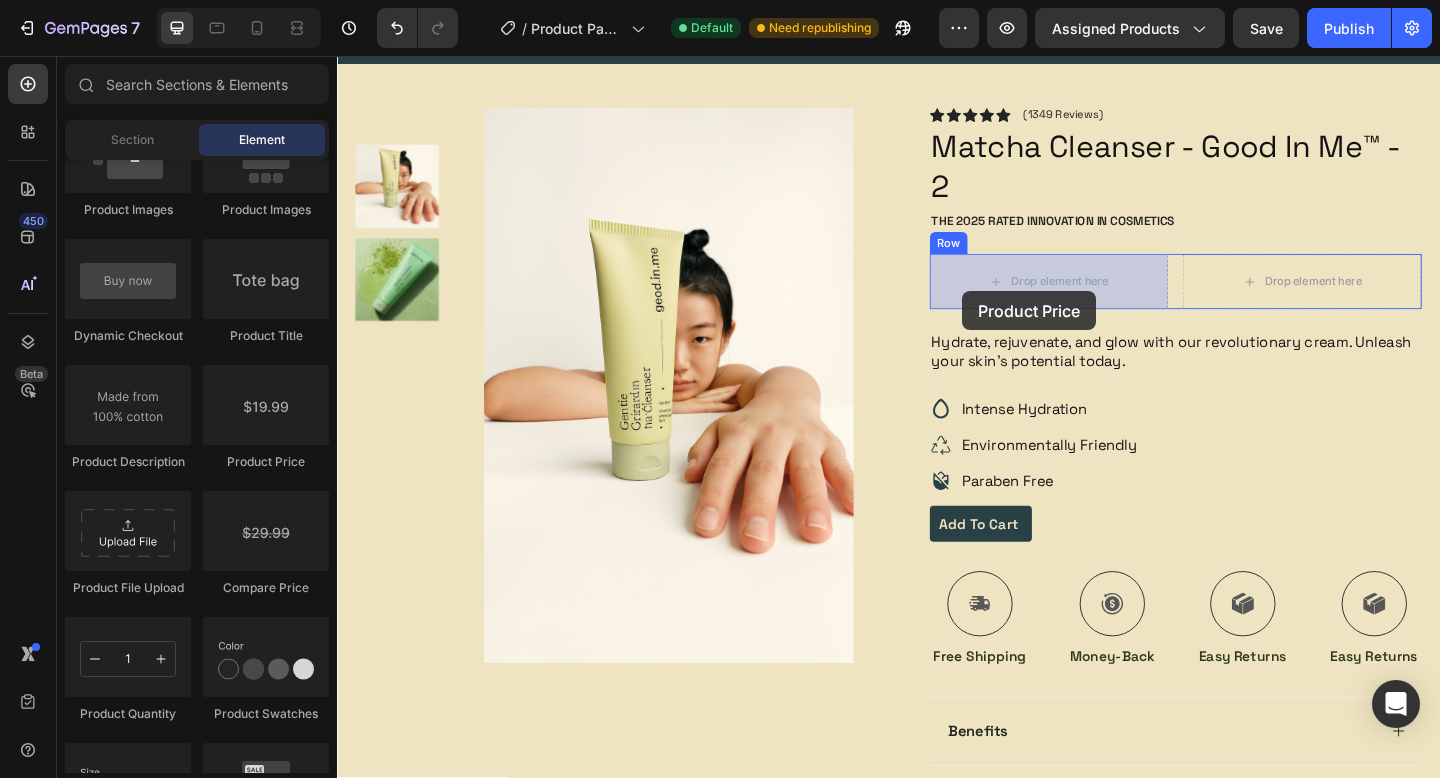 drag, startPoint x: 601, startPoint y: 497, endPoint x: 1032, endPoint y: 309, distance: 470.21805 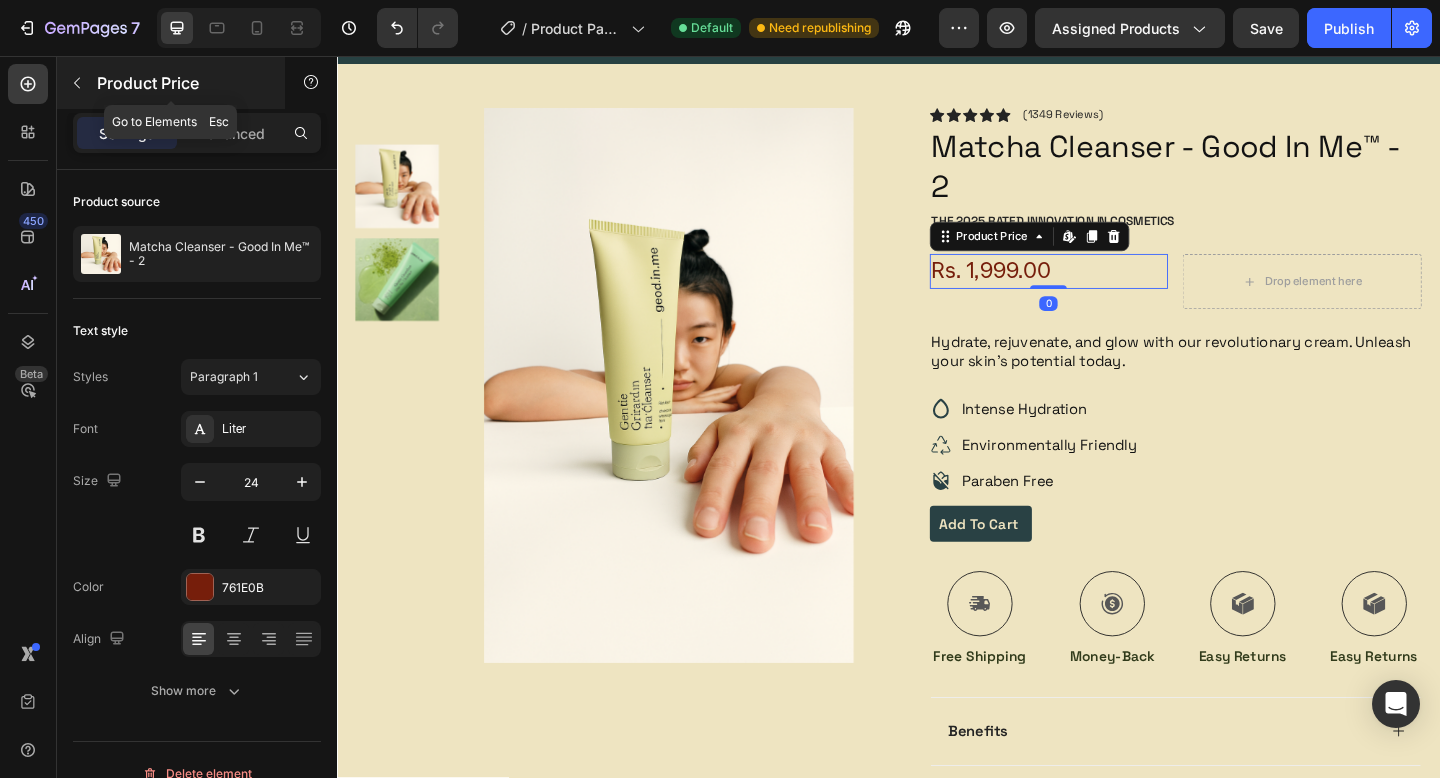 click at bounding box center (77, 83) 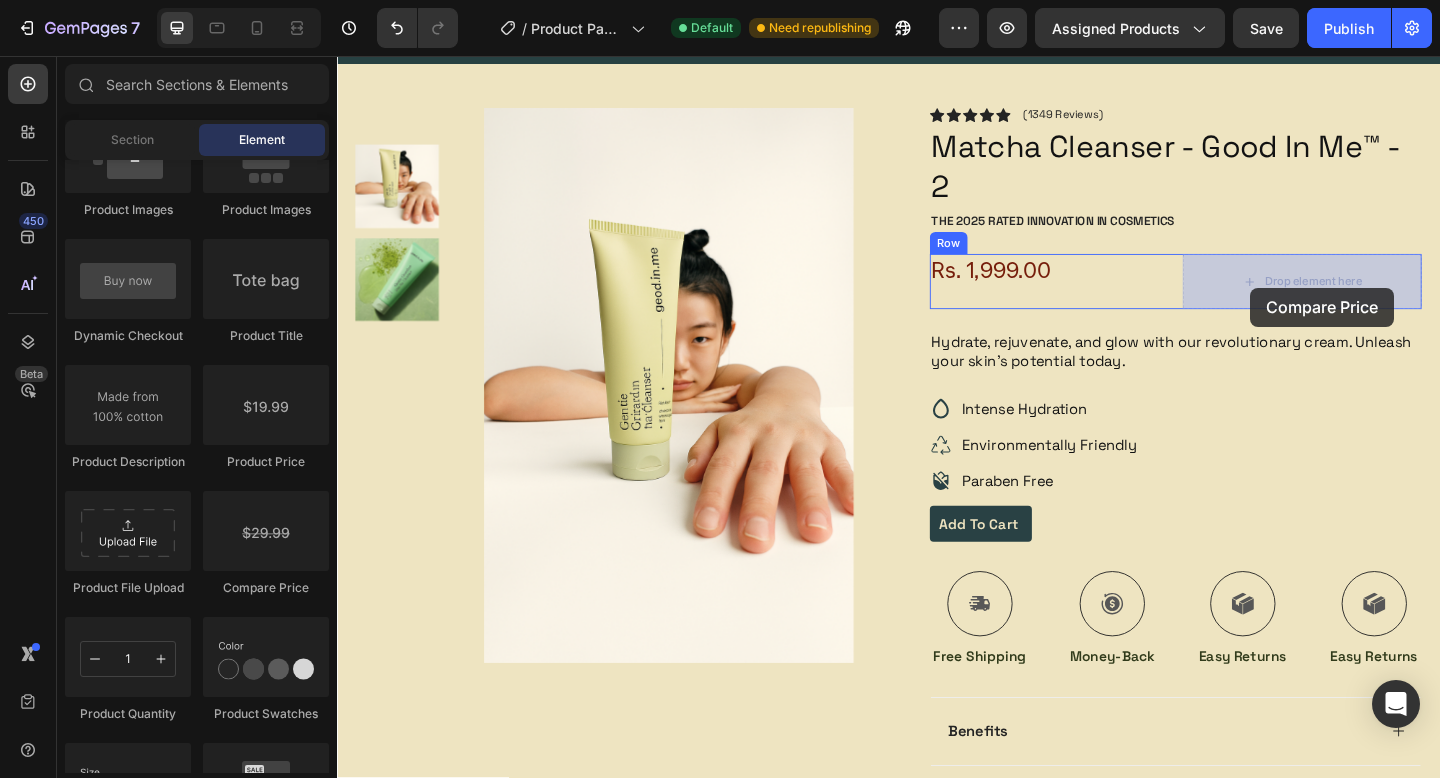 drag, startPoint x: 642, startPoint y: 617, endPoint x: 1330, endPoint y: 308, distance: 754.2049 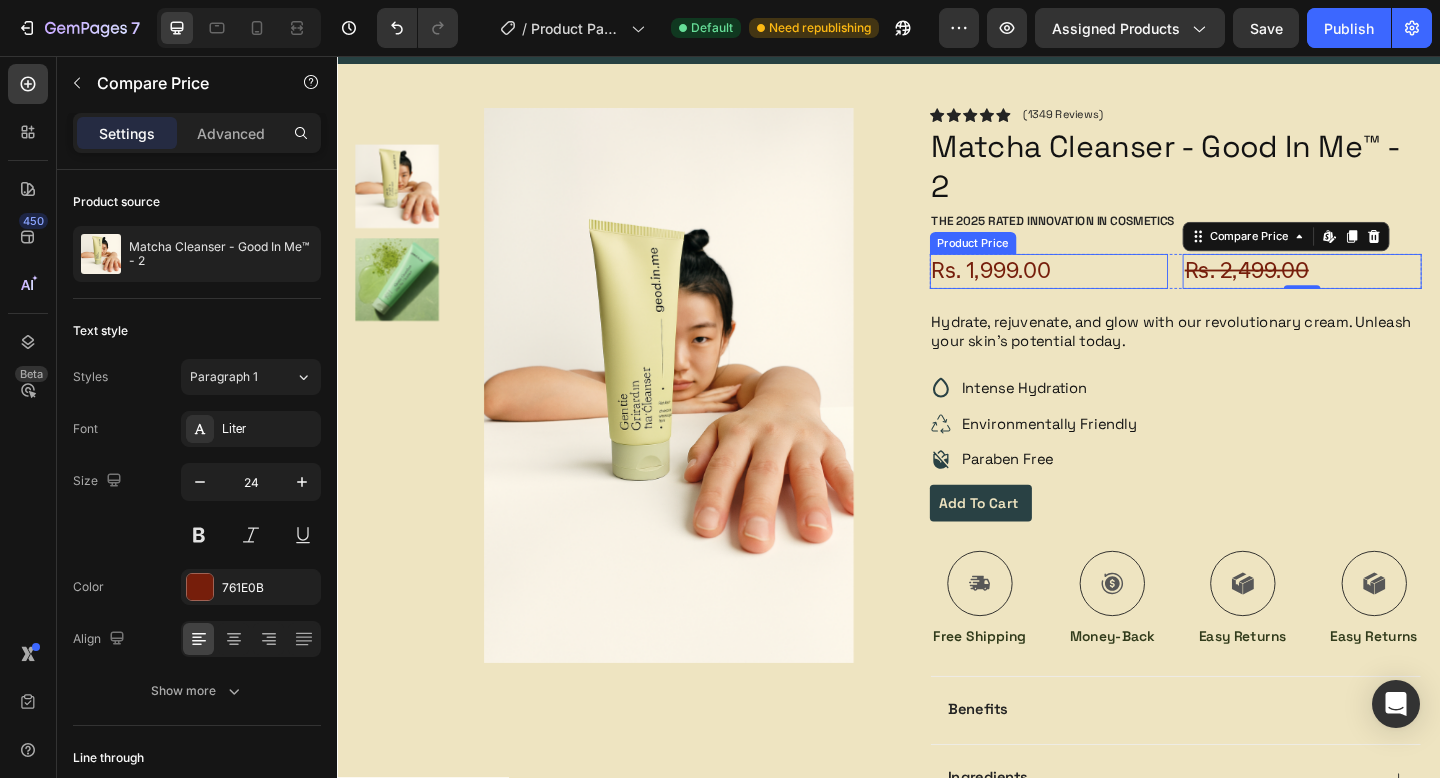 click on "Rs. 1,999.00" at bounding box center (1112, 291) 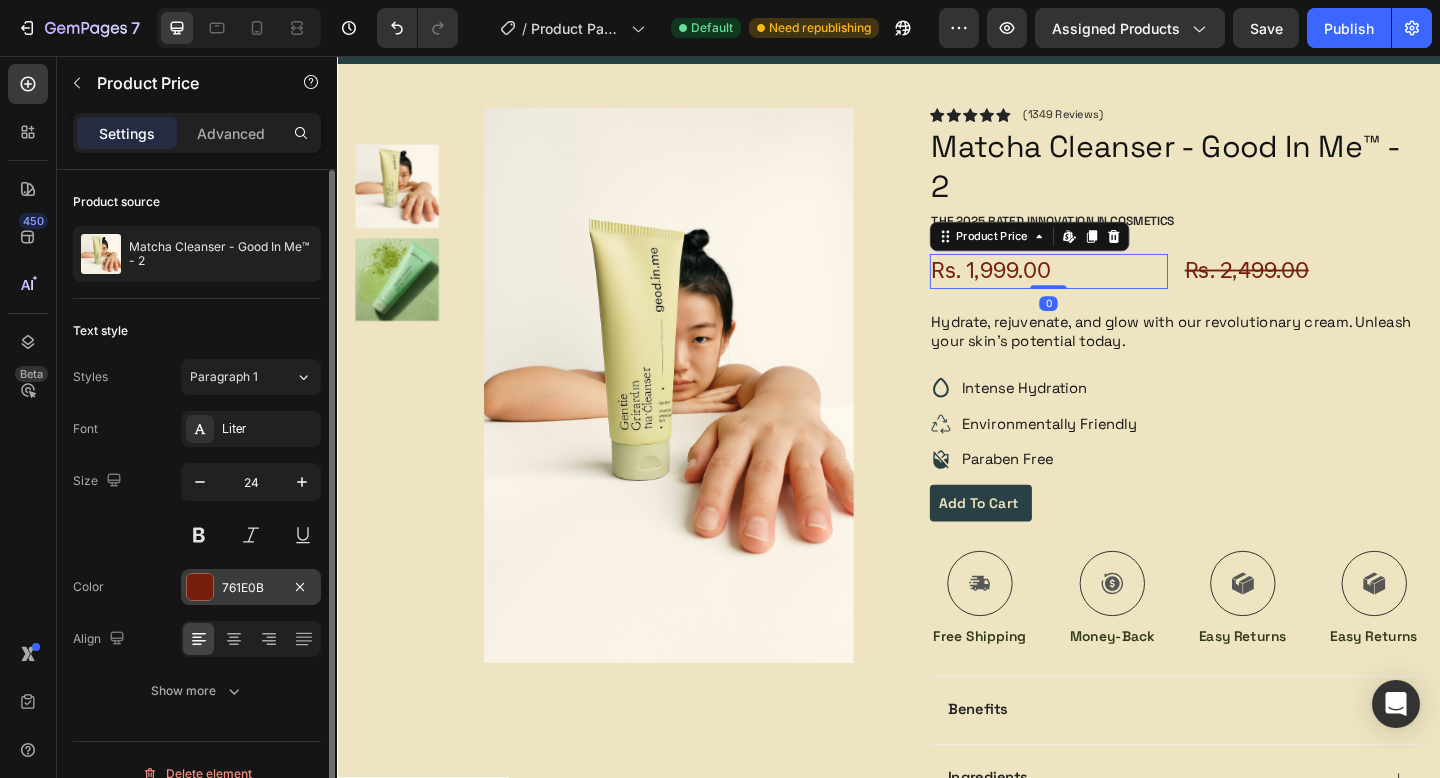 click at bounding box center [200, 587] 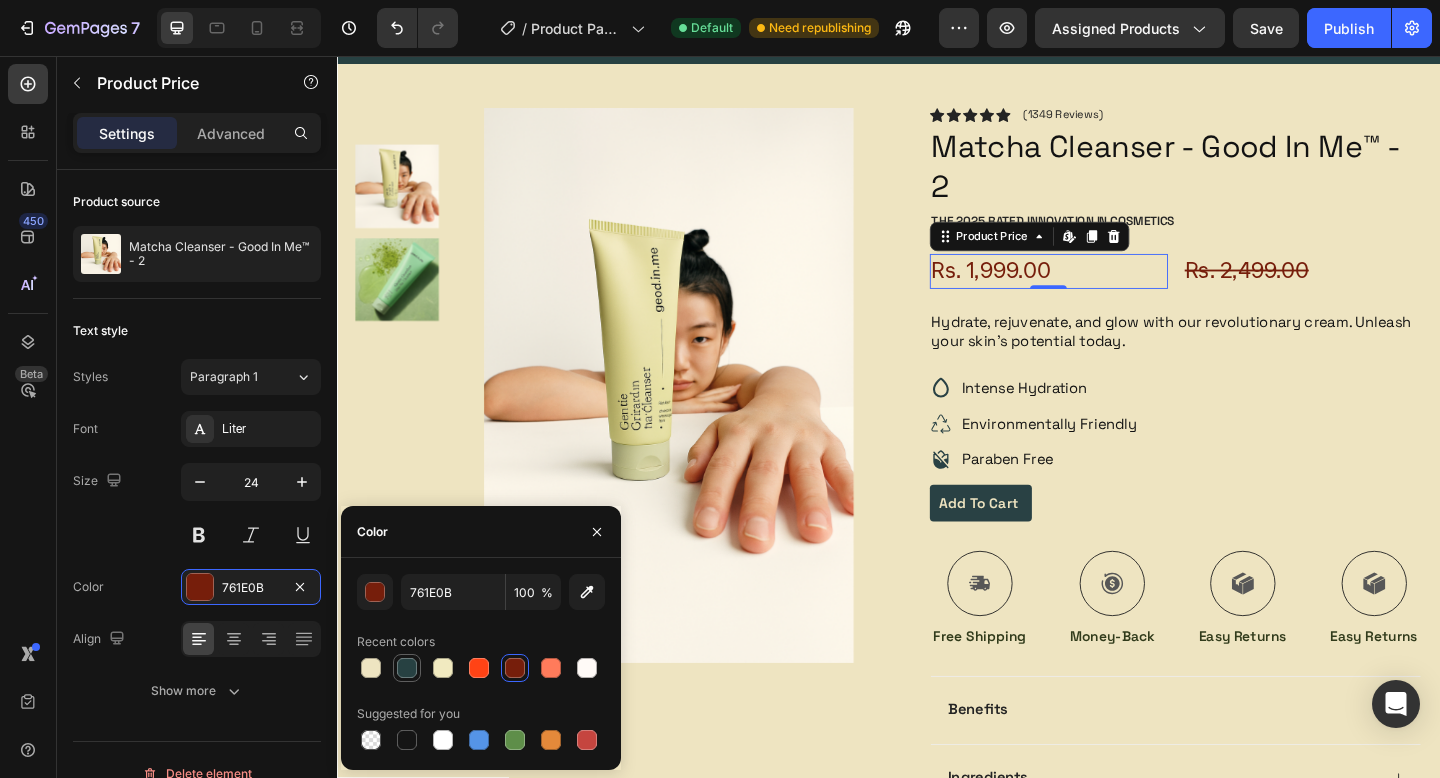 click at bounding box center (407, 668) 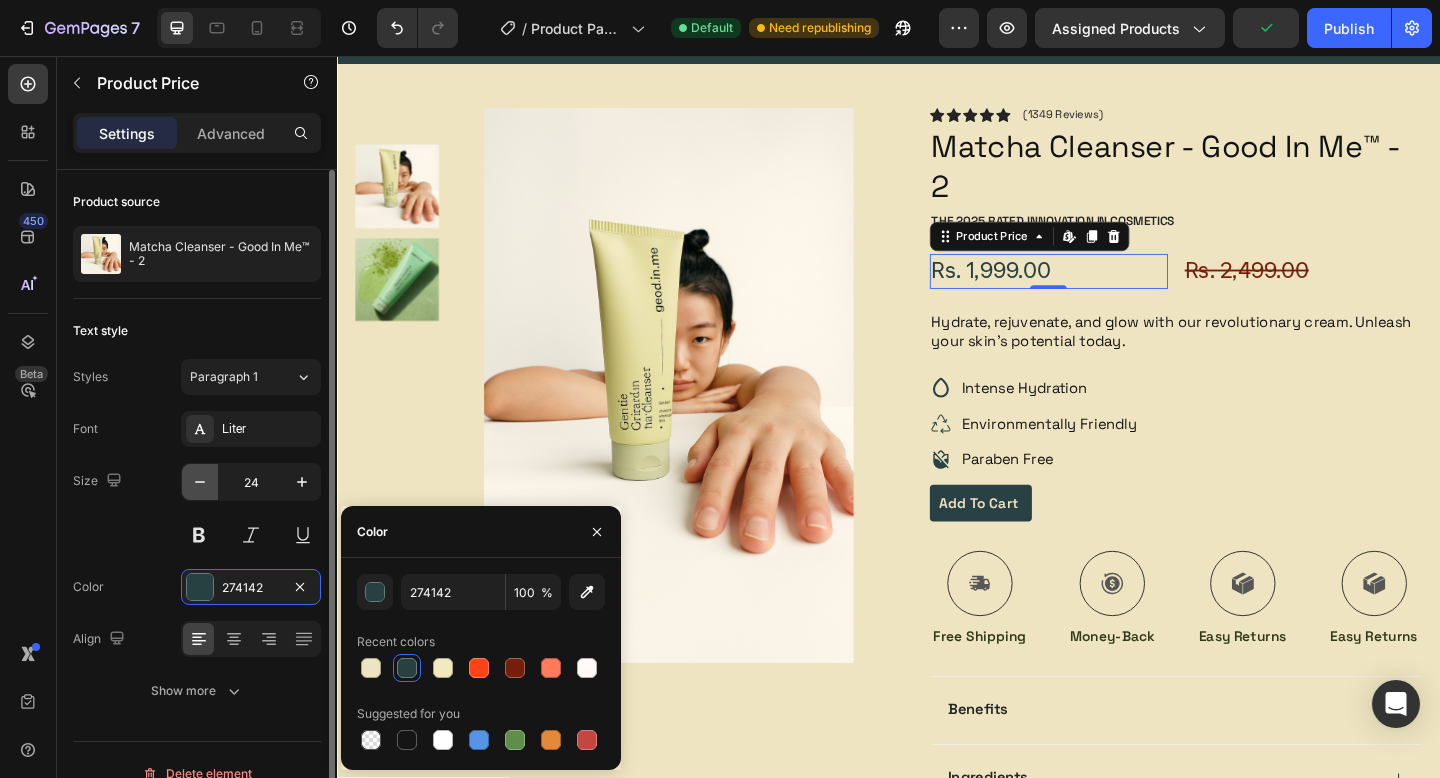 click 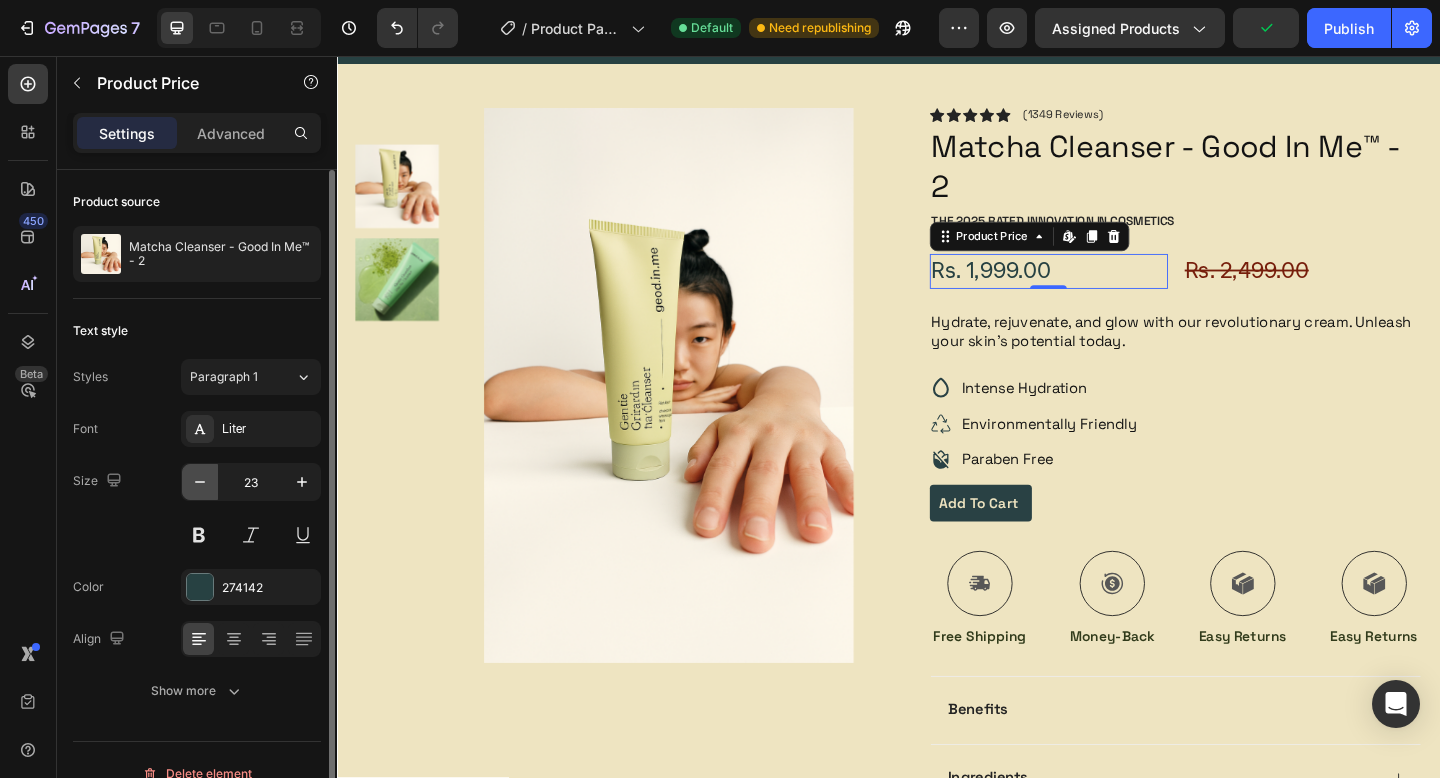 click 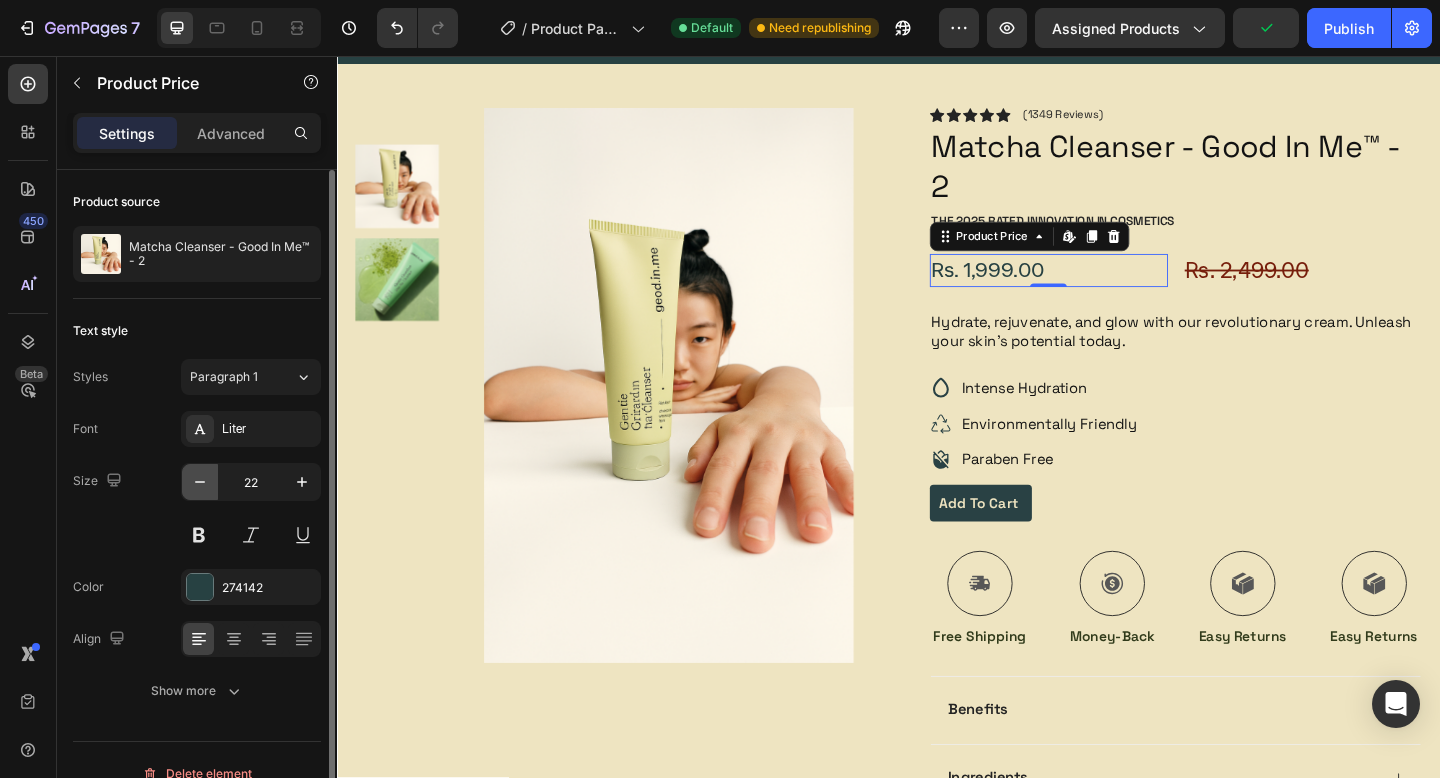click 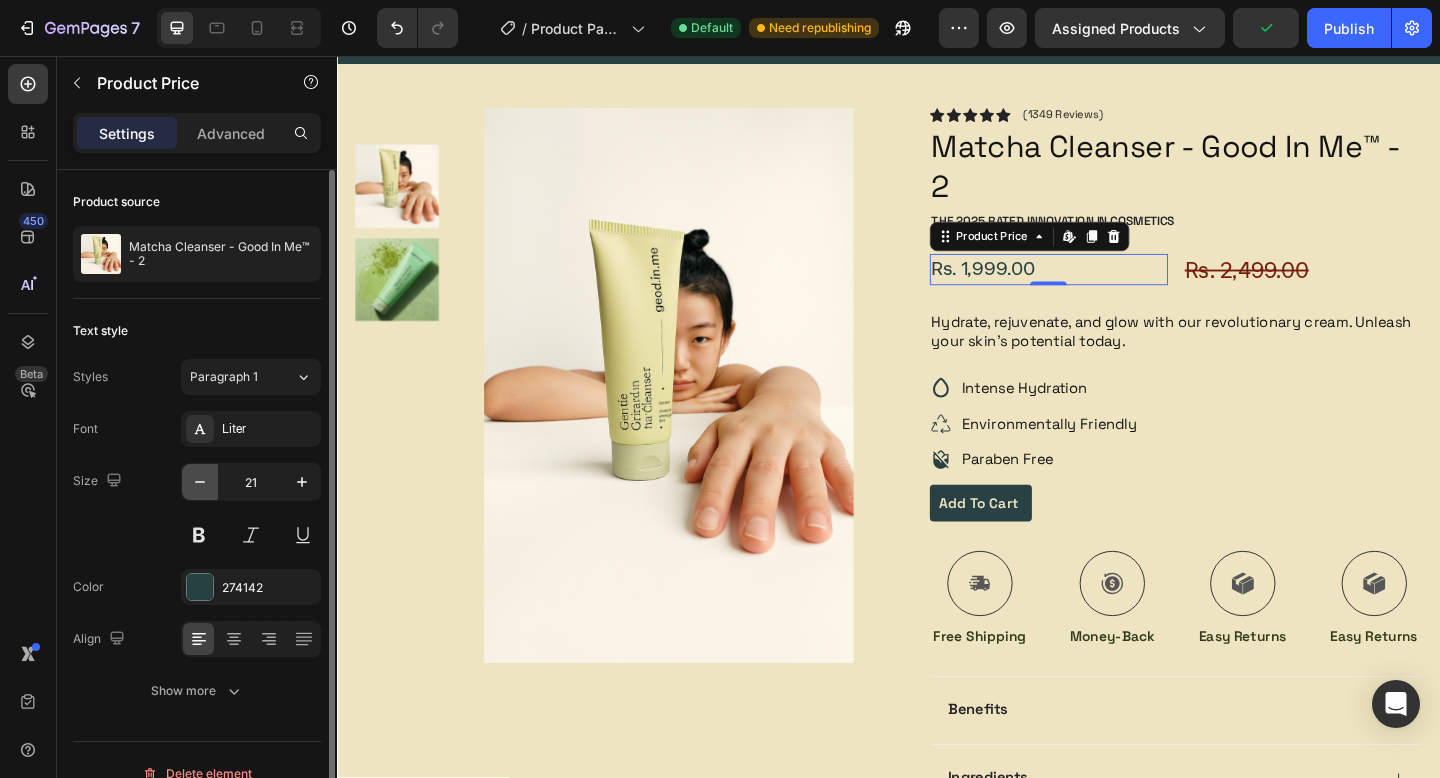 click 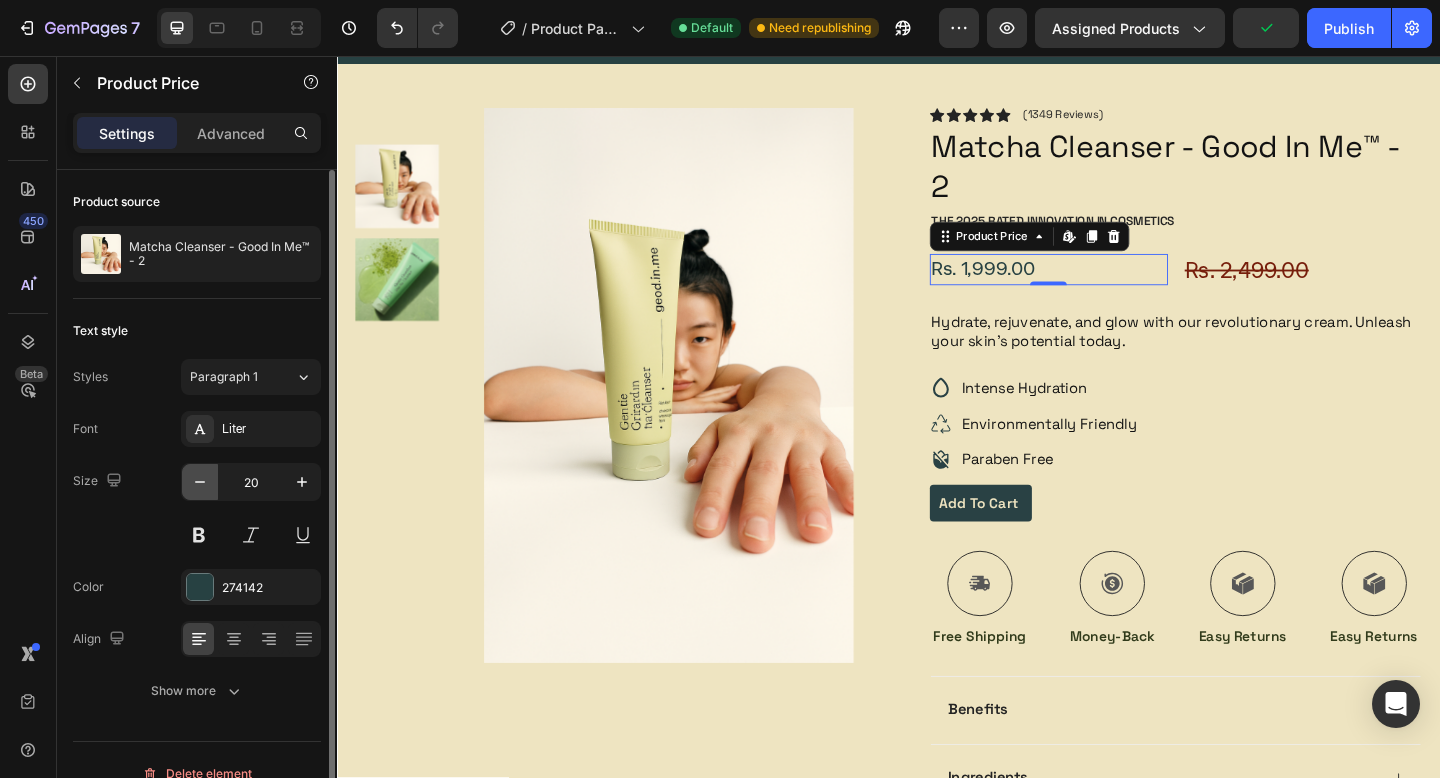 click 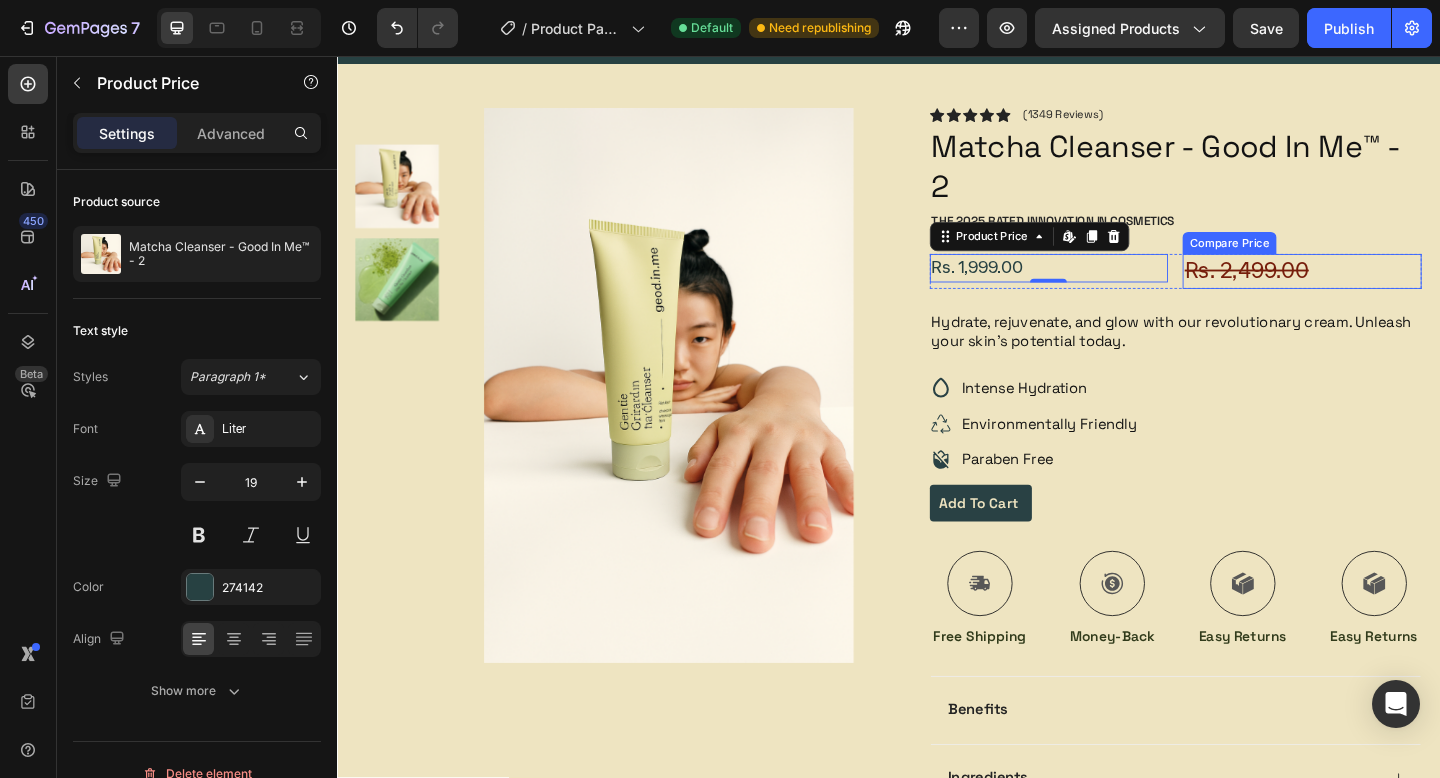 click on "Rs. 2,499.00" at bounding box center (1387, 291) 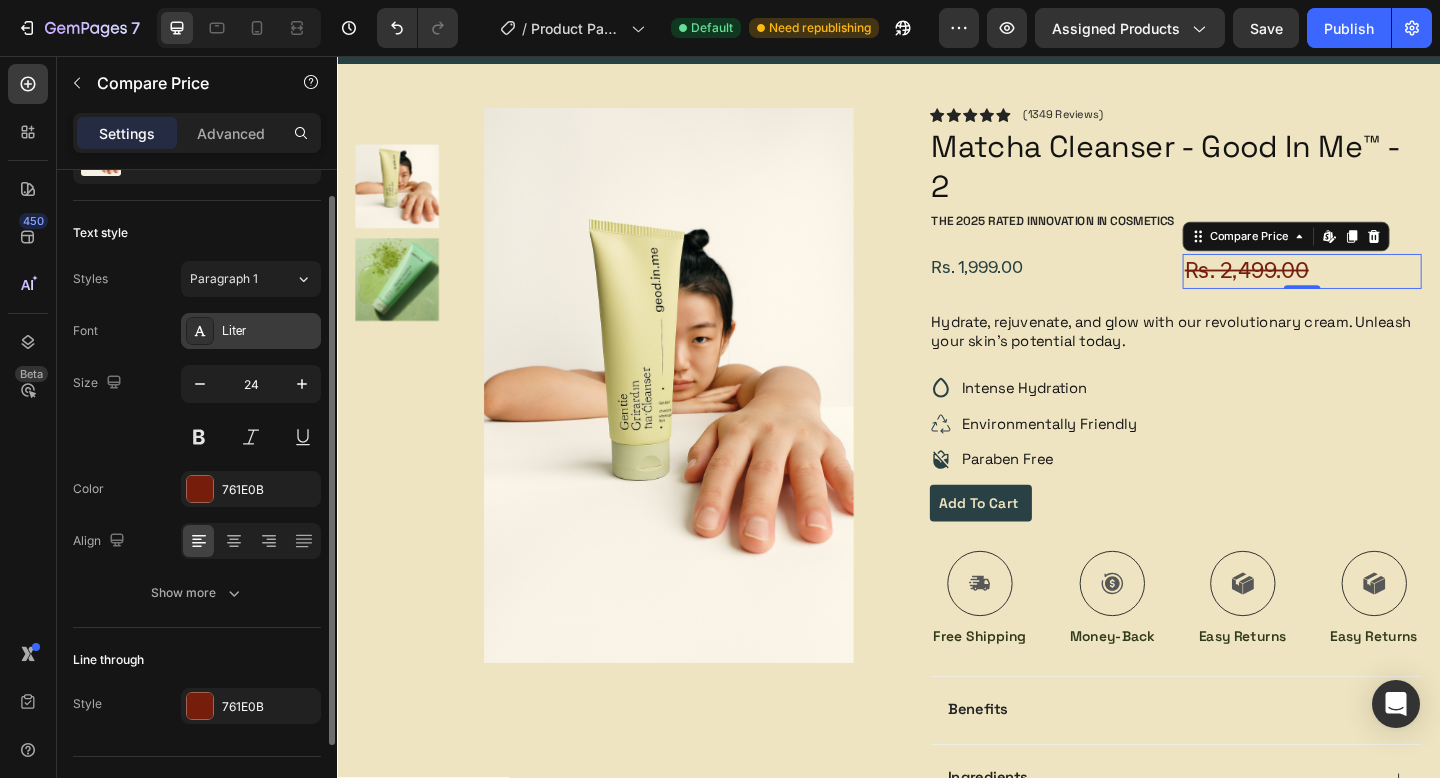 scroll, scrollTop: 99, scrollLeft: 0, axis: vertical 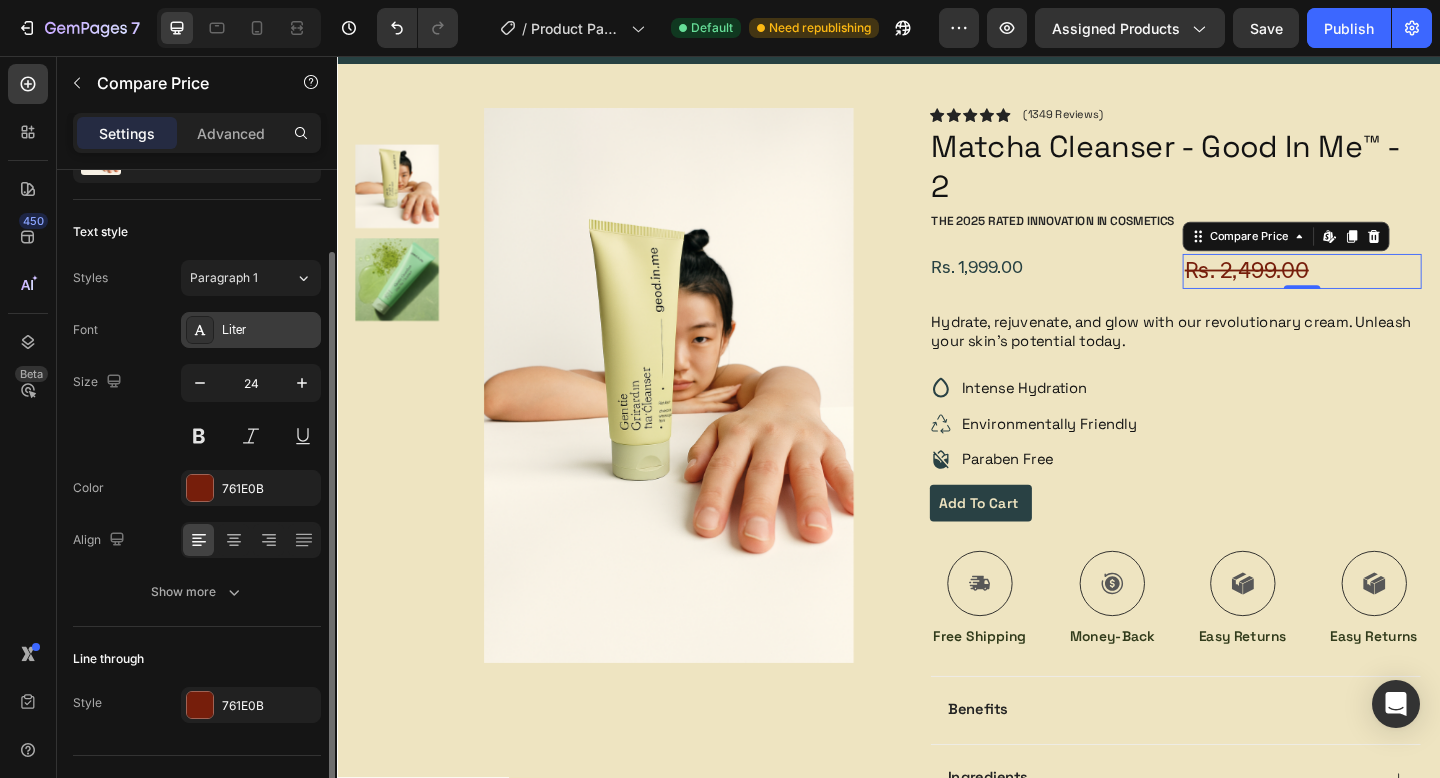 click on "Liter" at bounding box center (251, 330) 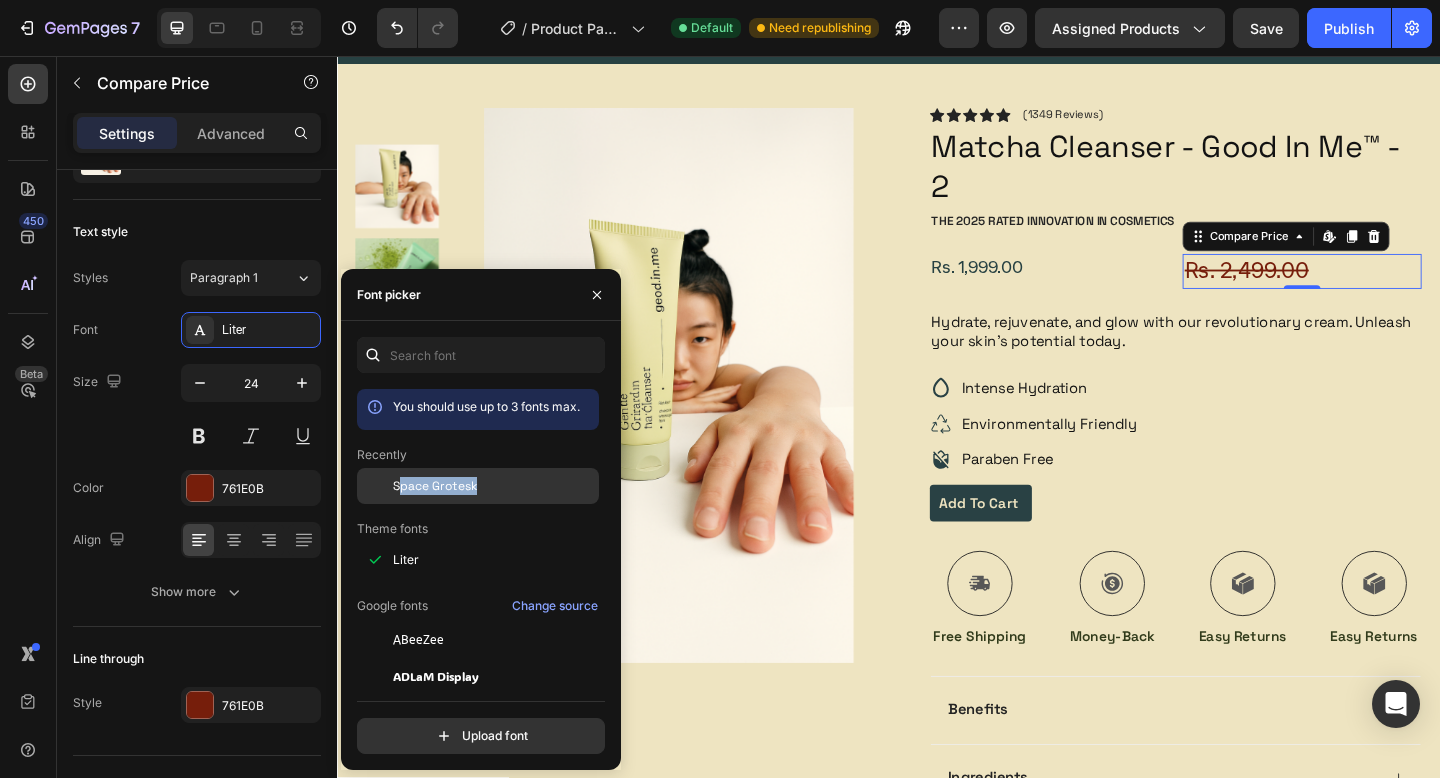 click on "Space Grotesk" 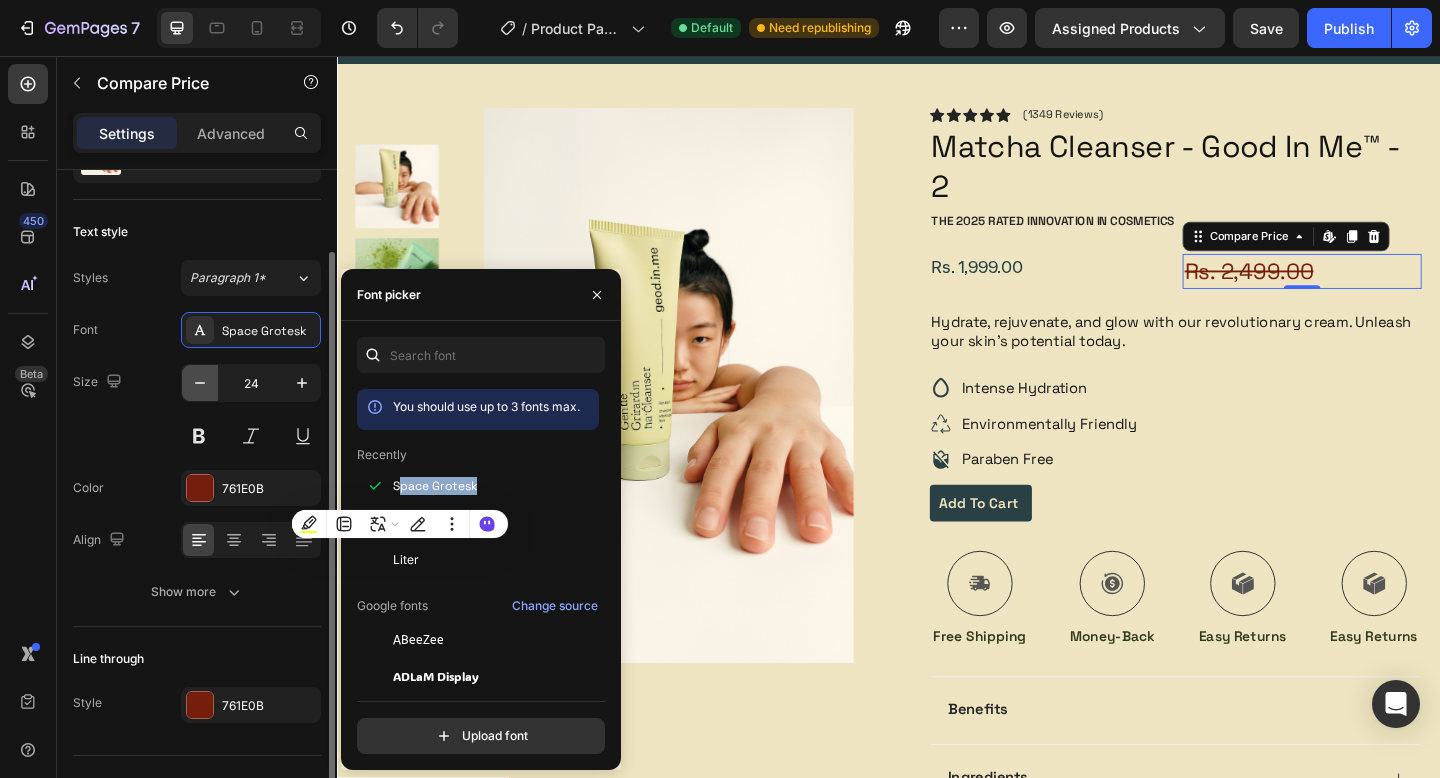 click 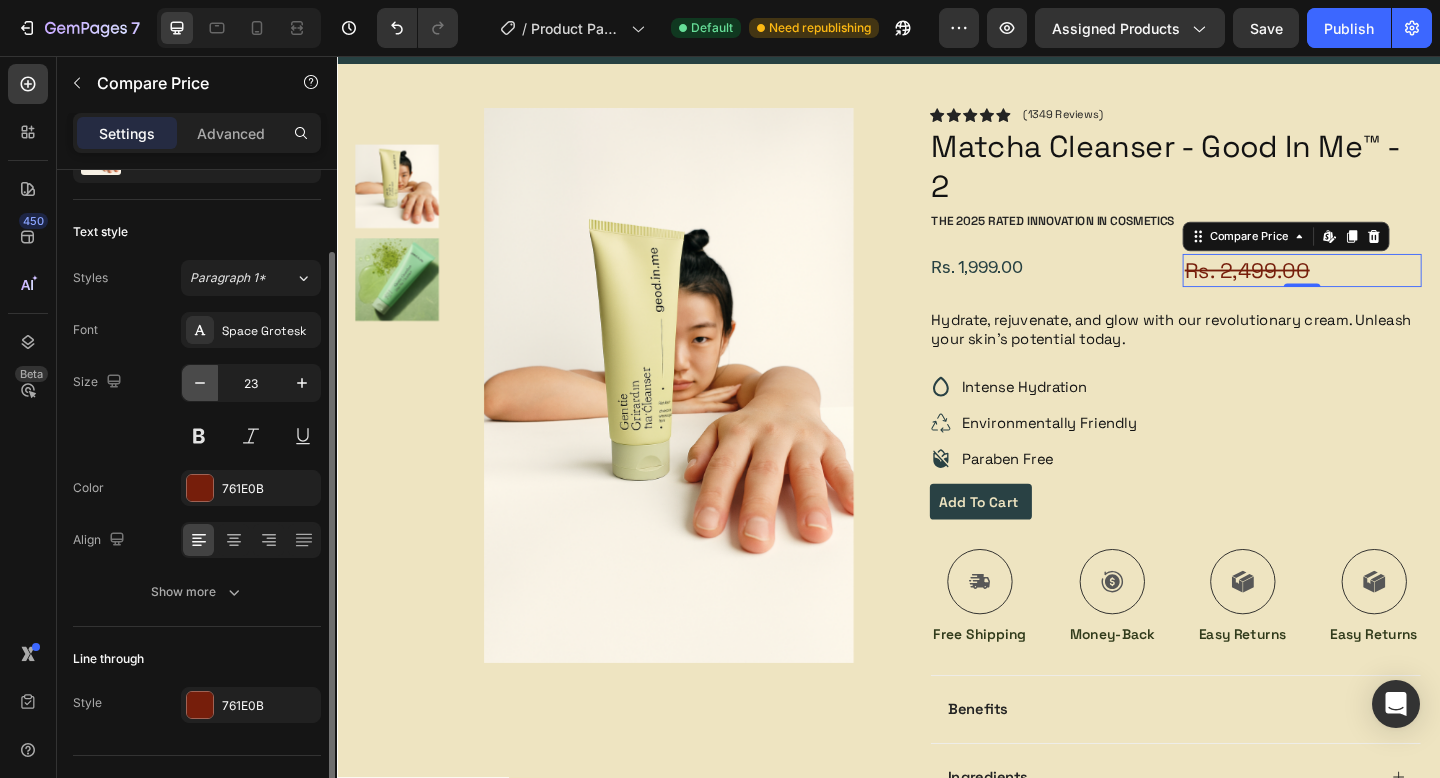click 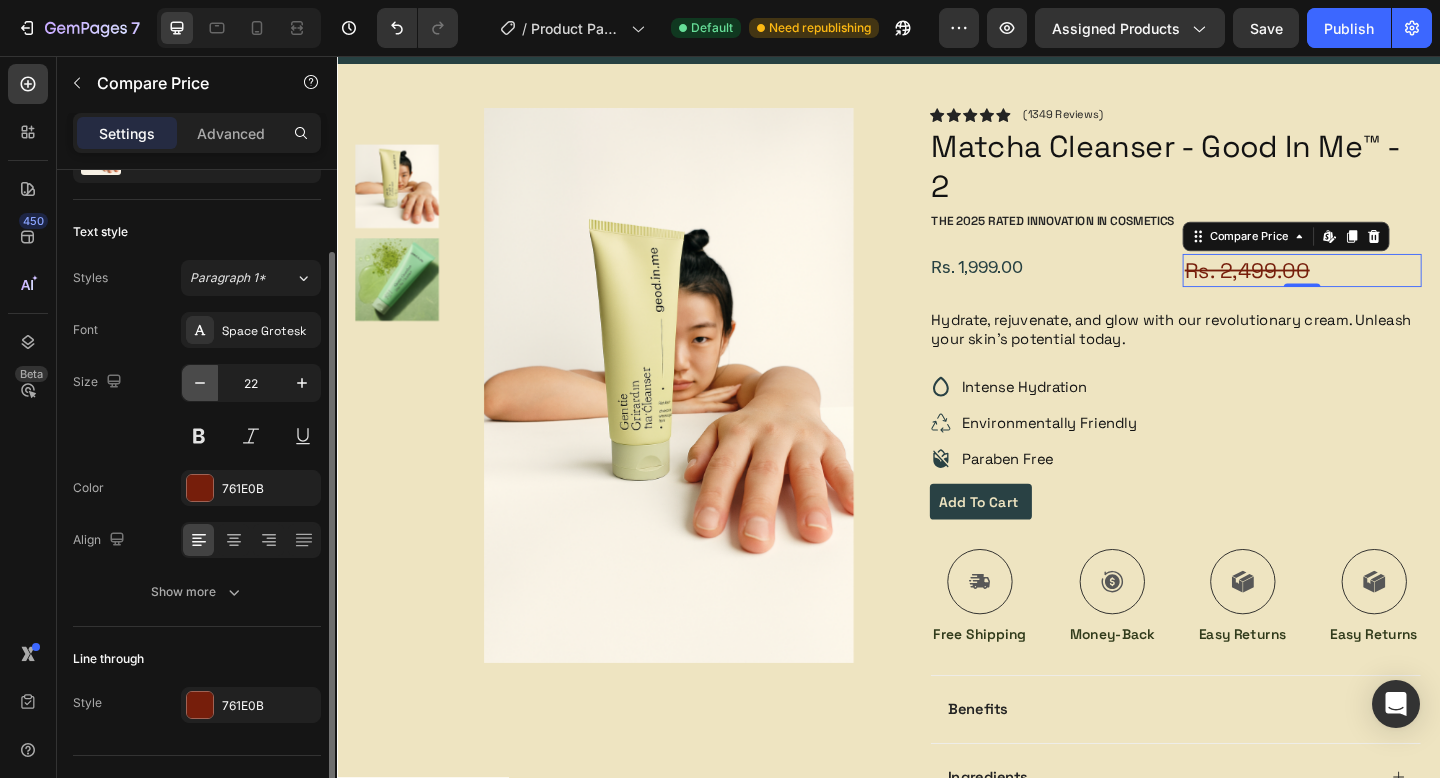 click 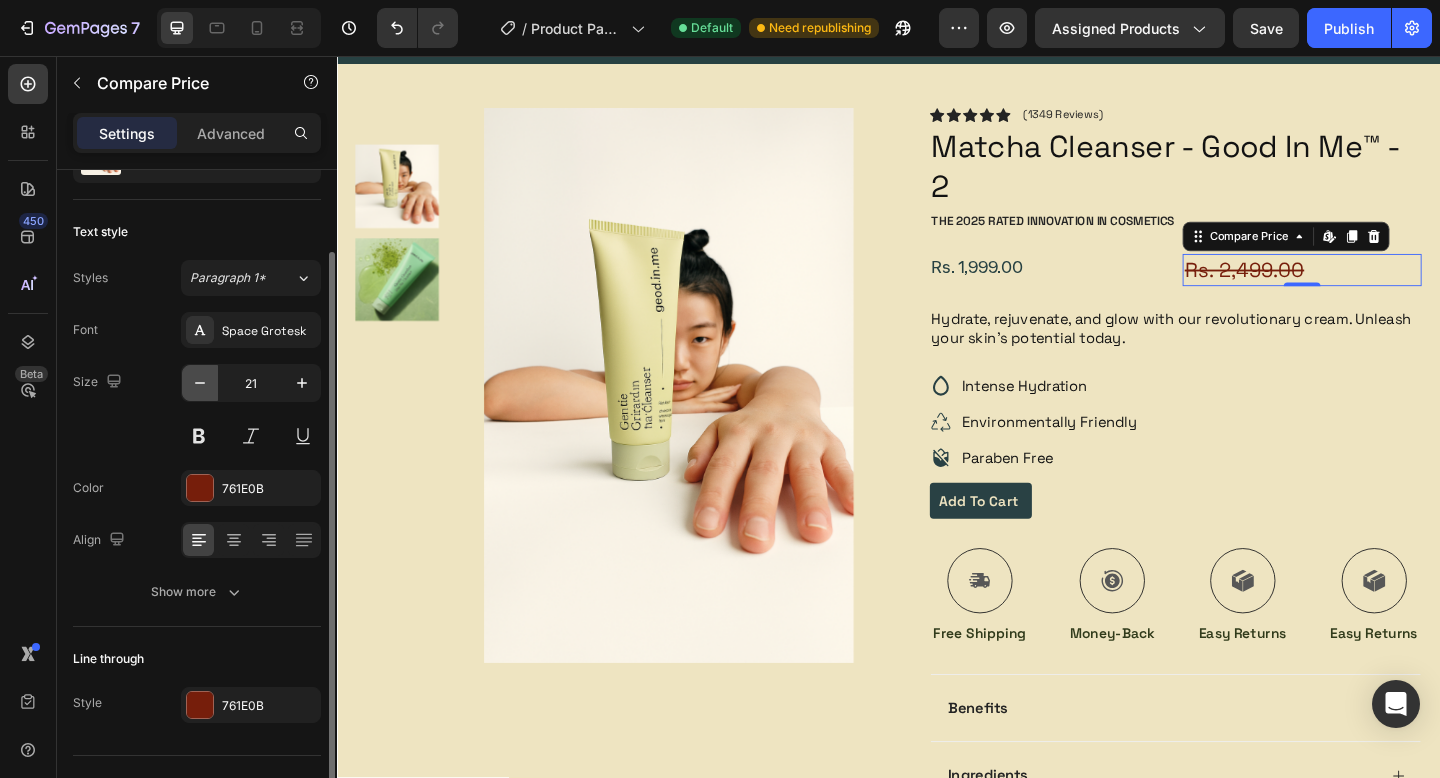click 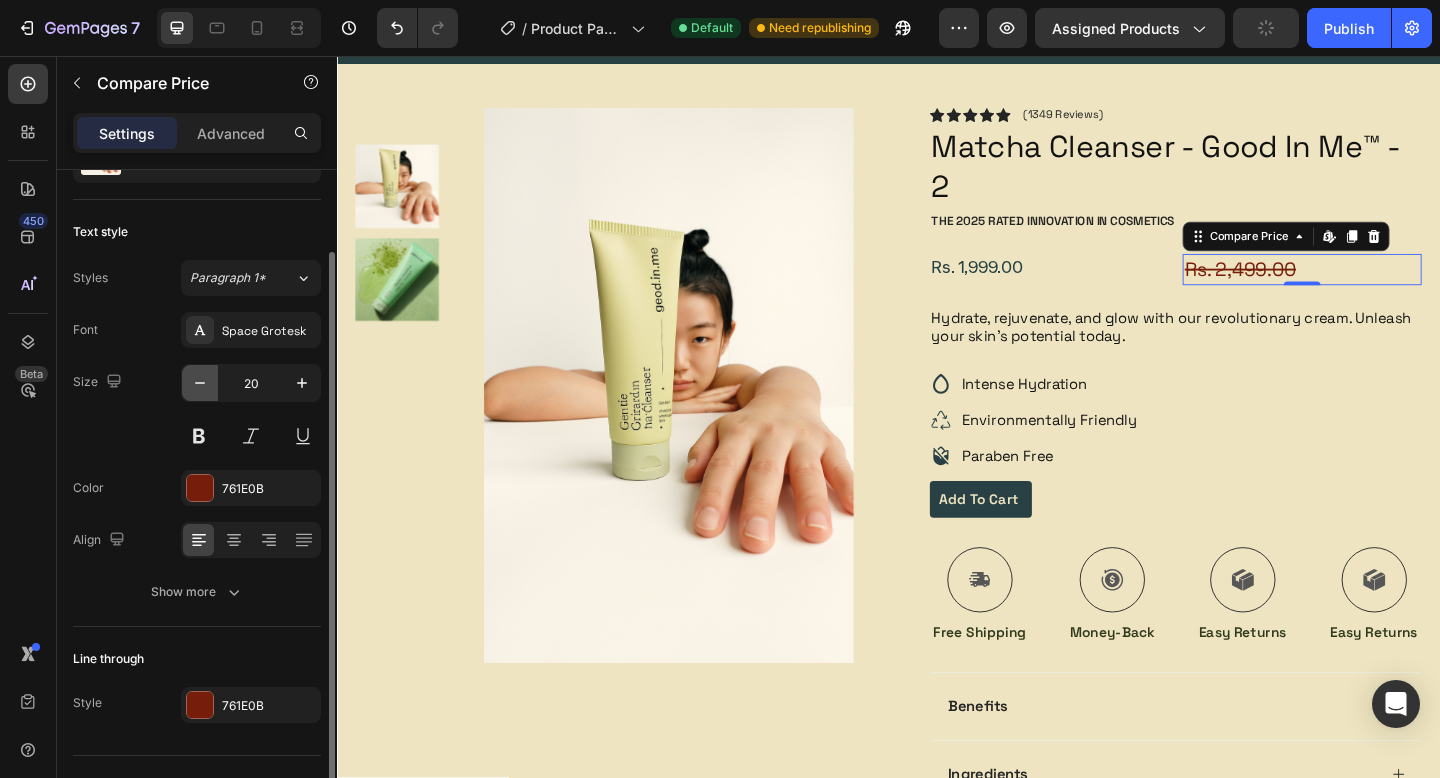 click 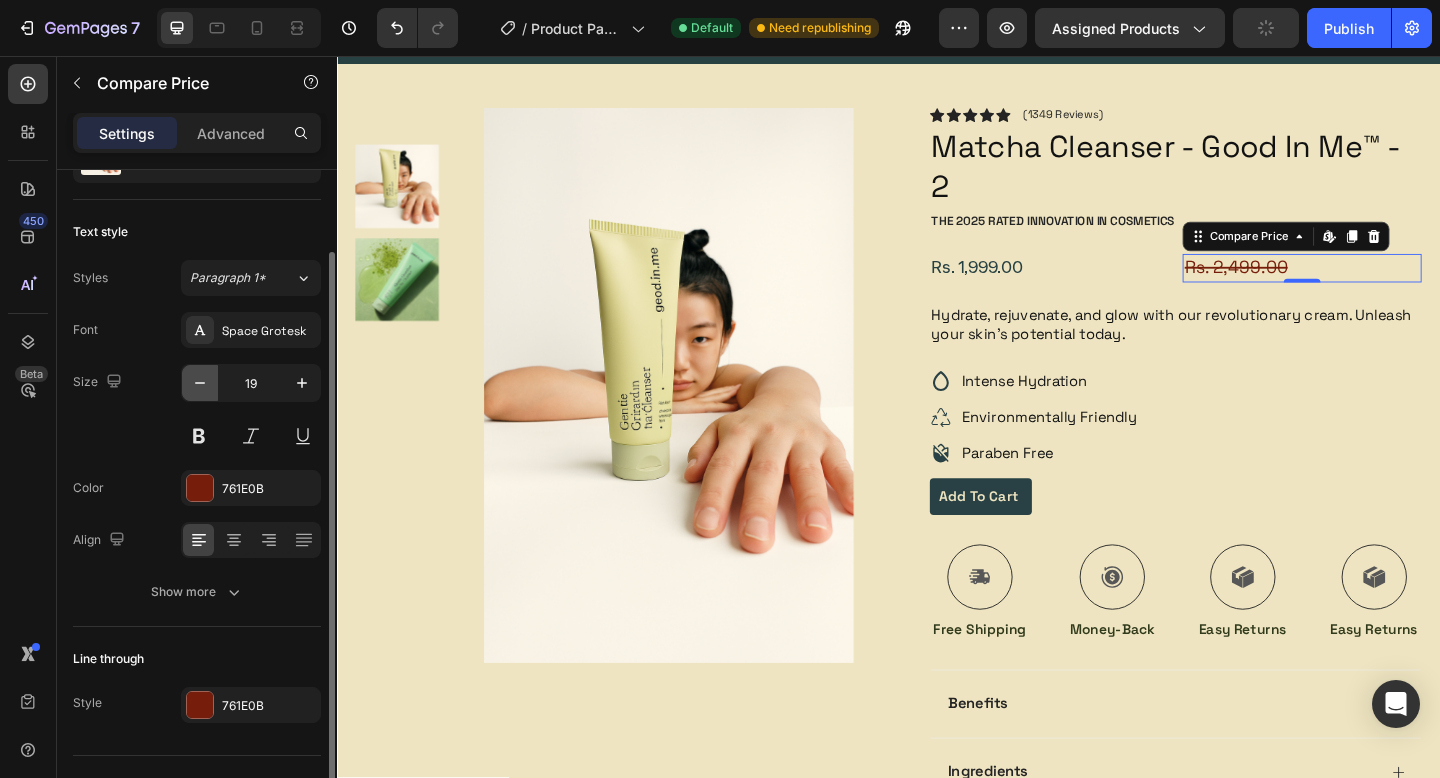 click 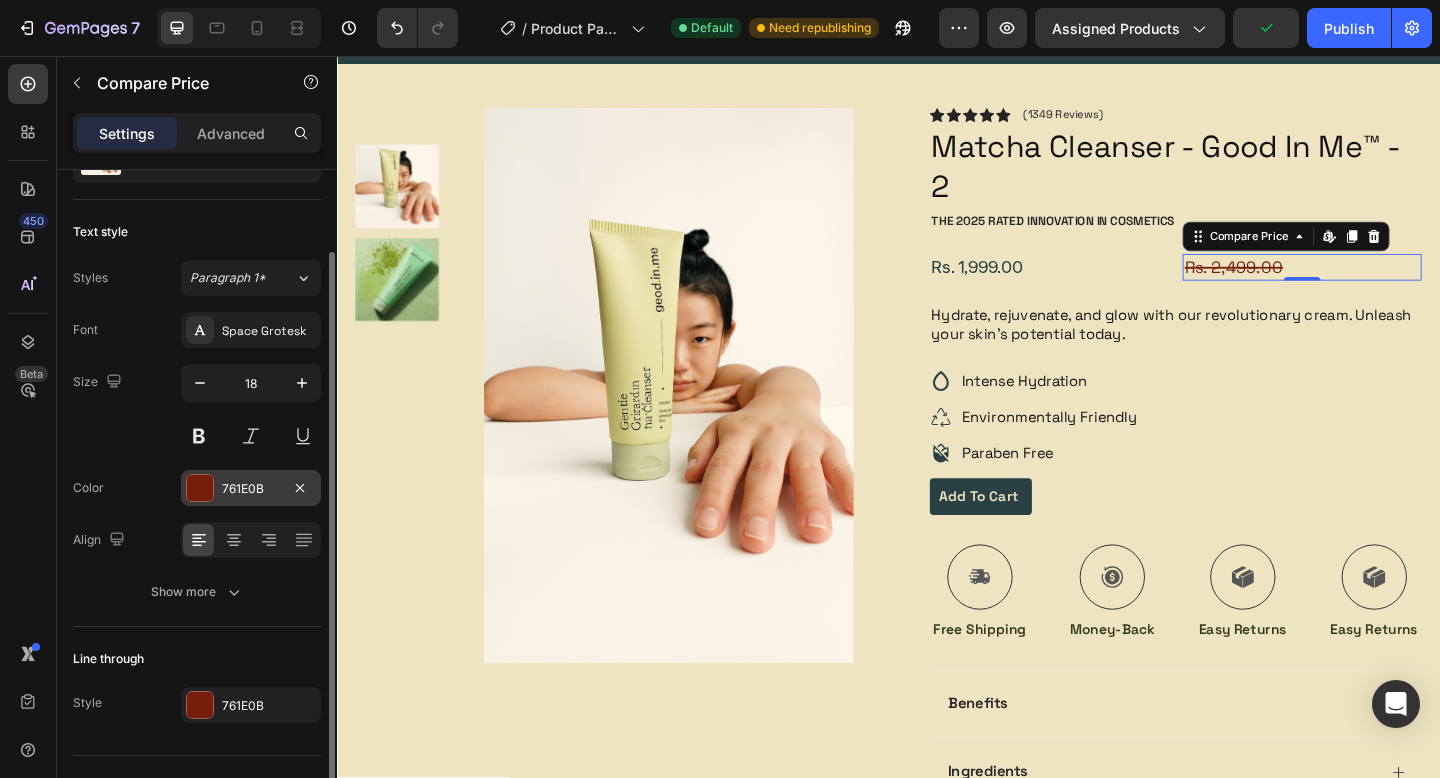 click at bounding box center (200, 488) 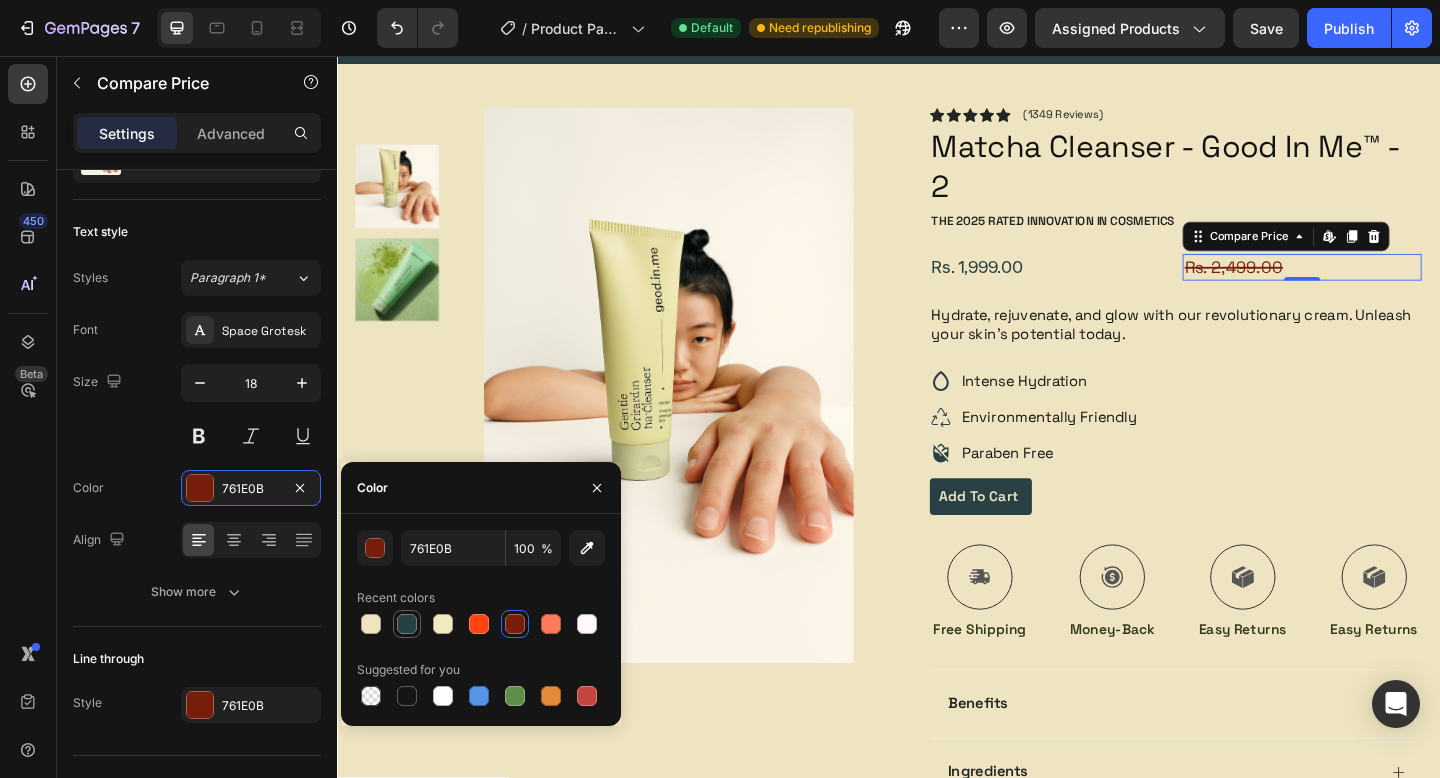 click at bounding box center [407, 624] 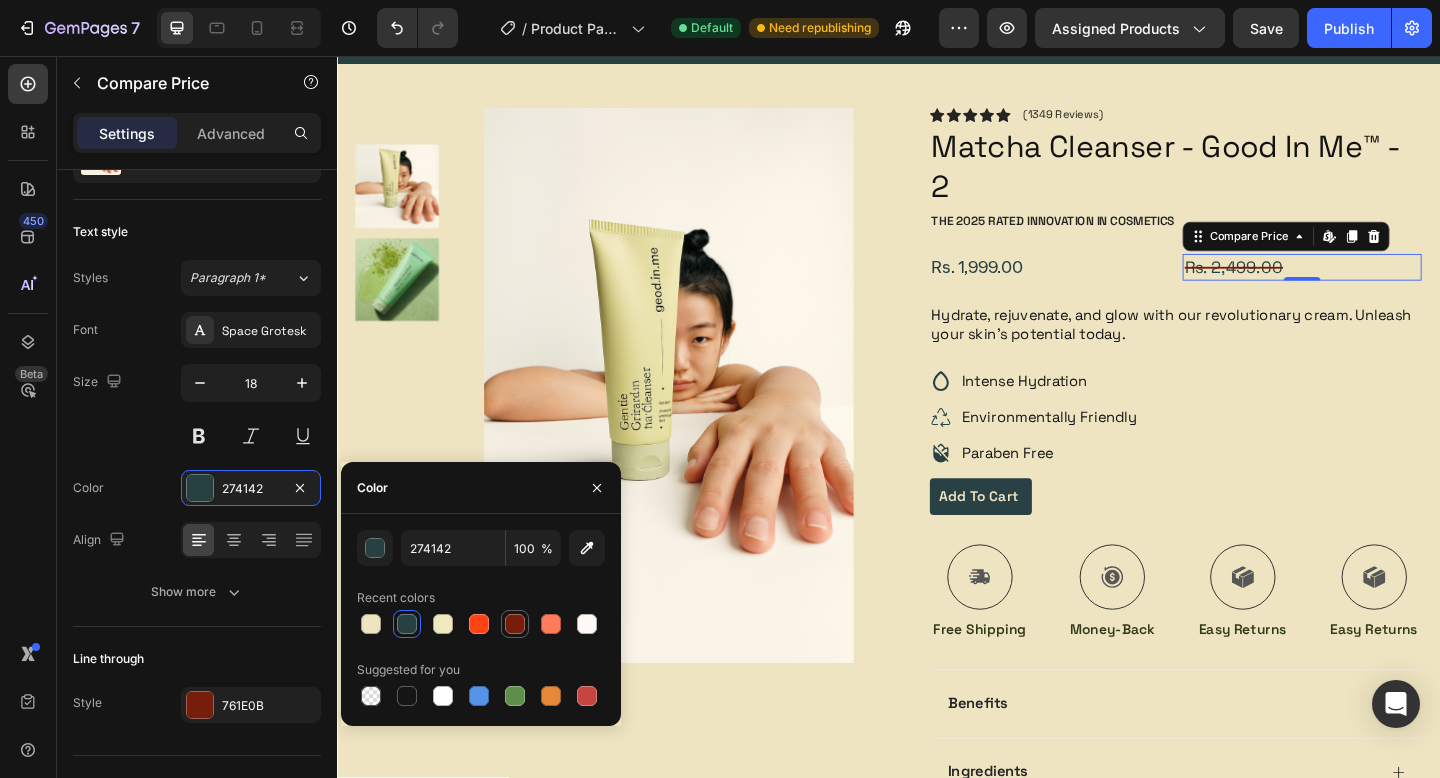 click at bounding box center (515, 624) 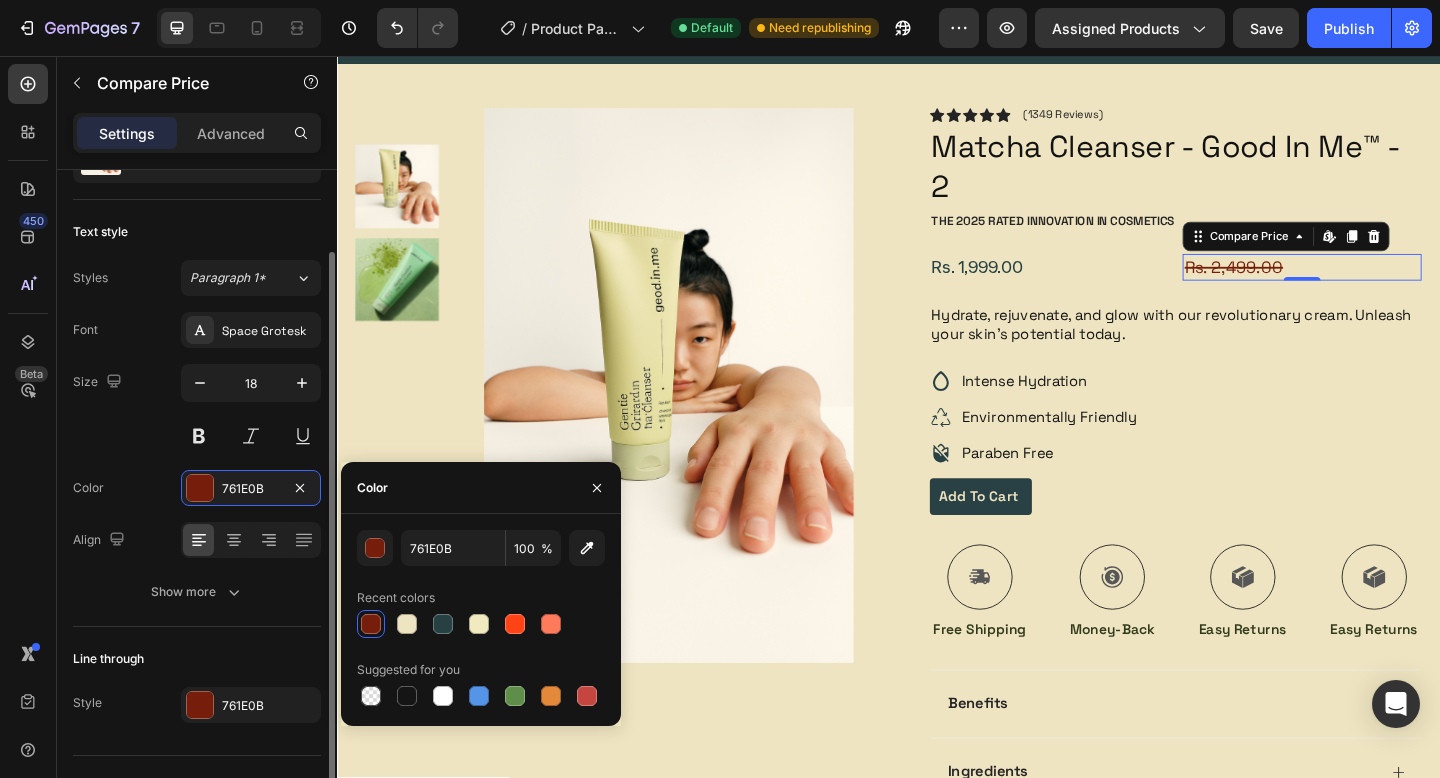 click on "Color 761E0B" at bounding box center [197, 488] 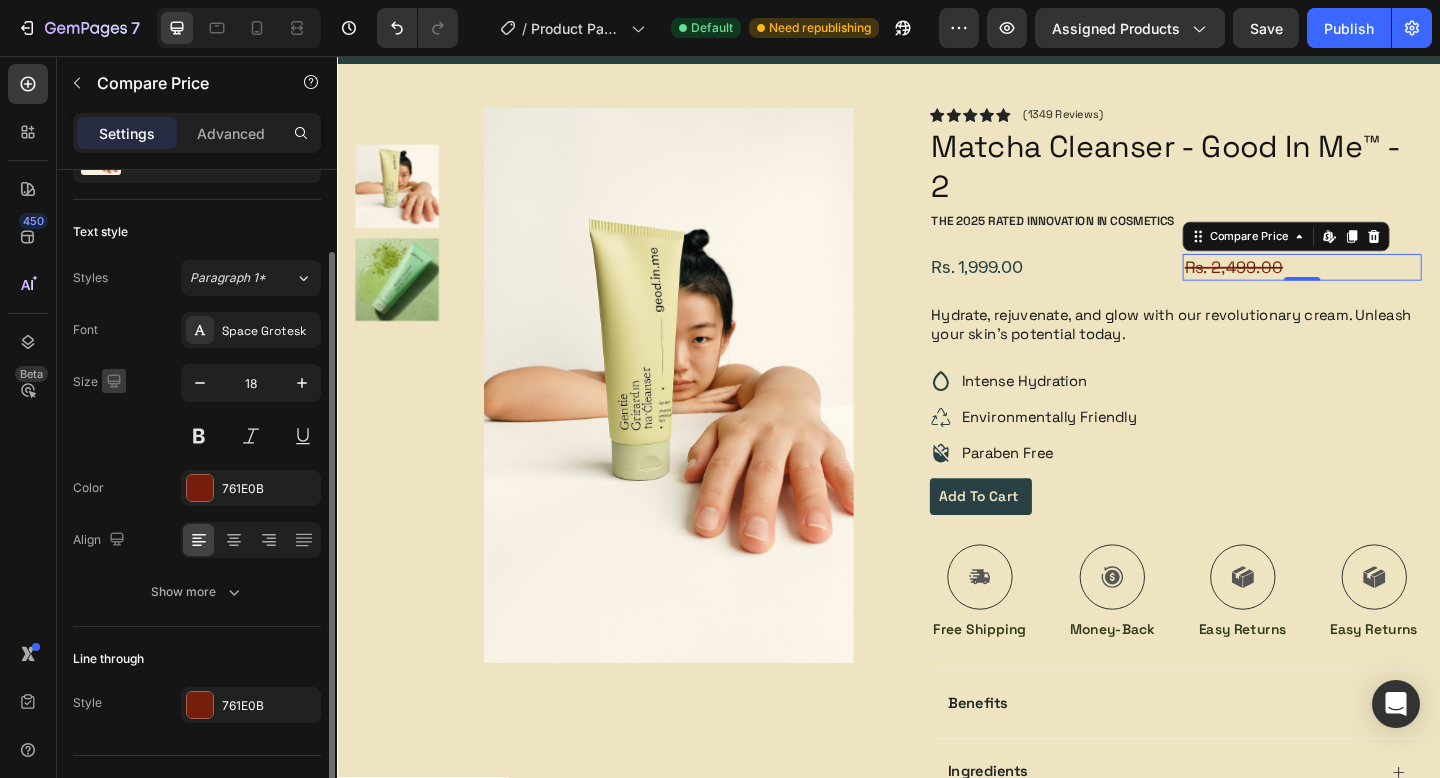 scroll, scrollTop: 140, scrollLeft: 0, axis: vertical 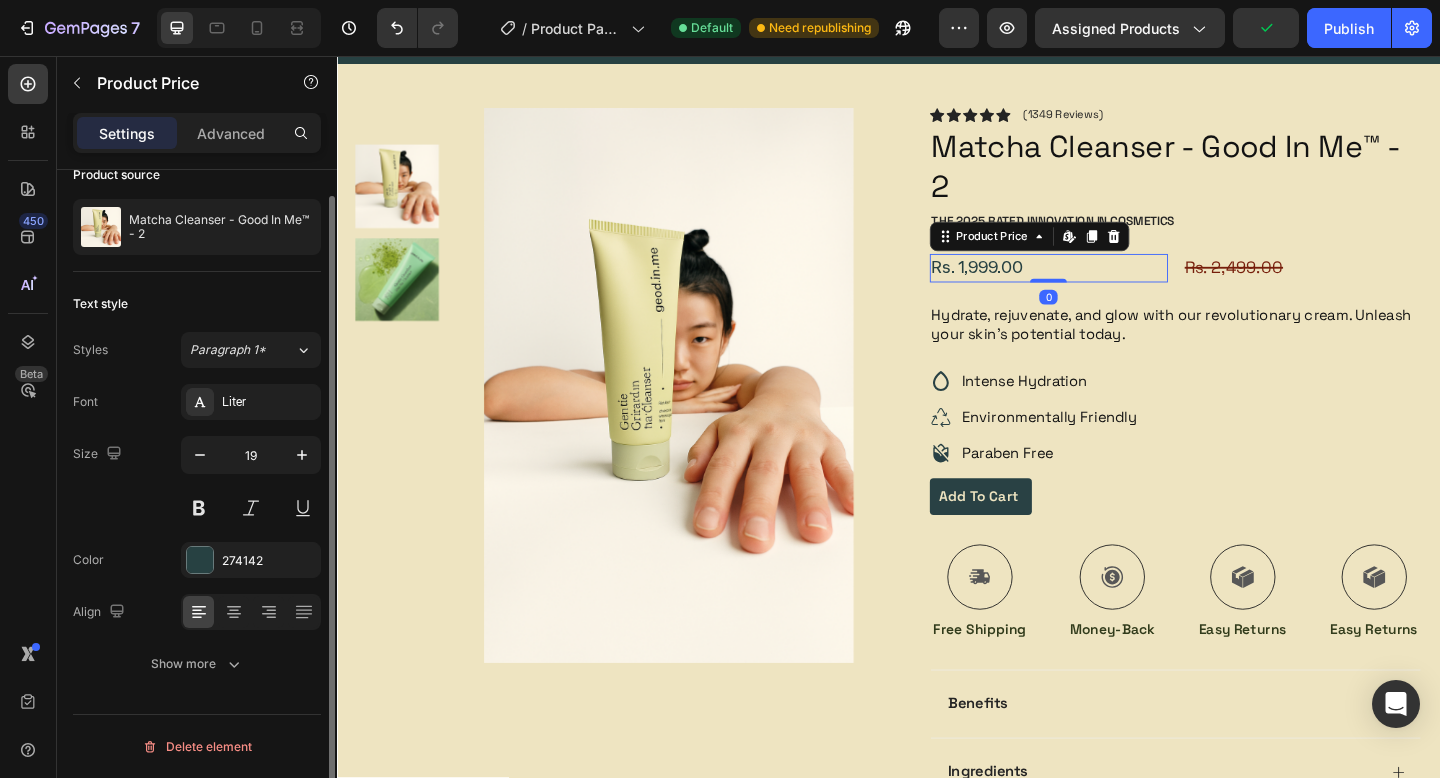 click on "Rs. 1,999.00" at bounding box center (1112, 287) 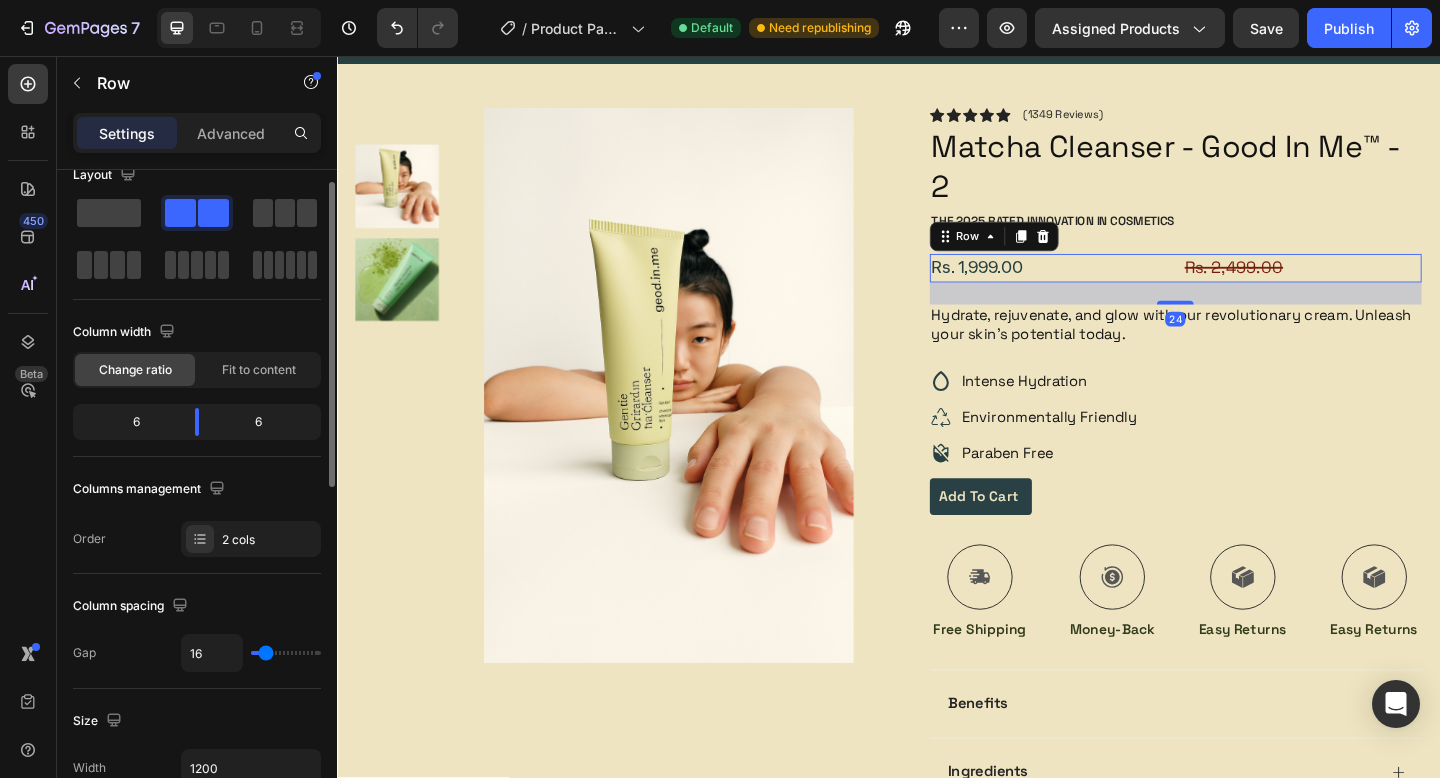 click on "Rs. 1,999.00 Product Price Product Price Rs. 2,499.00 Compare Price Compare Price Row   24" at bounding box center [1250, 287] 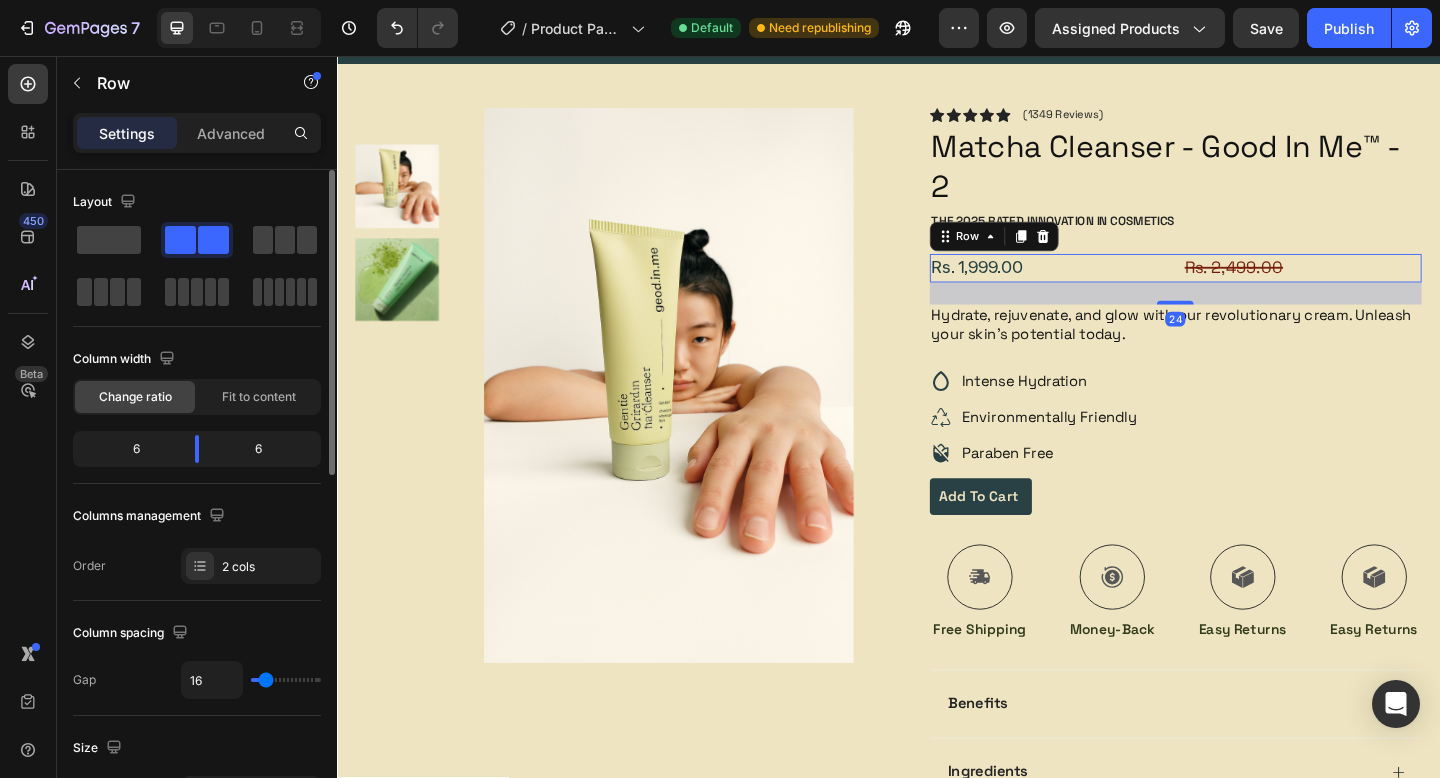type on "12" 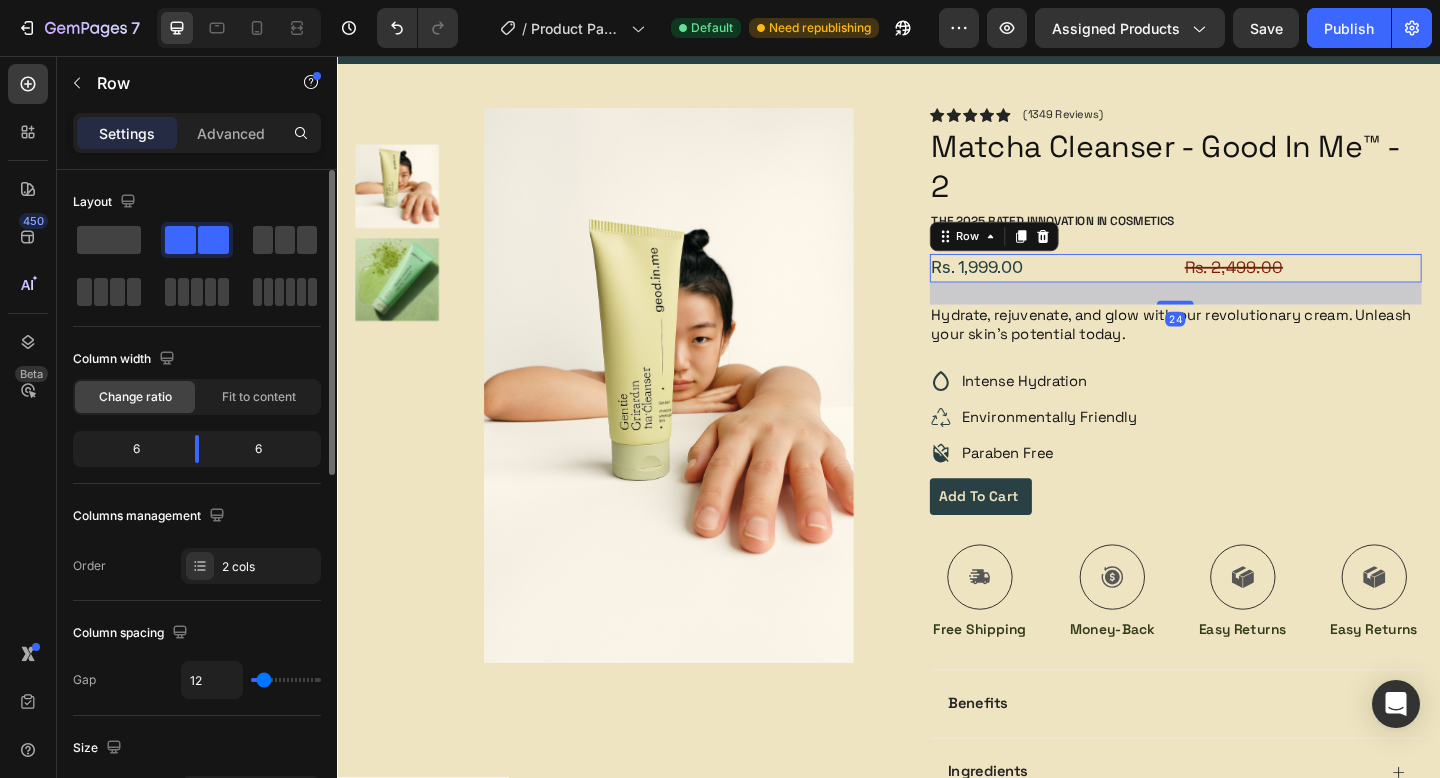 type on "9" 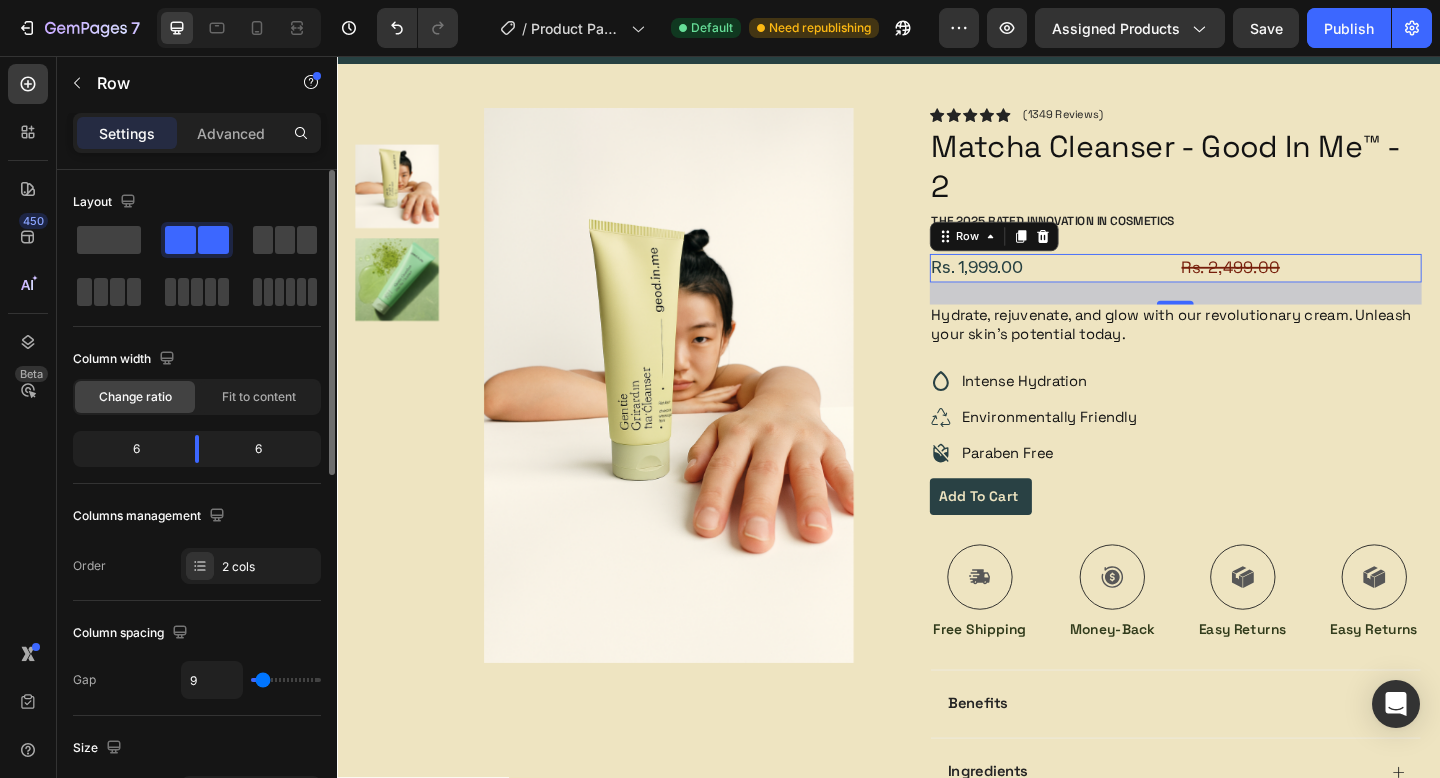 type on "8" 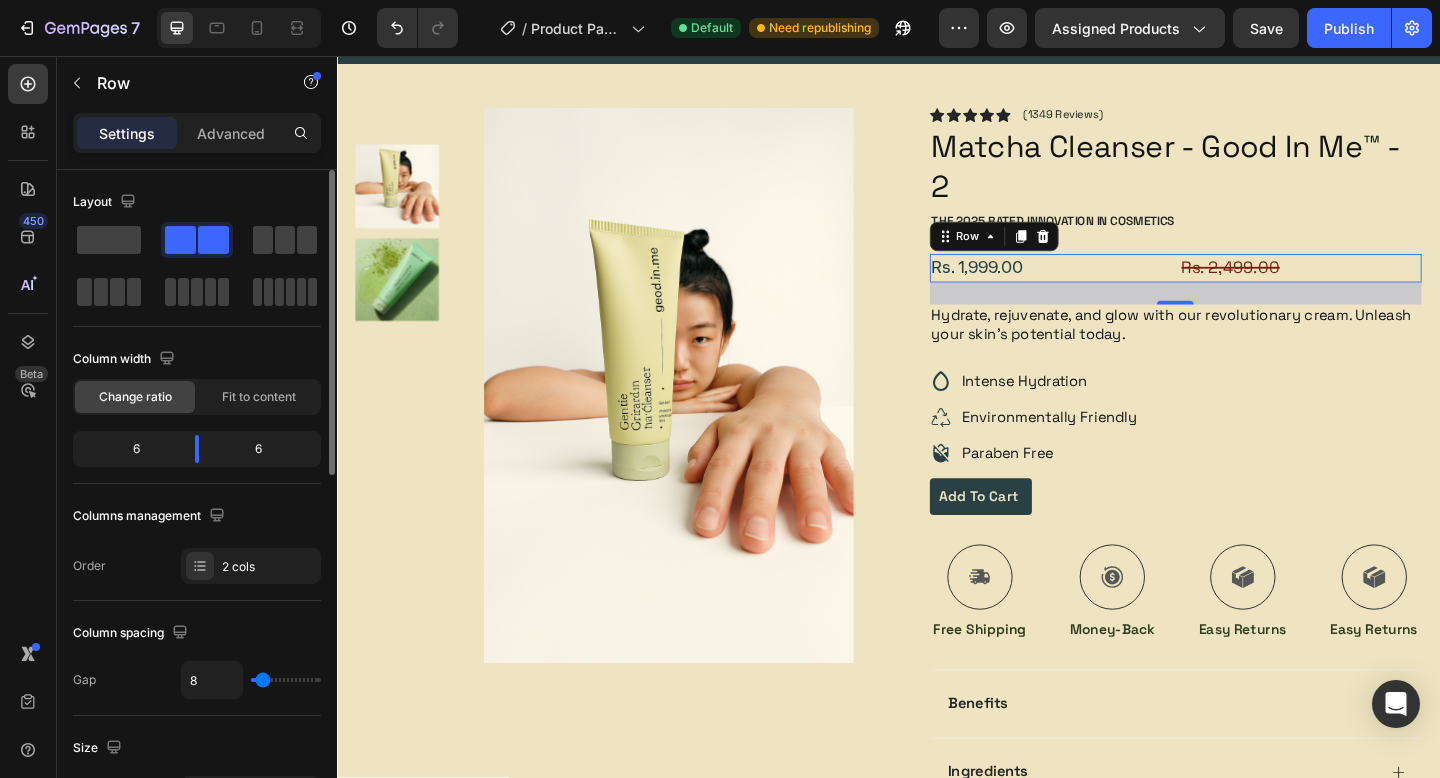 type on "2" 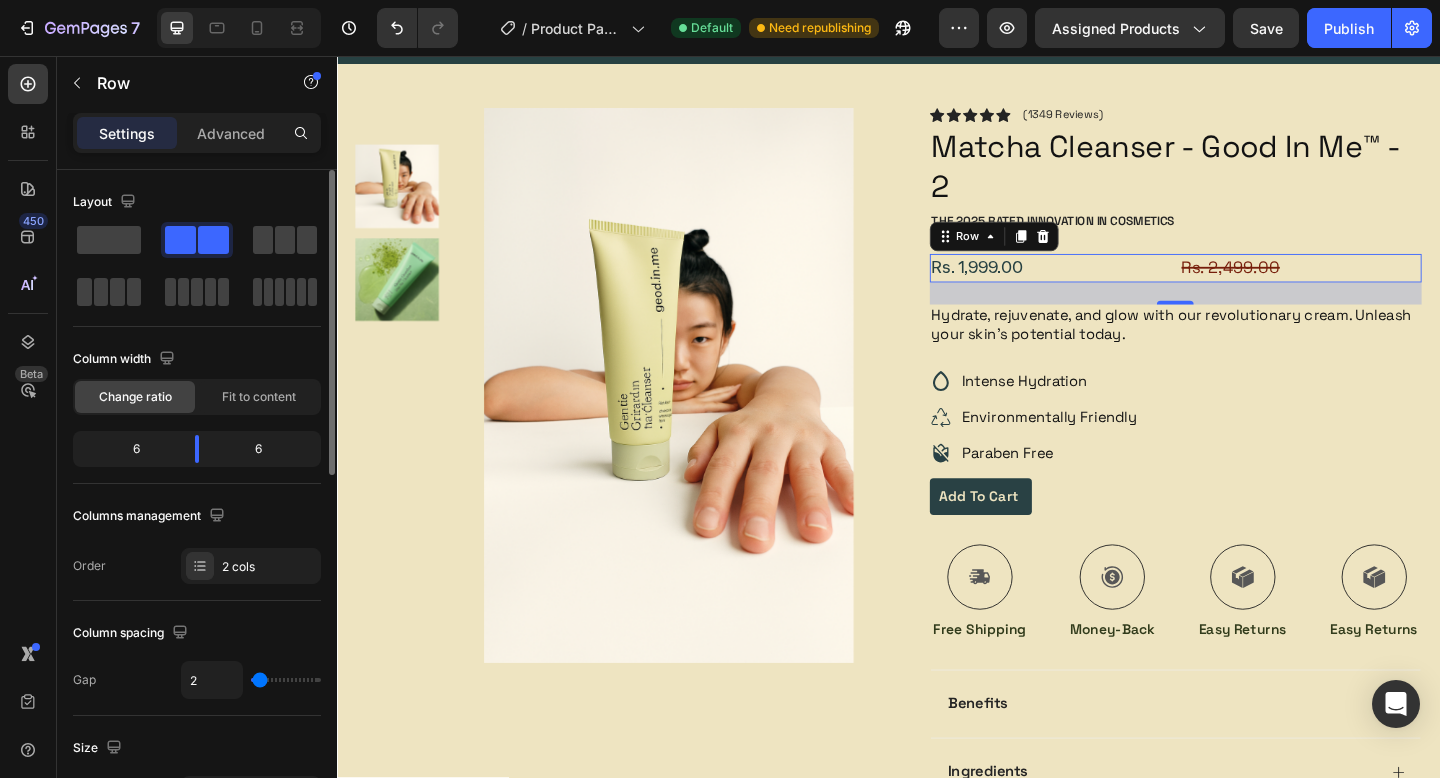 type on "0" 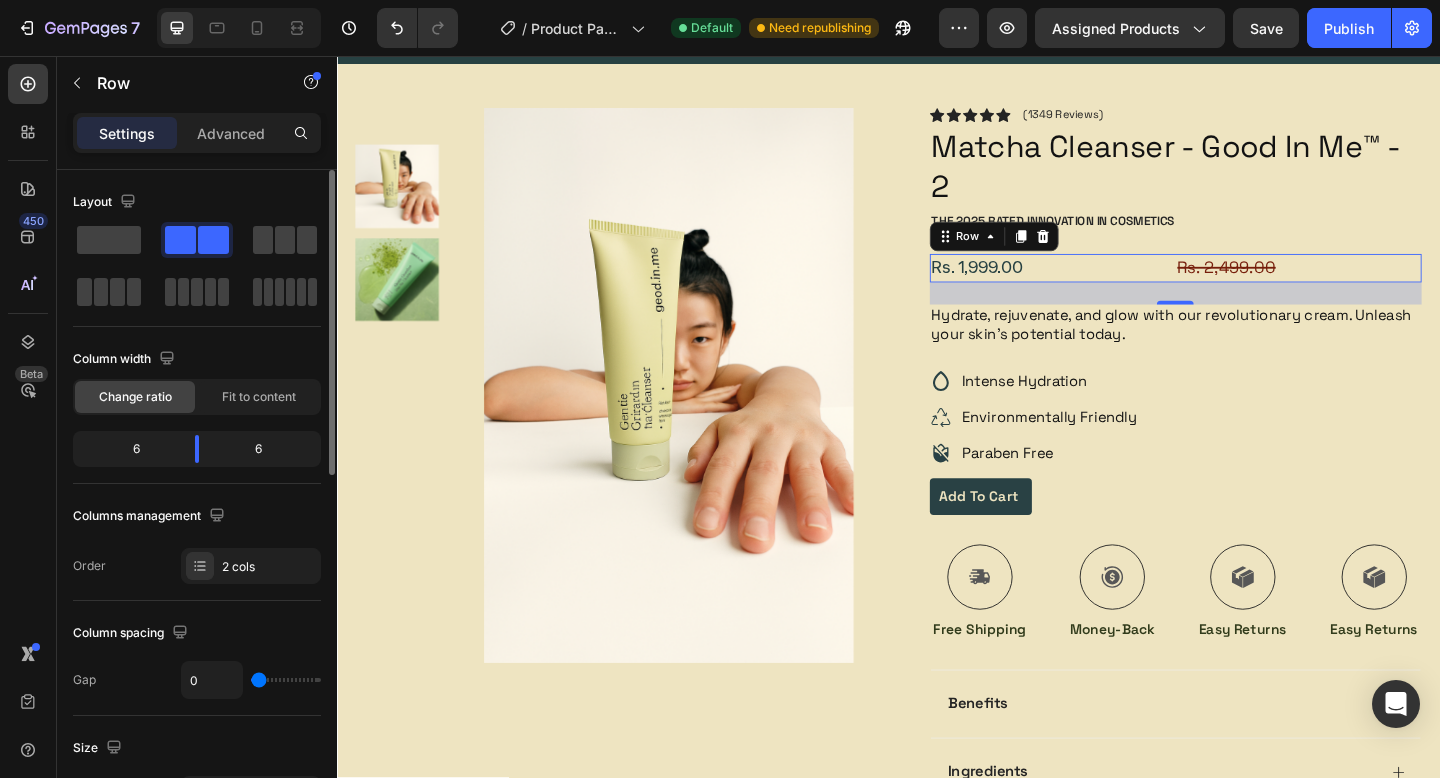 drag, startPoint x: 265, startPoint y: 677, endPoint x: 190, endPoint y: 679, distance: 75.026665 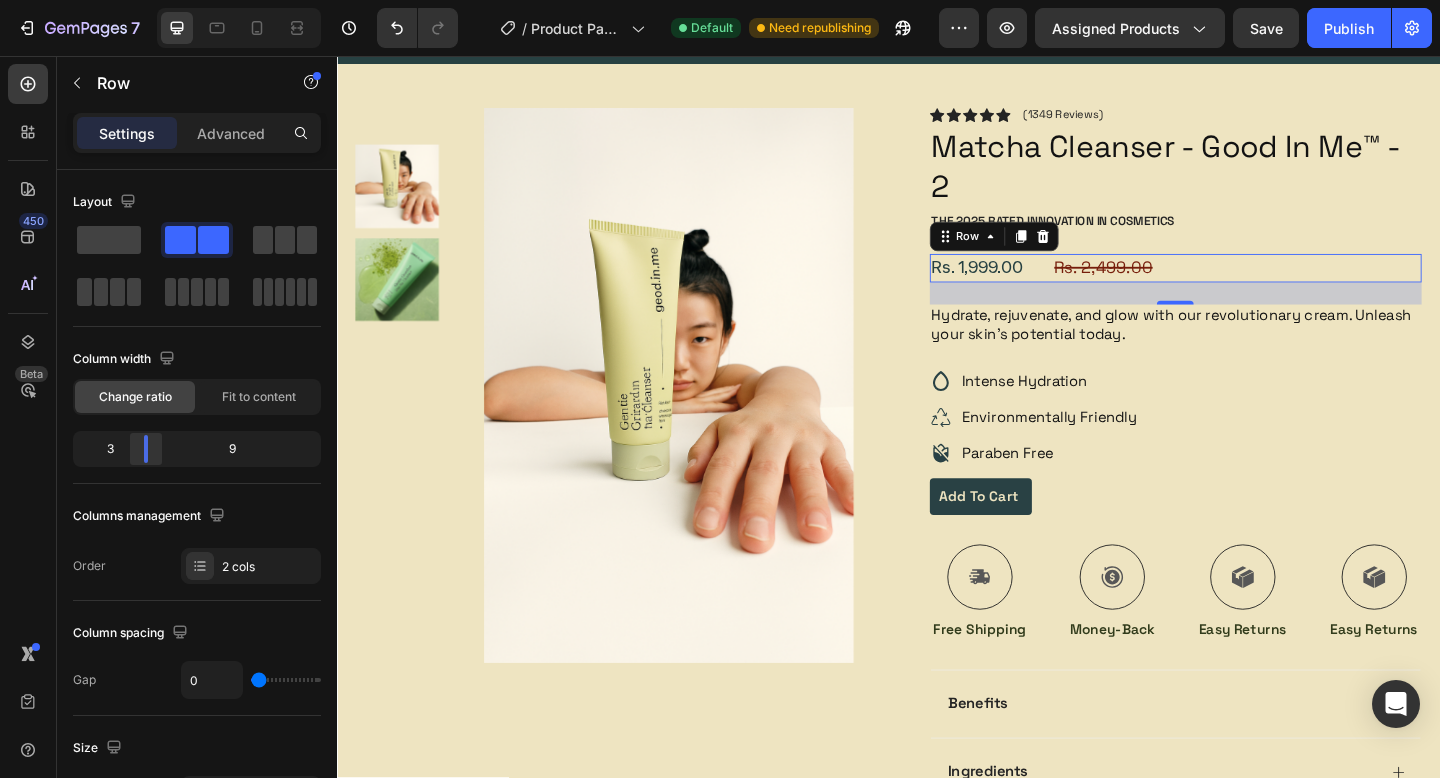 drag, startPoint x: 196, startPoint y: 454, endPoint x: 132, endPoint y: 461, distance: 64.381676 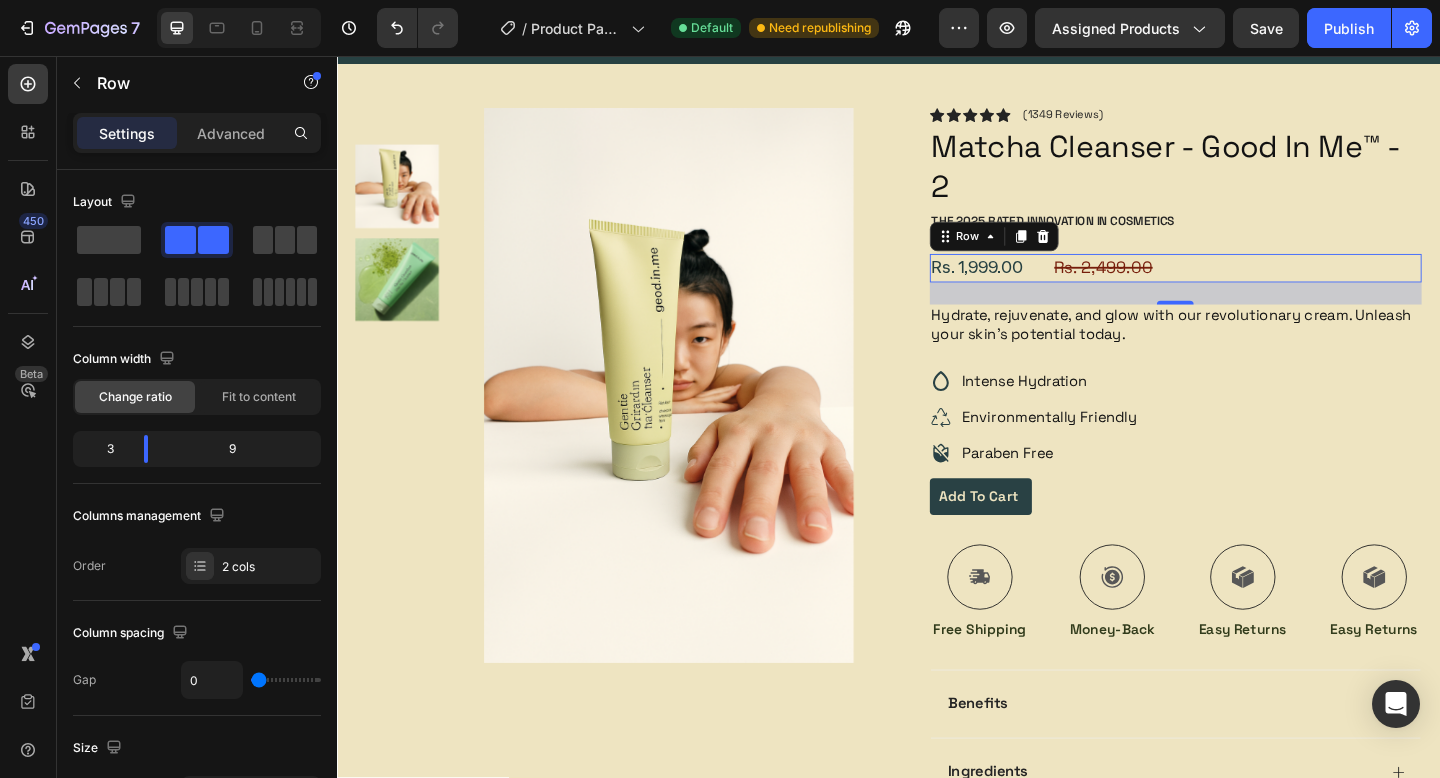 click on "450 Beta" at bounding box center (28, 417) 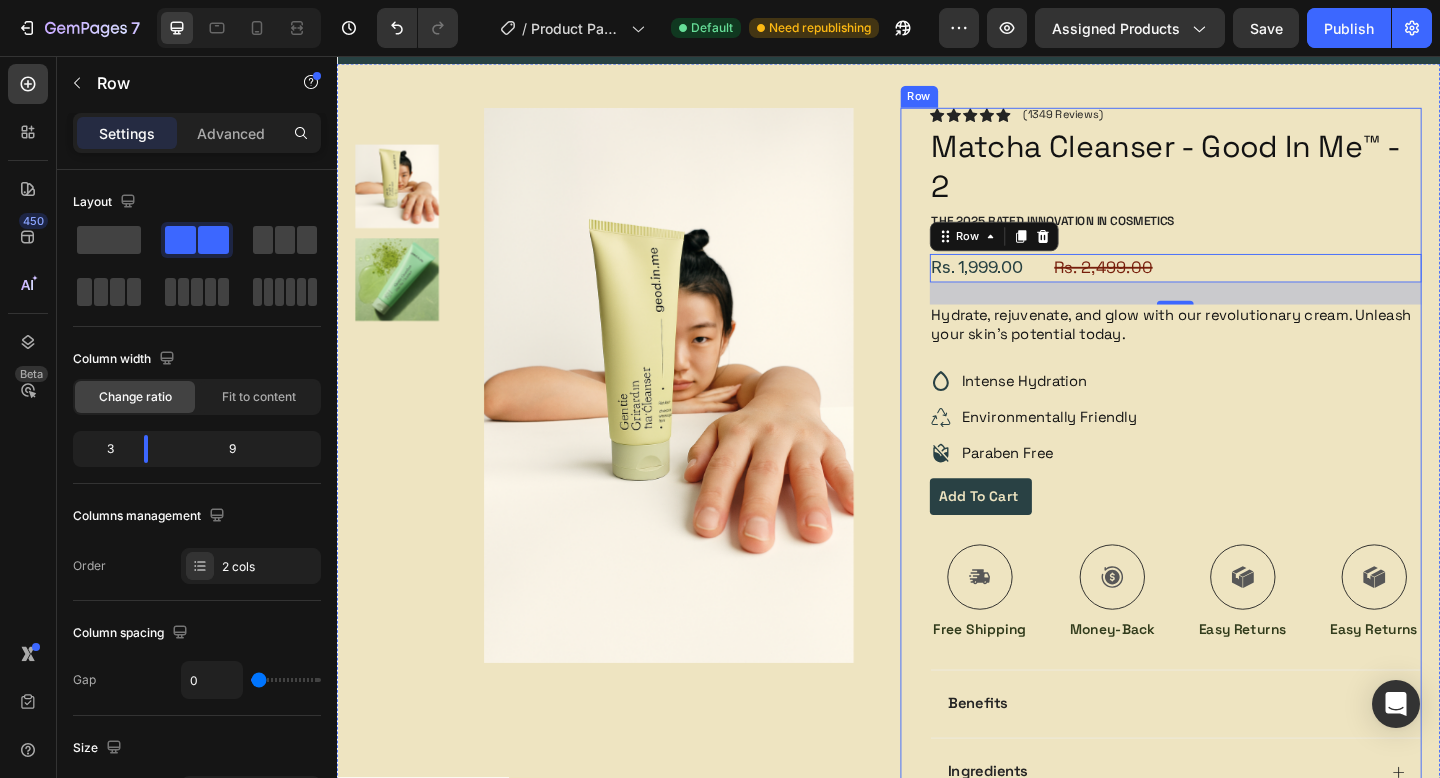 click on "Add to cart Add to Cart" at bounding box center (1250, 552) 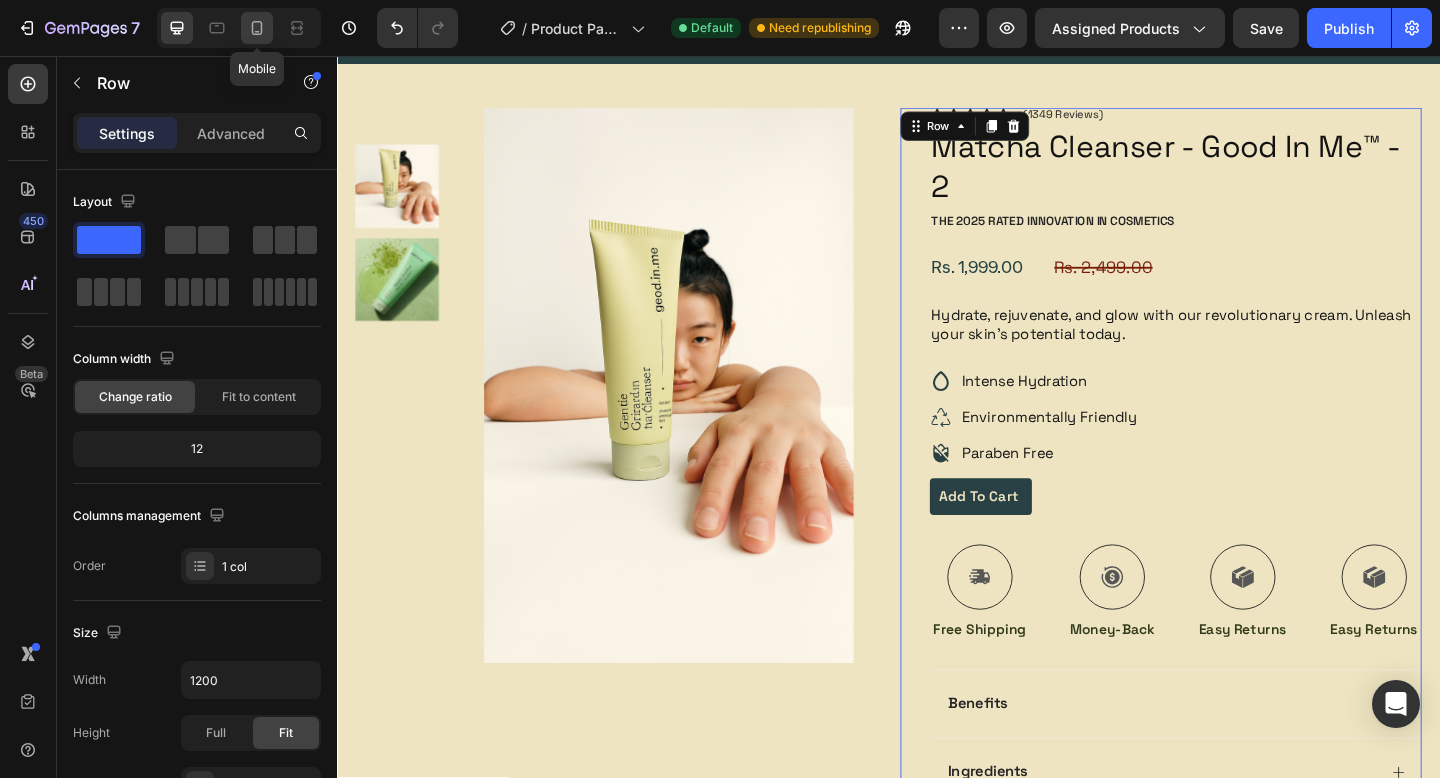 click 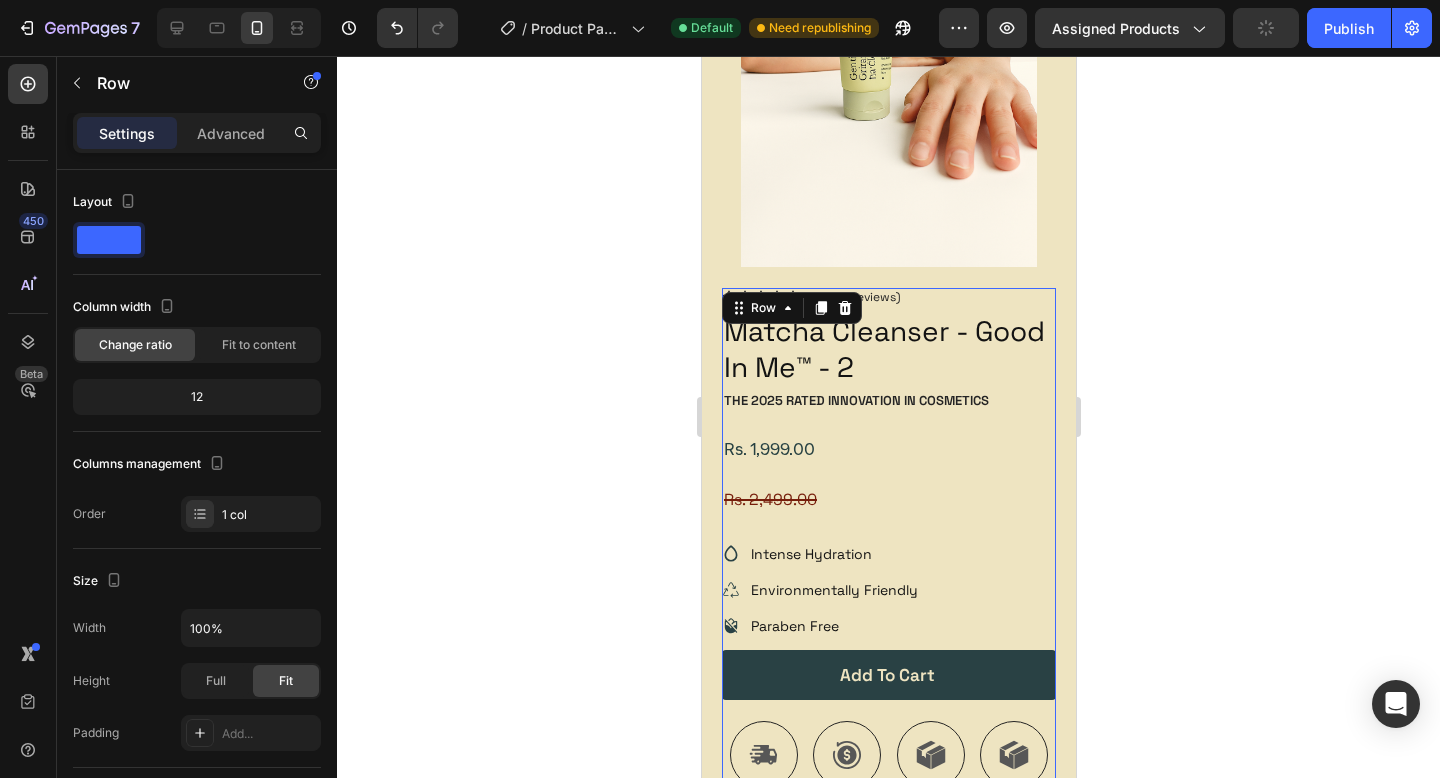 scroll, scrollTop: 192, scrollLeft: 0, axis: vertical 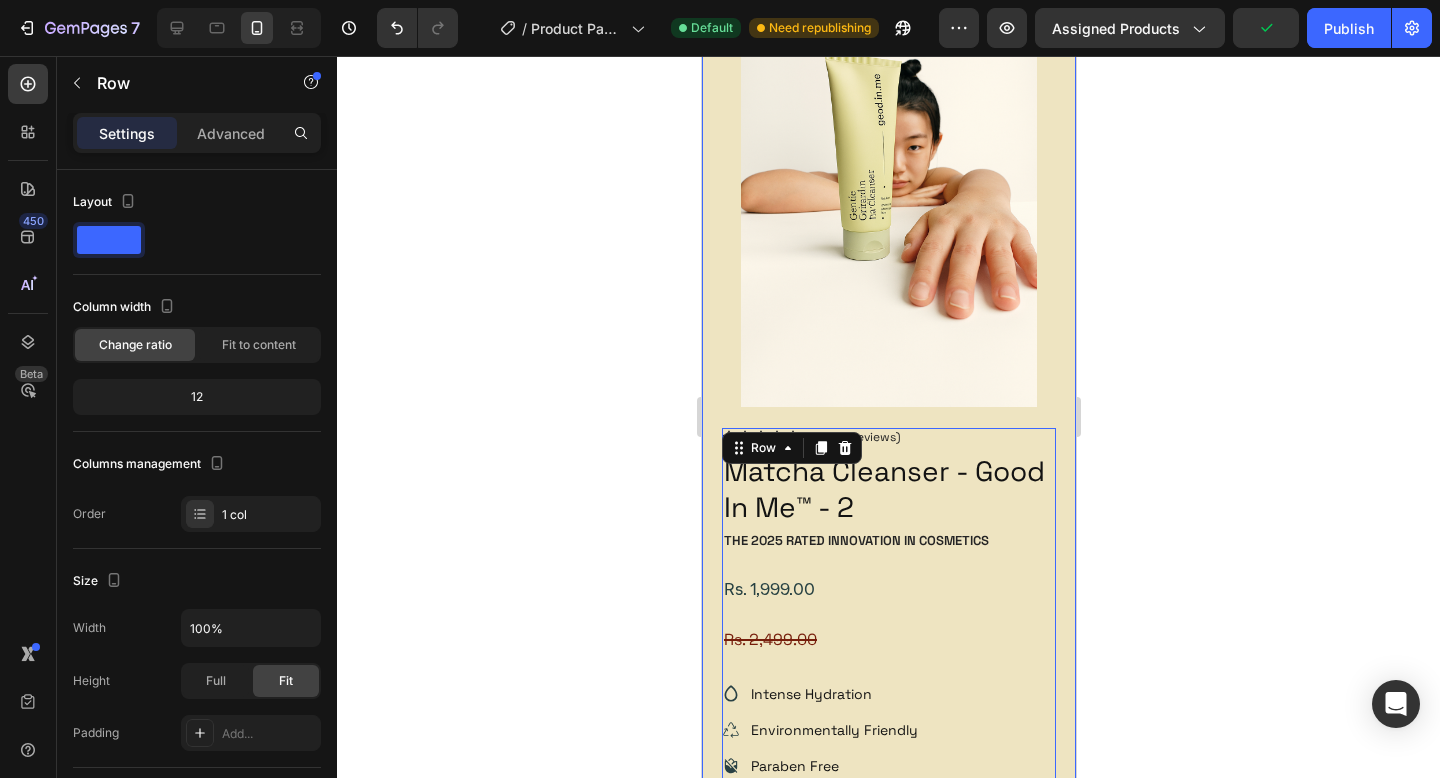 click 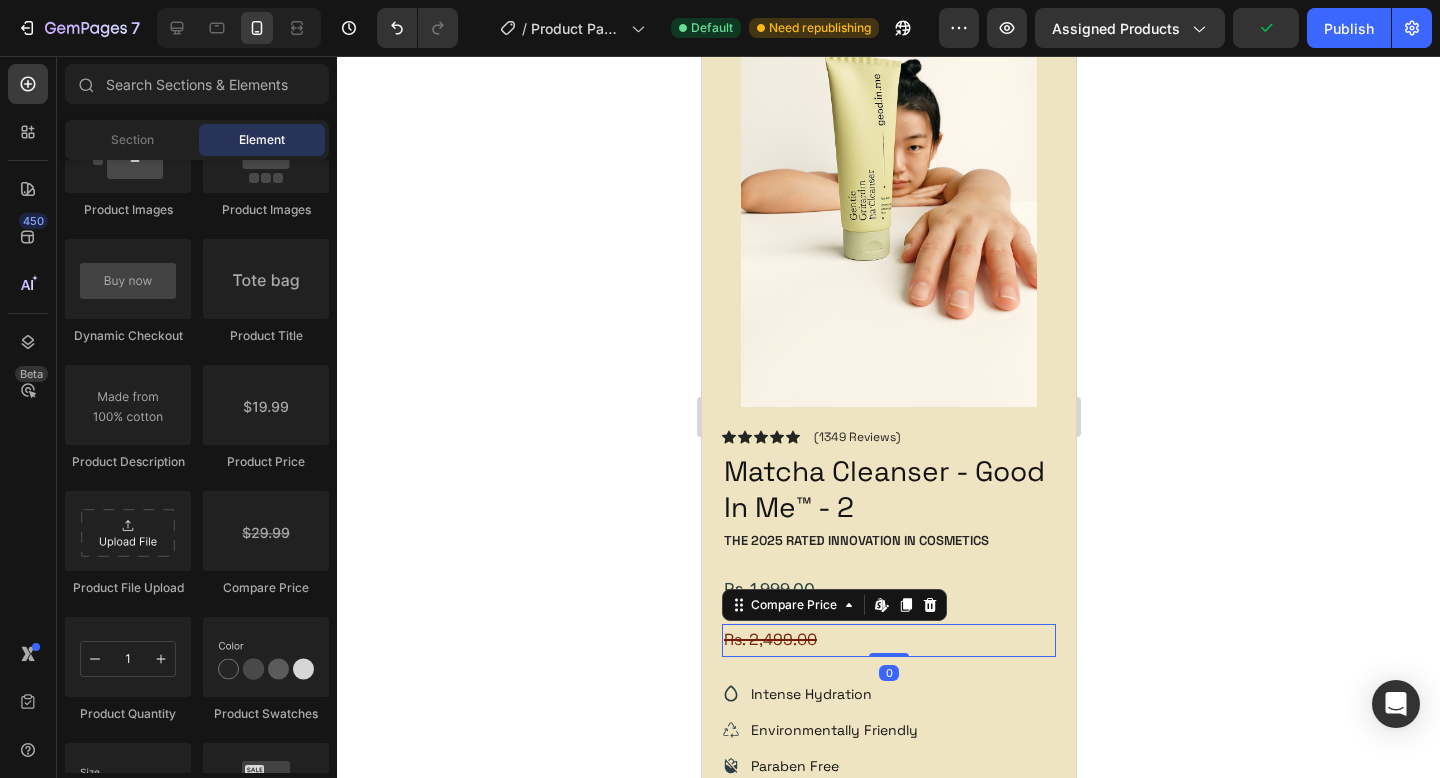 click on "Rs. 2,499.00" at bounding box center (888, 640) 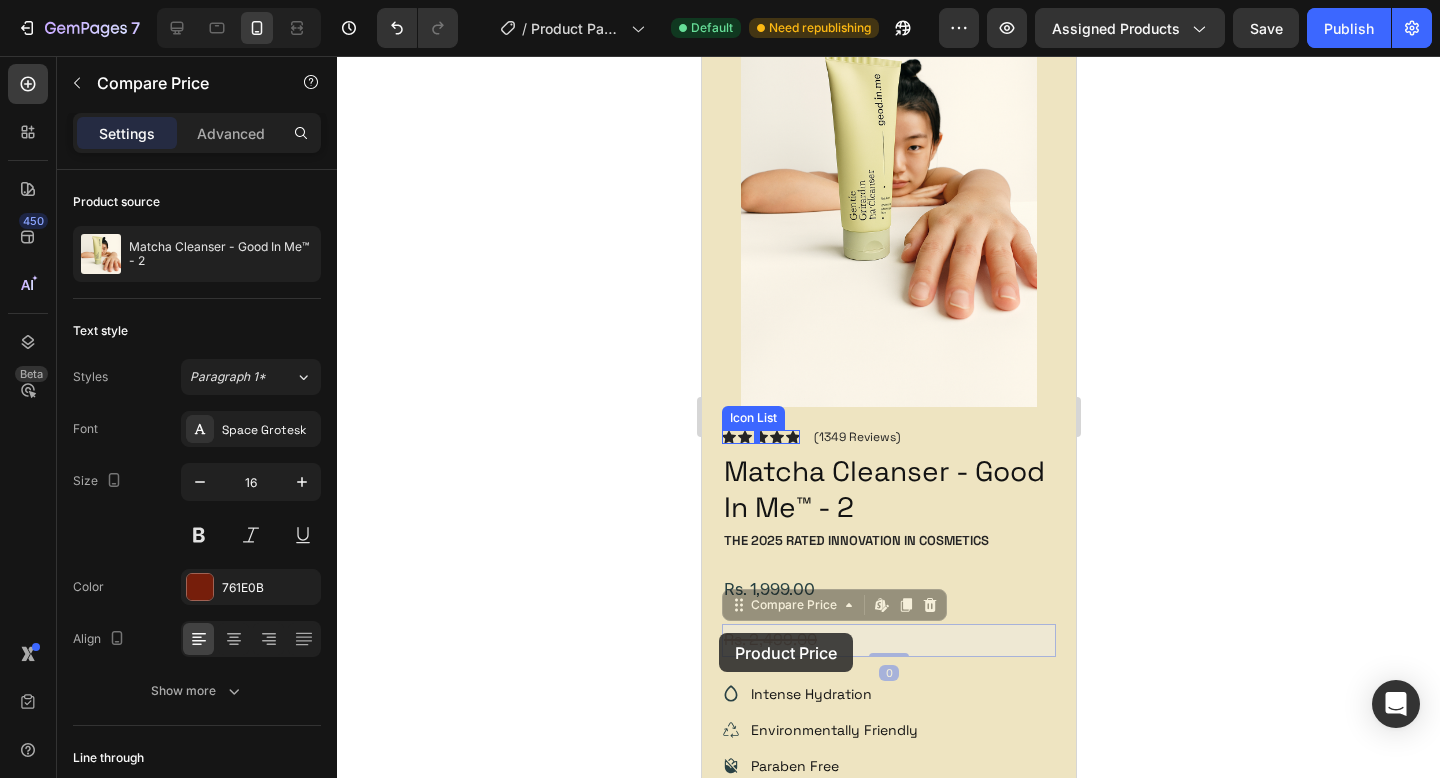 drag, startPoint x: 741, startPoint y: 613, endPoint x: 718, endPoint y: 633, distance: 30.479502 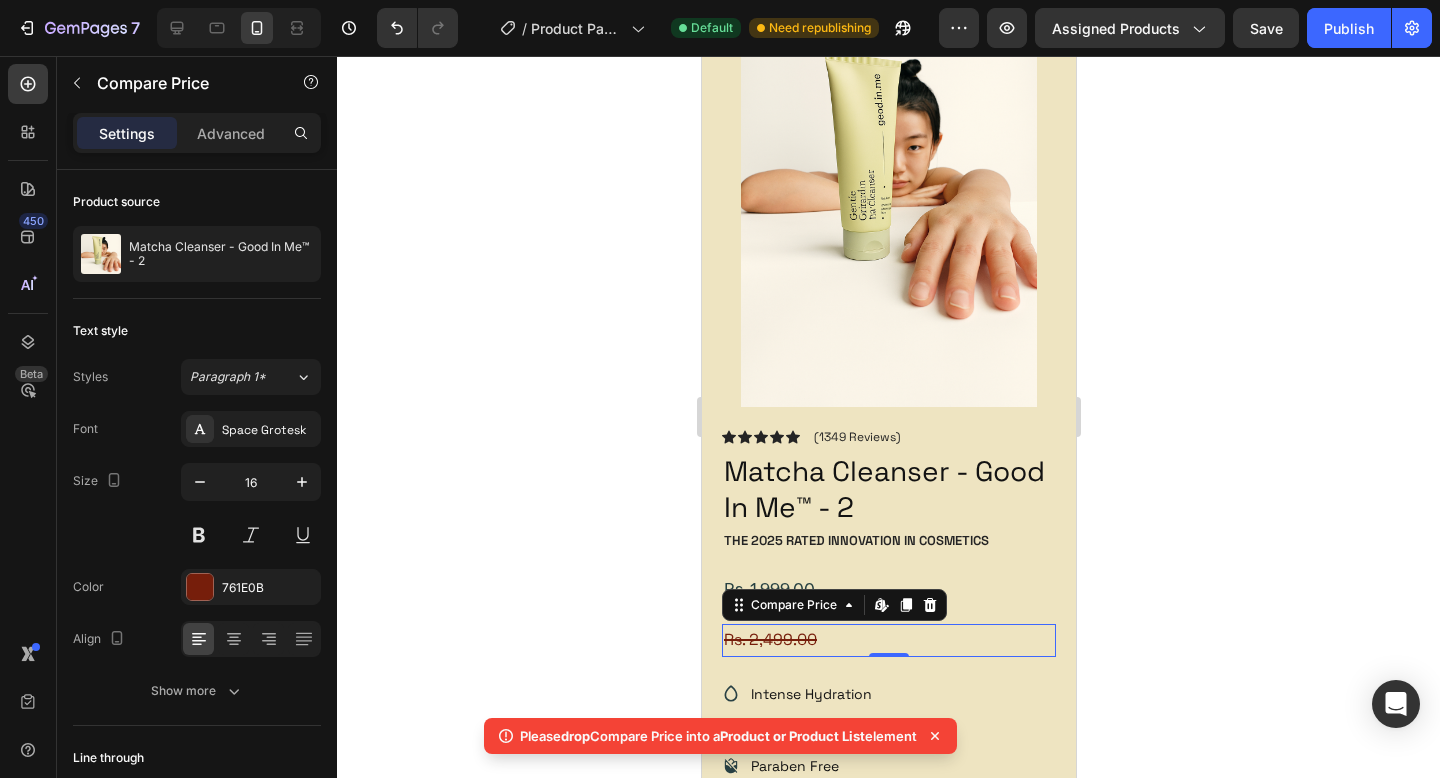 click 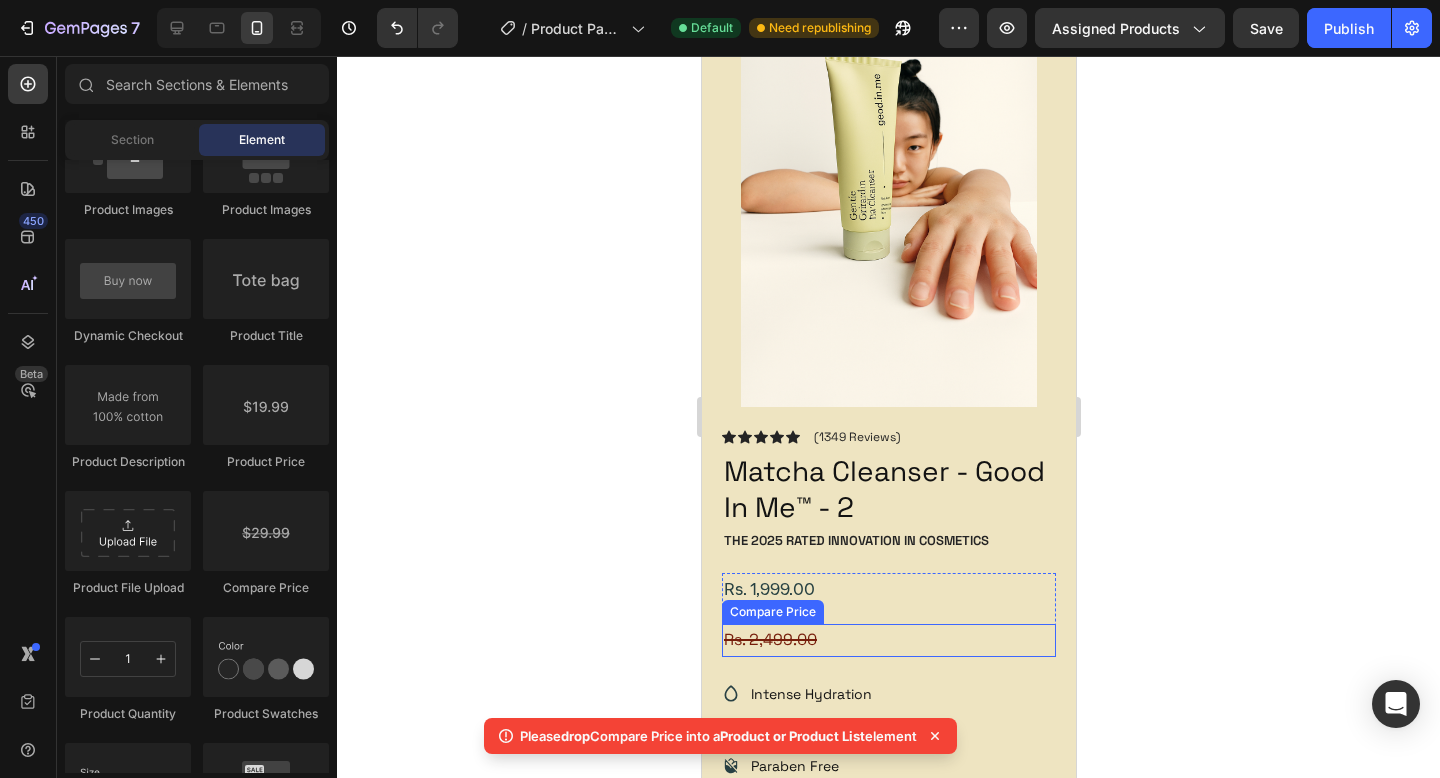 click on "Rs. 2,499.00" at bounding box center (888, 640) 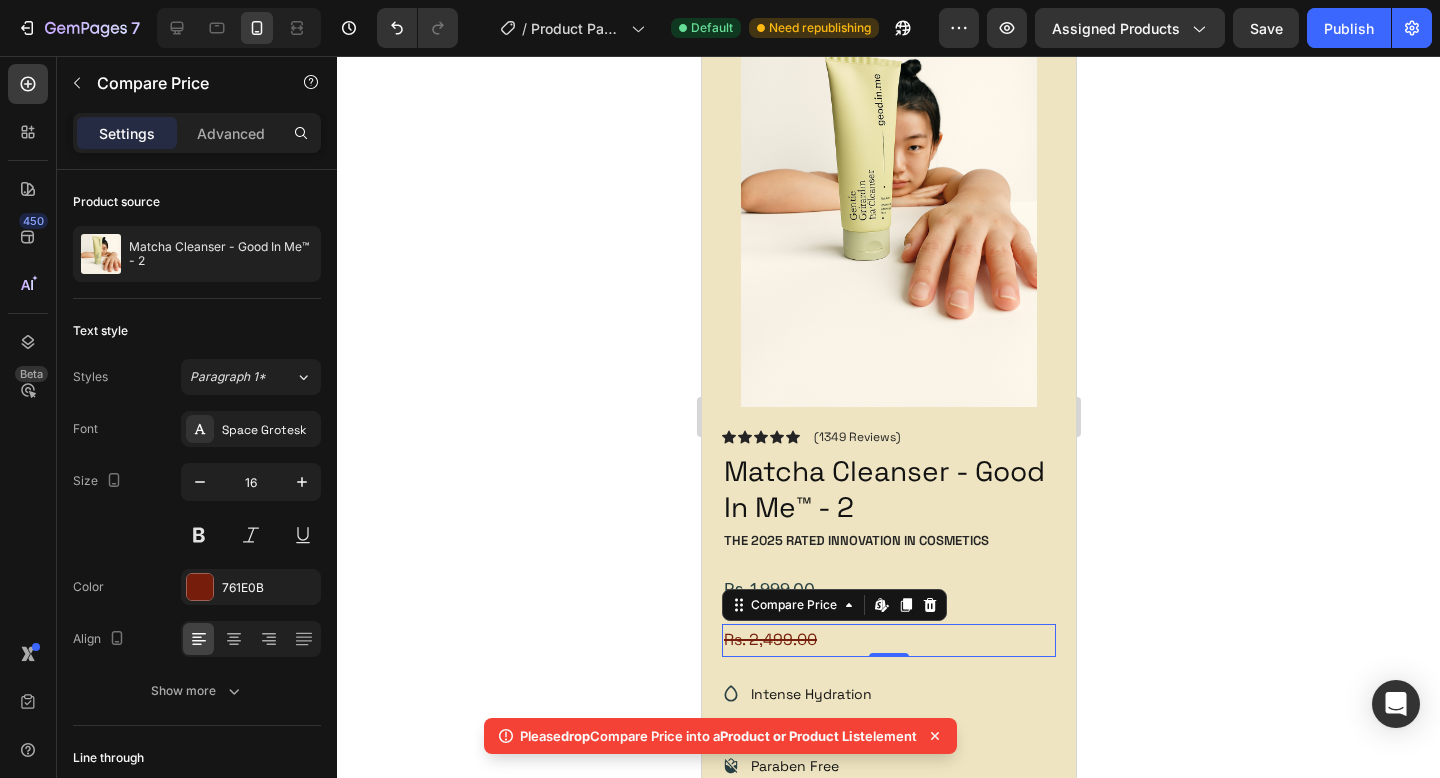 click on "Settings Advanced" at bounding box center (197, 133) 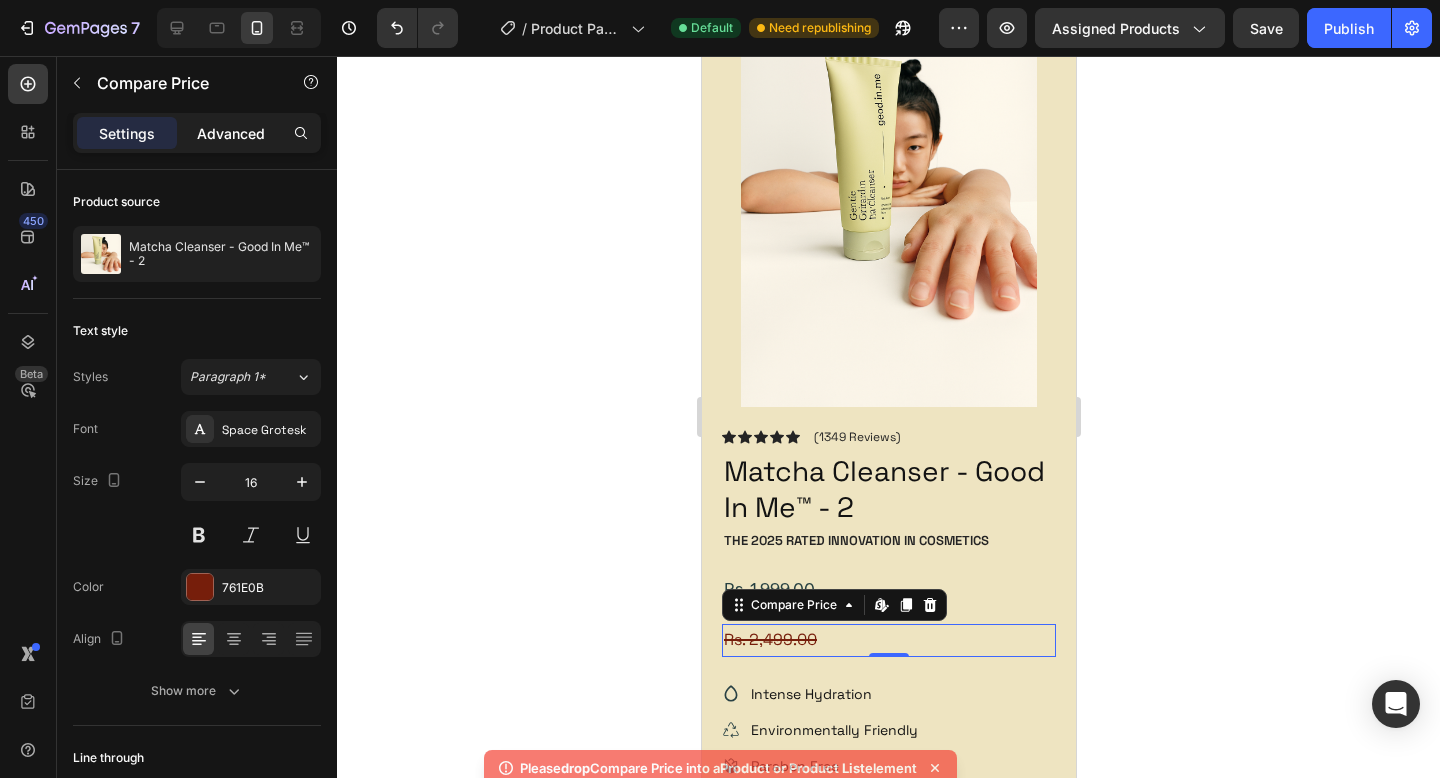 click on "Advanced" at bounding box center [231, 133] 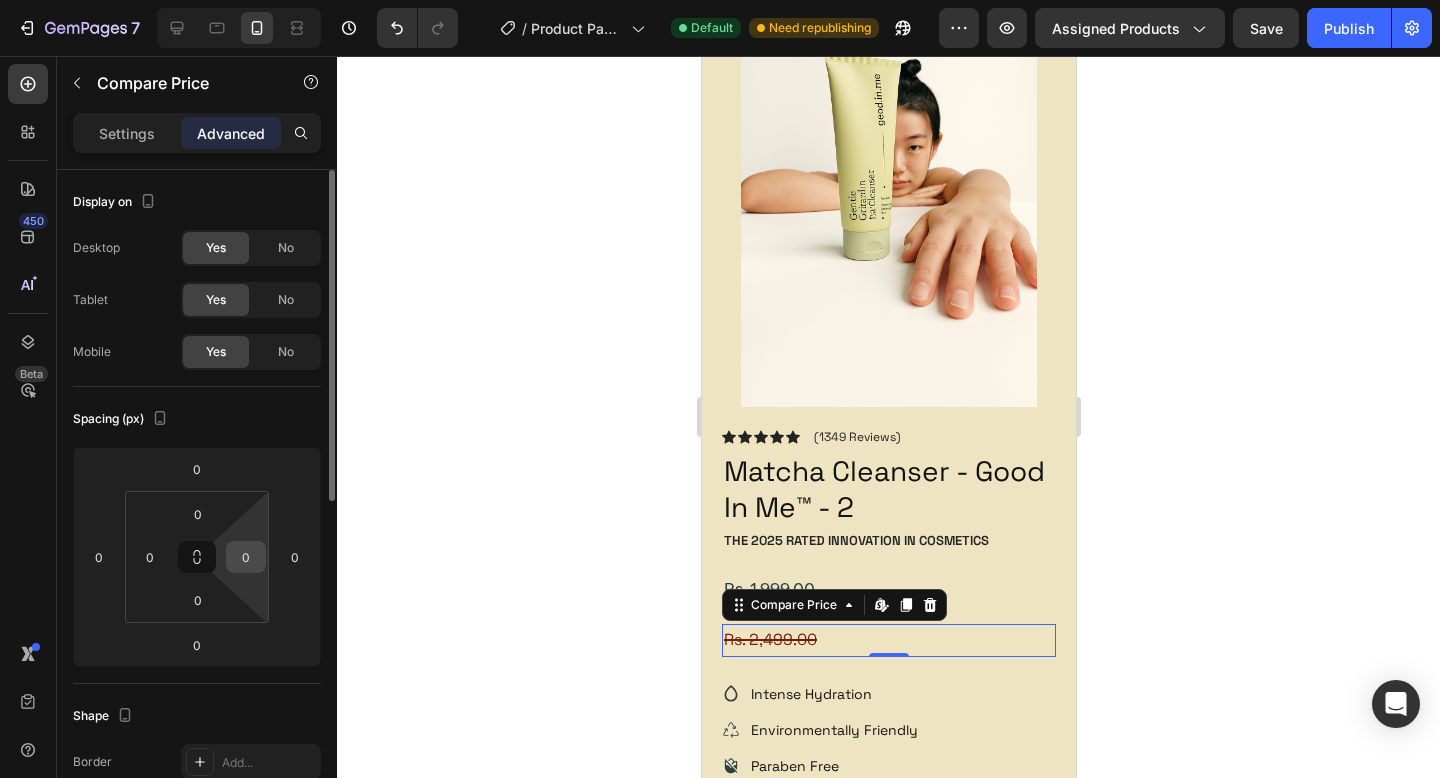click on "0" at bounding box center (246, 557) 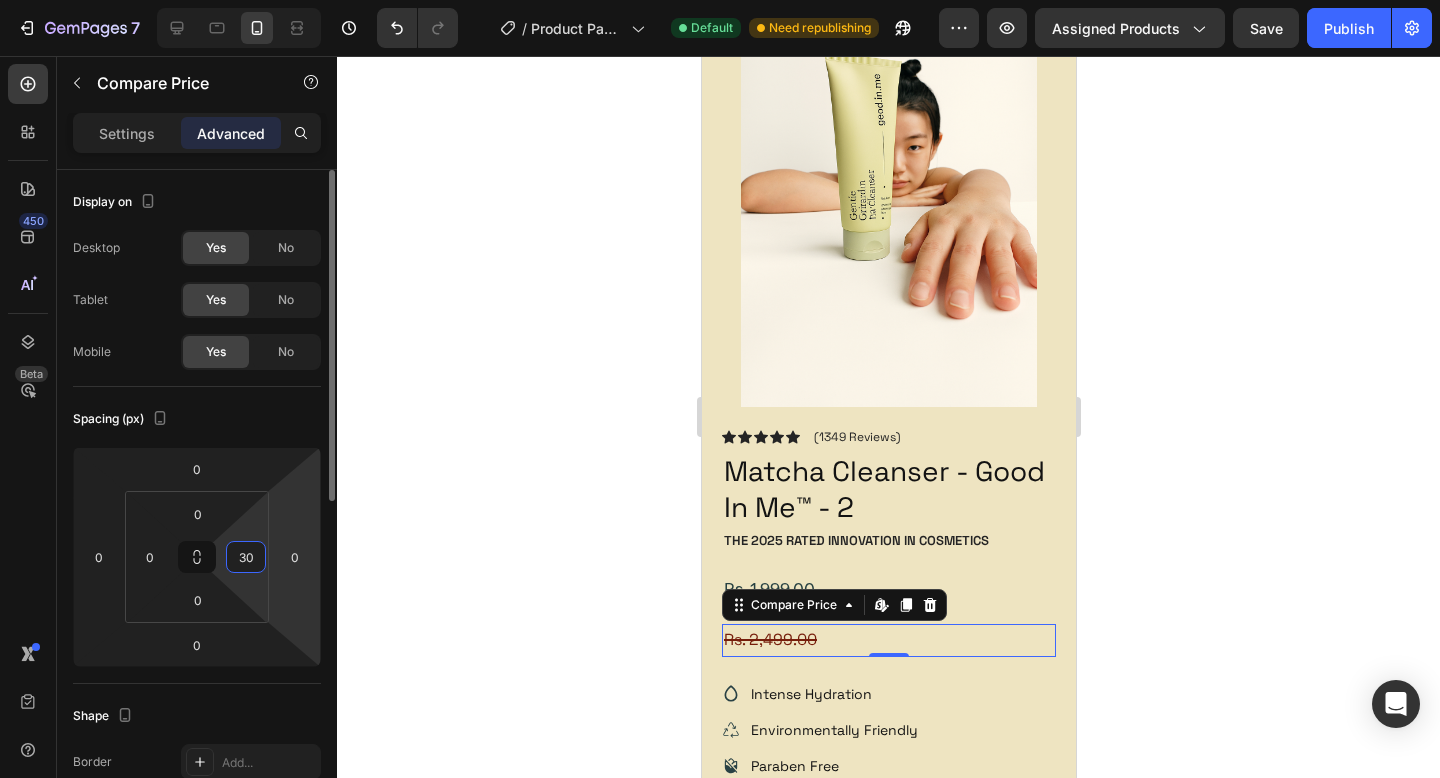 type on "30" 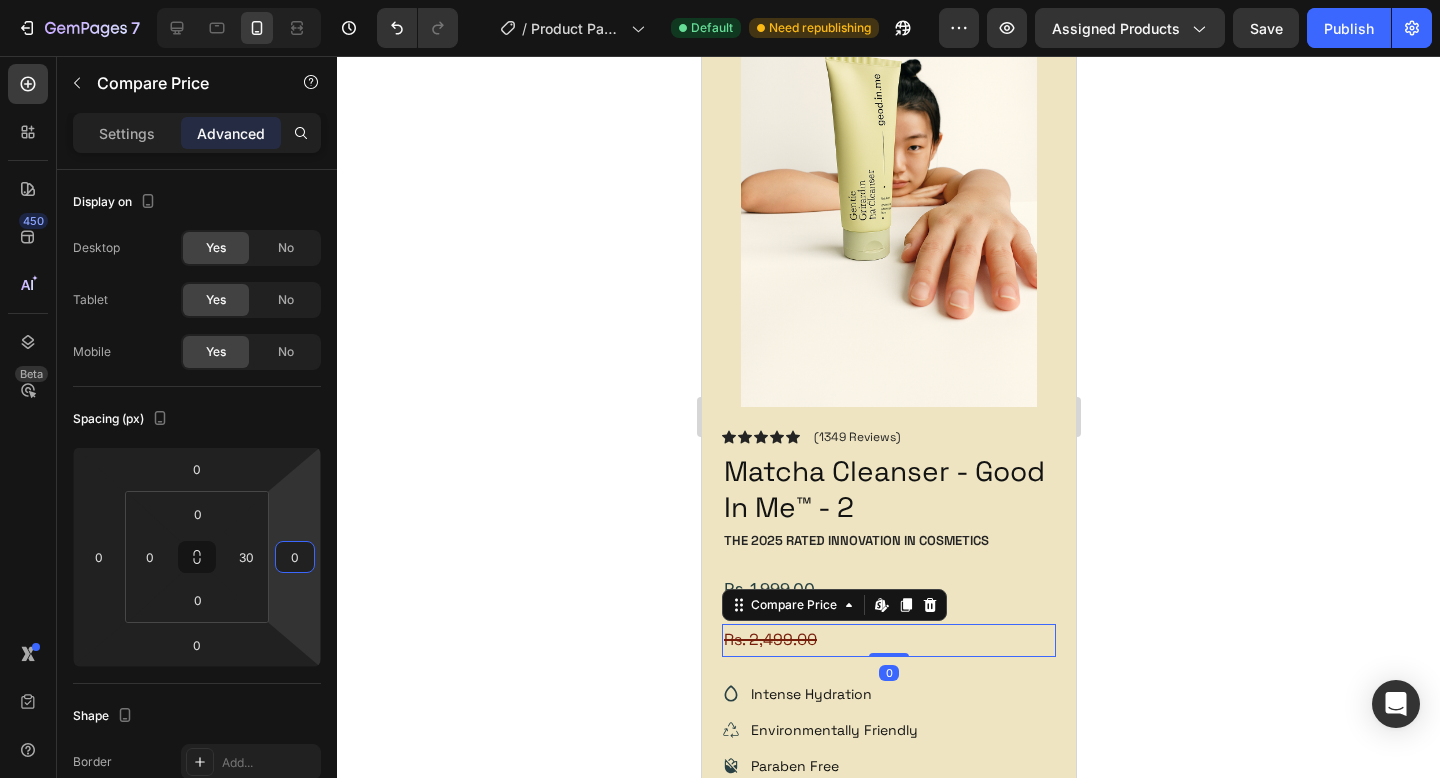 click on "7  Version history  /  Product Page - Jul 29, 08:32:23 Default Need republishing Preview Assigned Products  Save   Publish  450 Beta Sections(18) Elements(84) Section Element Hero Section Product Detail Brands Trusted Badges Guarantee Product Breakdown How to use Testimonials Compare Bundle FAQs Social Proof Brand Story Product List Collection Blog List Contact Sticky Add to Cart Custom Footer Browse Library 450 Layout
Row
Row
Row
Row Text
Heading
Text Block Button
Button
Button Media
Image" at bounding box center (720, 0) 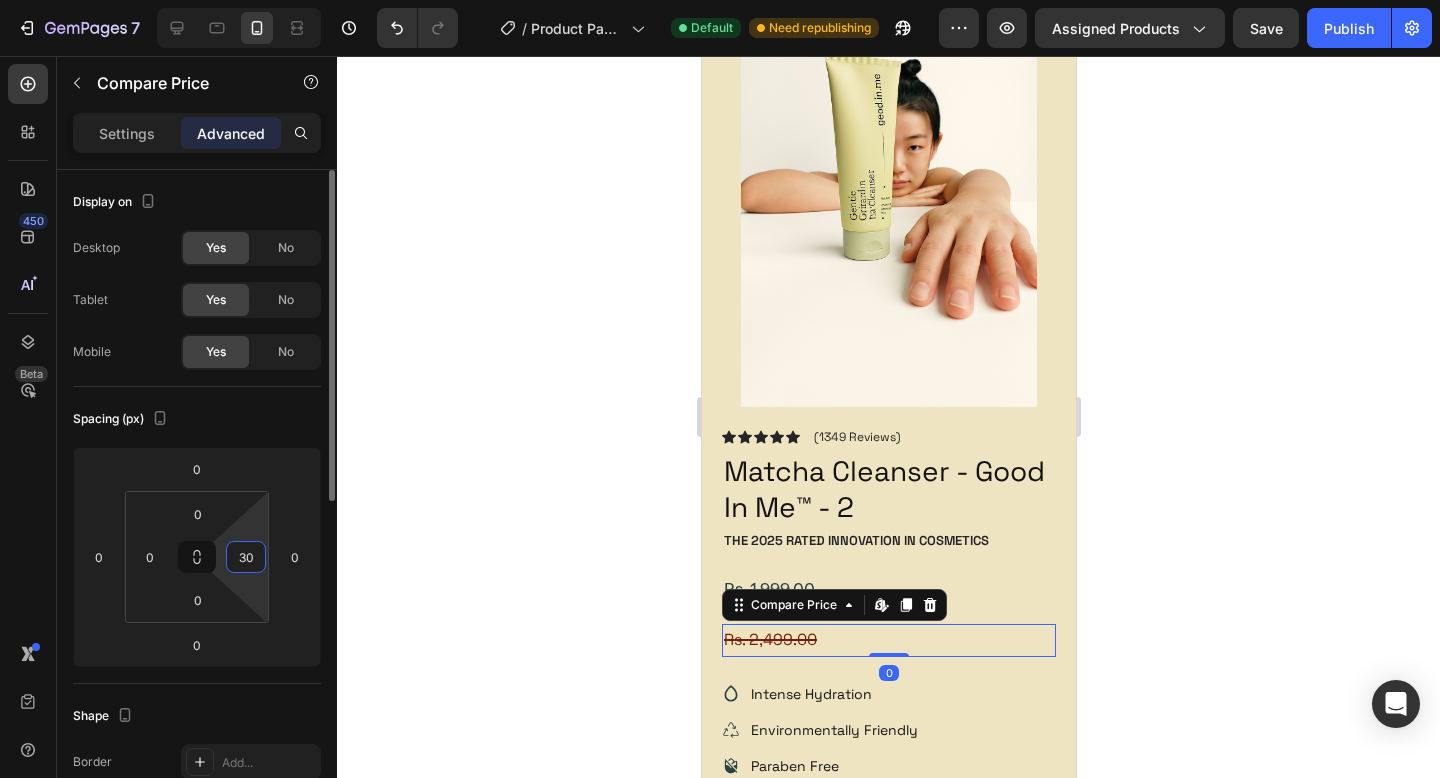 click on "30" at bounding box center (246, 557) 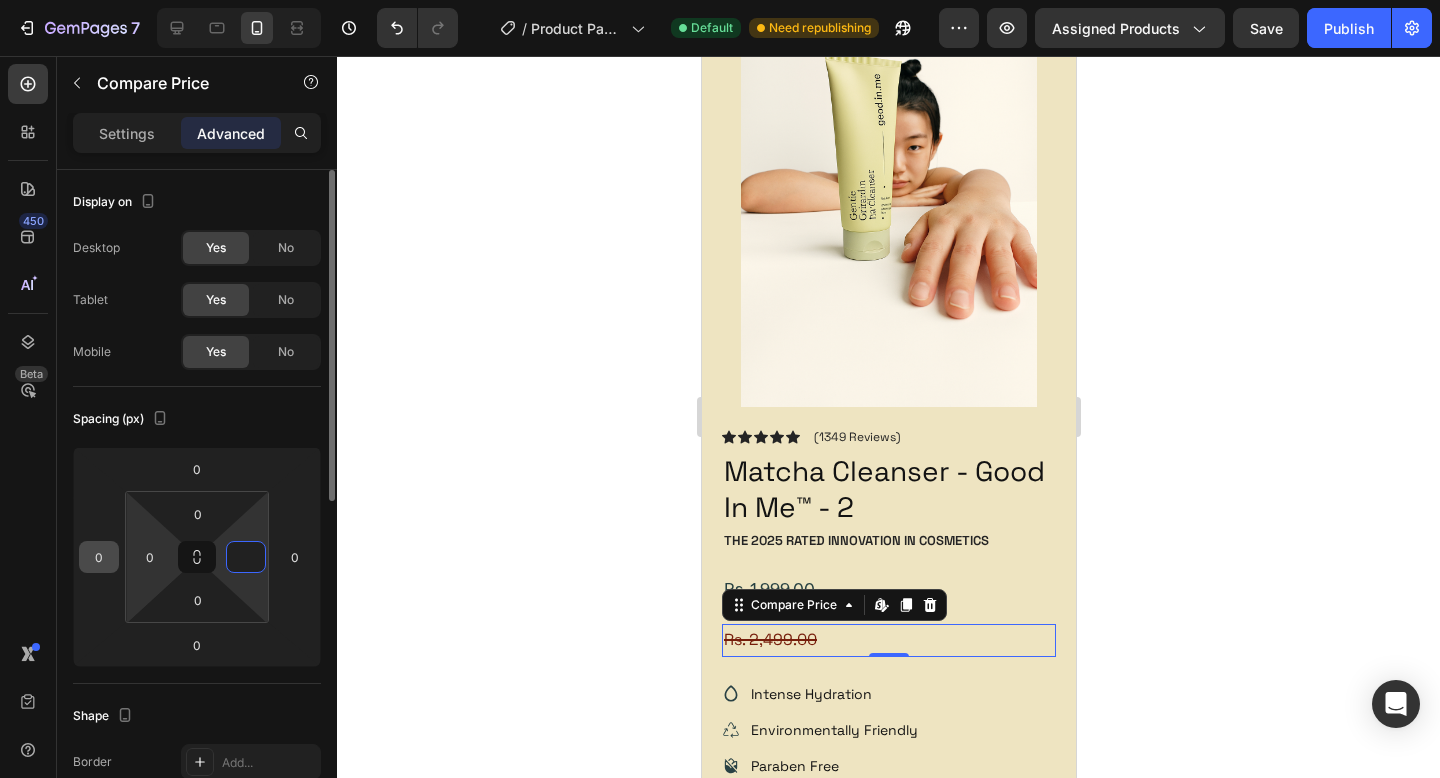 type on "0" 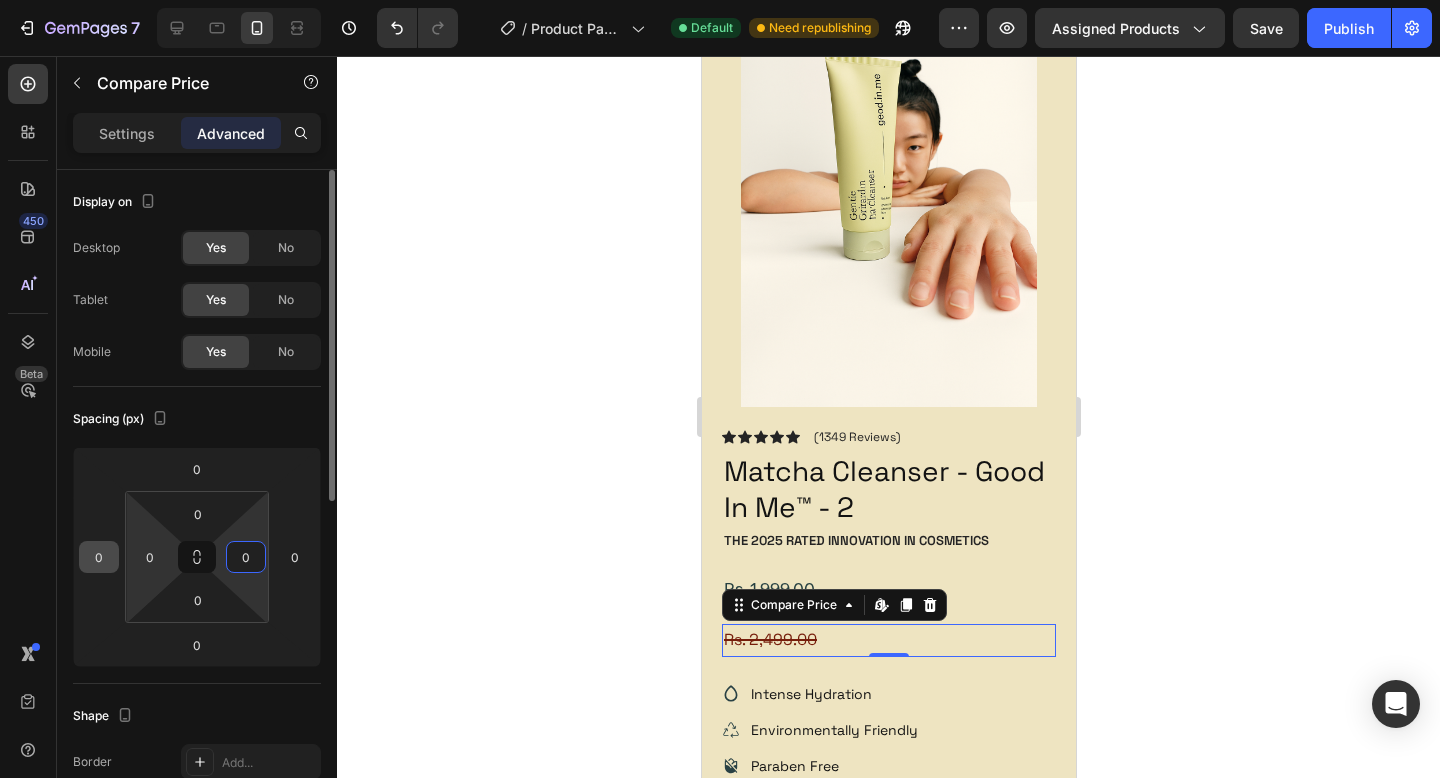 click on "0" at bounding box center (99, 557) 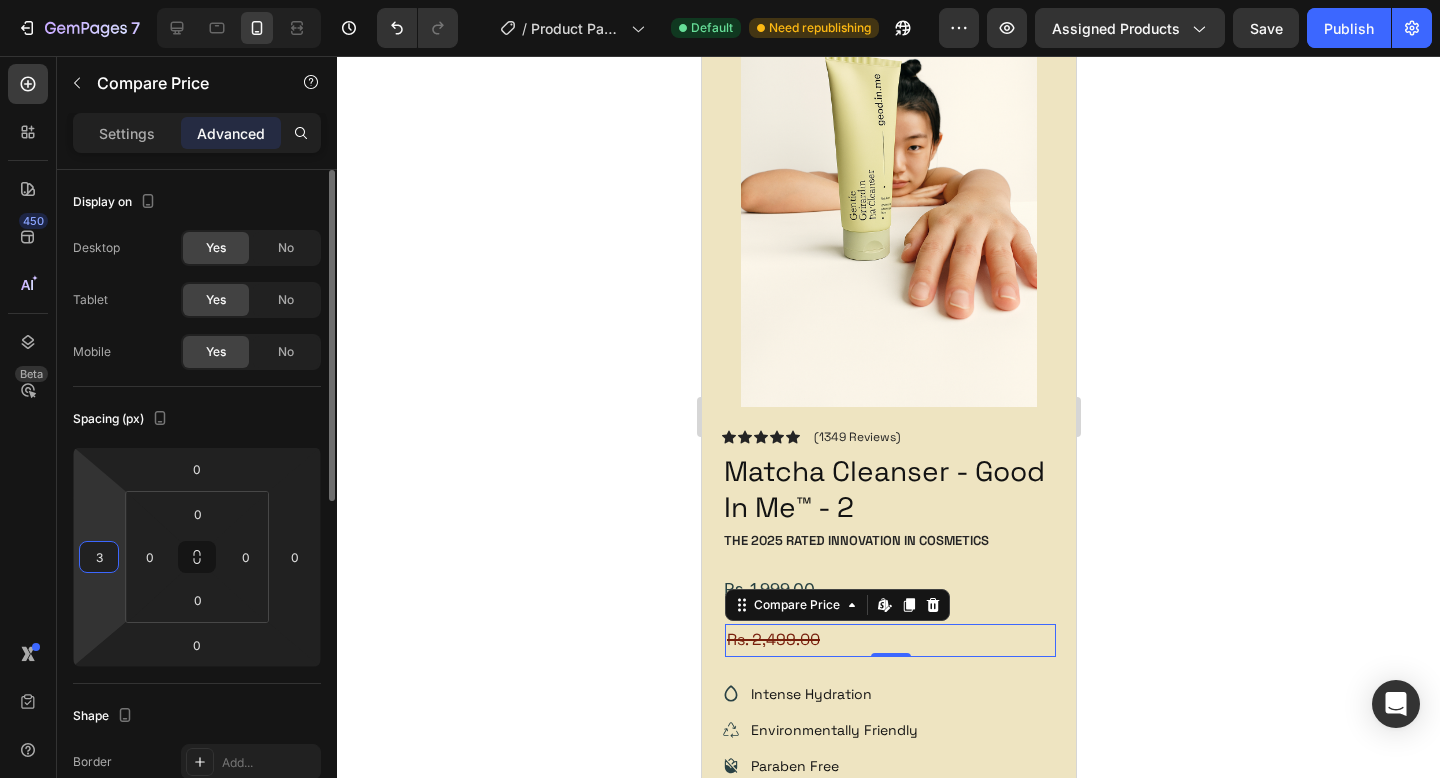 type on "30" 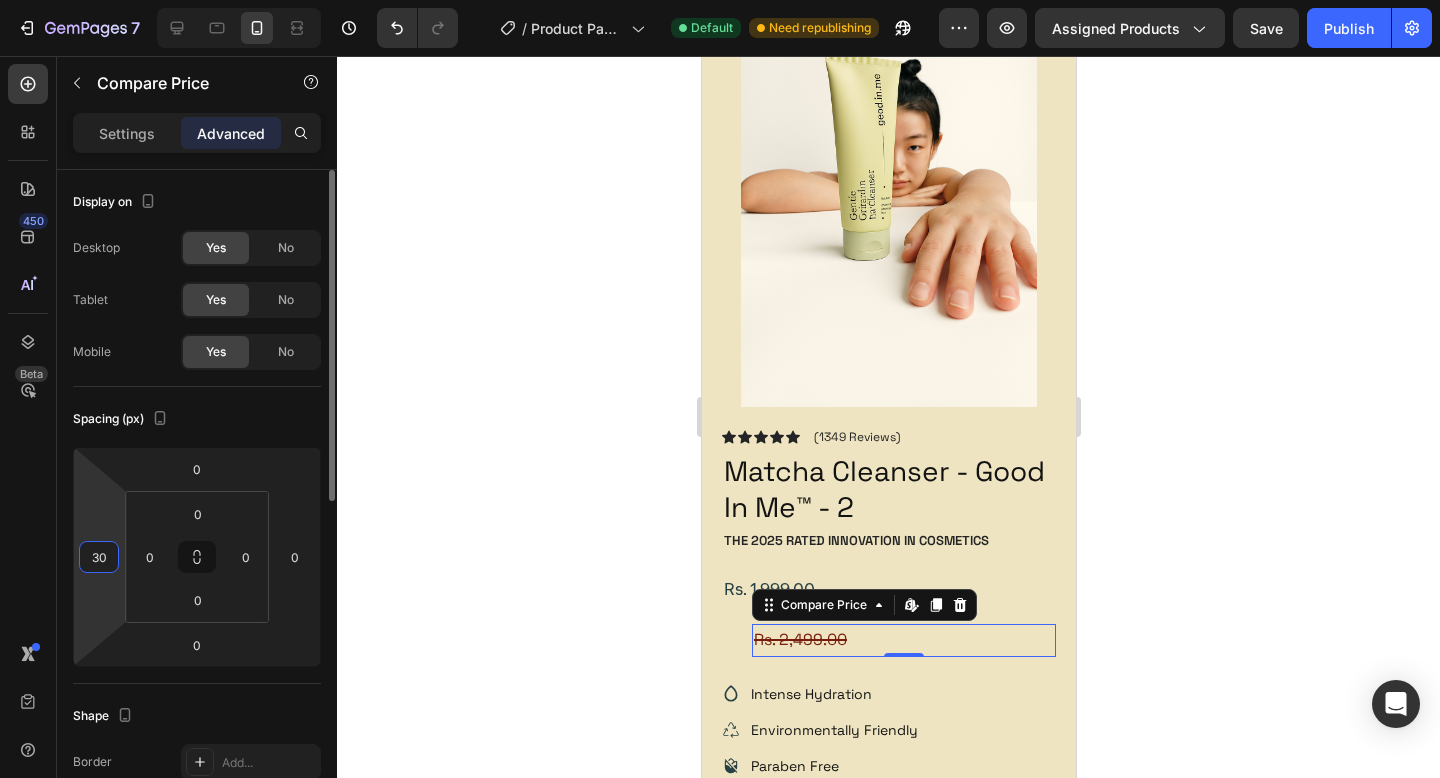 click on "30" at bounding box center [99, 557] 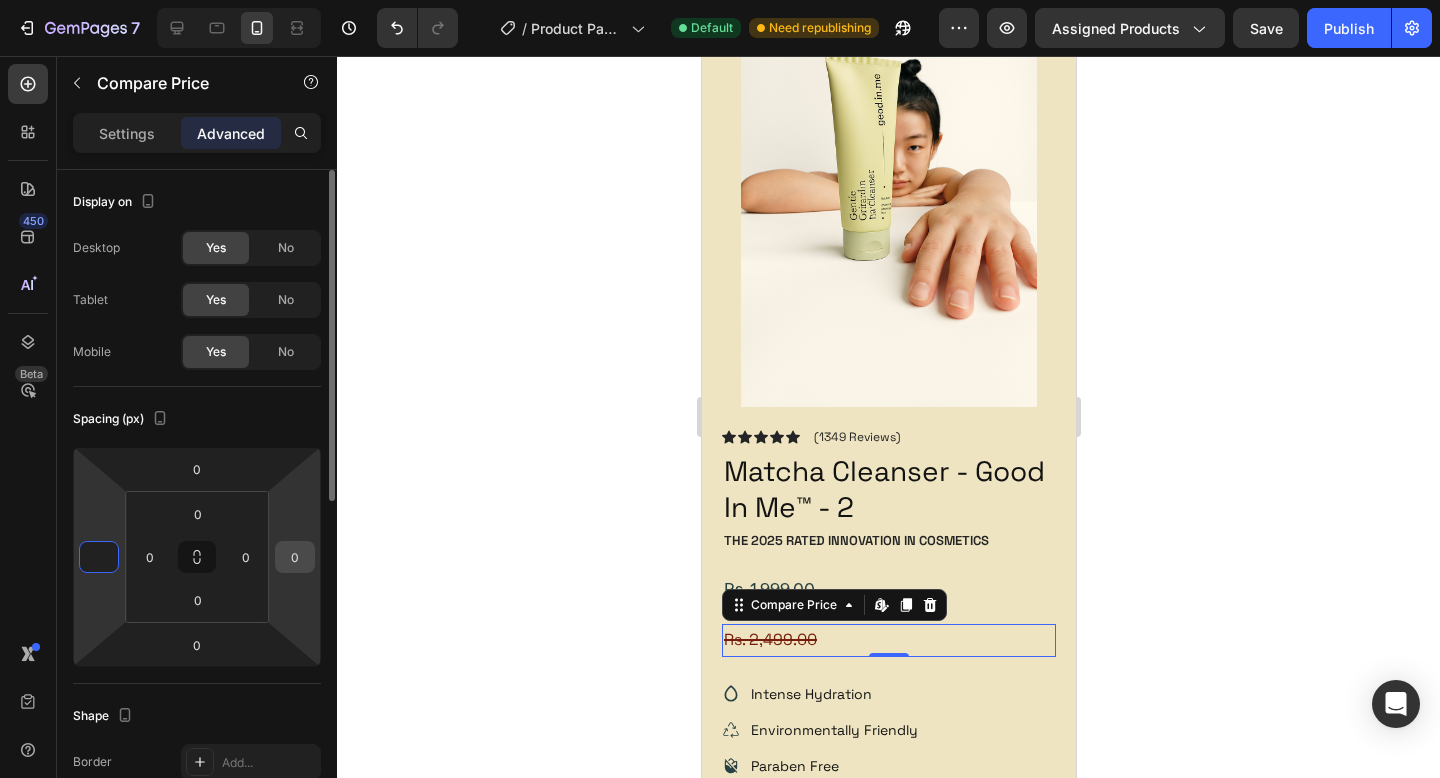 click on "0" at bounding box center [295, 557] 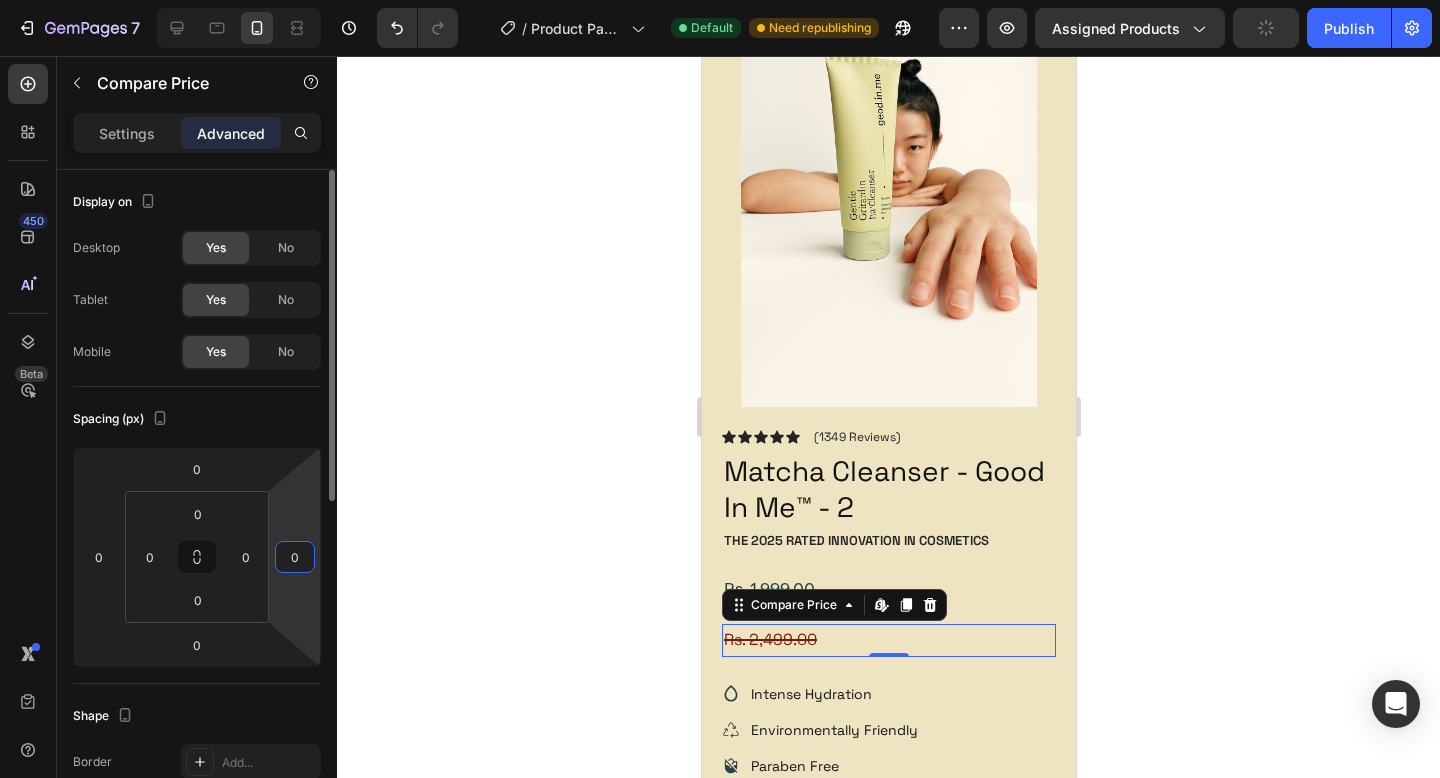 click on "0" at bounding box center (295, 557) 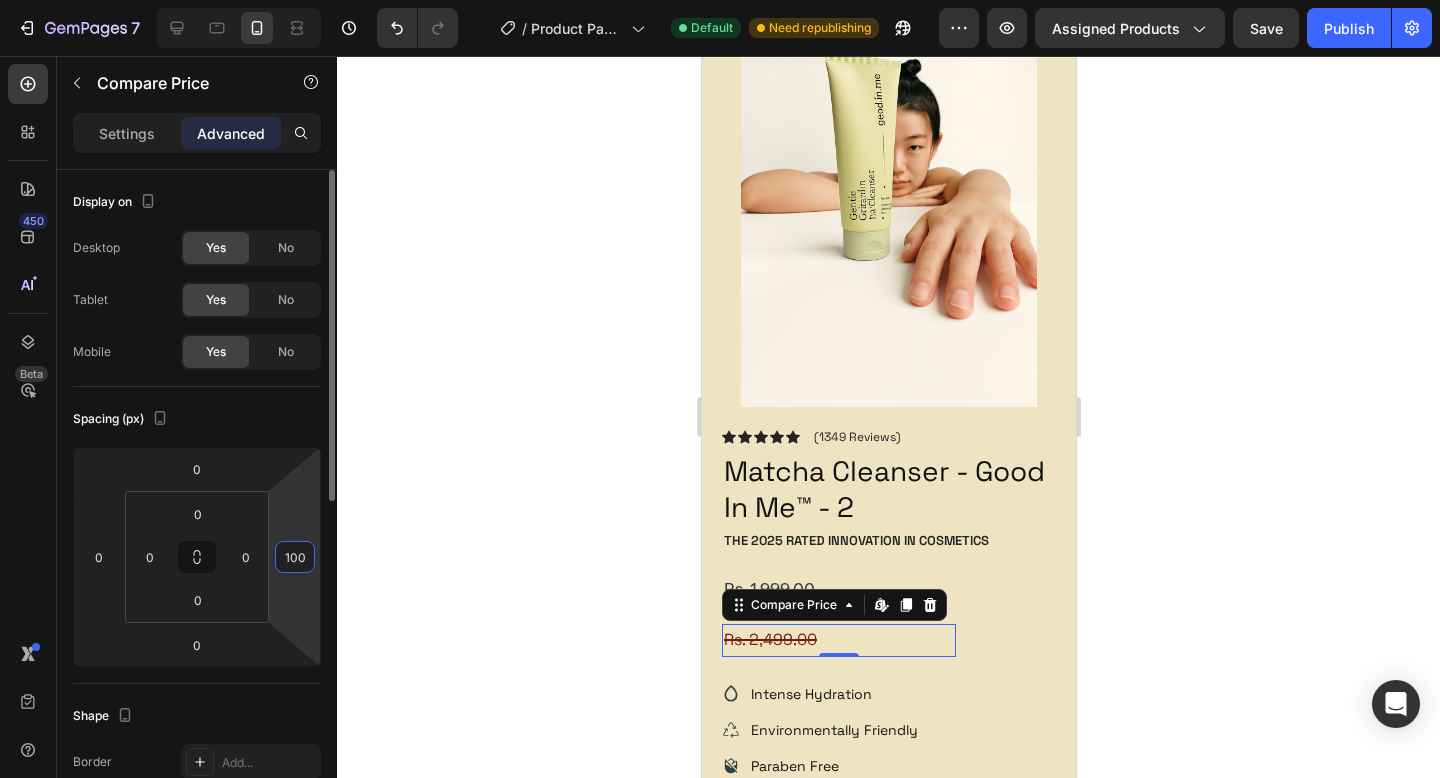 click on "100" at bounding box center [295, 557] 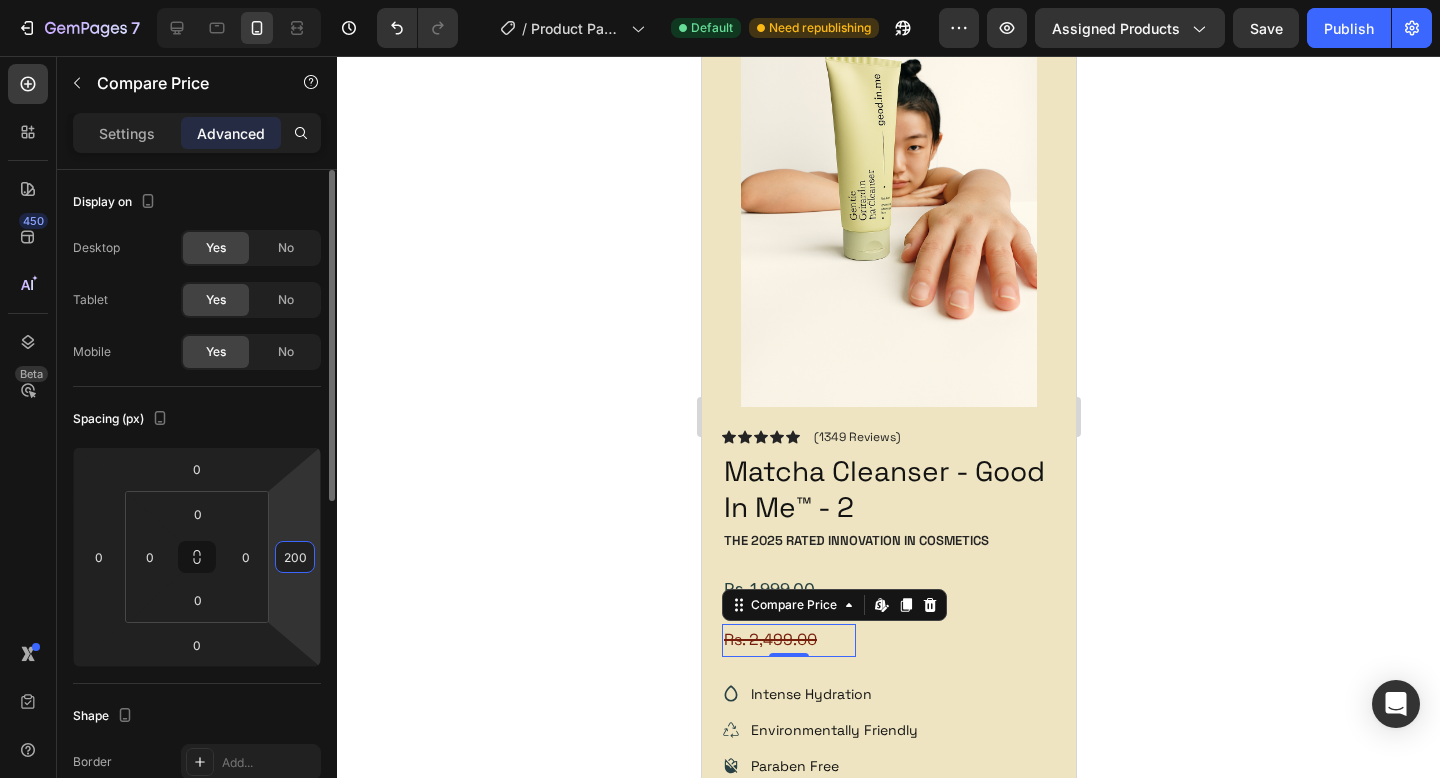 click on "200" at bounding box center (295, 557) 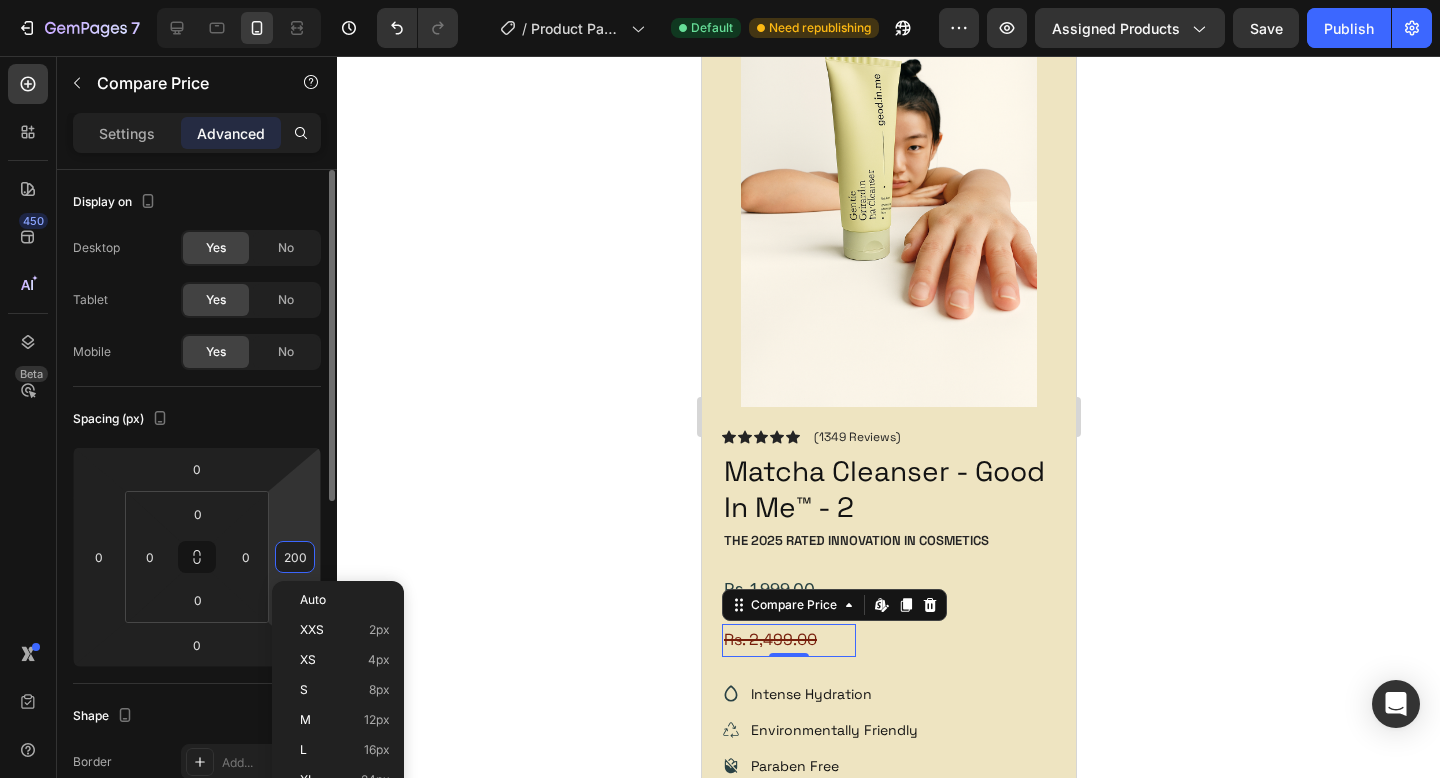 click on "200" at bounding box center [295, 557] 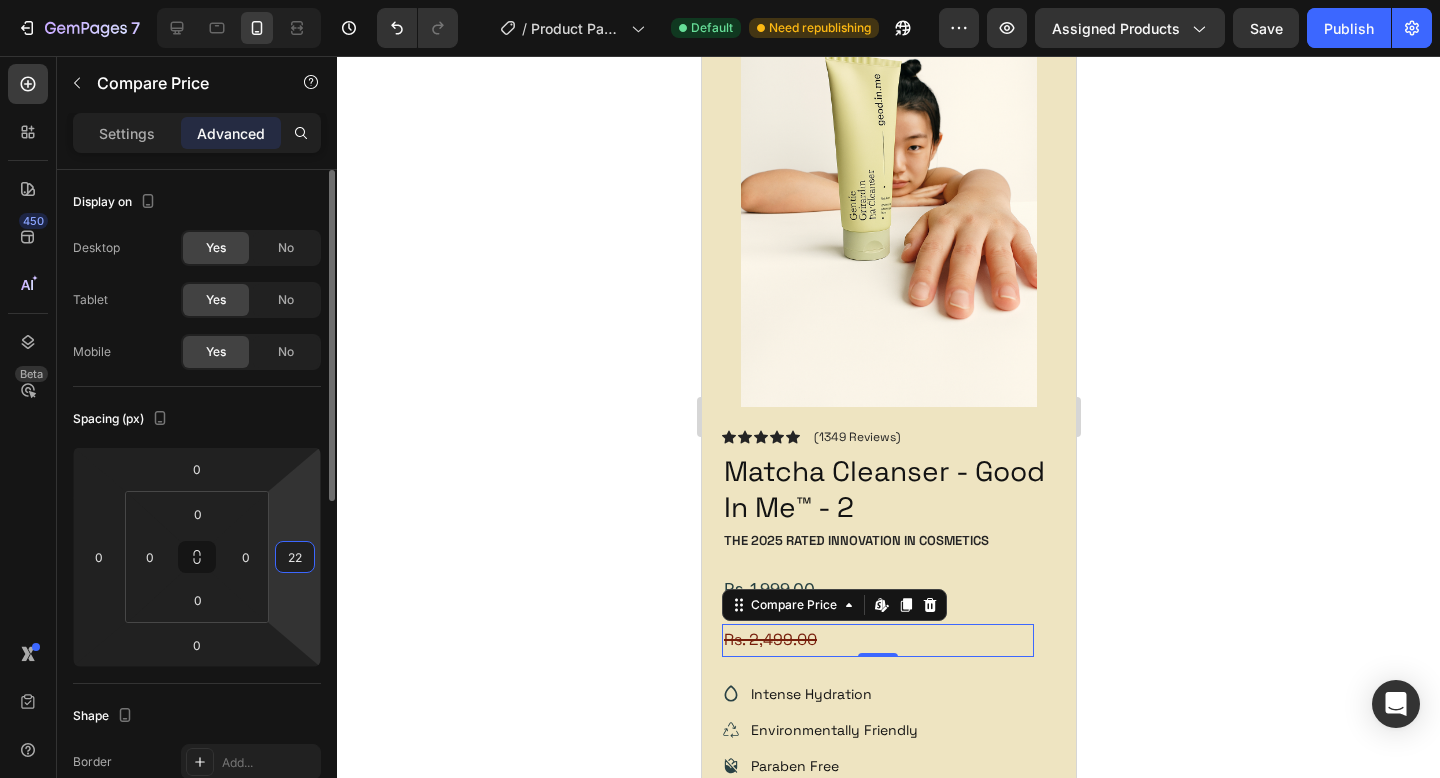 type on "220" 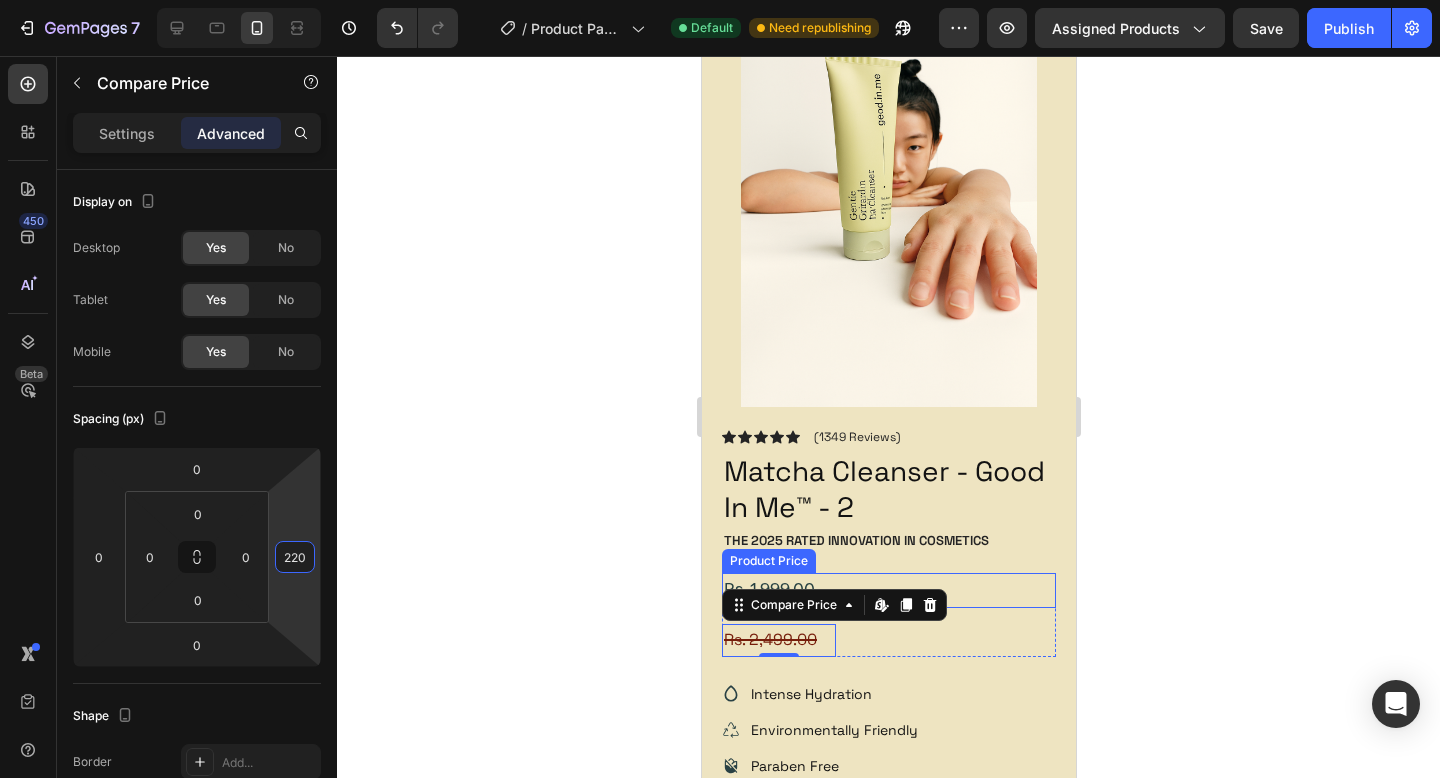 click on "Rs. 1,999.00" at bounding box center (888, 590) 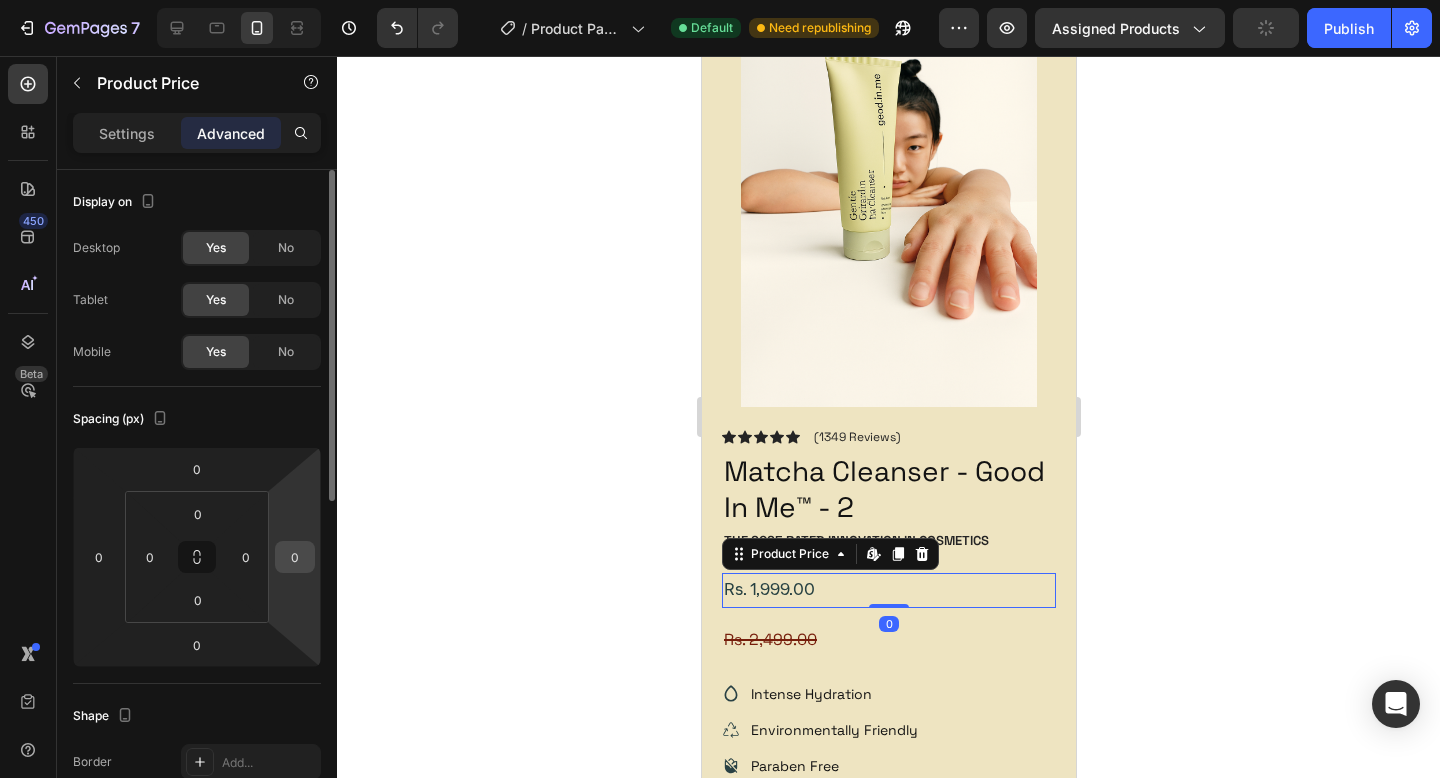 click on "0" at bounding box center [295, 557] 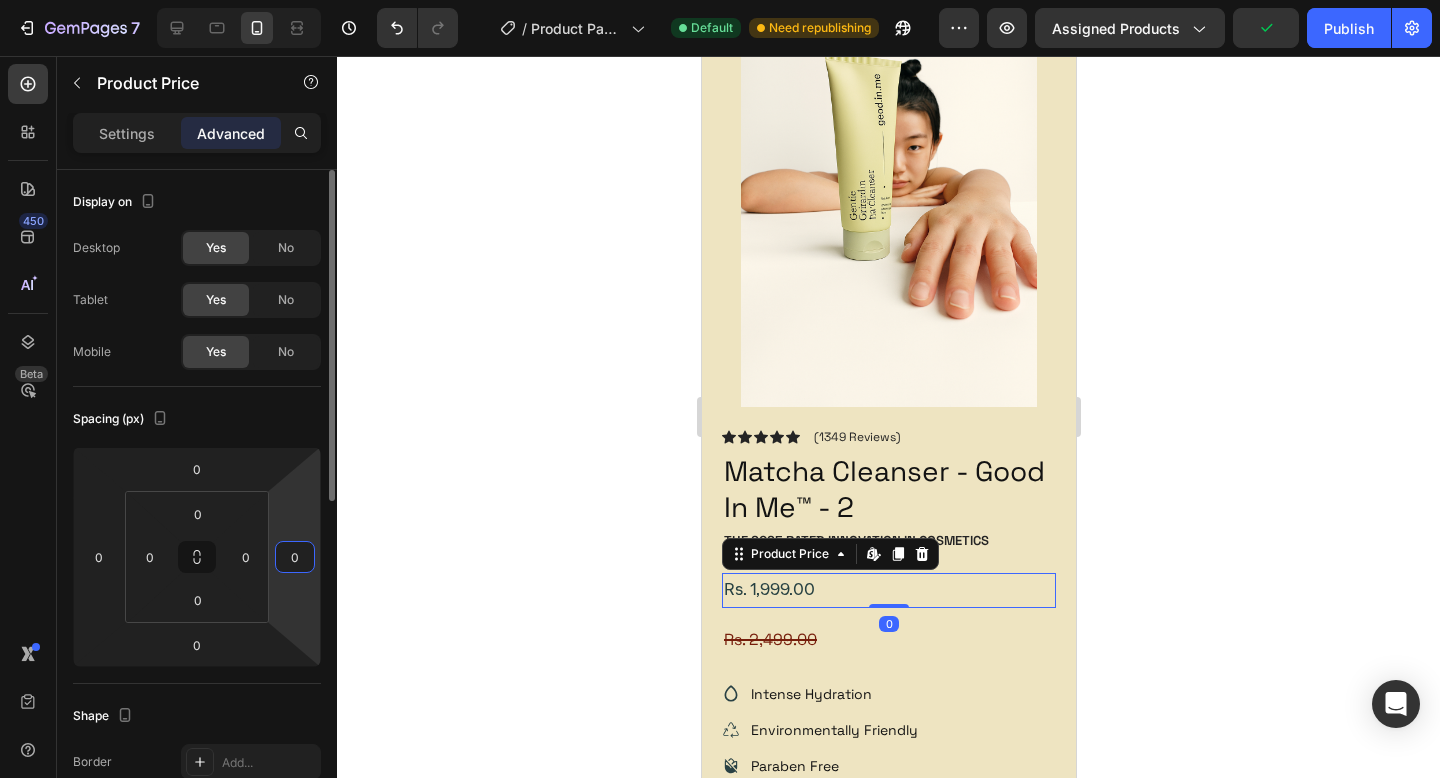 click on "0" at bounding box center [295, 557] 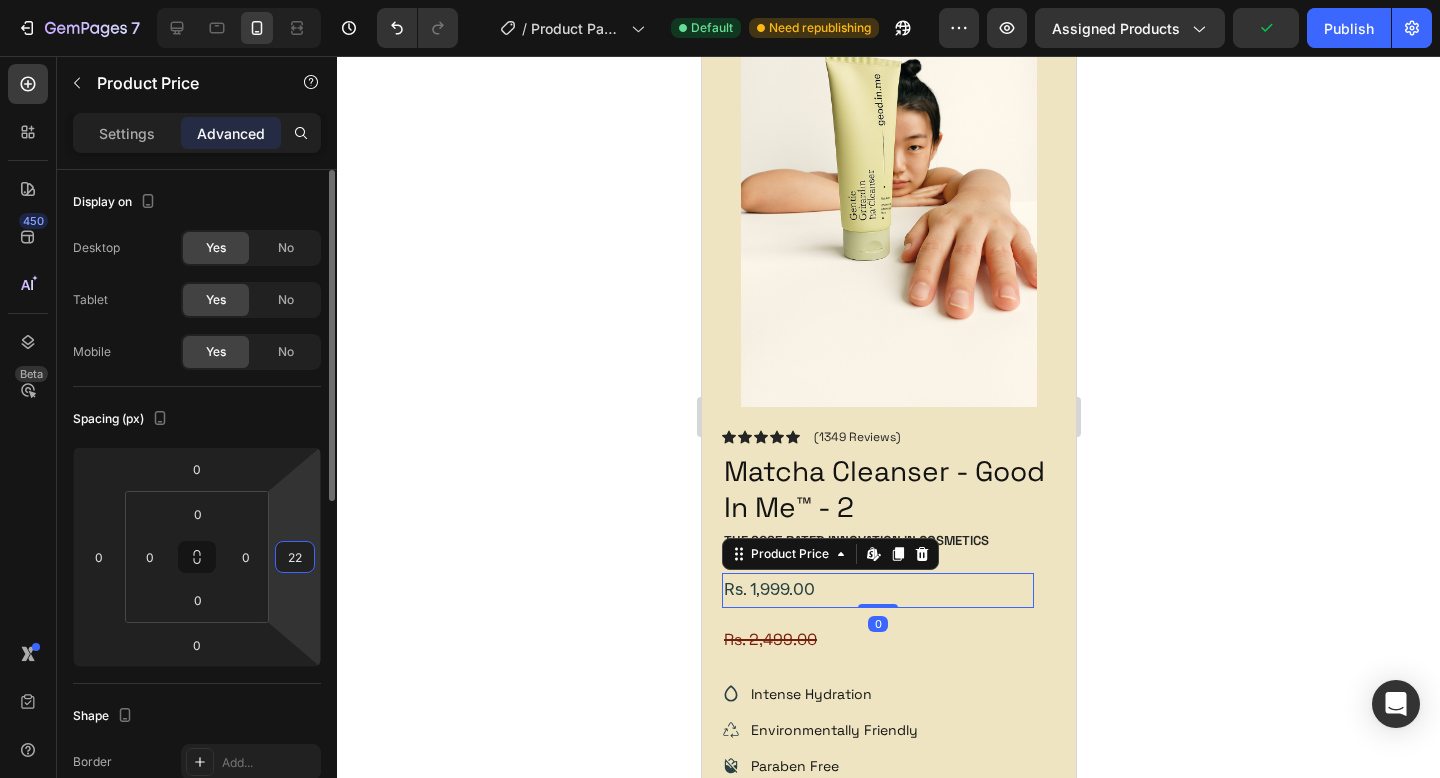 type on "220" 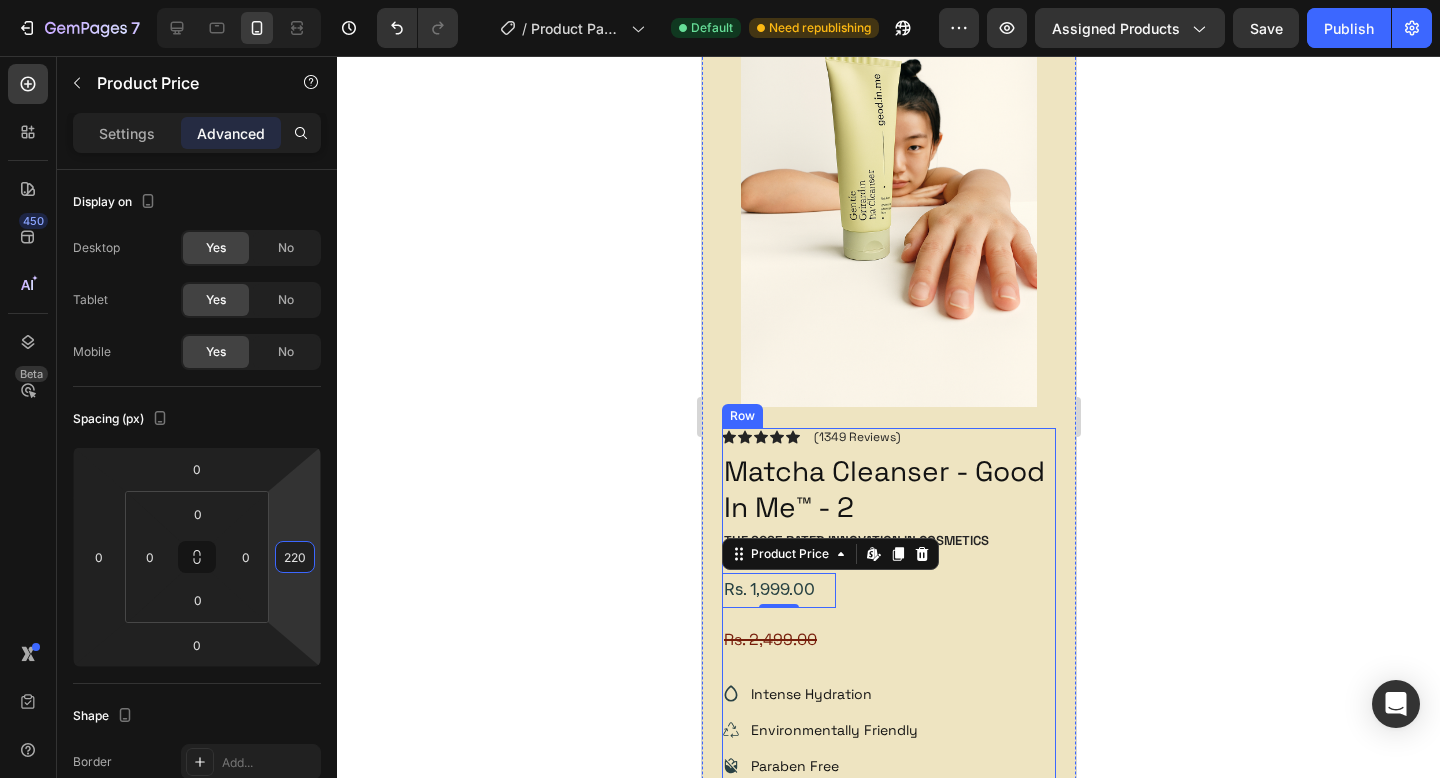 click on "Rs. 2,499.00" at bounding box center (778, 640) 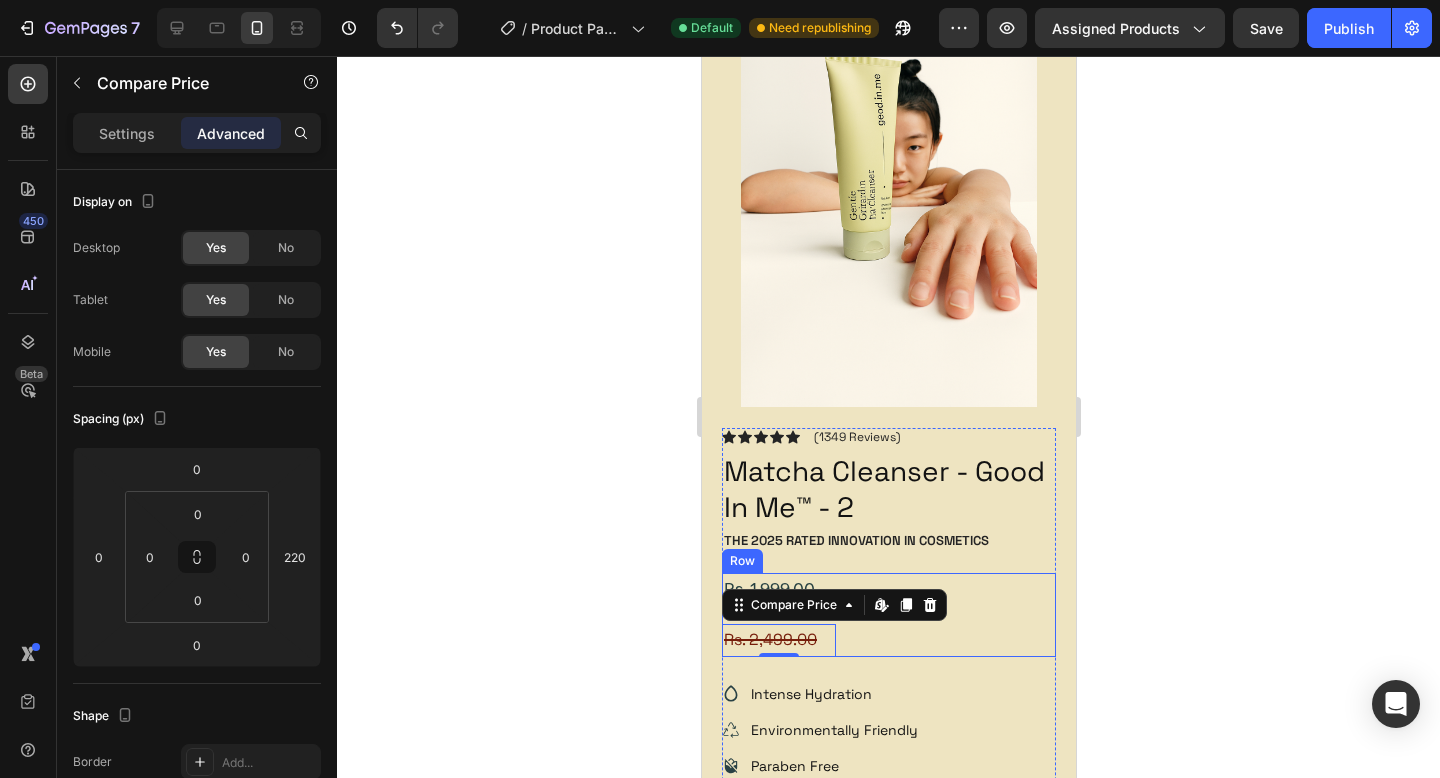 click on "Rs. 1,999.00 Product Price Product Price" at bounding box center [888, 590] 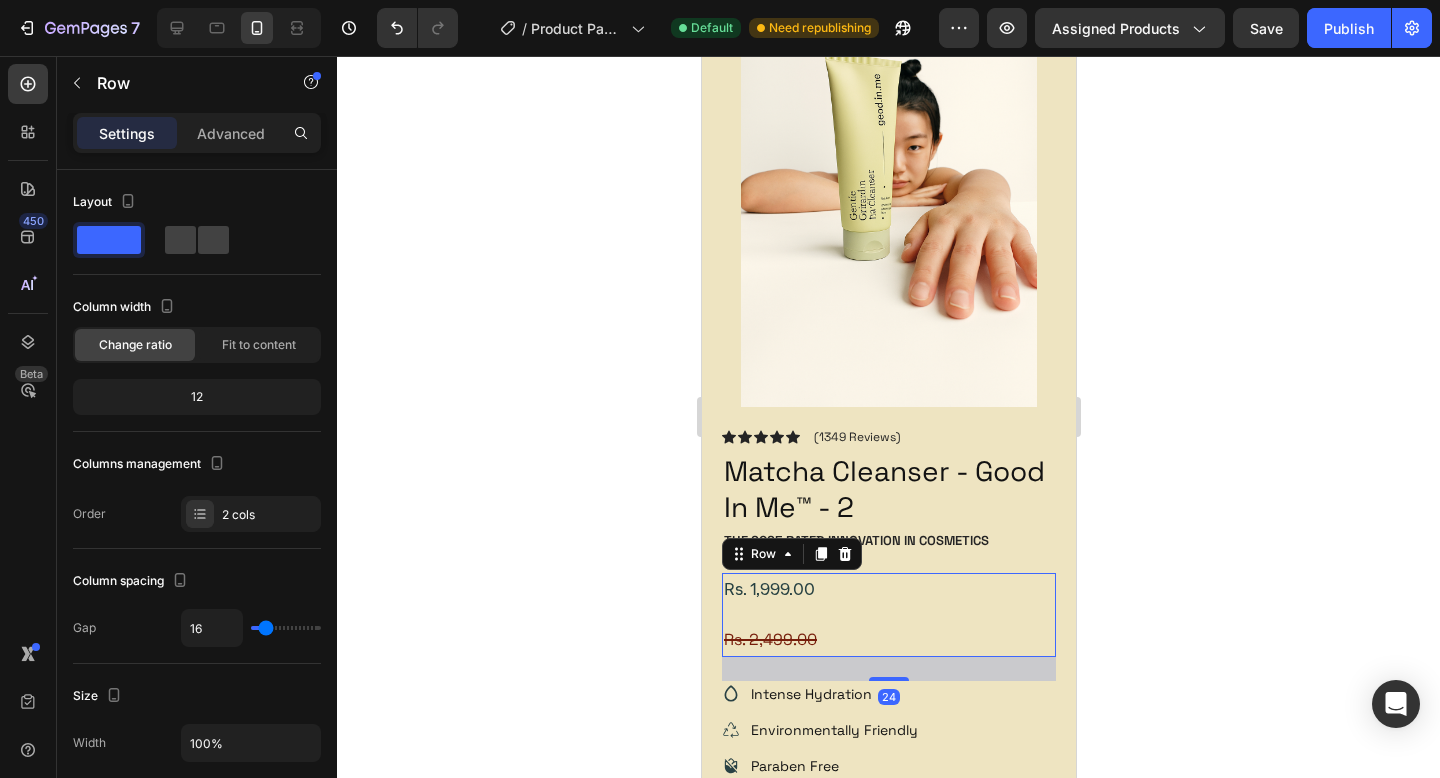 click on "Rs. 2,499.00 Compare Price Compare Price" at bounding box center (888, 640) 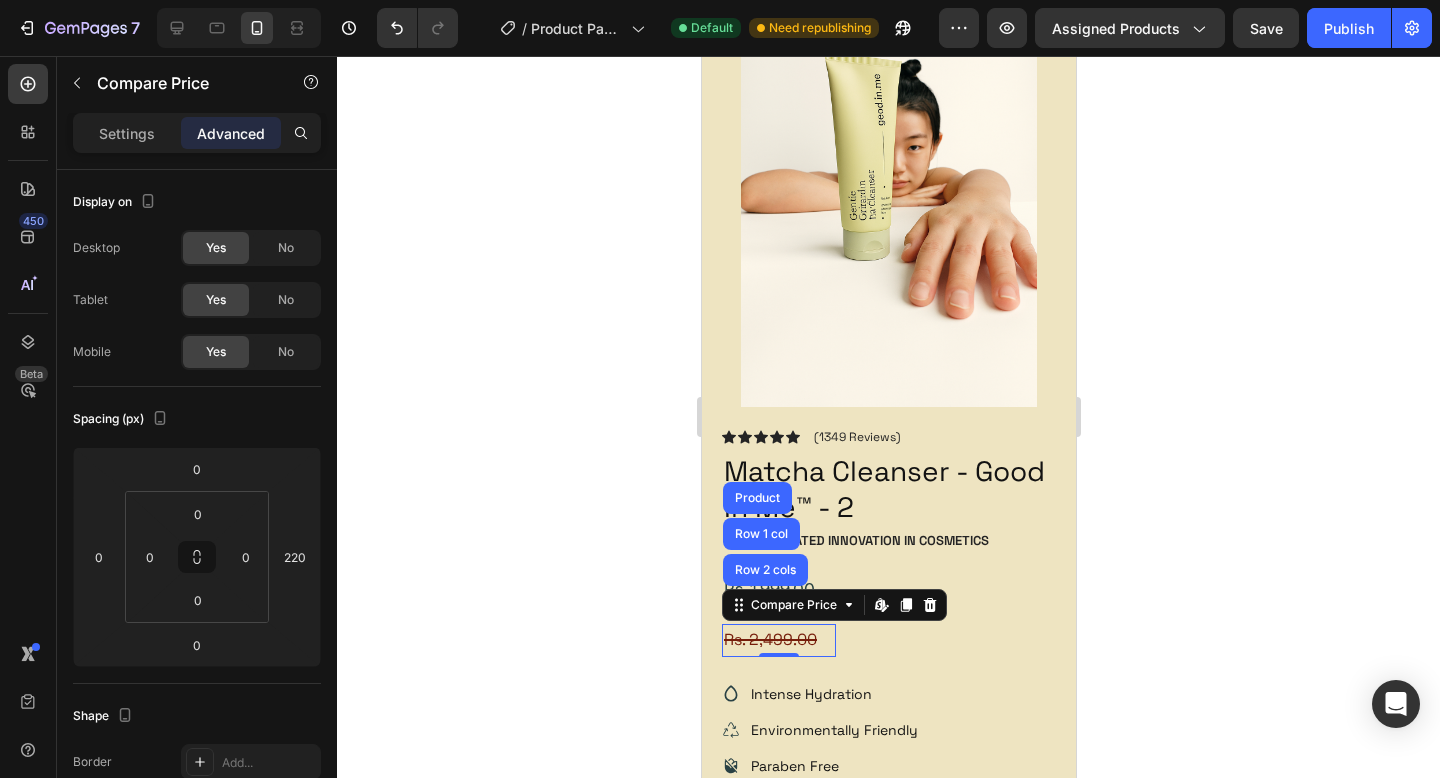 click on "Rs. 2,499.00" at bounding box center [778, 640] 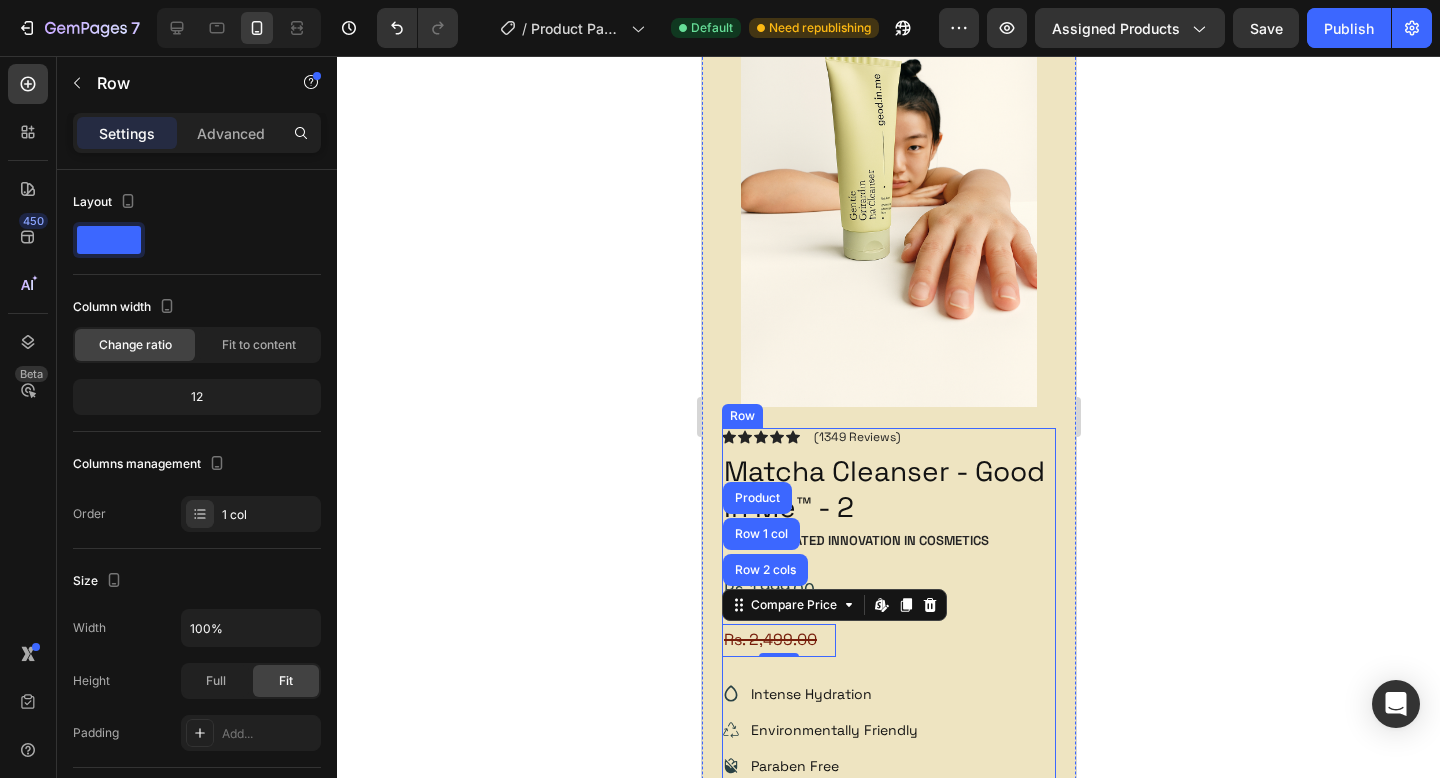 click on "Icon Icon Icon Icon Icon Icon List (1349 Reviews) Text Block Row Matcha Cleanser - Good In Me™ - 2 Product Title The 2025 Rated Innovation in Cosmetics Text Block Rs. 1,999.00 Product Price Product Price Rs. 2,499.00 Compare Price Row 2 cols Row 1 col Product   Edit content in Shopify 0 Compare Price   Edit content in Shopify 0 Row Hydrate, rejuvenate, and glow with our revolutionary cream. Unleash your skin's potential today. Text Block
Intense Hydration
Environmentally Friendly
Paraben Free Item List Add to cart Add to Cart
Icon Free Shipping Text Block
Icon Money-Back Text Block
Icon Easy Returns Text Block
Icon Easy Returns Text Block Row Image Icon Icon Icon Icon Icon Icon List “this skin cream is a game-changer! it has transformed my dry, lackluster skin into a hydrated and radiant complexion. i love how it absorbs quickly and leaves no greasy residue. highly recommend” Icon Row" at bounding box center (888, 968) 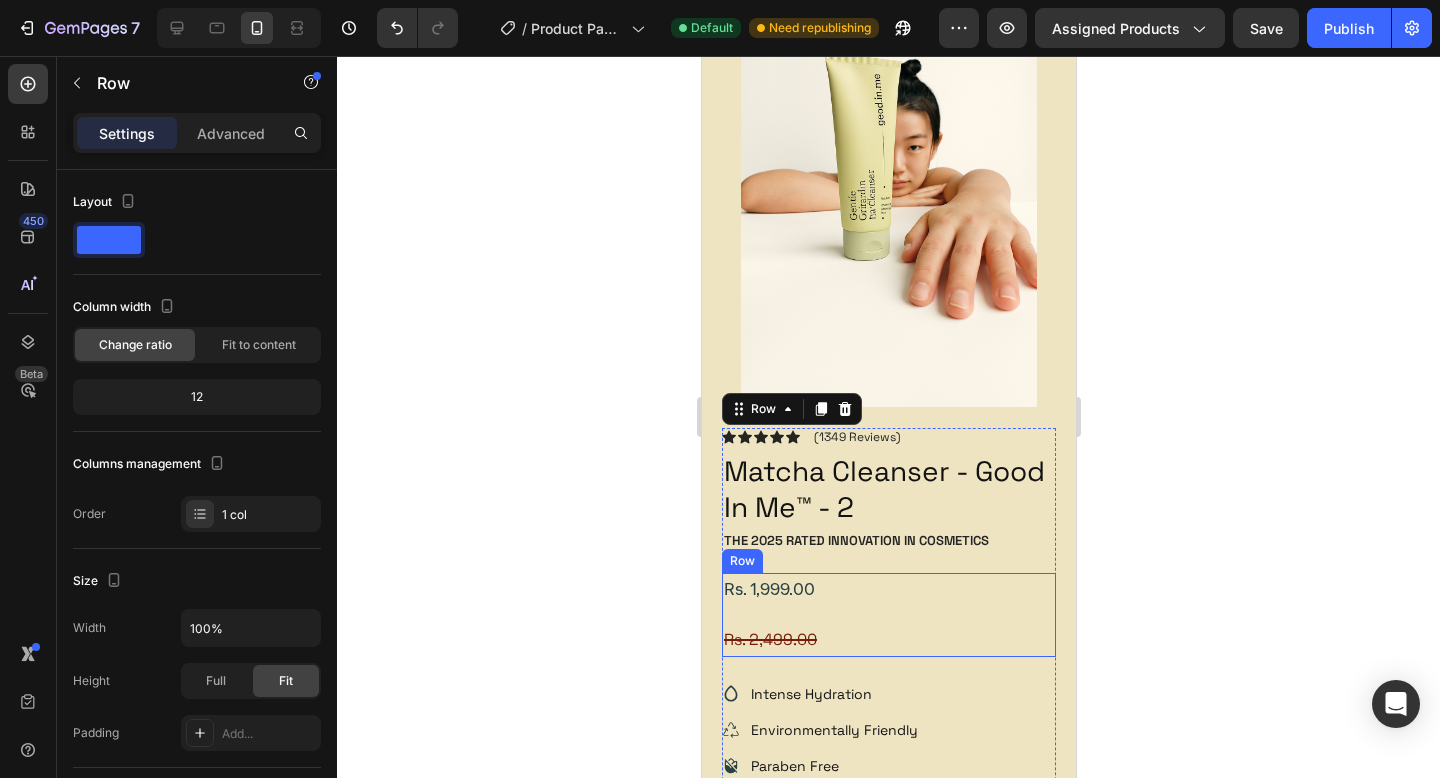 click on "Rs. 1,999.00 Product Price Product Price" at bounding box center [888, 590] 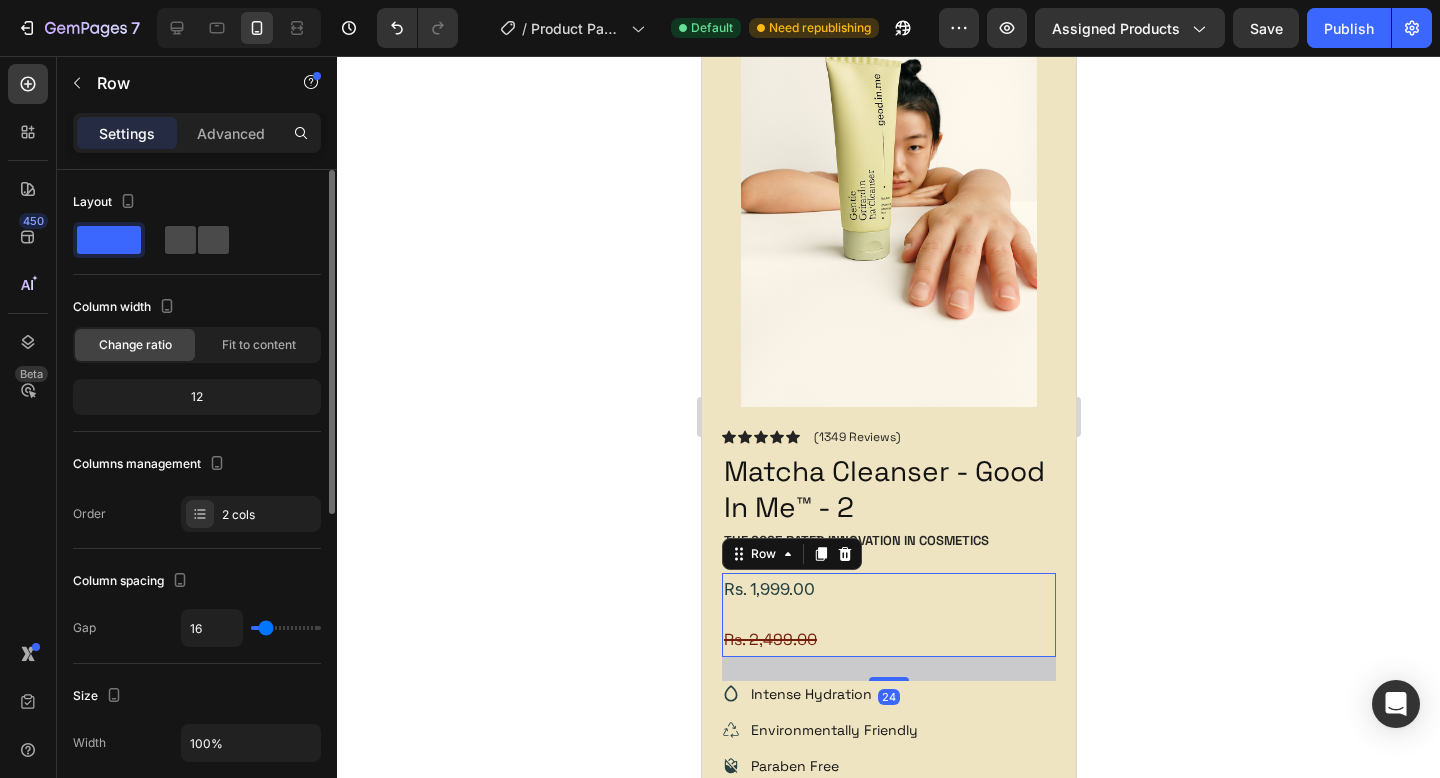click 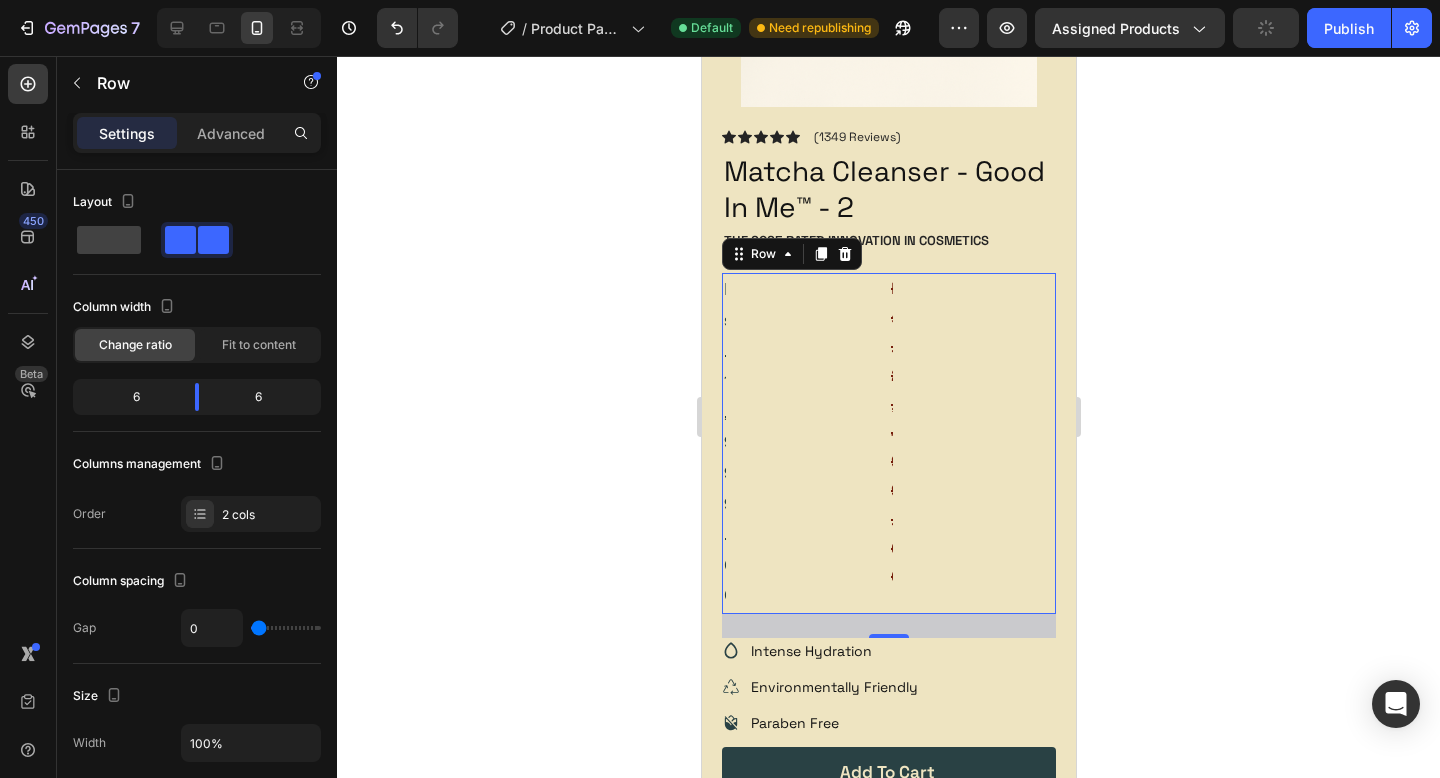 scroll, scrollTop: 505, scrollLeft: 0, axis: vertical 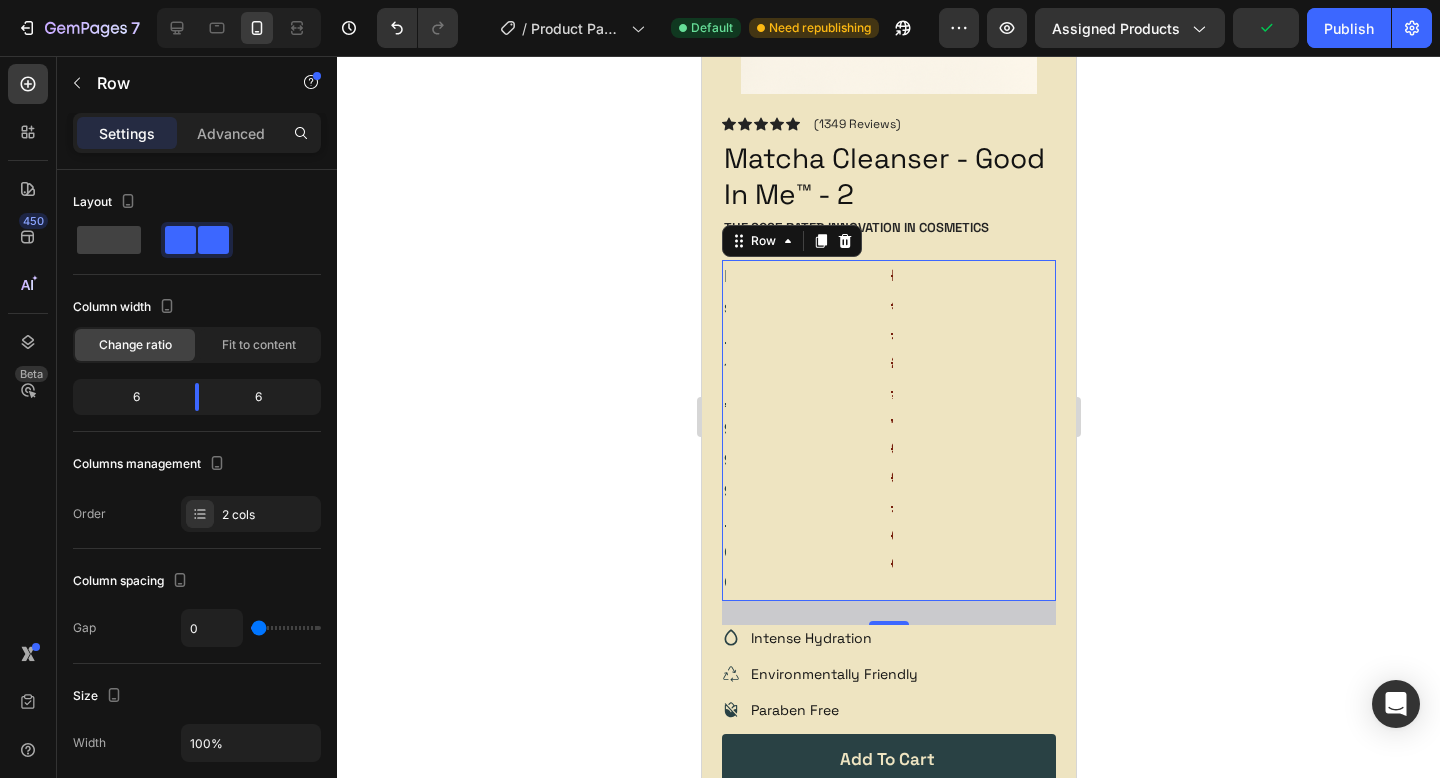 click on "Rs. 1,999.00 Product Price Product Price" at bounding box center (804, 430) 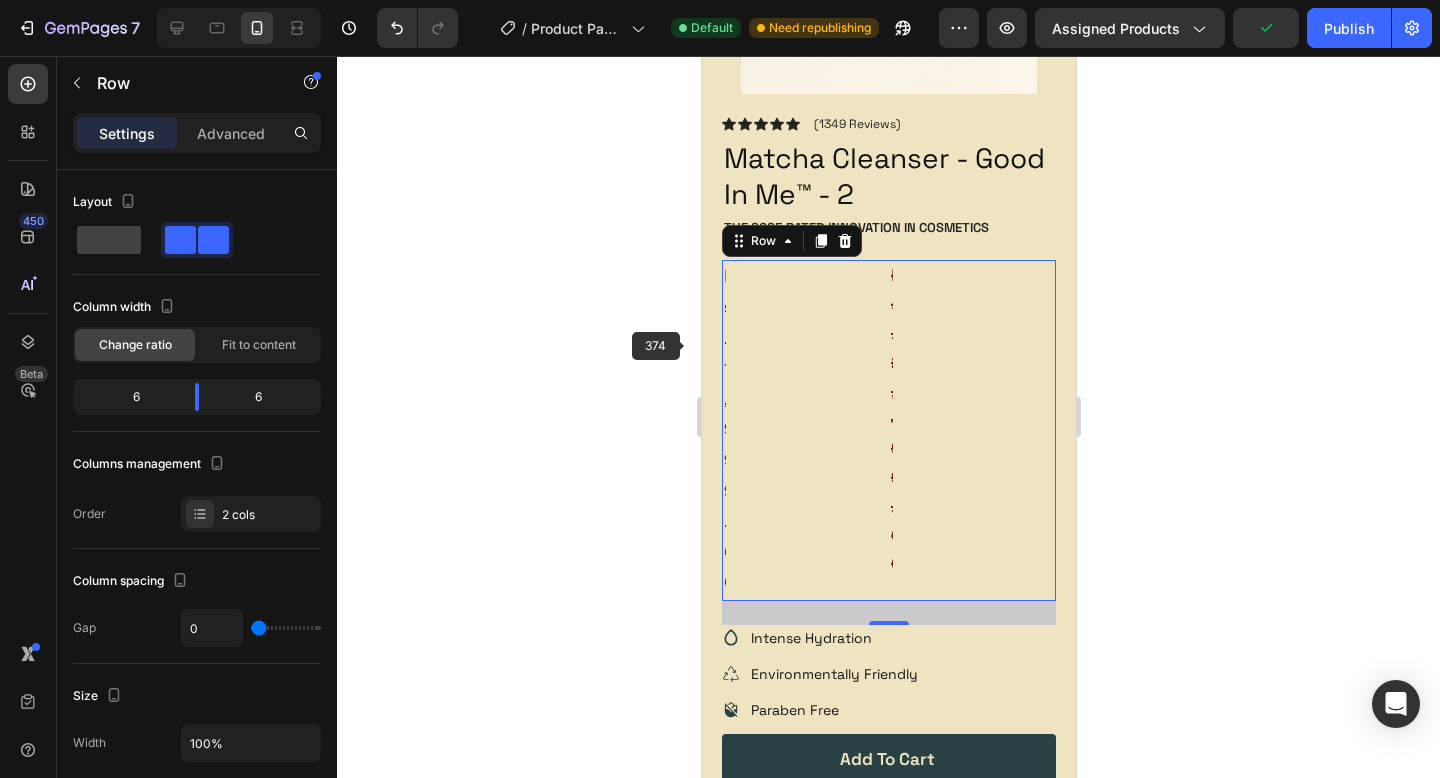 click 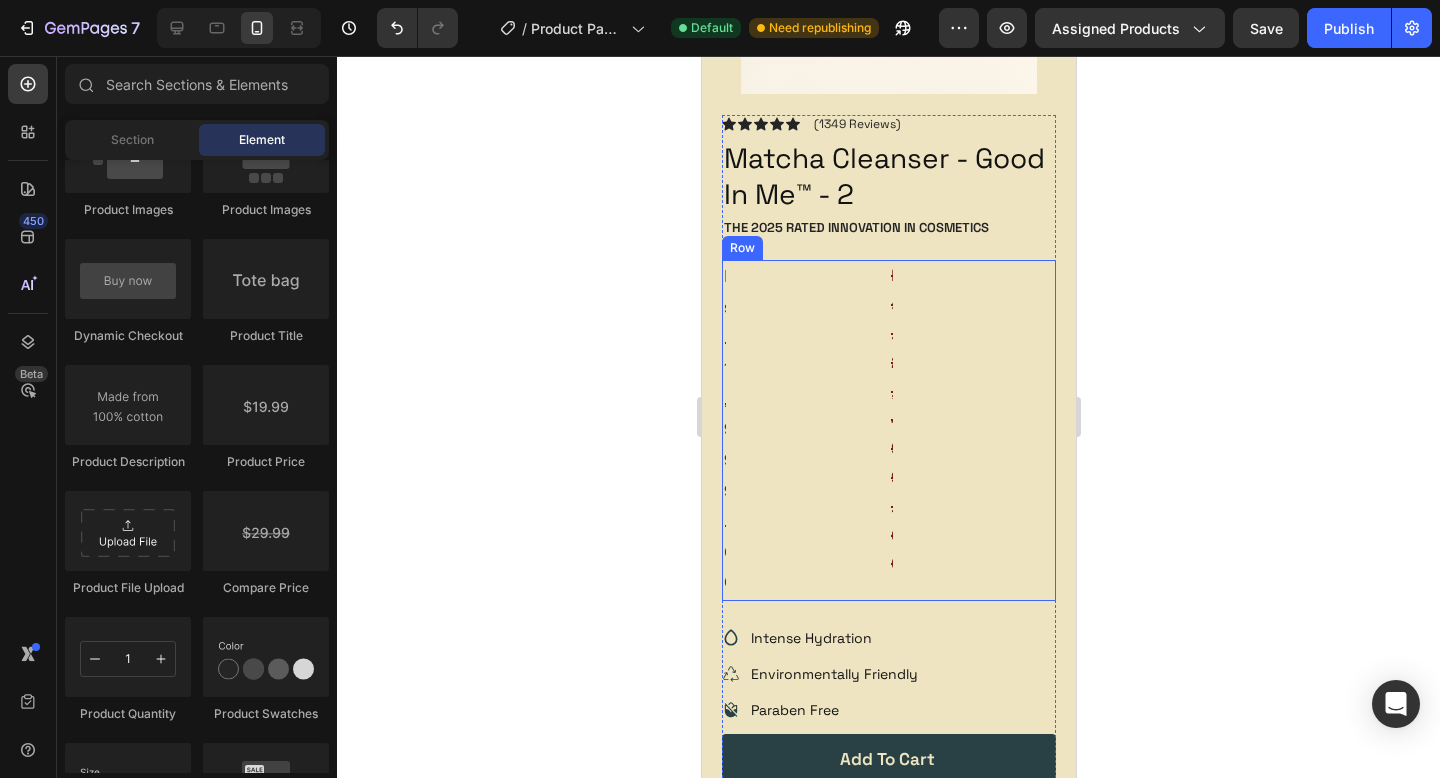 click on "Rs. 1,999.00 Product Price Product Price" at bounding box center (804, 430) 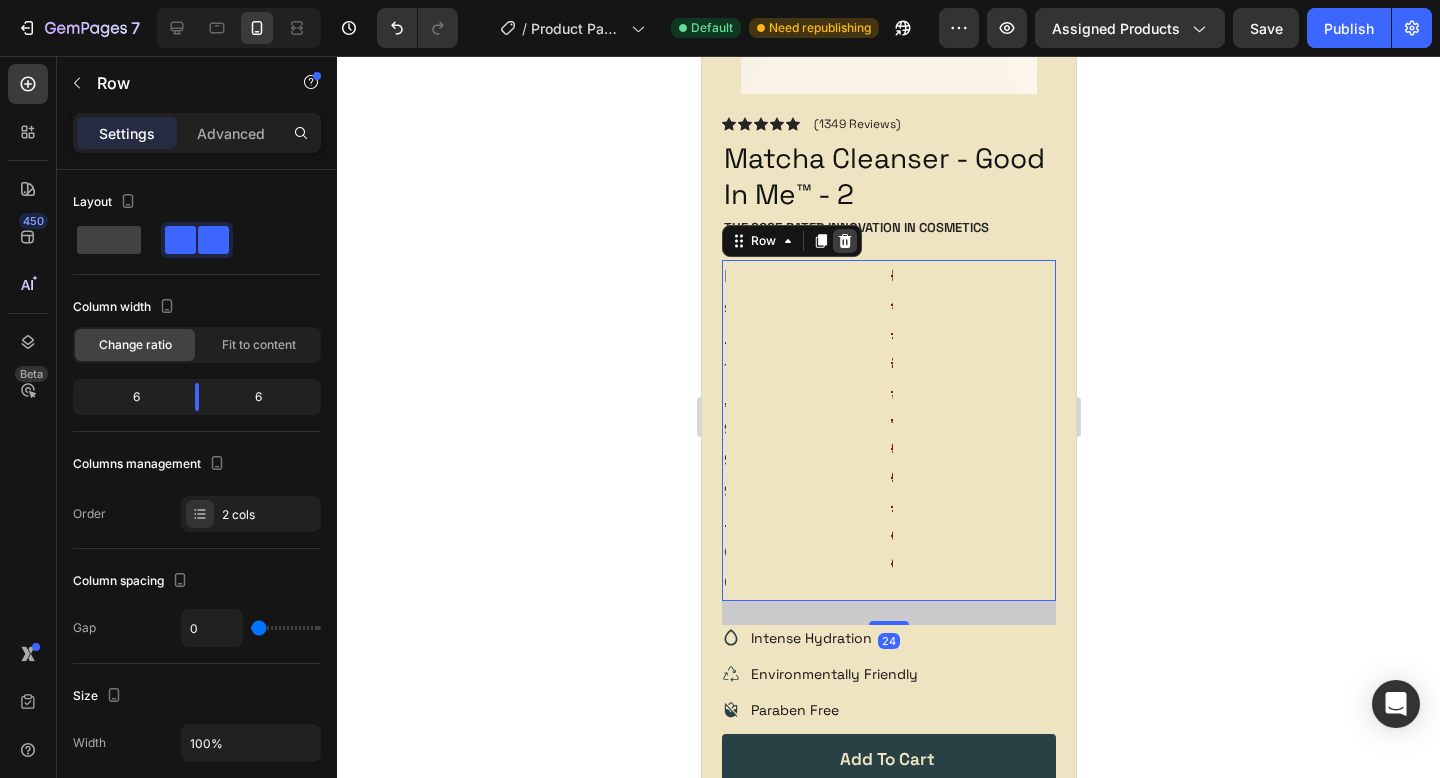 click 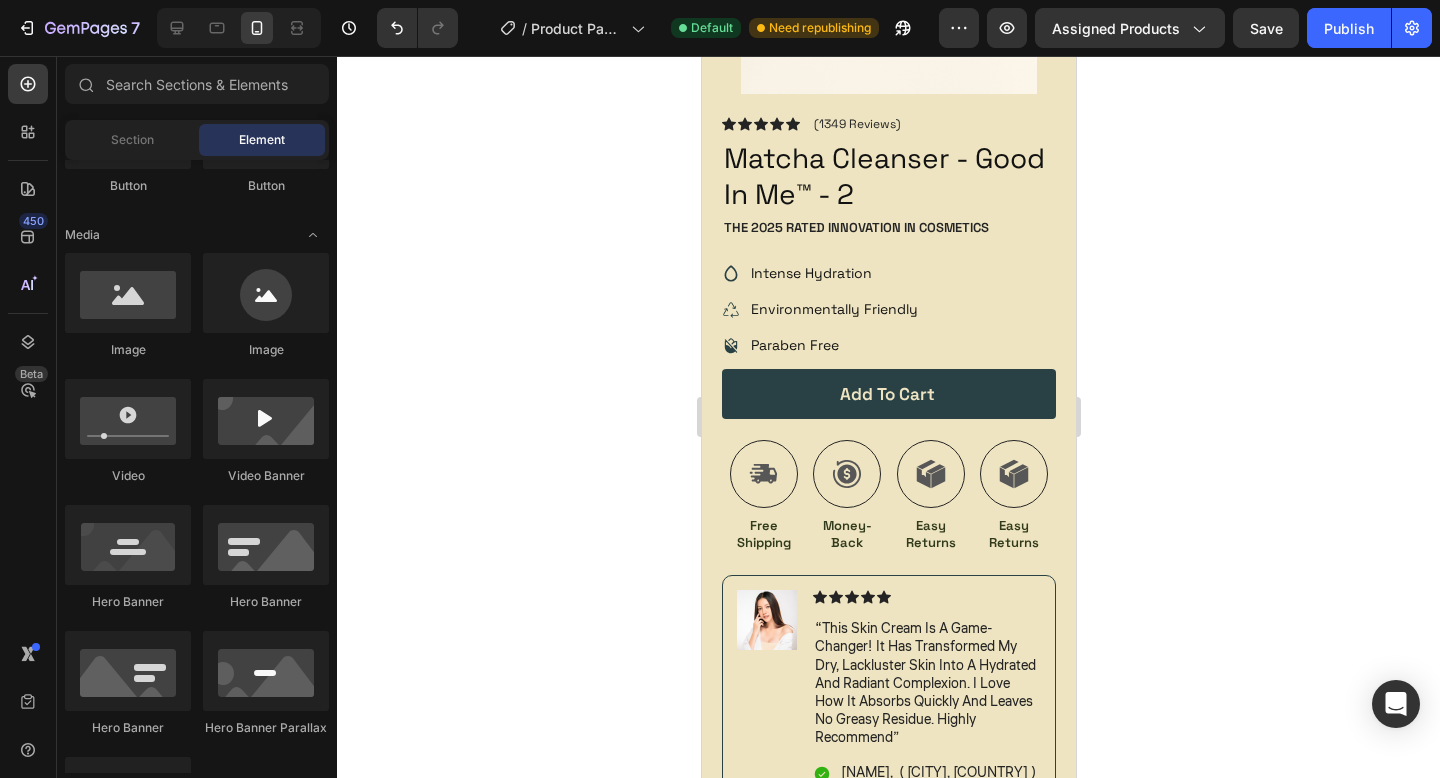 scroll, scrollTop: 0, scrollLeft: 0, axis: both 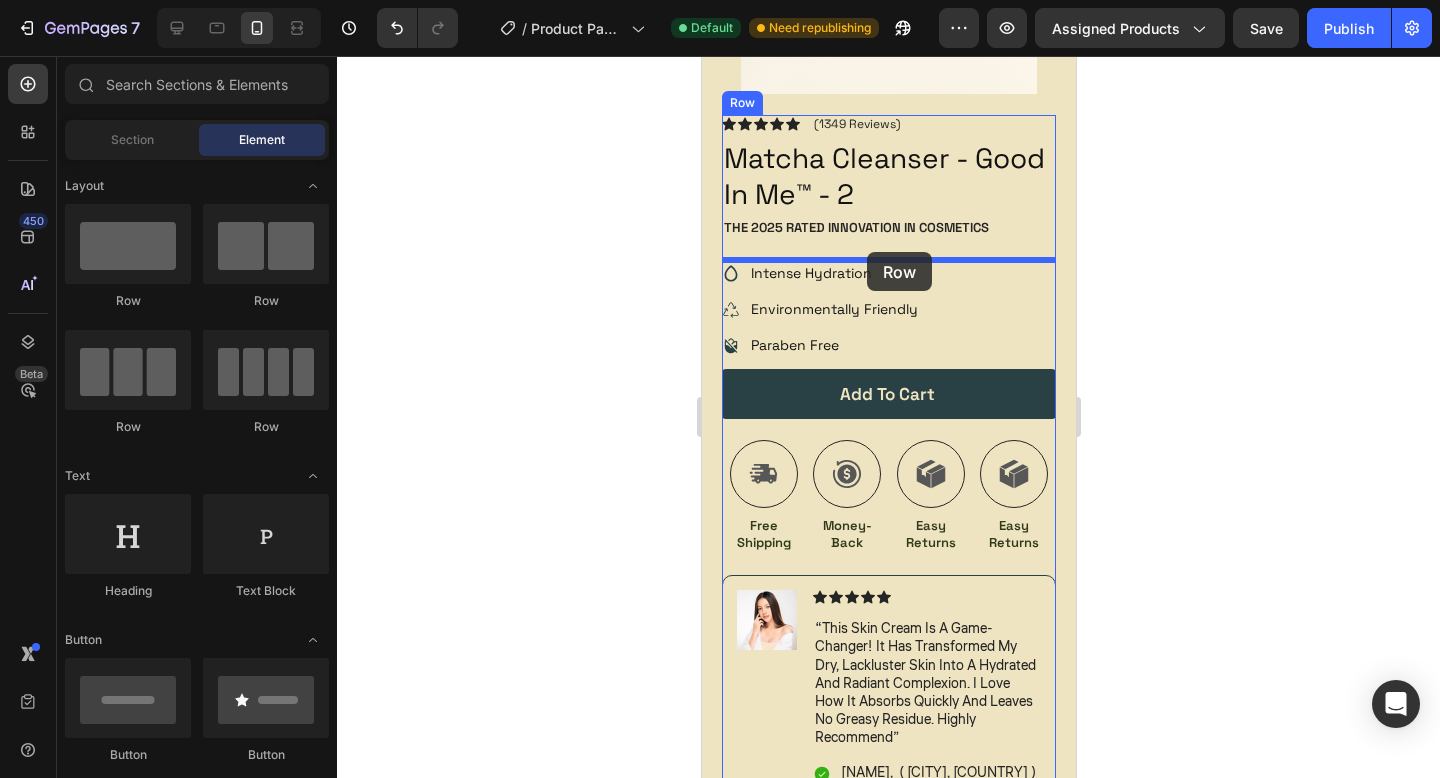 drag, startPoint x: 966, startPoint y: 300, endPoint x: 865, endPoint y: 253, distance: 111.40018 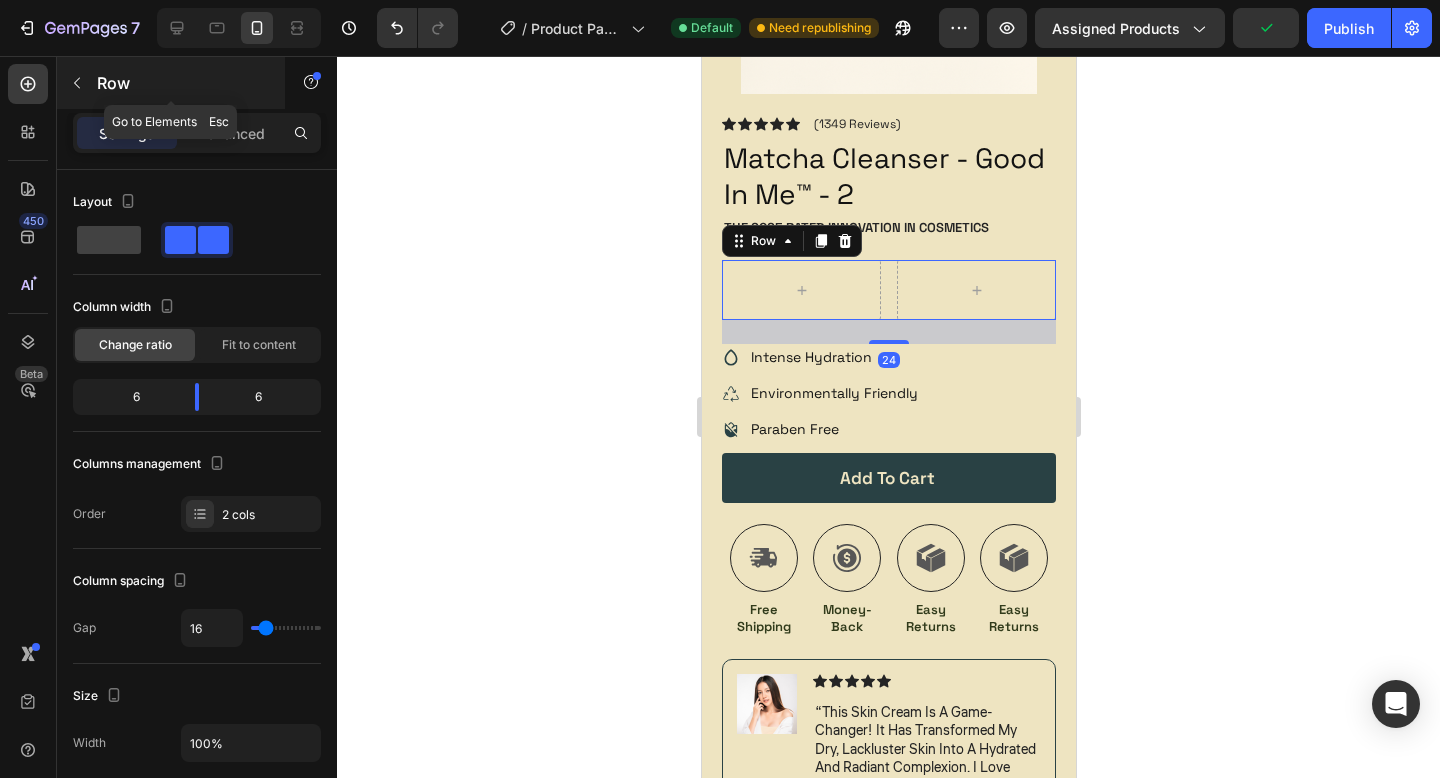 click 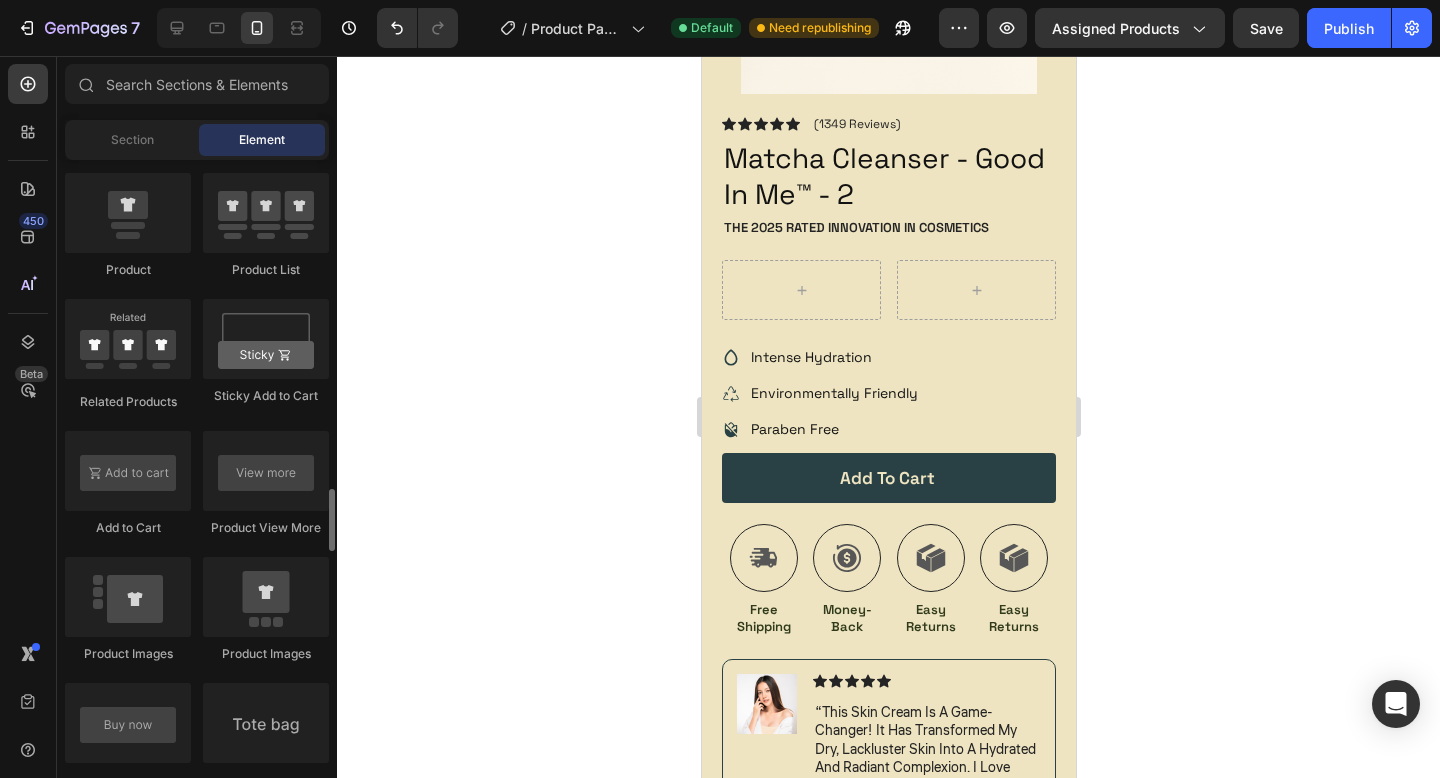 scroll, scrollTop: 3031, scrollLeft: 0, axis: vertical 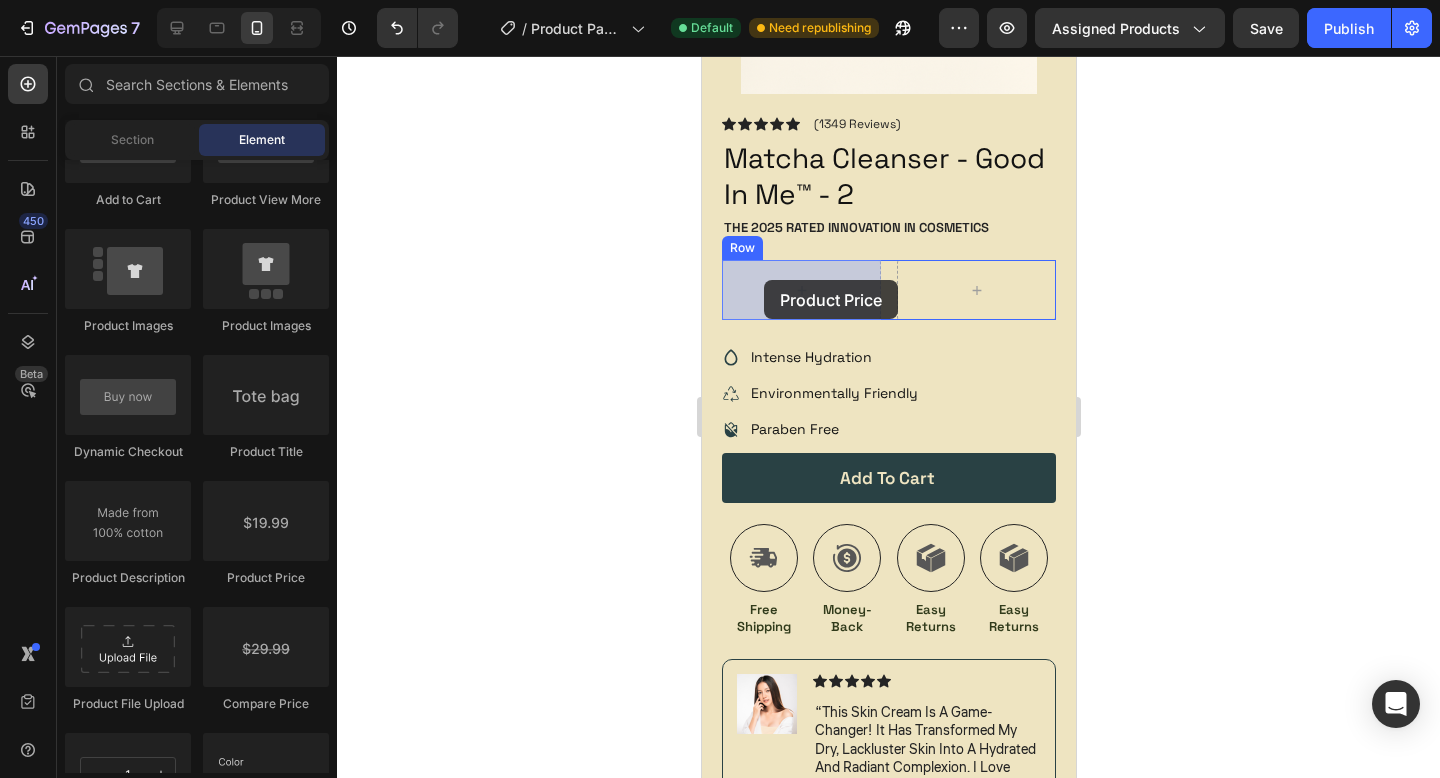 drag, startPoint x: 966, startPoint y: 572, endPoint x: 763, endPoint y: 280, distance: 355.63043 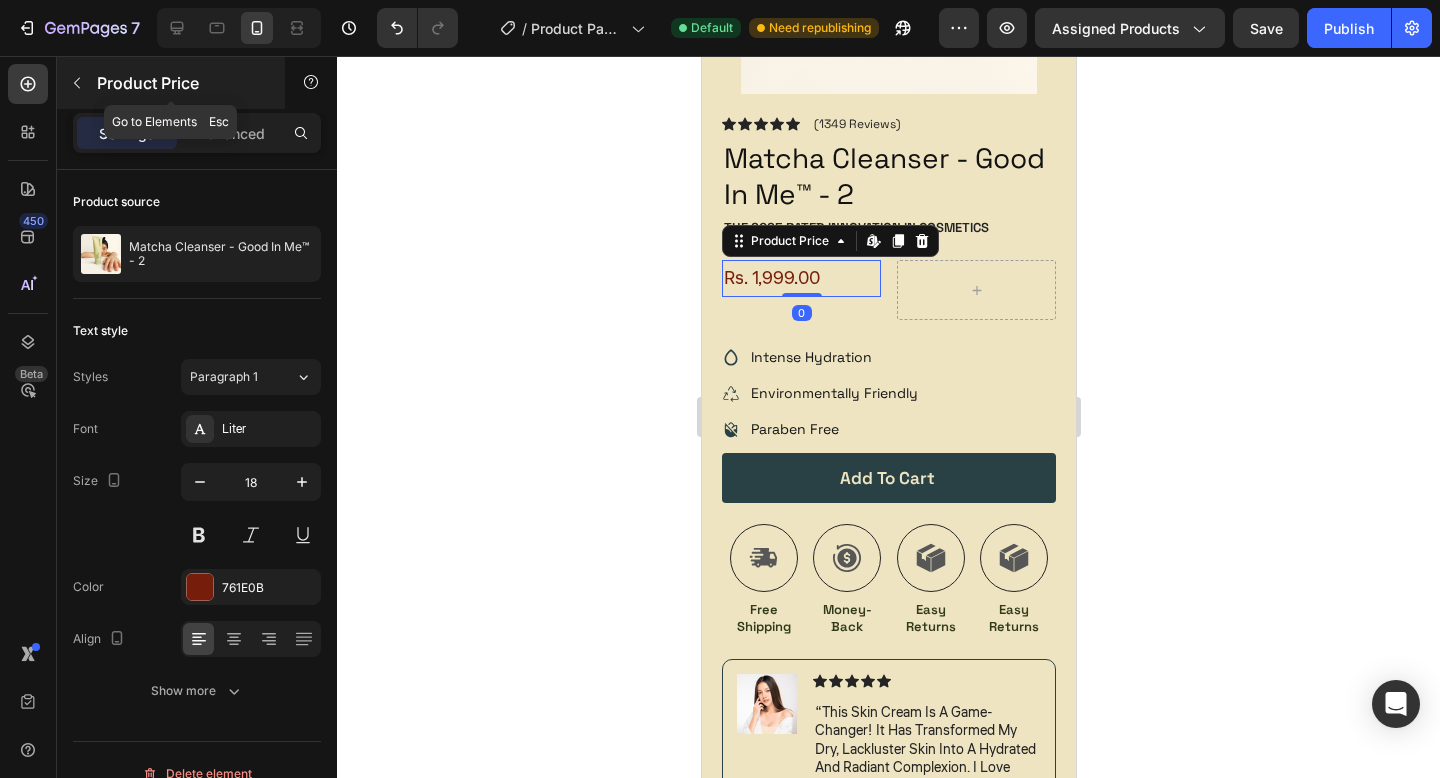 click at bounding box center (77, 83) 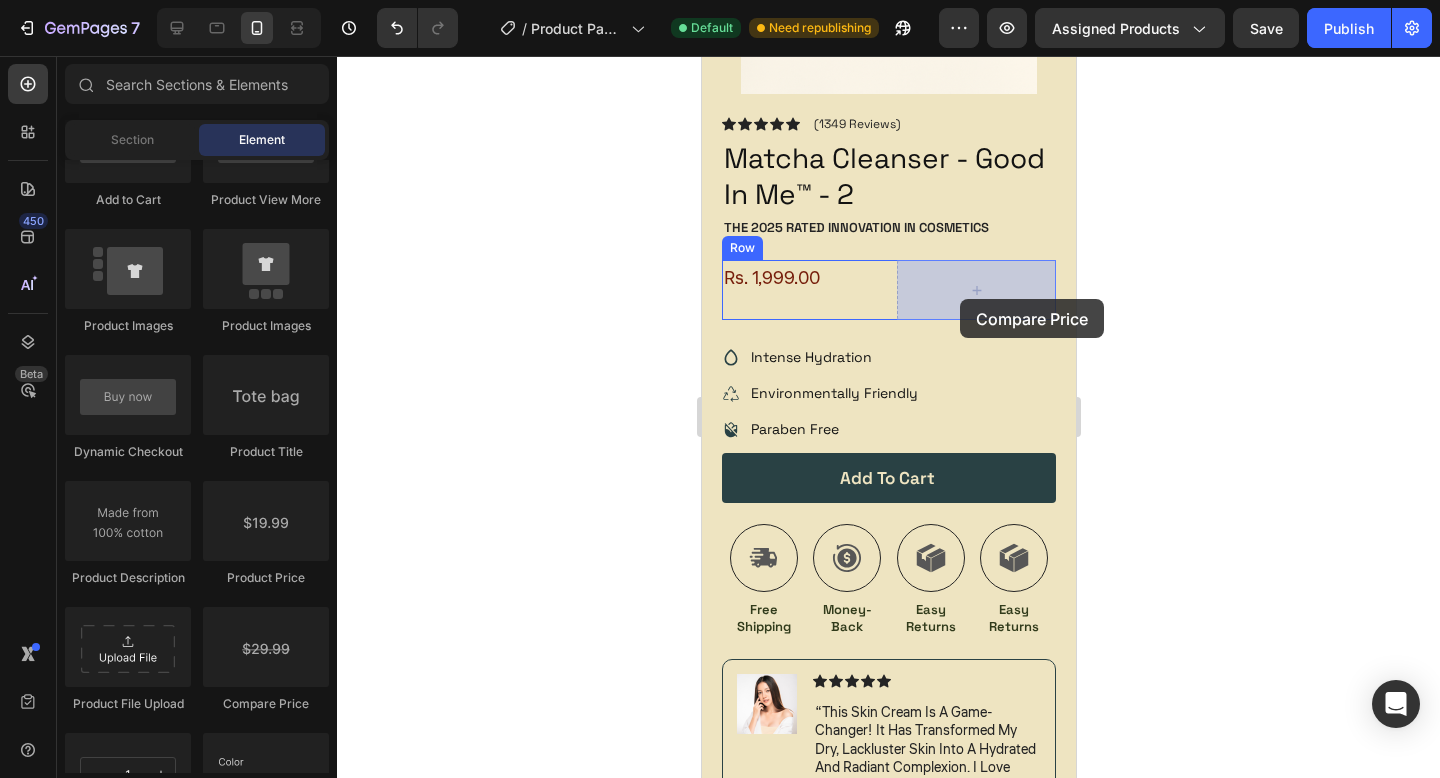 drag, startPoint x: 982, startPoint y: 719, endPoint x: 959, endPoint y: 299, distance: 420.6293 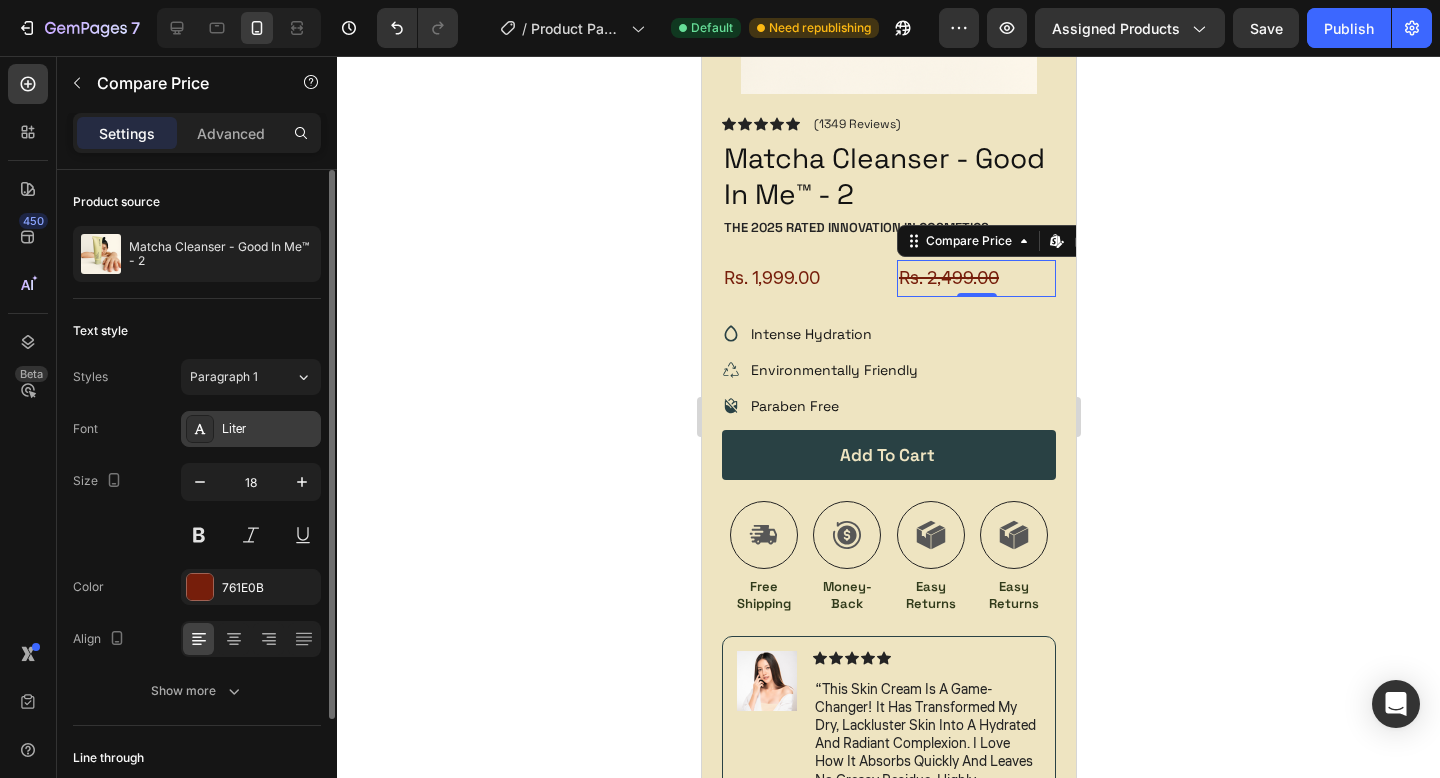 click on "Liter" at bounding box center (269, 430) 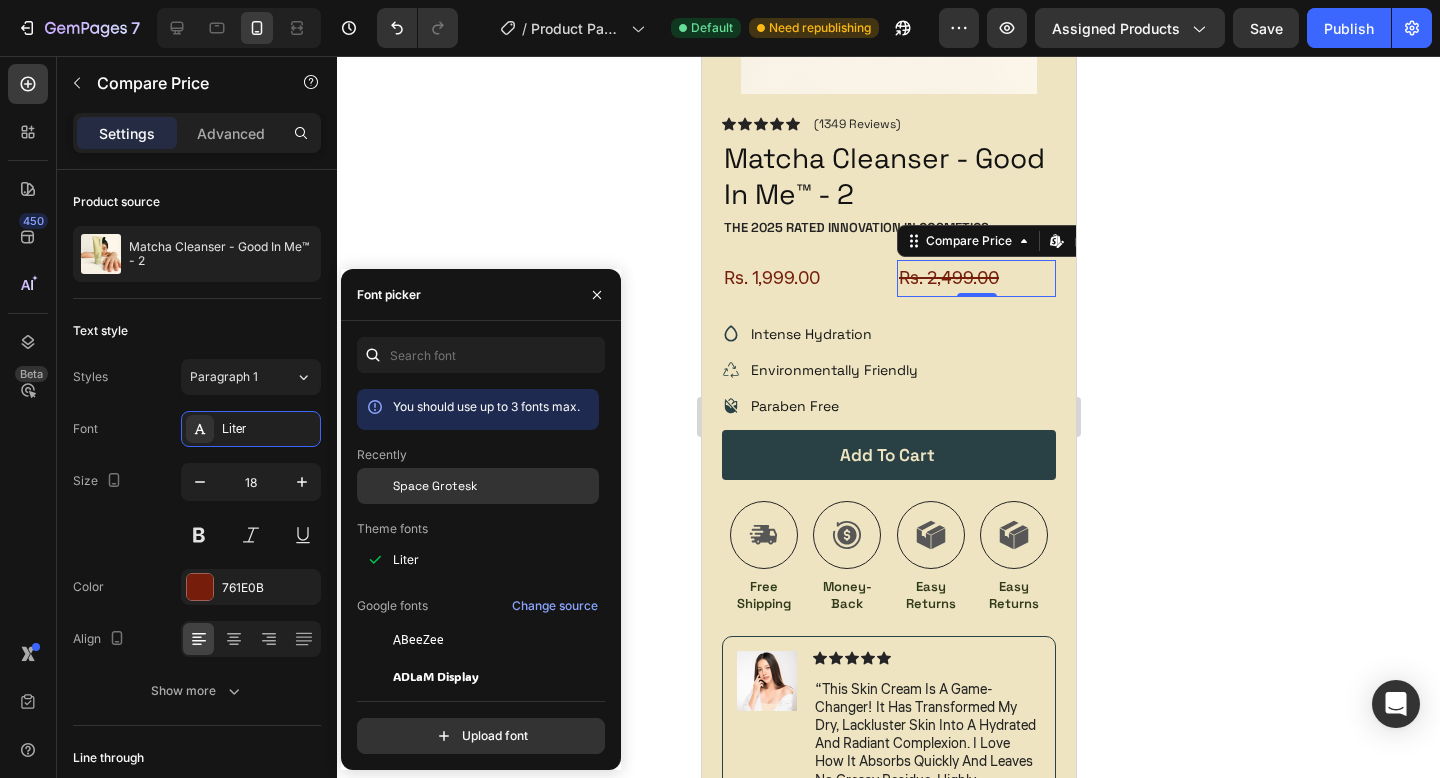 click on "Space Grotesk" at bounding box center (435, 486) 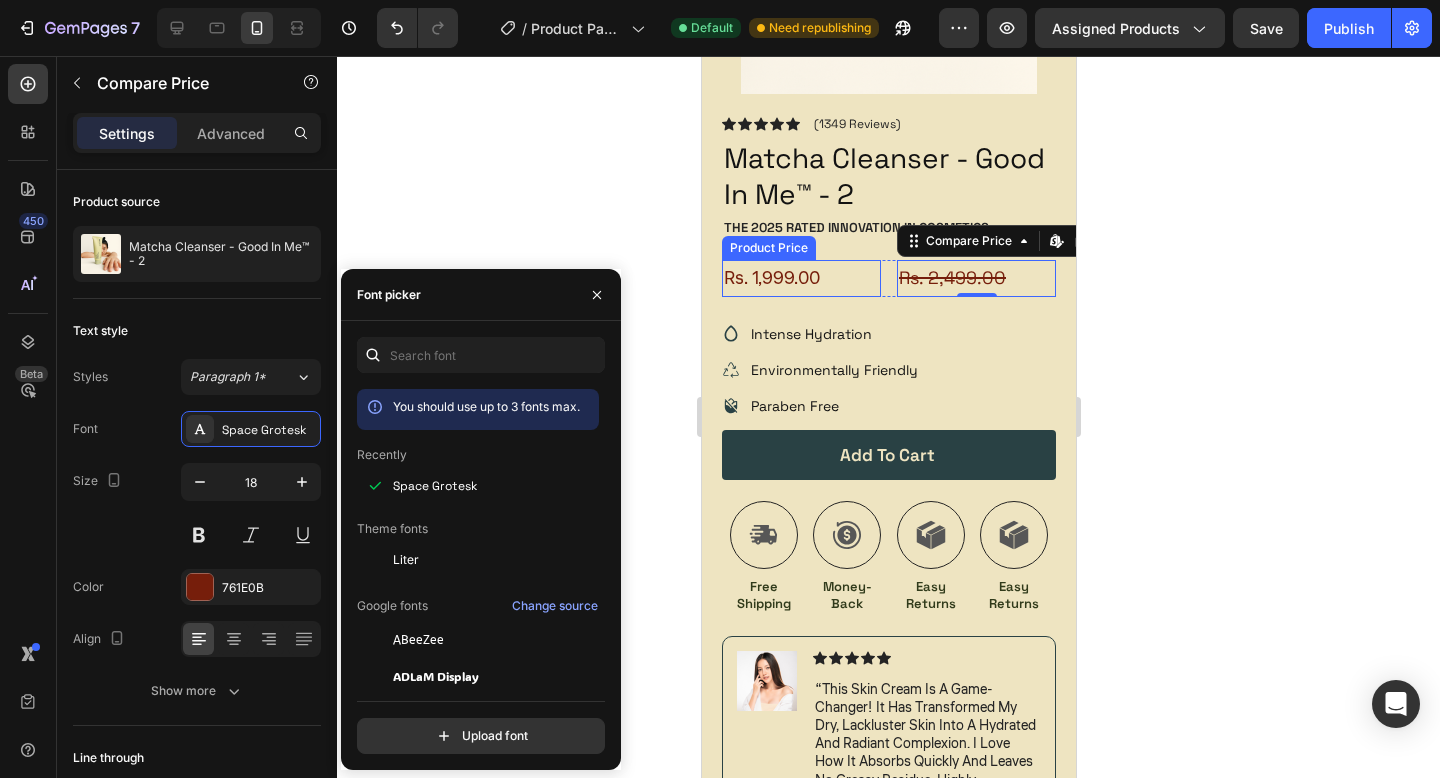 click on "Rs. 1,999.00" at bounding box center (800, 278) 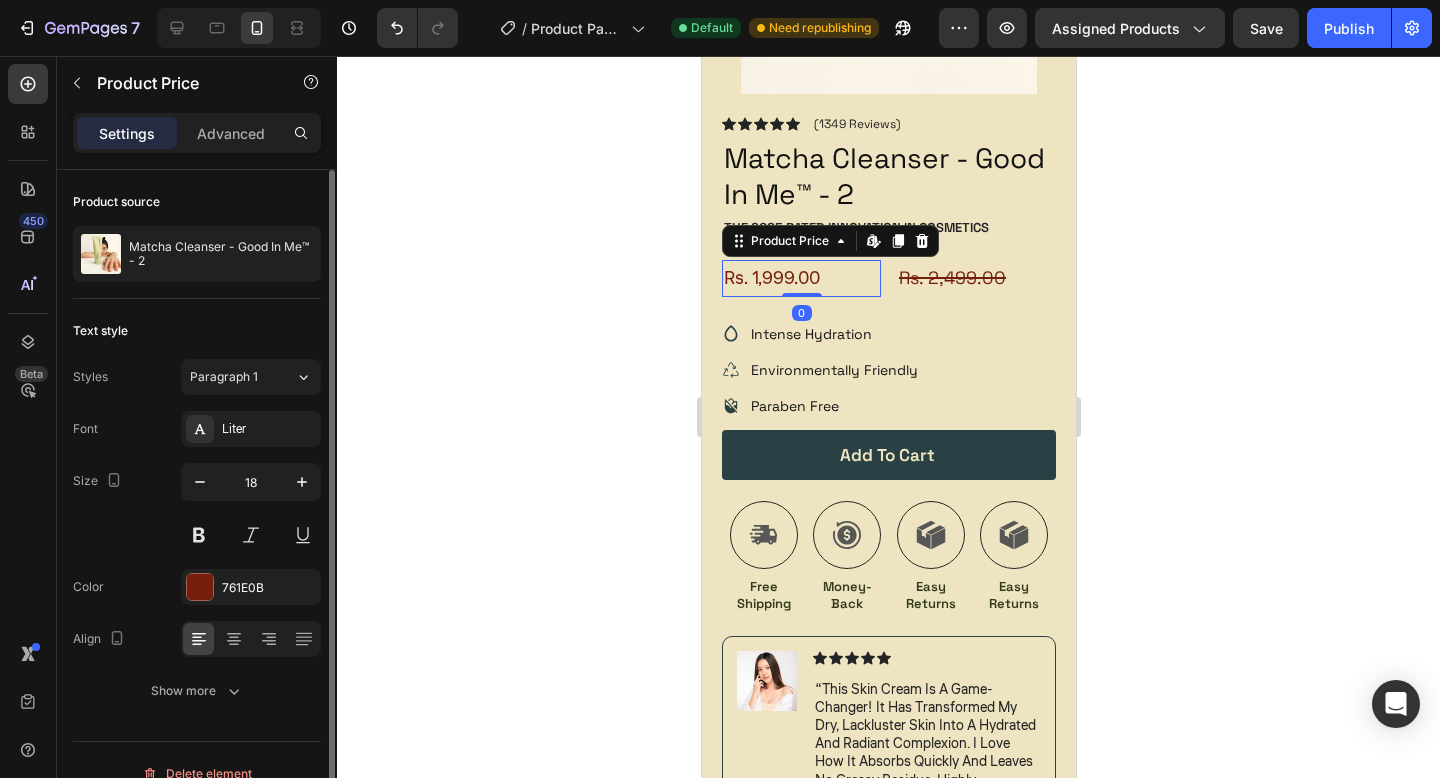 click on "Font Liter Size 18 Color 761E0B Align Show more" at bounding box center [197, 560] 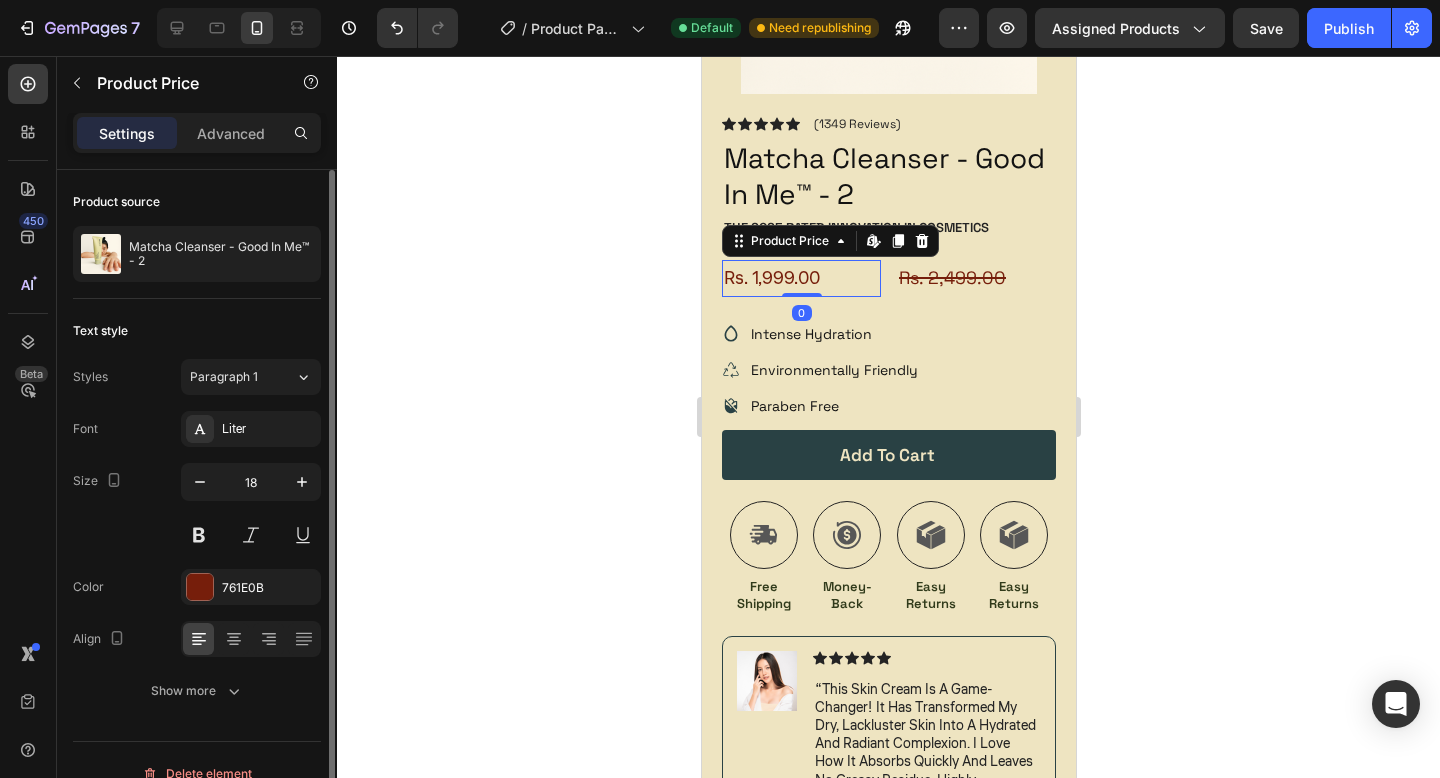 click on "Font Liter Size 18 Color 761E0B Align Show more" at bounding box center (197, 560) 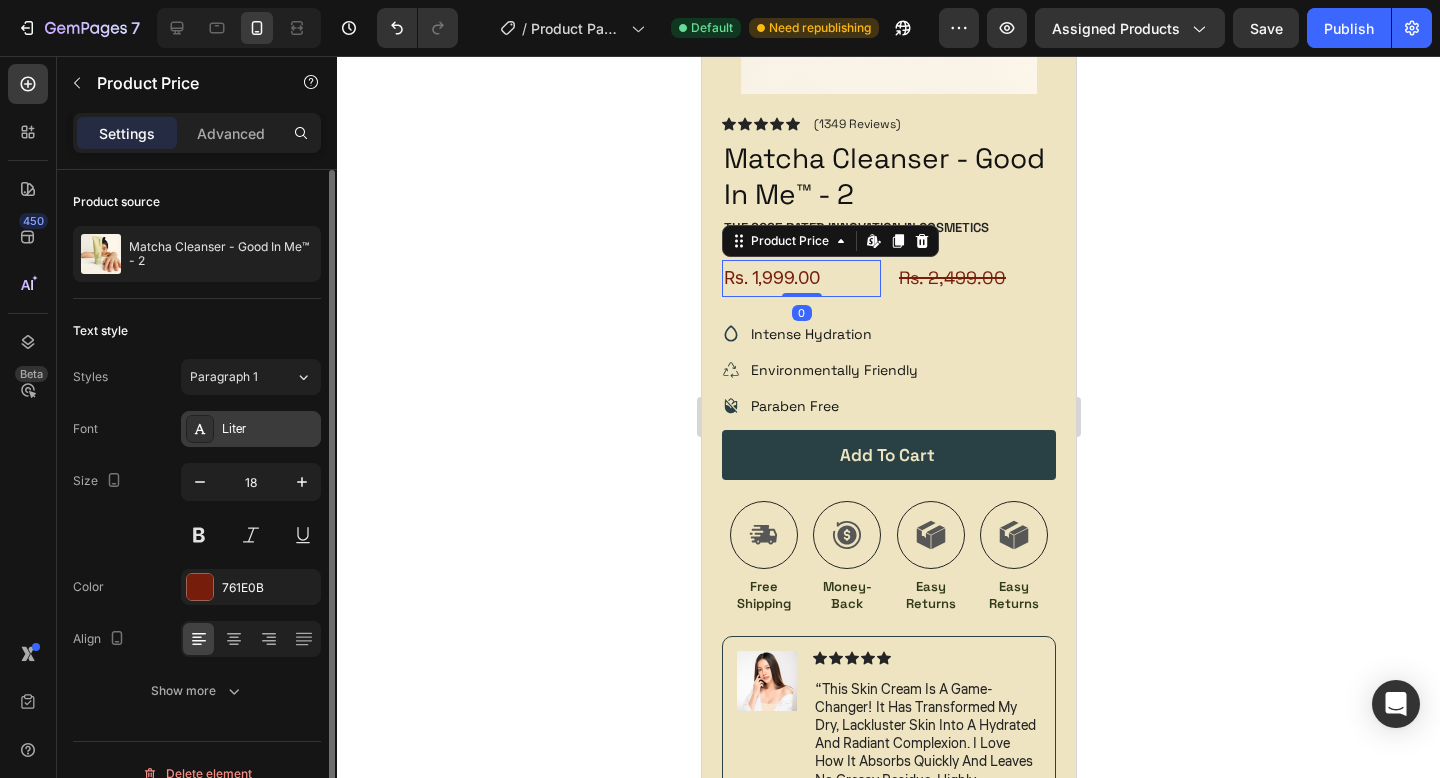 click on "Liter" at bounding box center [269, 430] 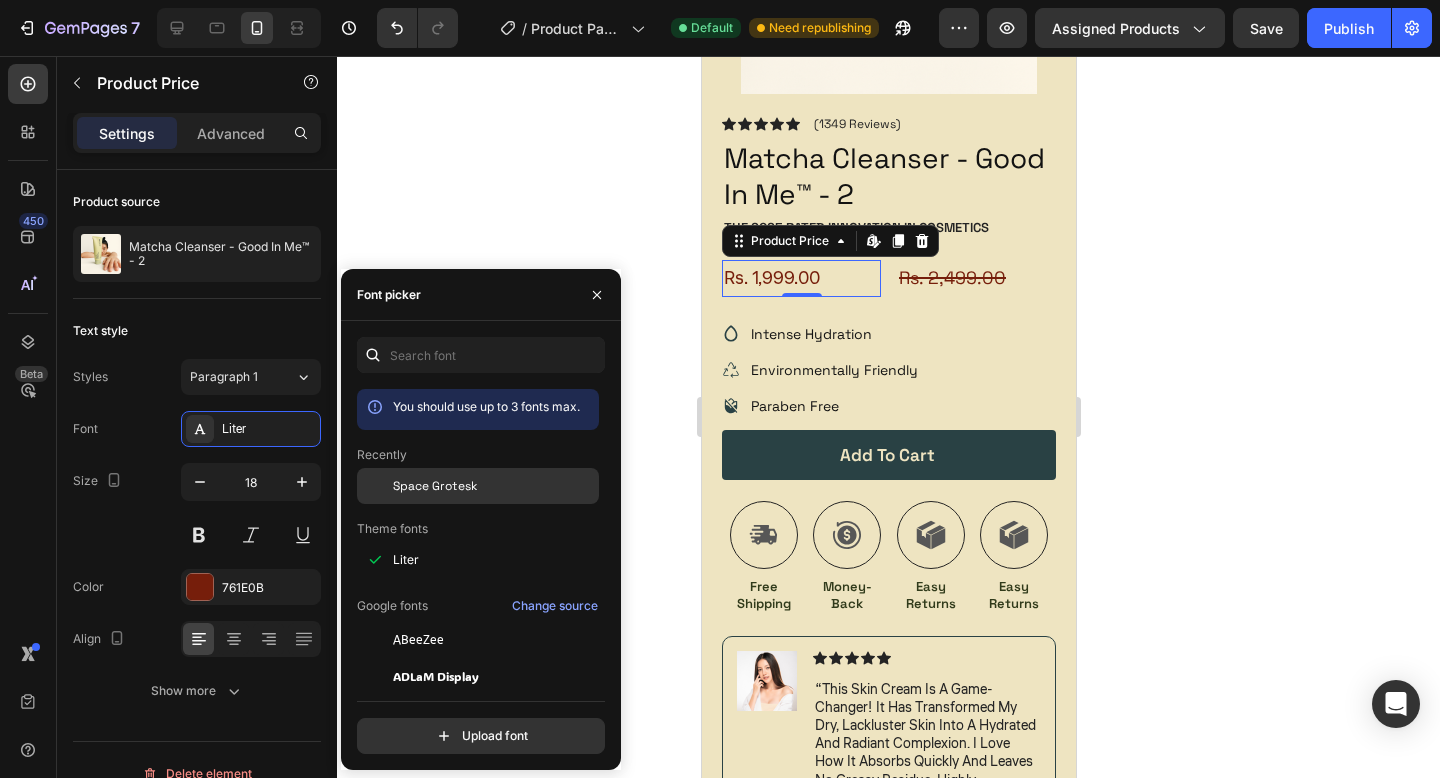 click on "Space Grotesk" at bounding box center (435, 486) 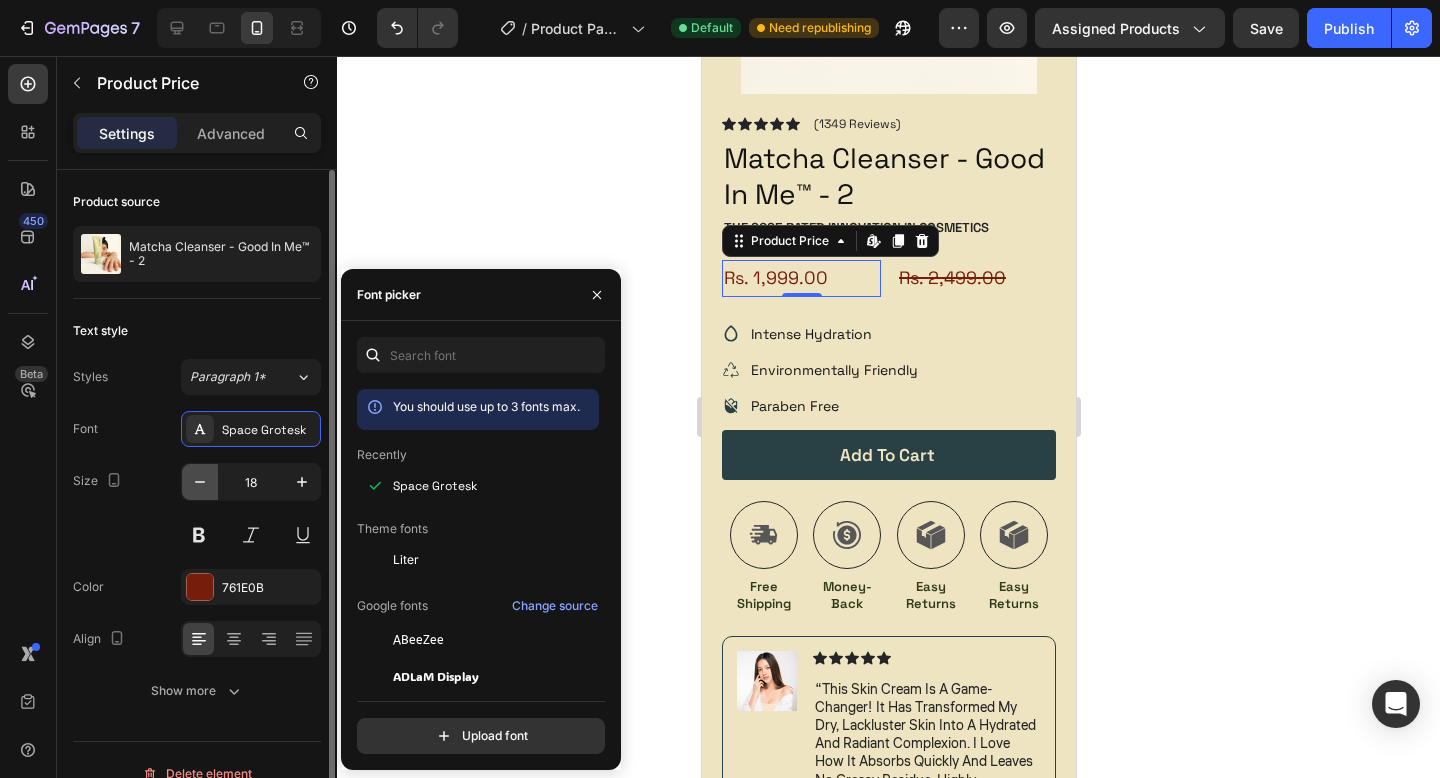 click 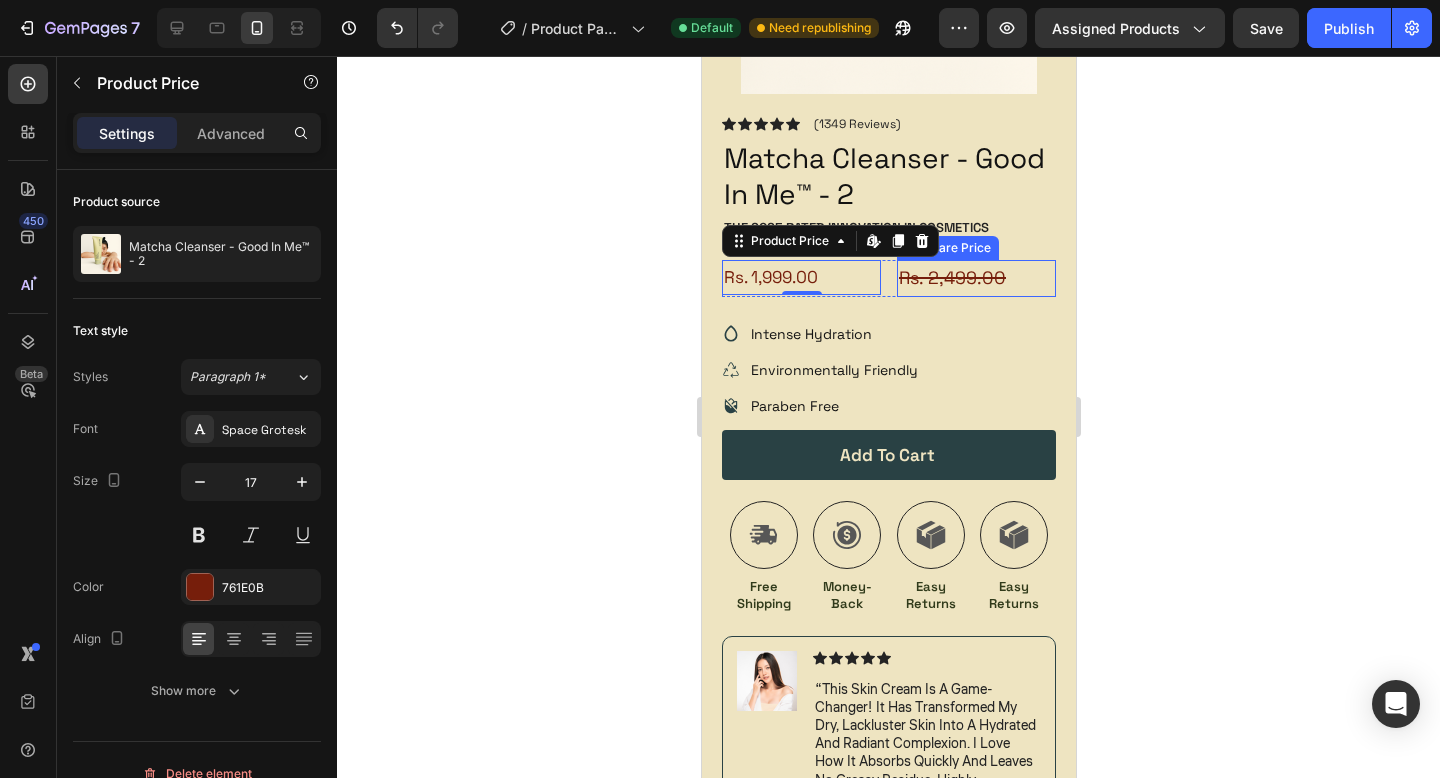 click on "Rs. 2,499.00" at bounding box center (975, 278) 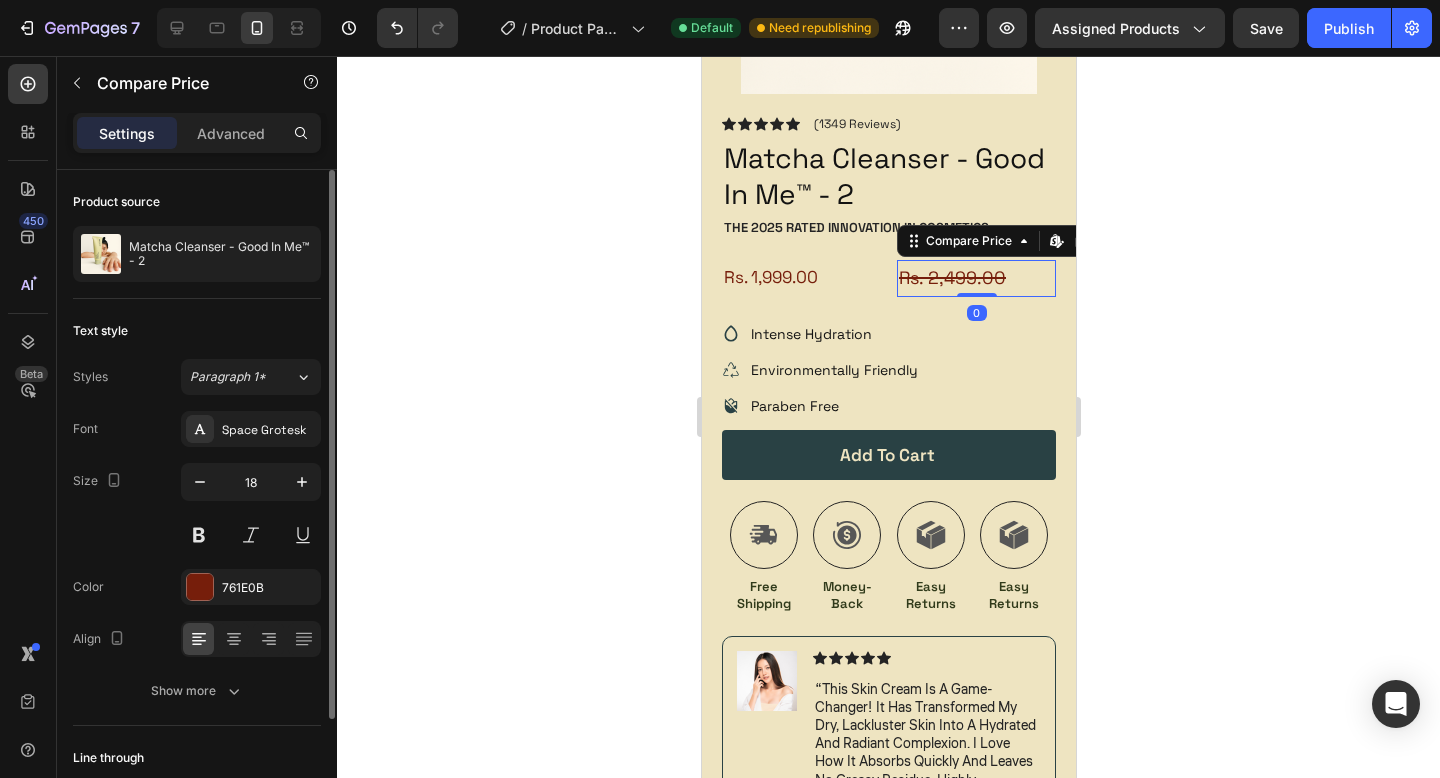 scroll, scrollTop: 140, scrollLeft: 0, axis: vertical 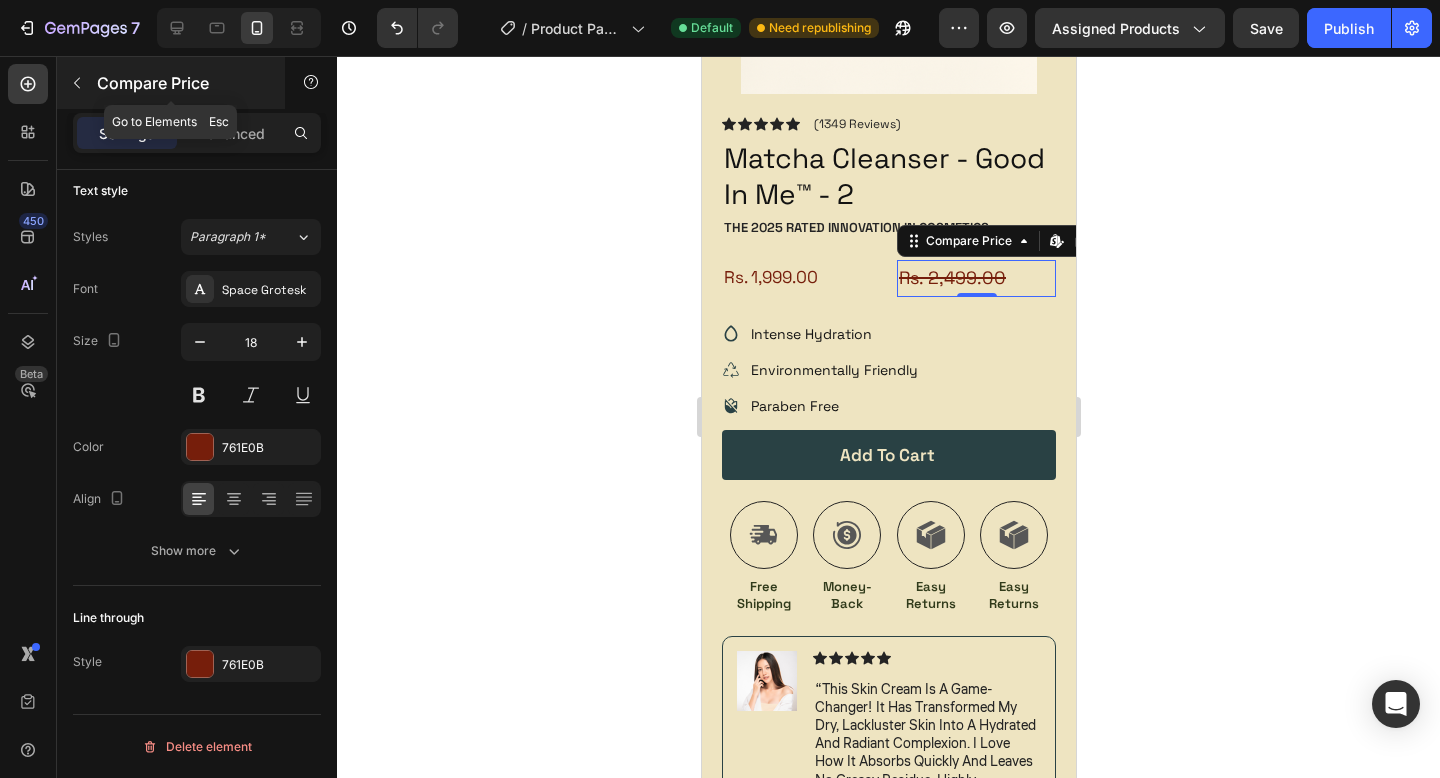 click 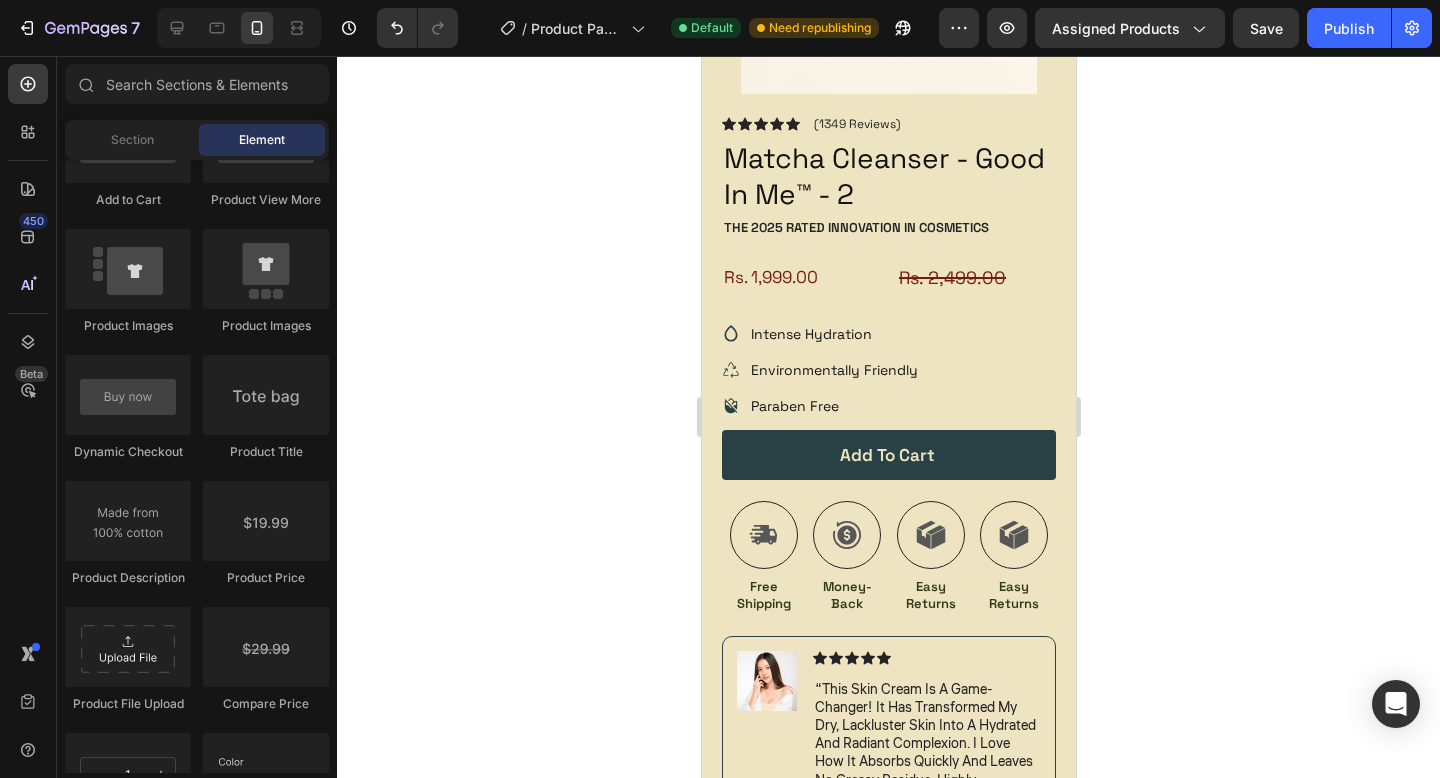 scroll, scrollTop: 2990, scrollLeft: 0, axis: vertical 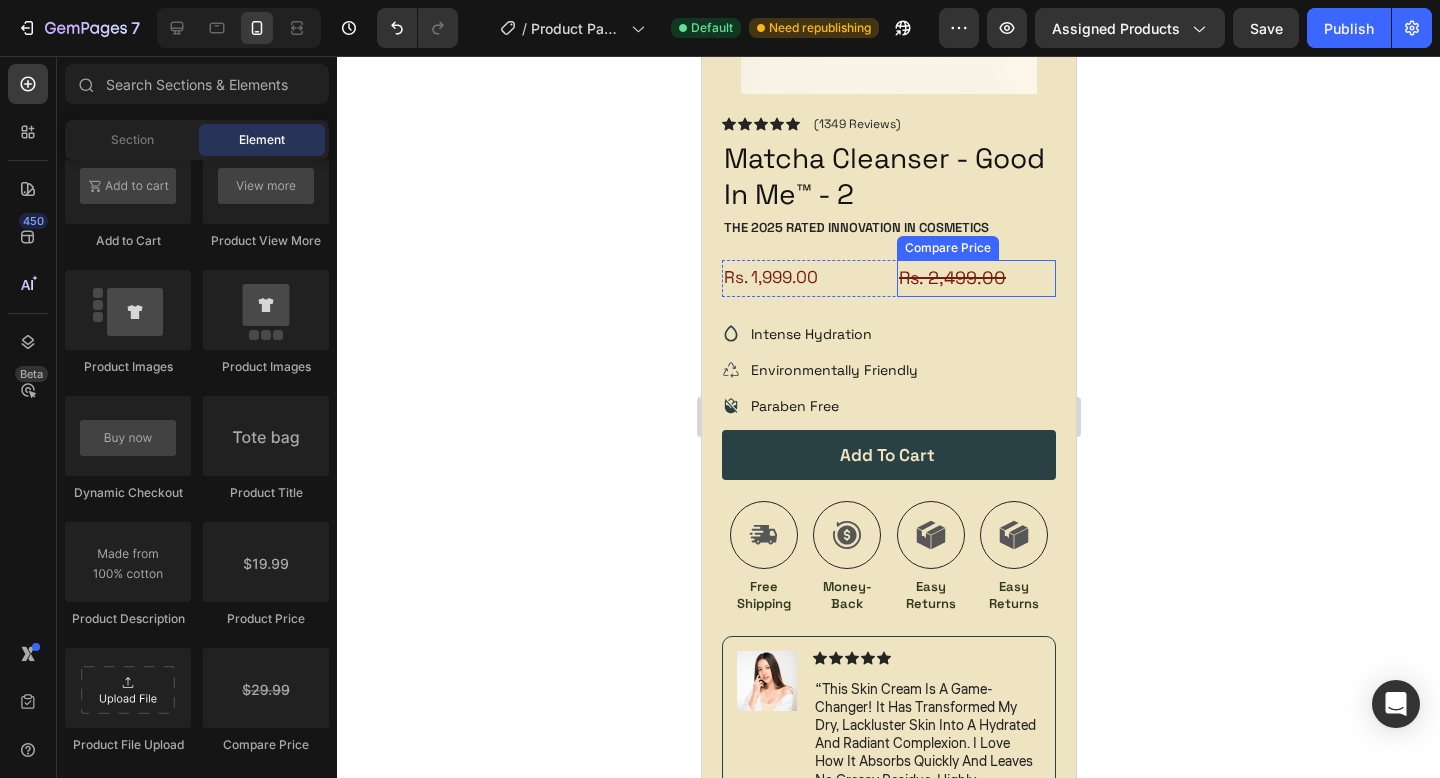 click on "Rs. 2,499.00" at bounding box center (975, 278) 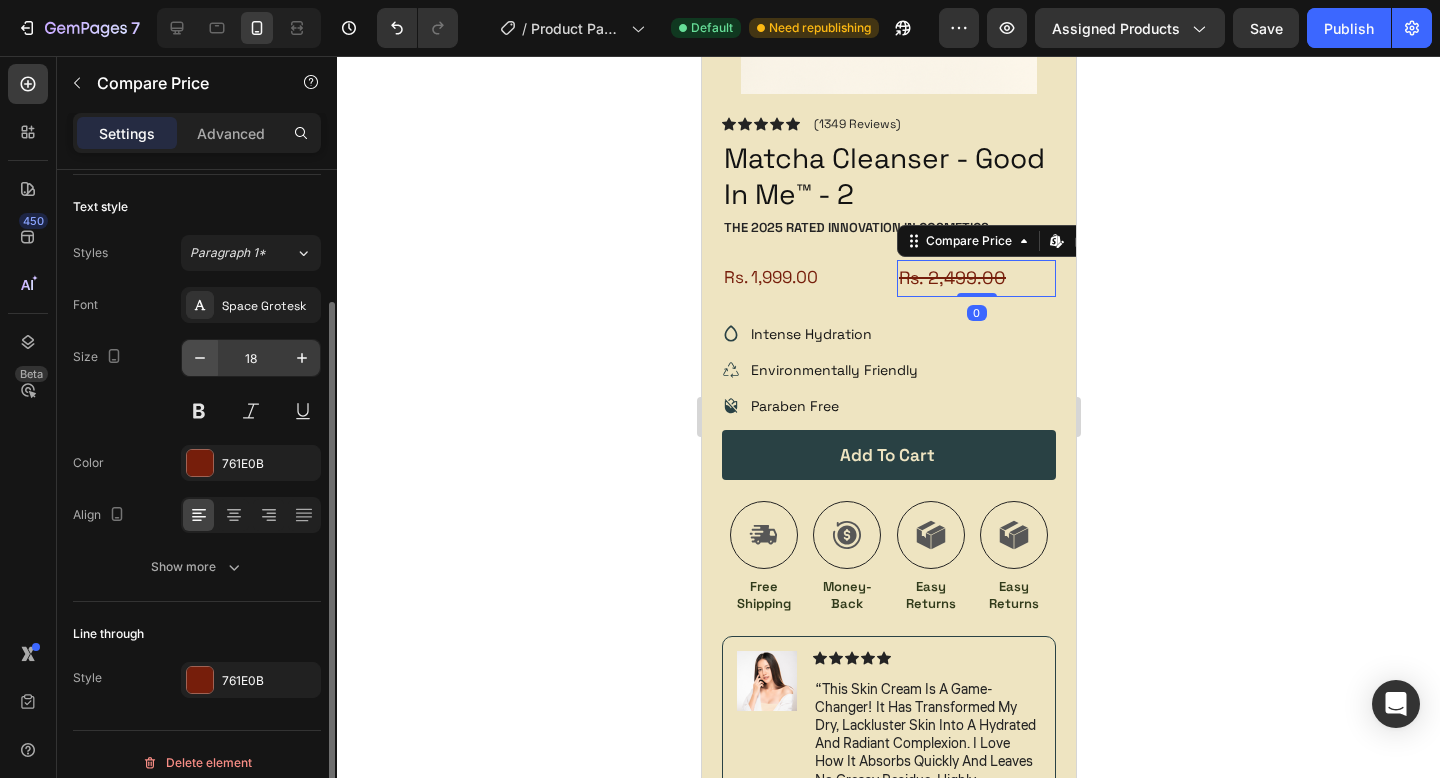 scroll, scrollTop: 140, scrollLeft: 0, axis: vertical 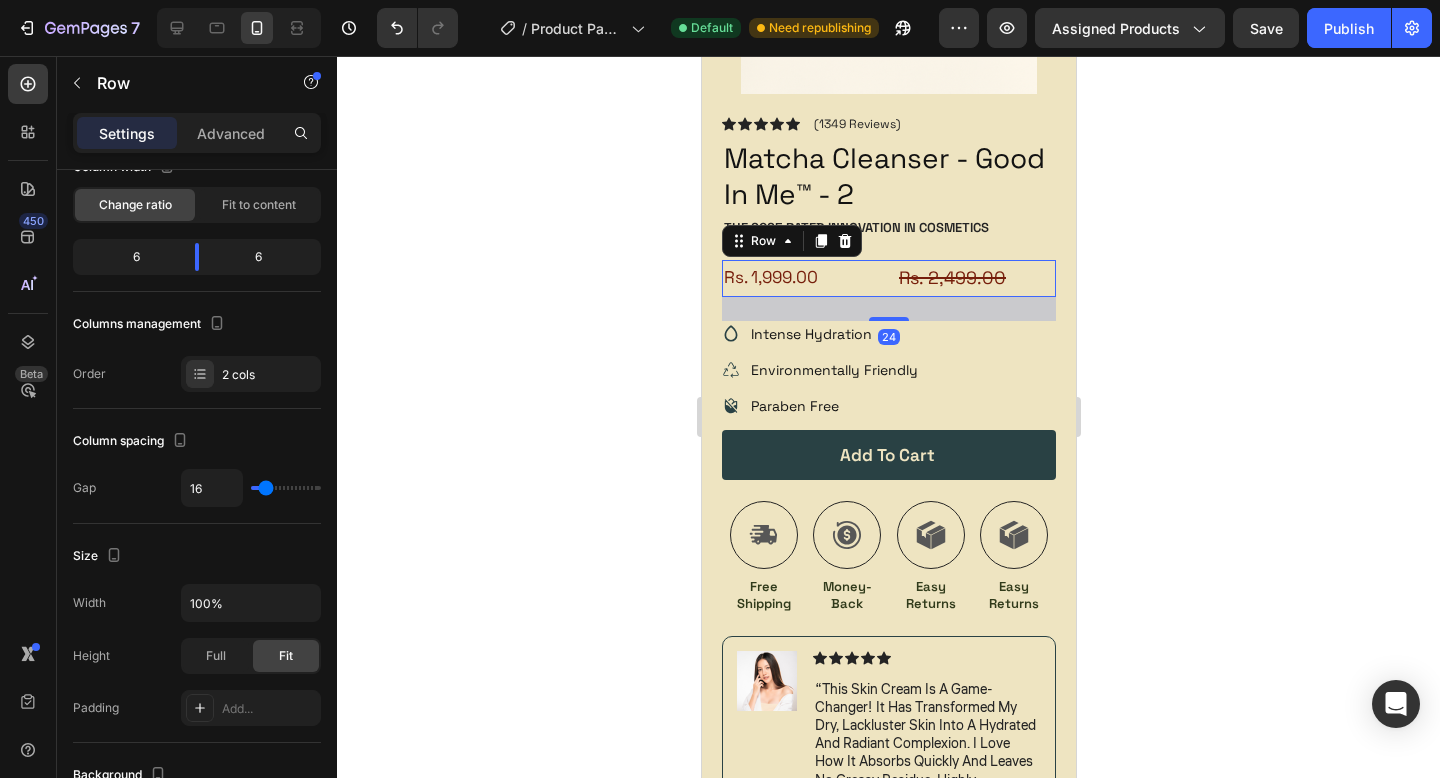 click on "Rs. 1,999.00 Product Price Product Price Rs. 2,499.00 Compare Price Compare Price Row   24" at bounding box center (888, 278) 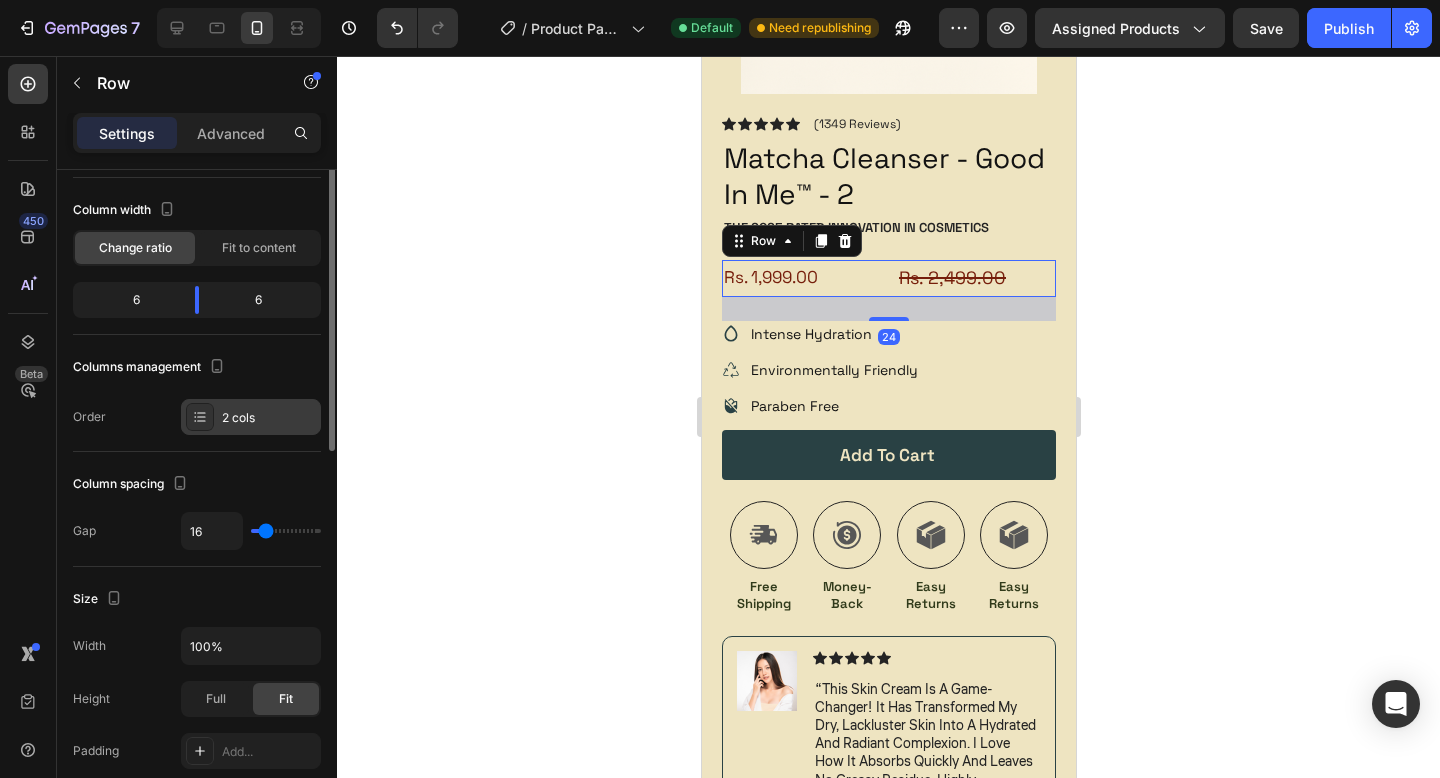 scroll, scrollTop: 102, scrollLeft: 0, axis: vertical 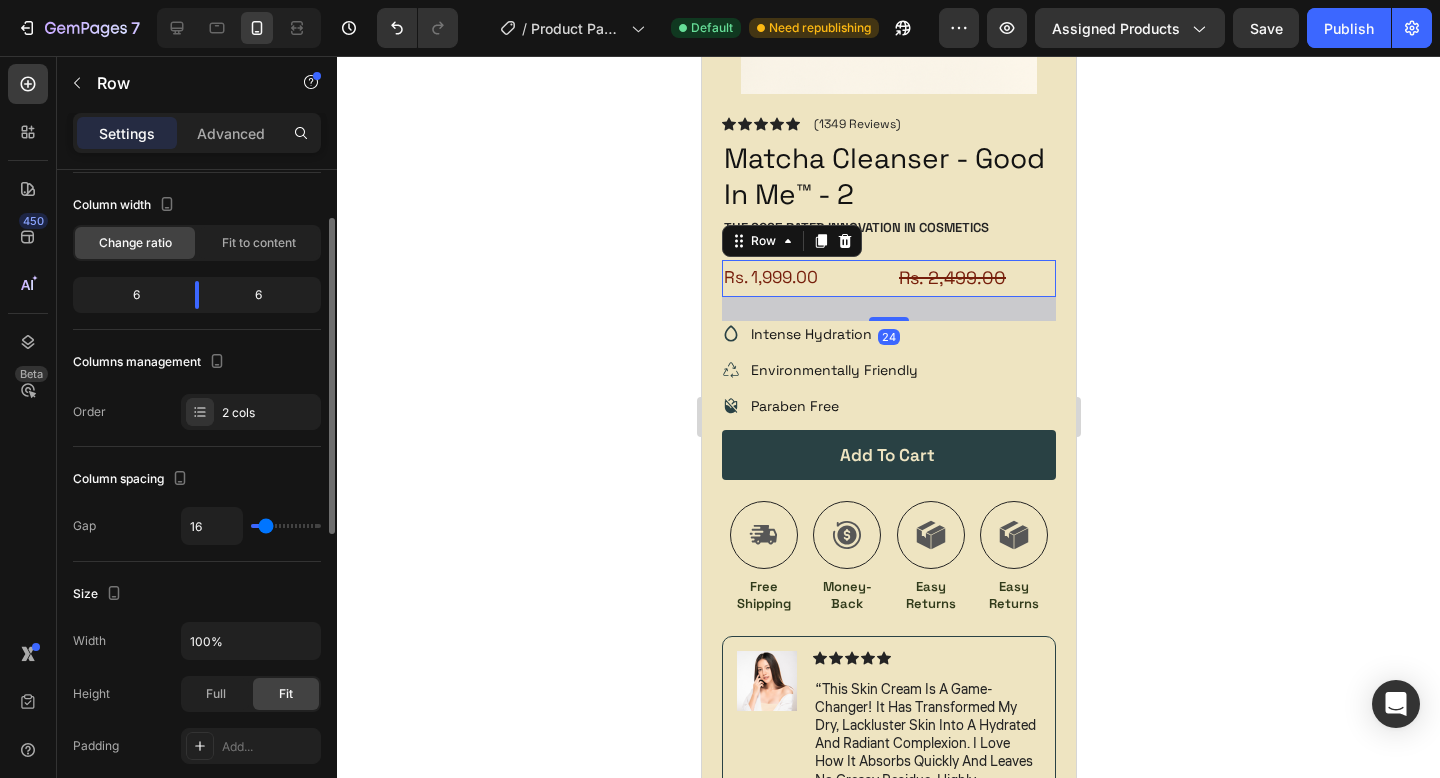 type on "0" 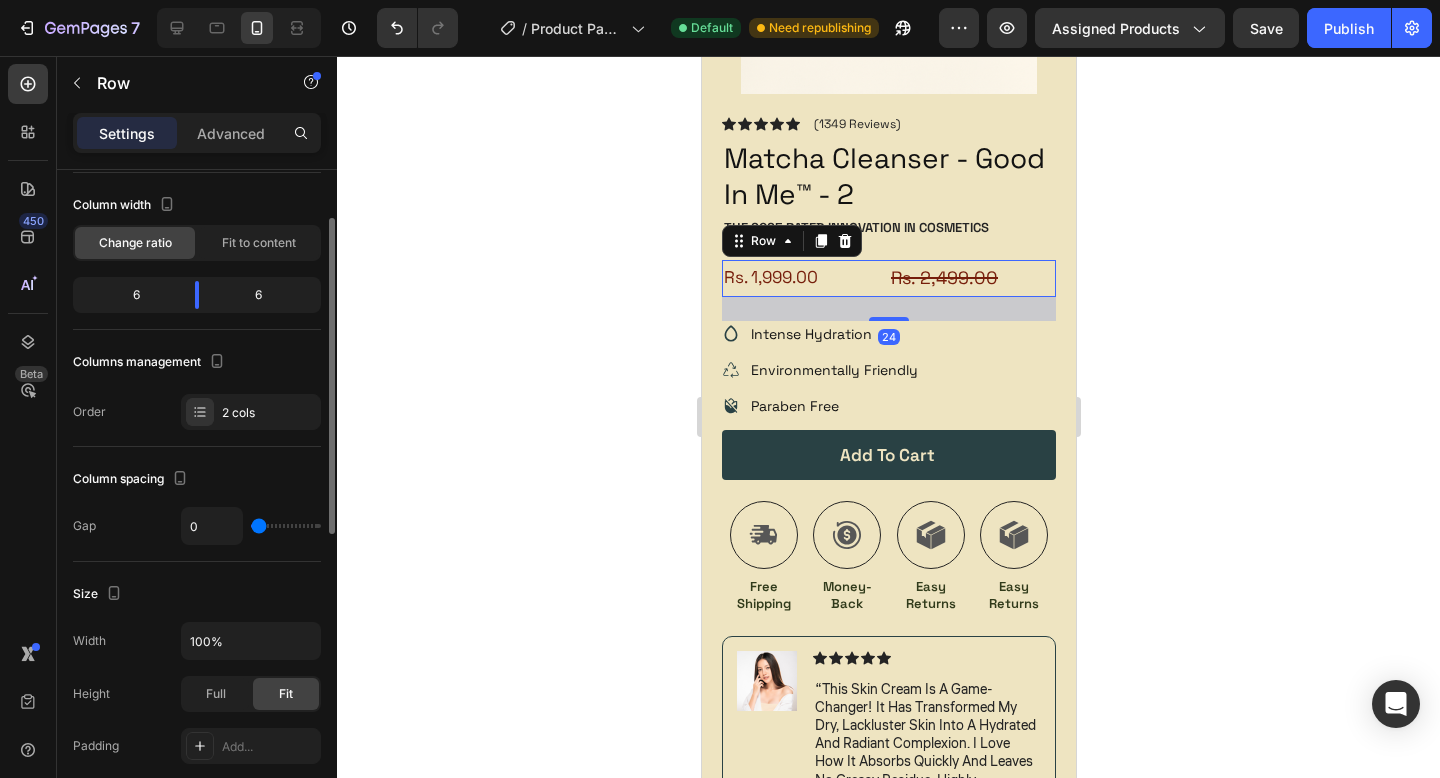drag, startPoint x: 262, startPoint y: 519, endPoint x: 153, endPoint y: 521, distance: 109.01835 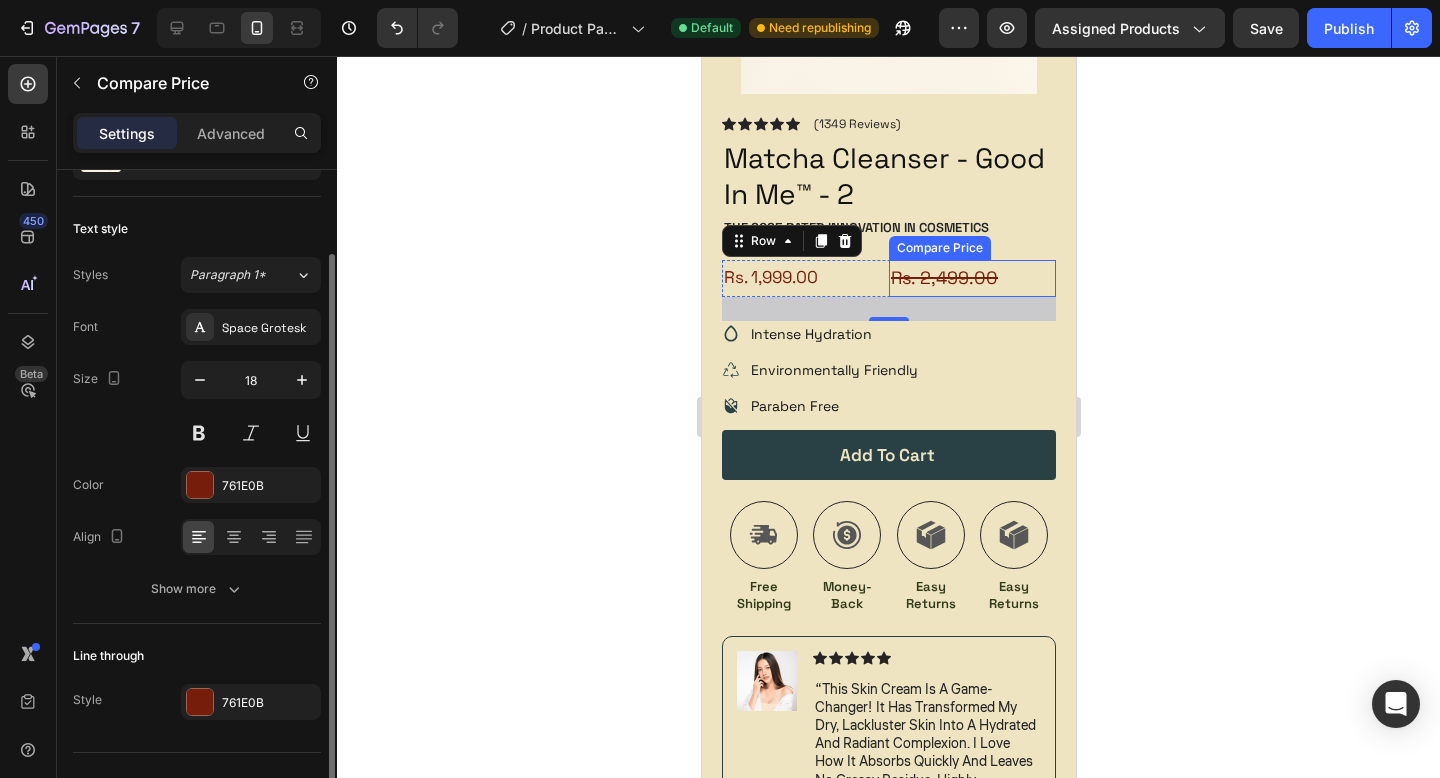 click on "Rs. 2,499.00" at bounding box center [971, 278] 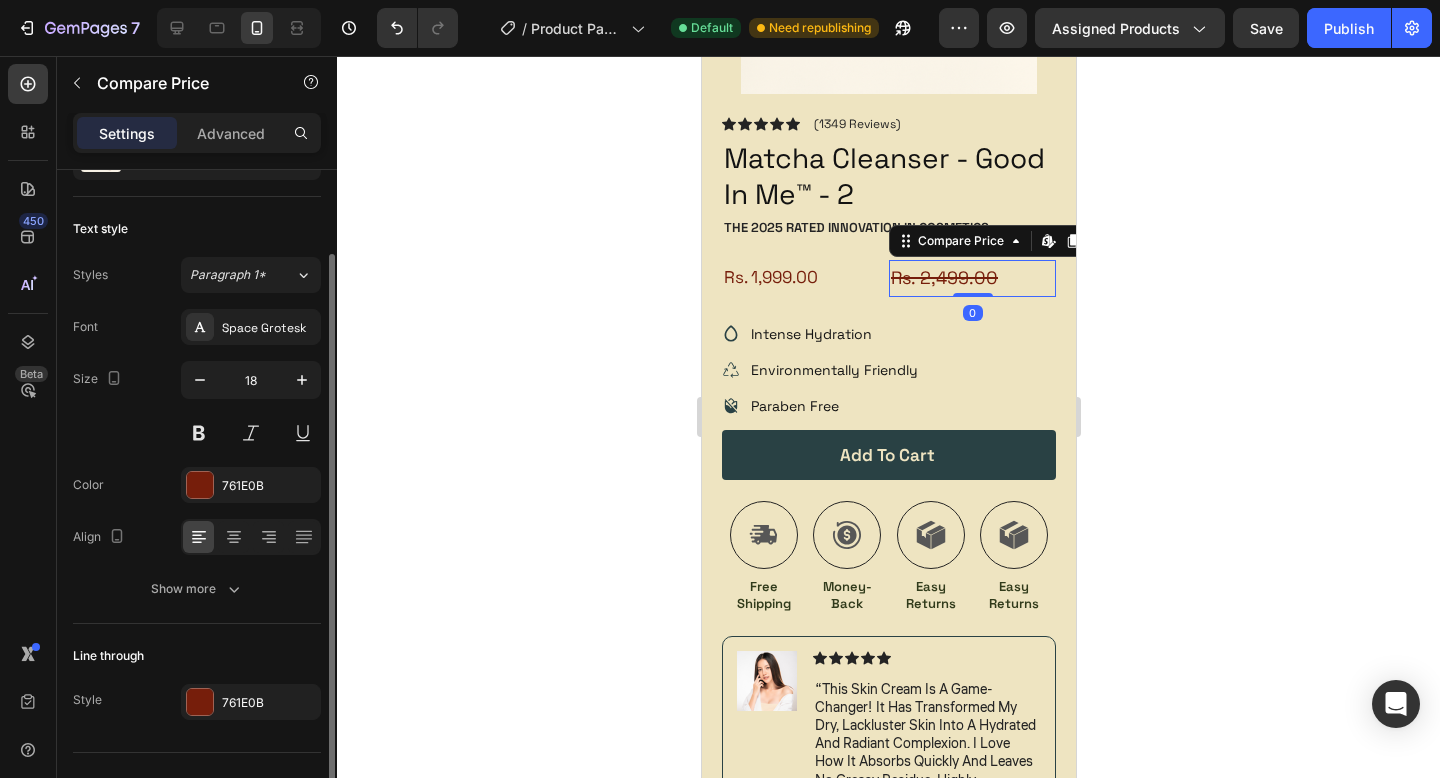 scroll, scrollTop: 0, scrollLeft: 0, axis: both 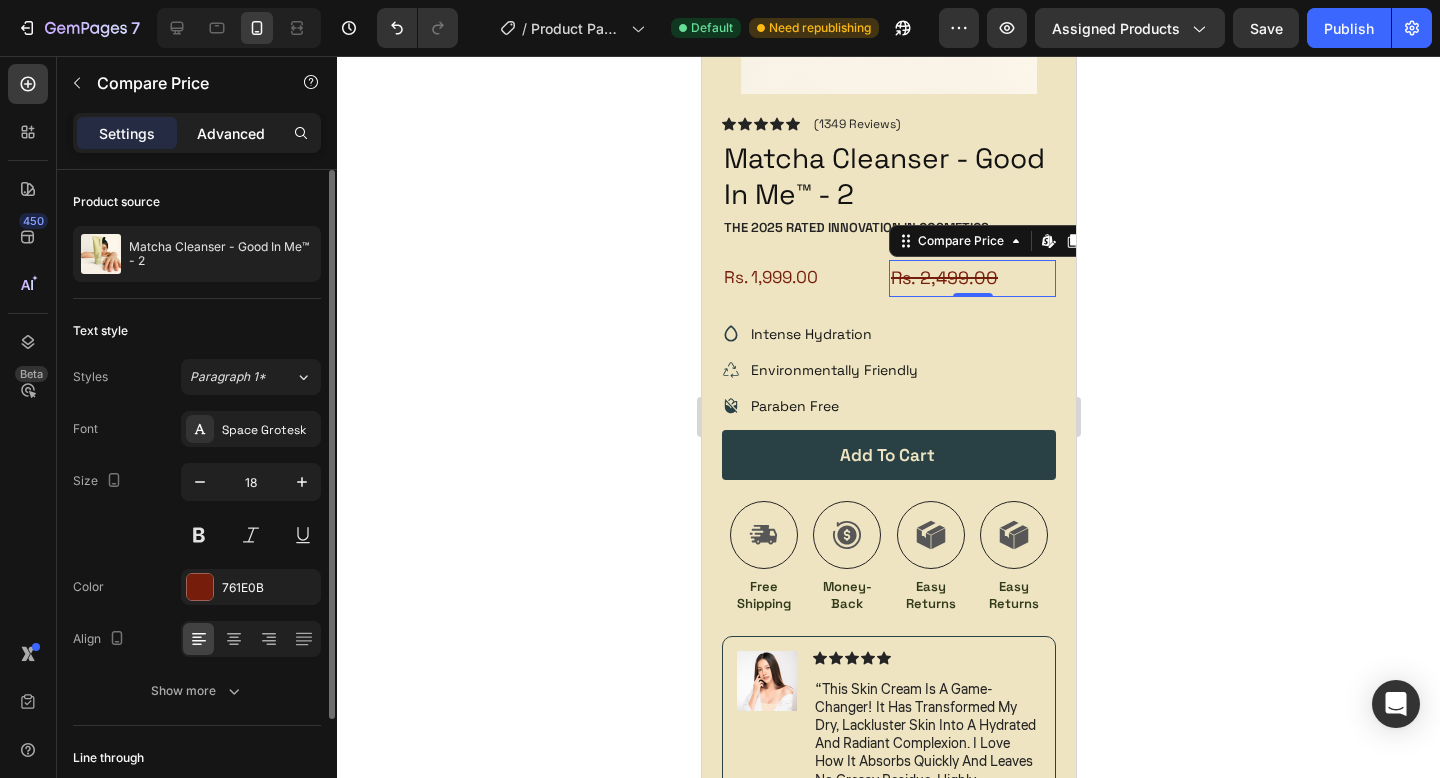 click on "Advanced" at bounding box center (231, 133) 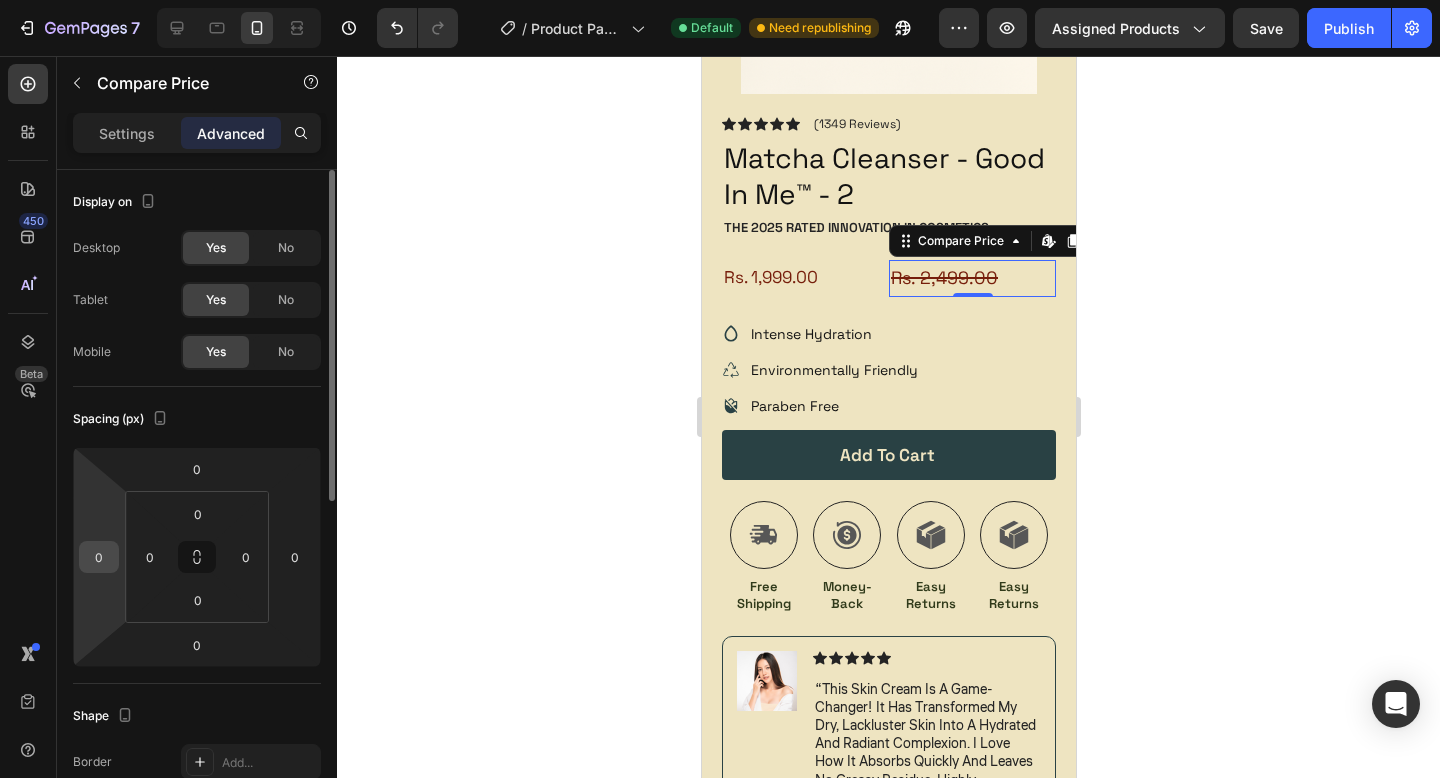 click on "0" at bounding box center [99, 557] 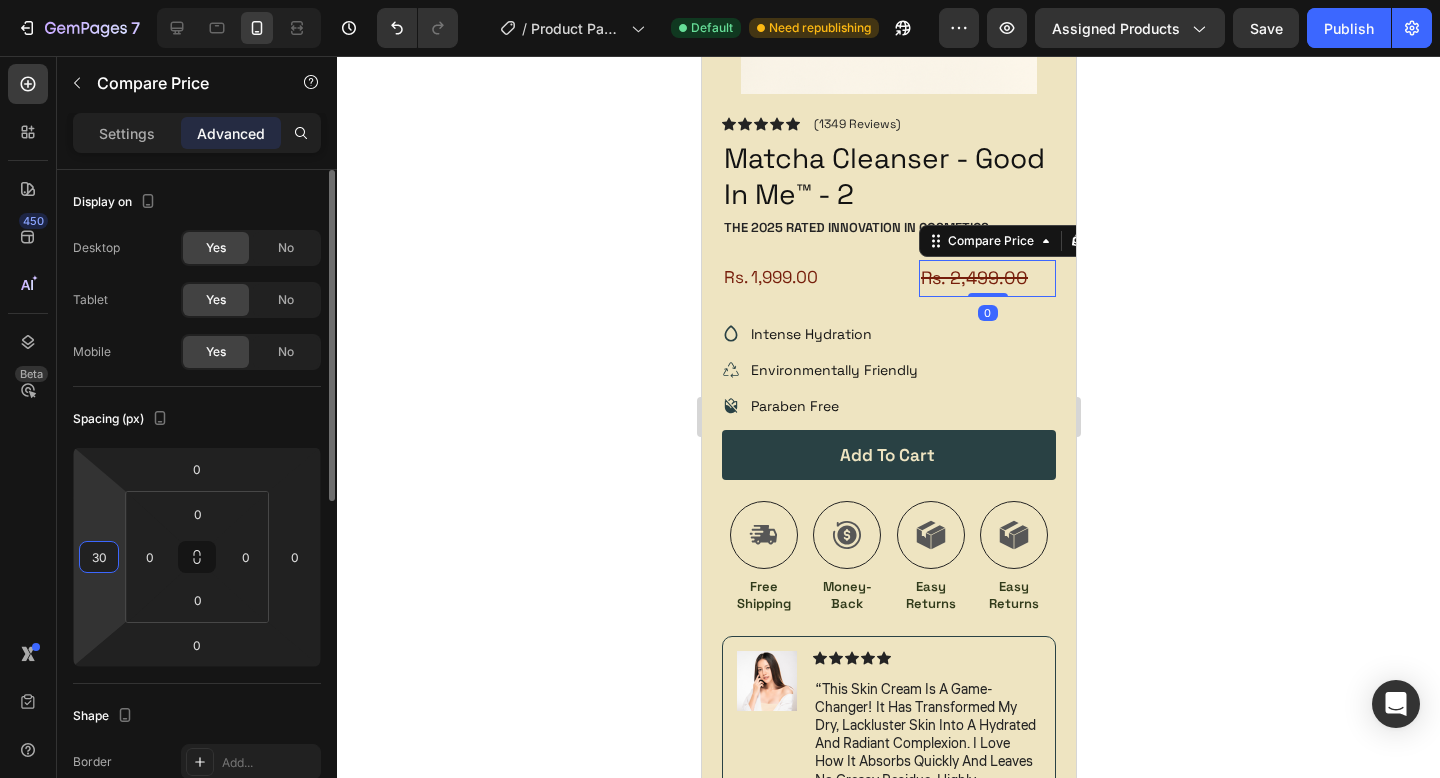 type on "3" 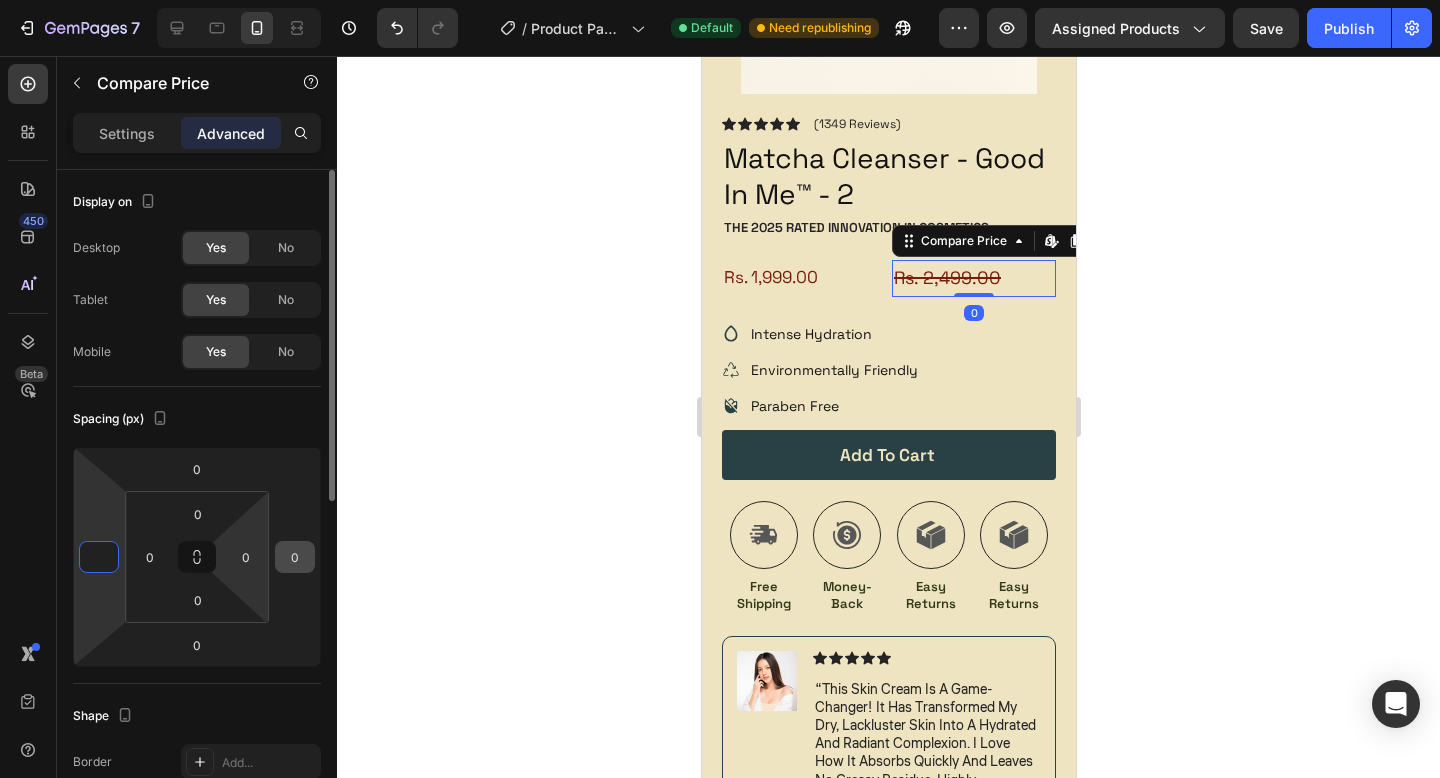 click on "0" at bounding box center (295, 557) 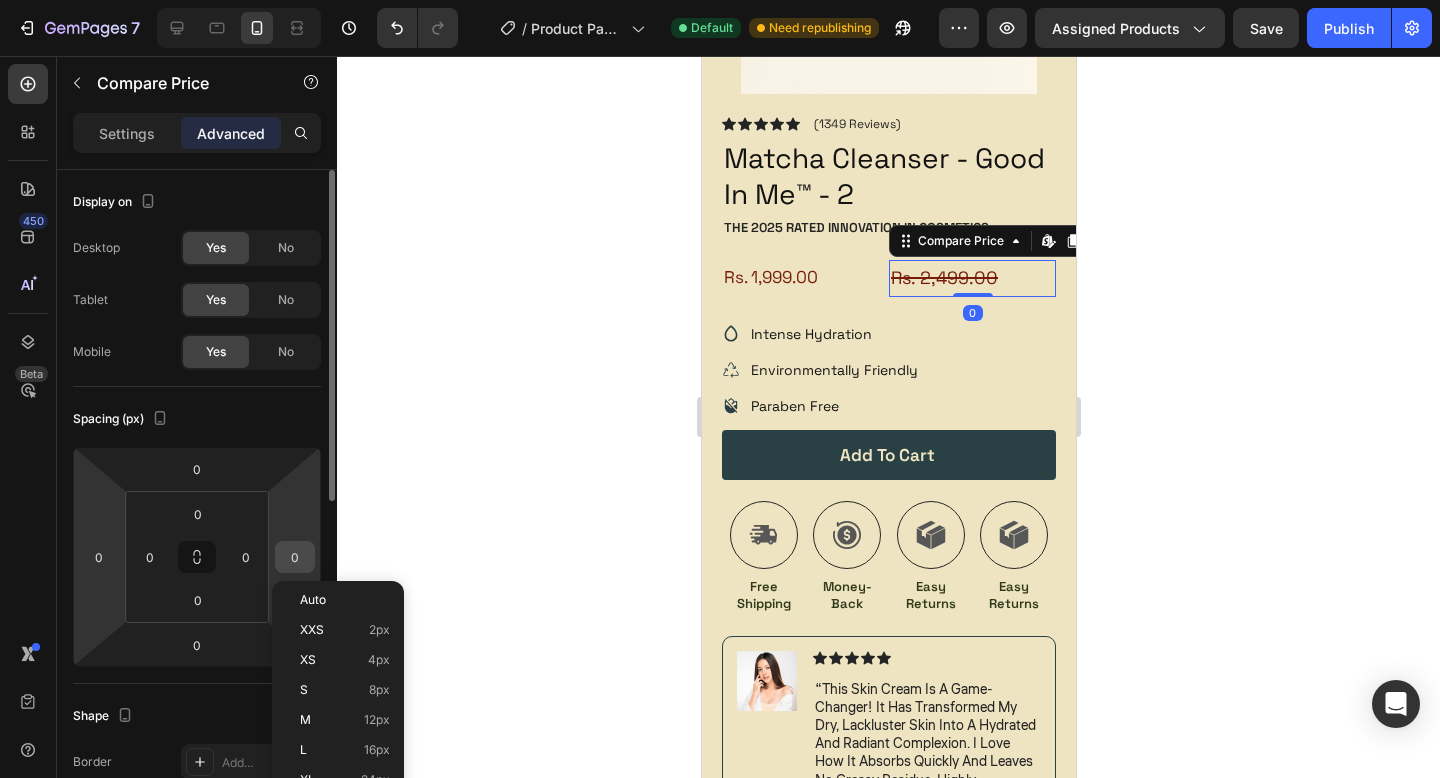 click on "0" at bounding box center (295, 557) 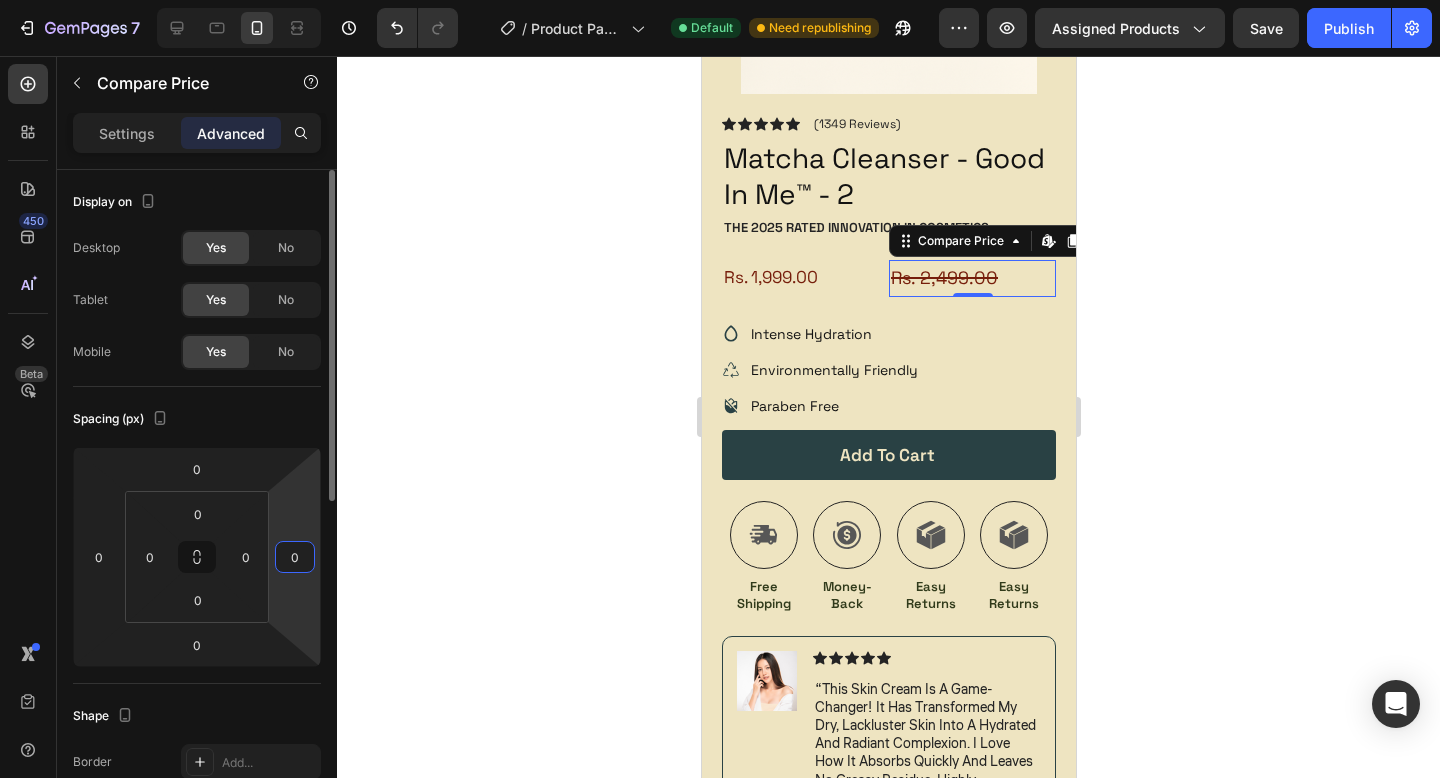 click on "0" at bounding box center [295, 557] 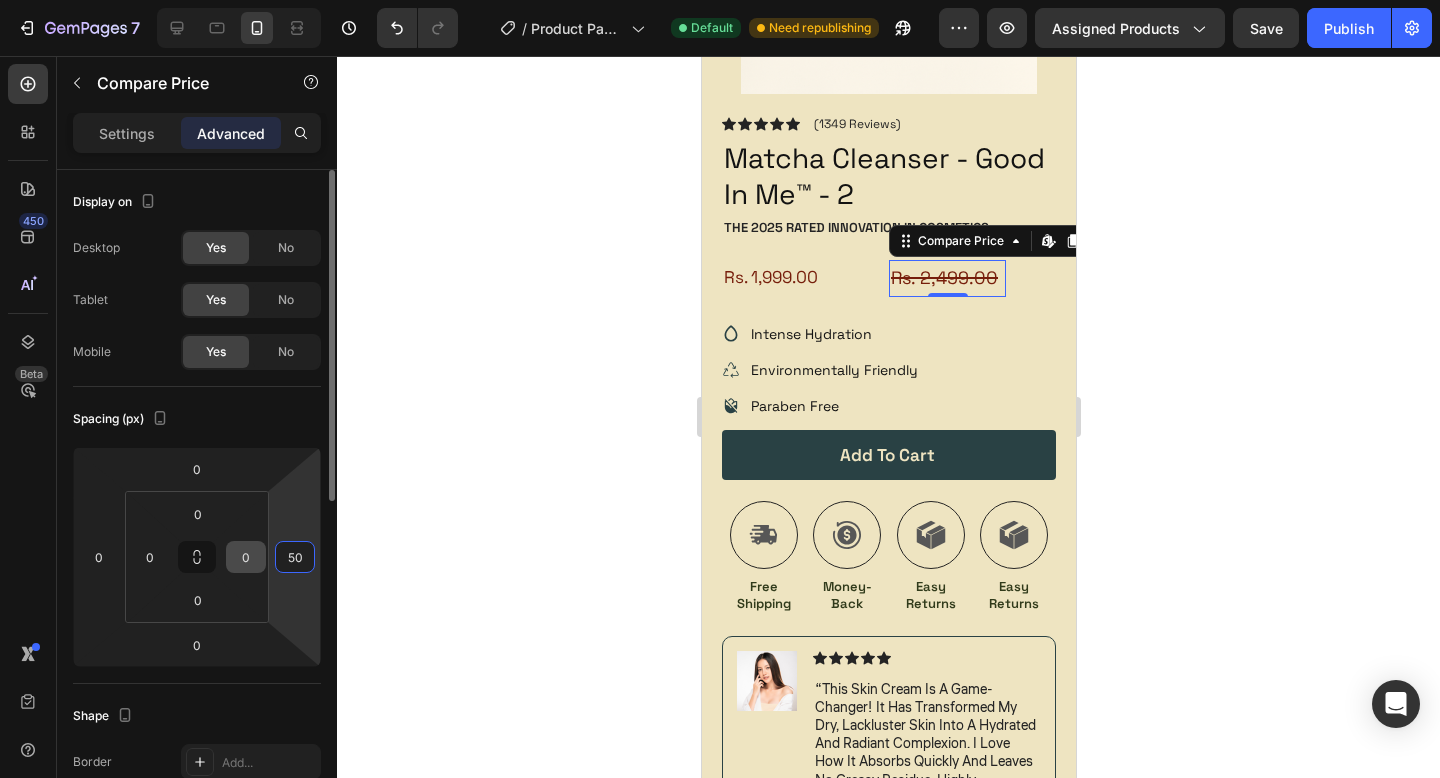 type on "50" 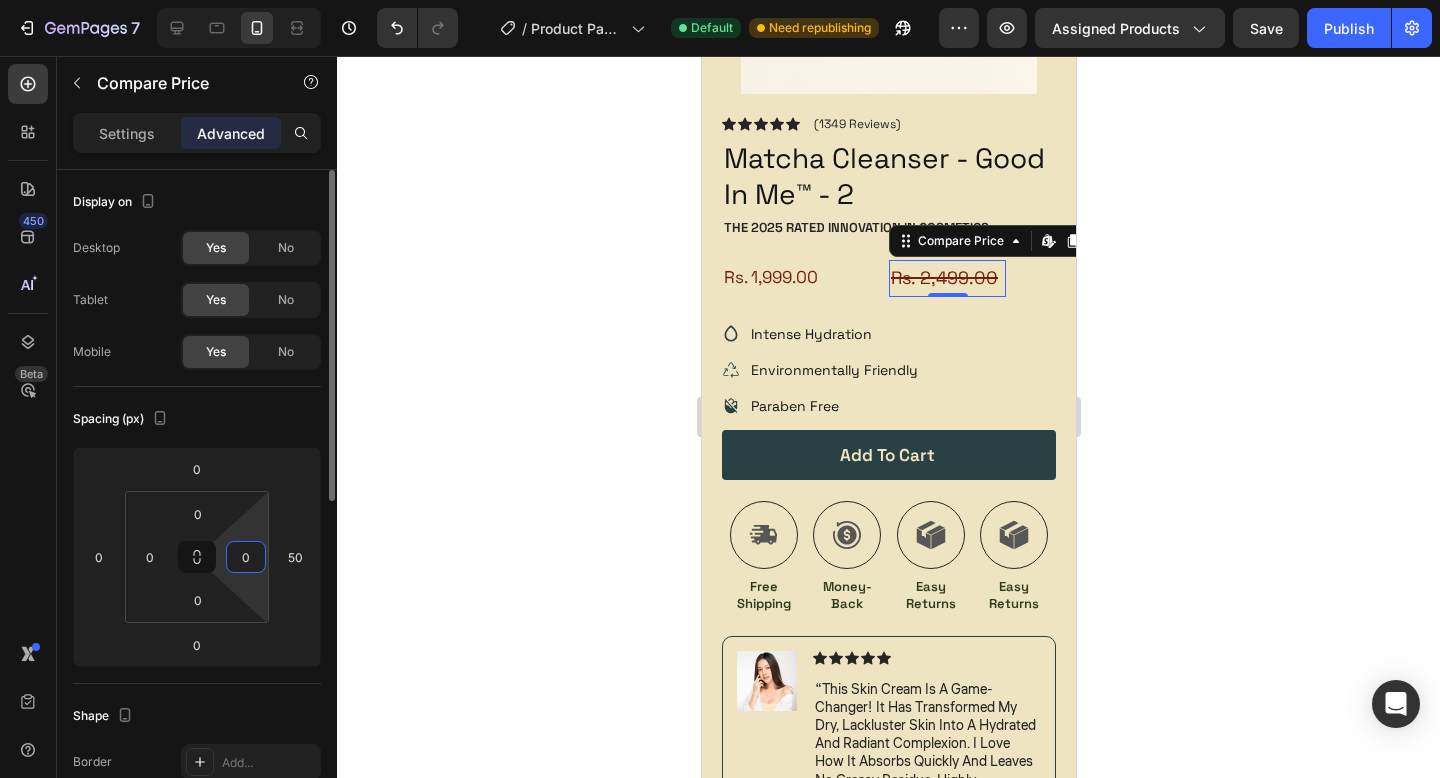 click on "0" at bounding box center [246, 557] 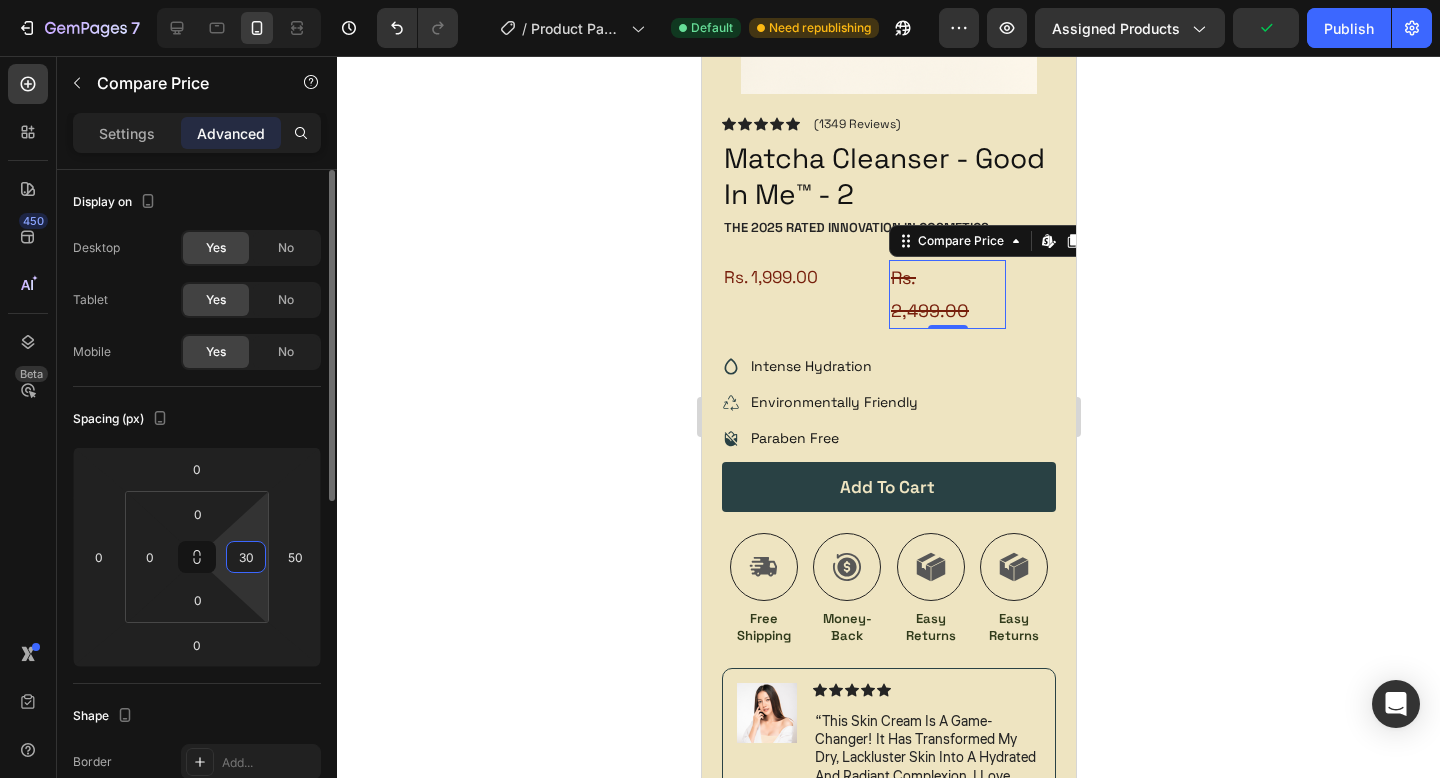 type on "3" 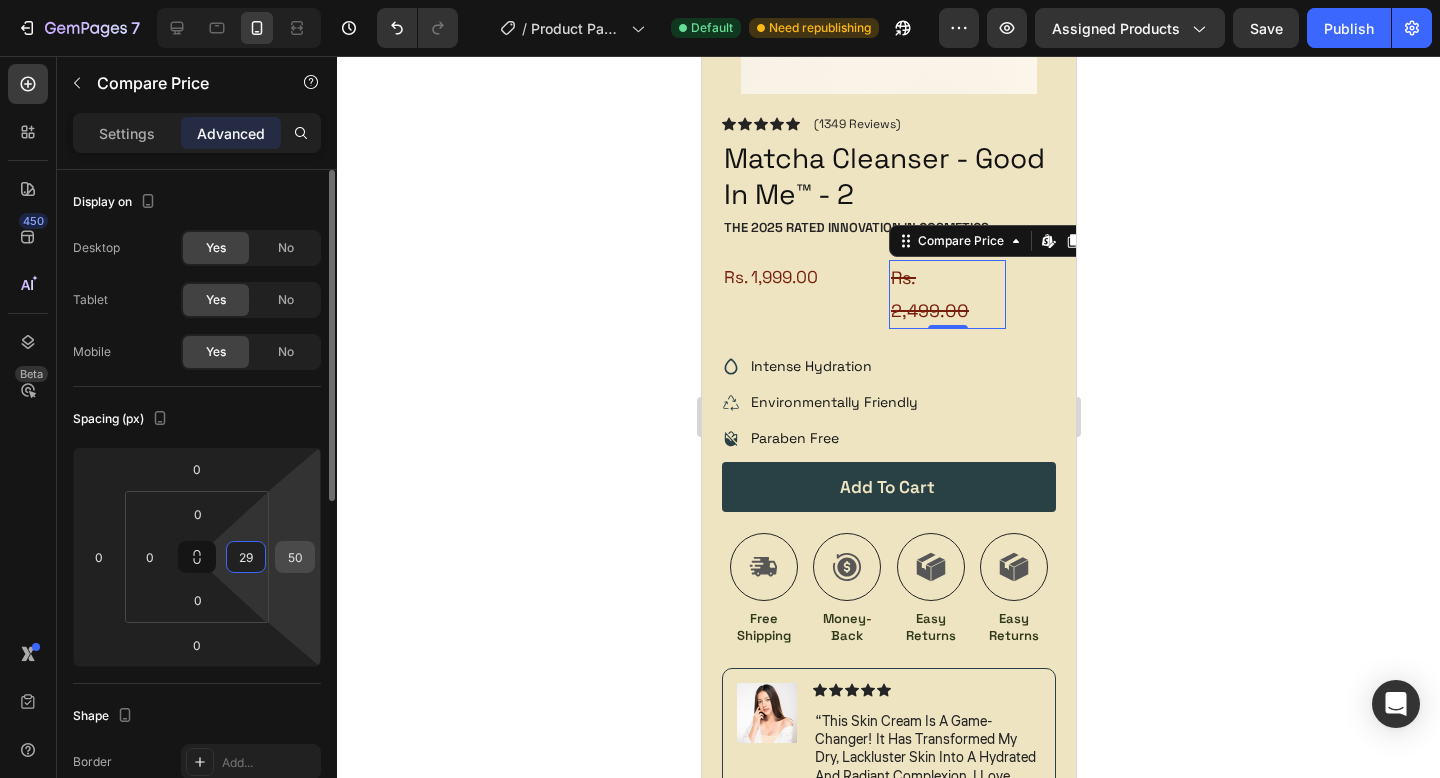 type on "2" 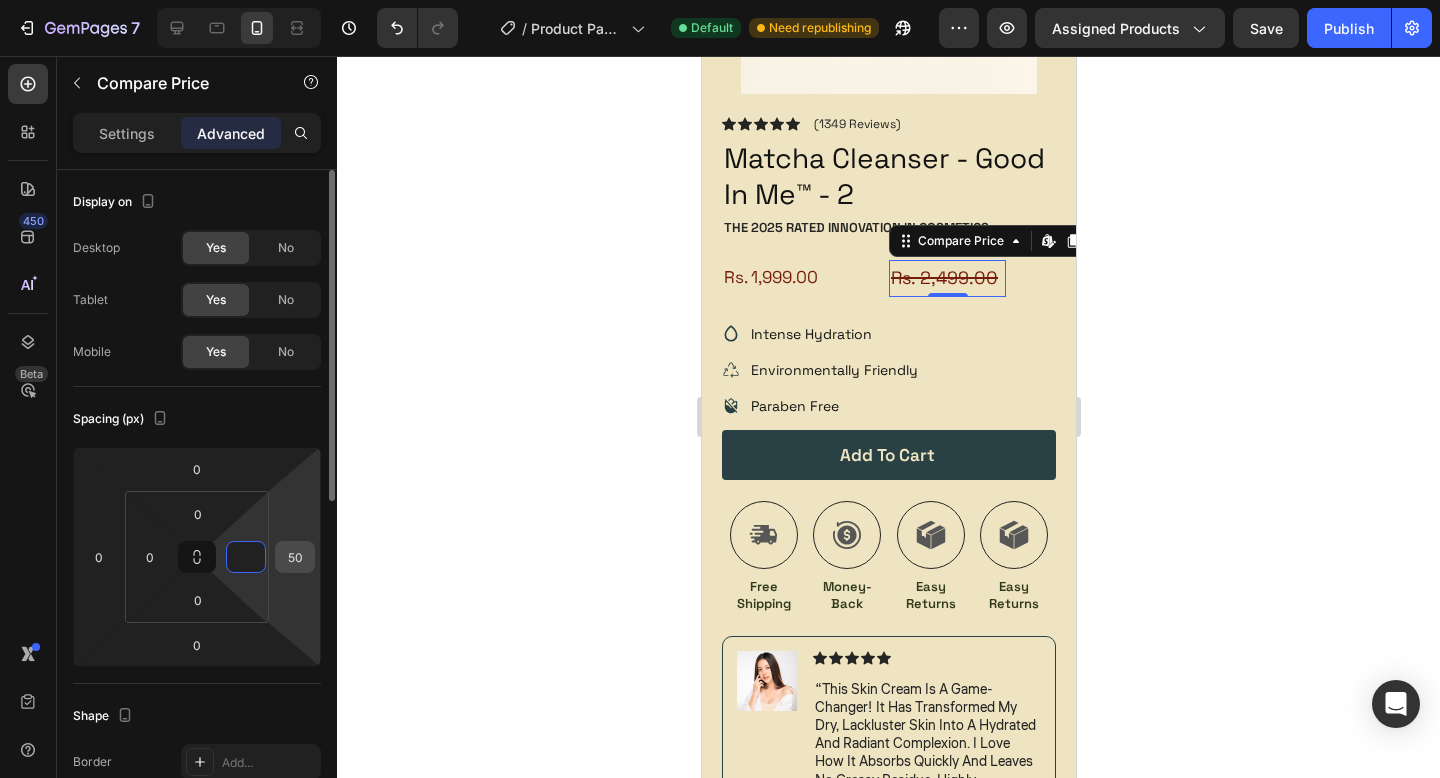 click on "50" at bounding box center (295, 557) 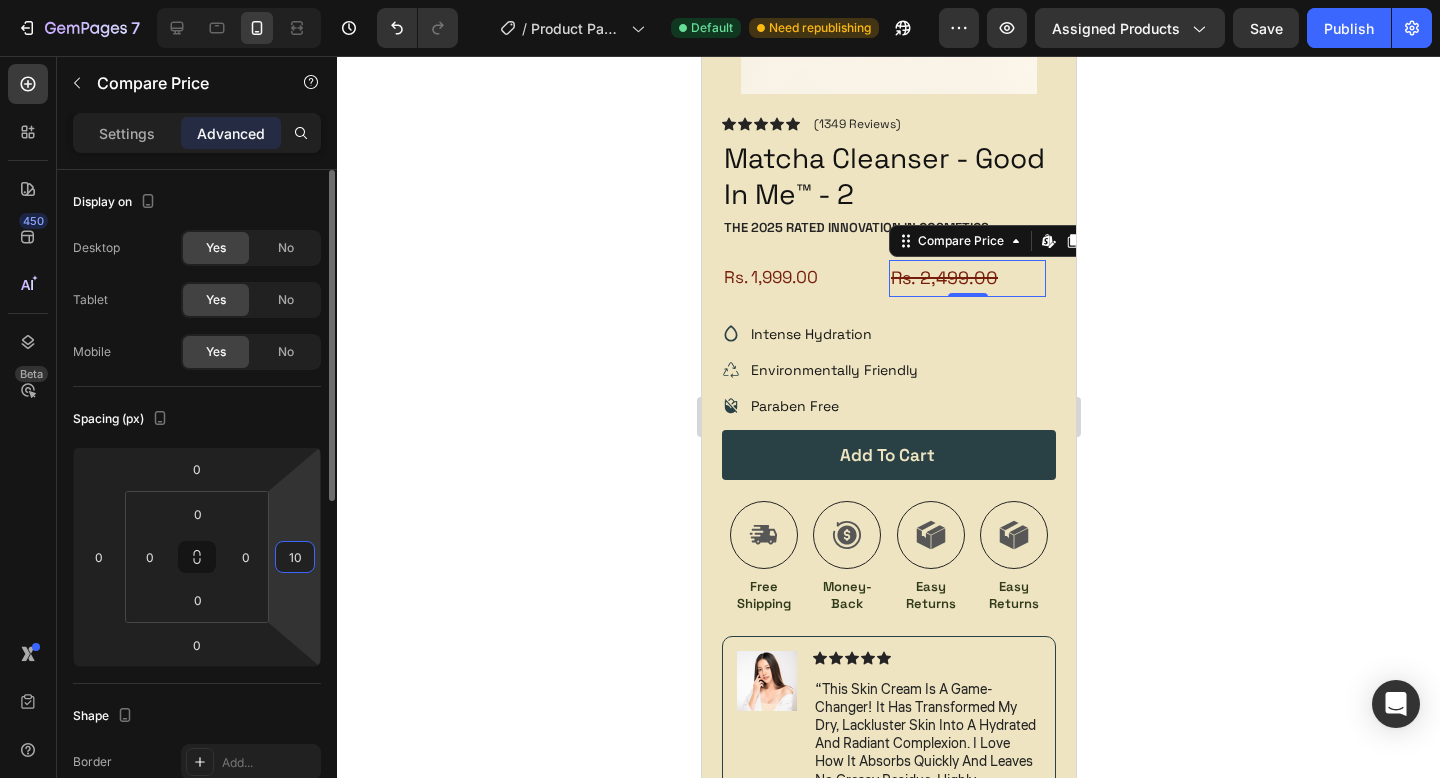 type on "1" 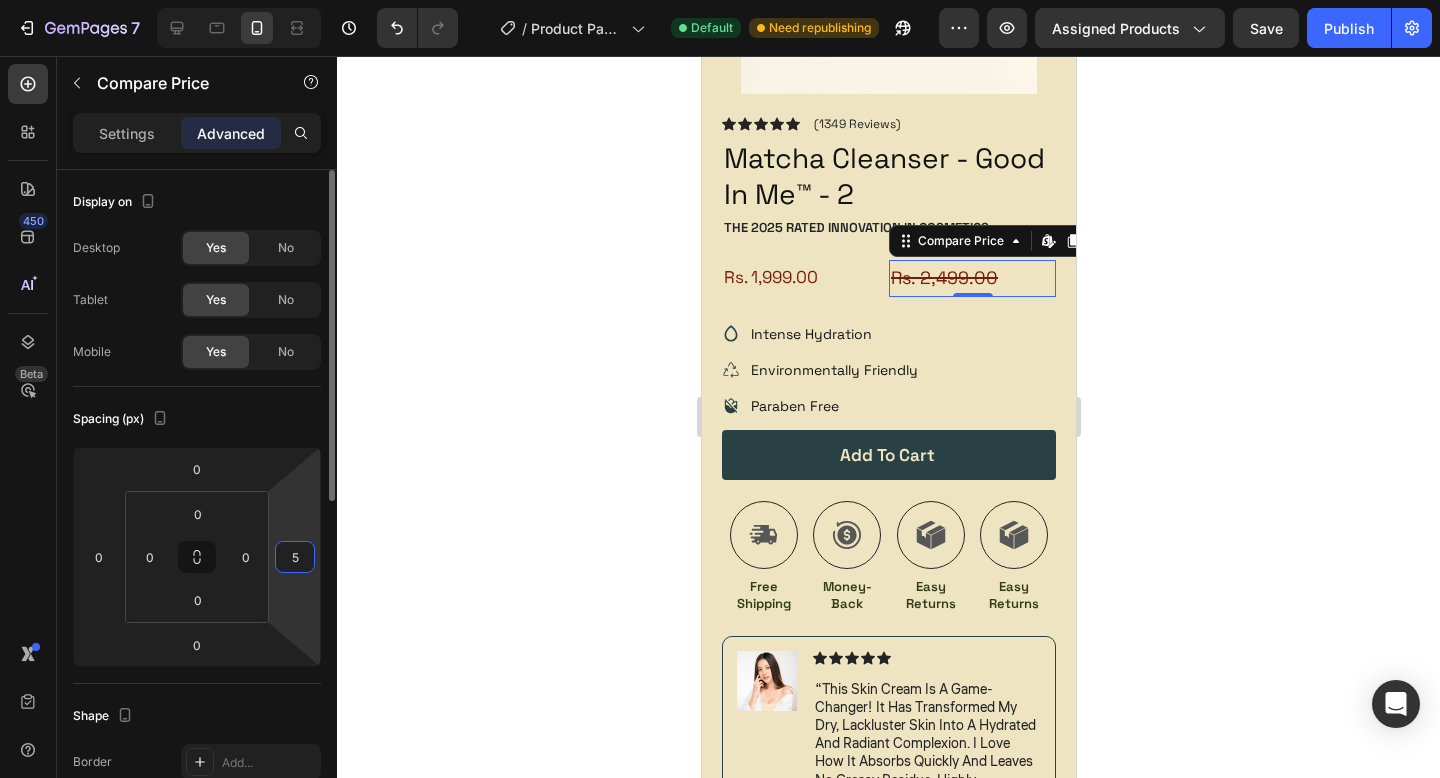 type on "50" 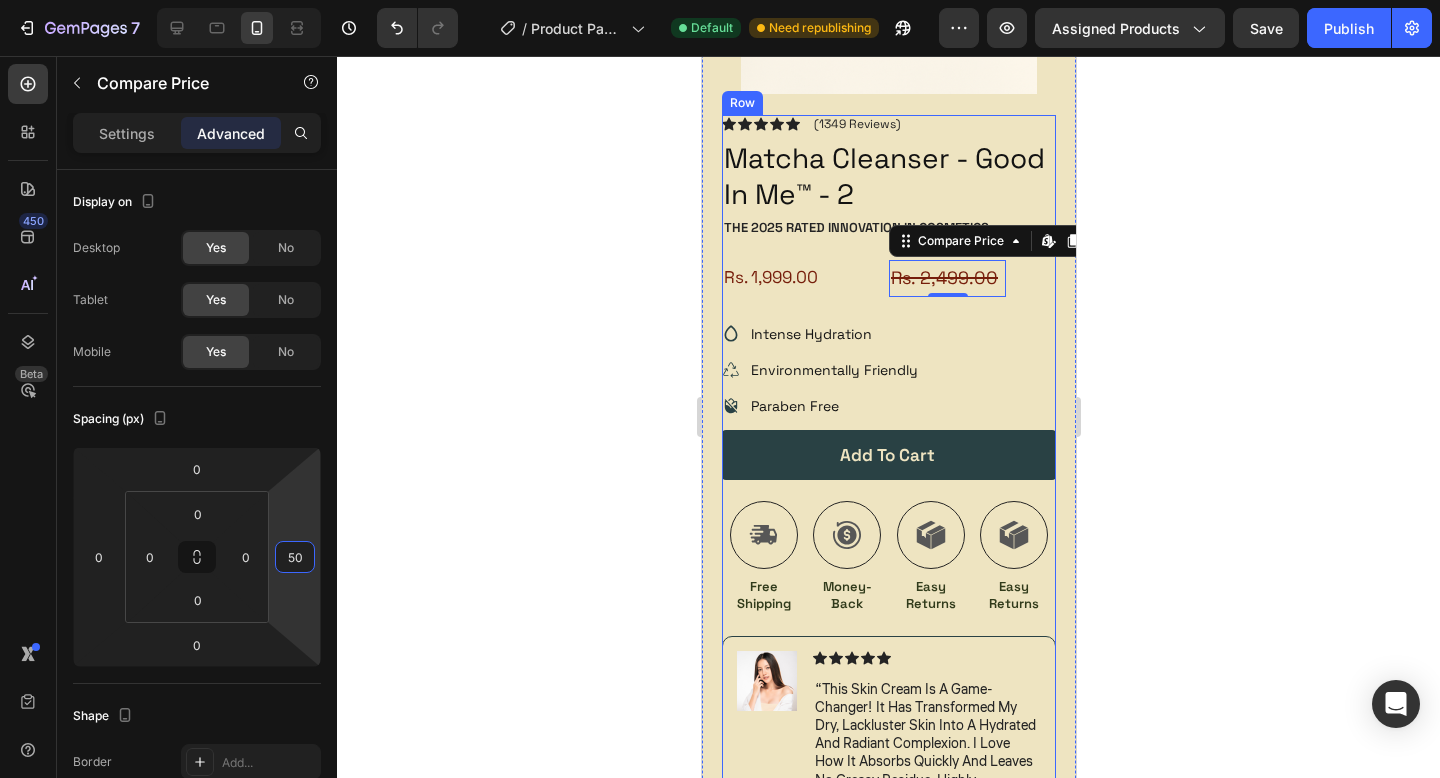 click on "Icon Icon Icon Icon Icon Icon List (1349 Reviews) Text Block Row Matcha Cleanser - Good In Me™ - 2 Product Title The 2025 Rated Innovation in Cosmetics Text Block Rs. 1,999.00 Product Price Product Price Rs. 2,499.00 Compare Price   Edit content in Shopify 0 Compare Price   Edit content in Shopify 0 Row Hydrate, rejuvenate, and glow with our revolutionary cream. Unleash your skin's potential today. Text Block
Intense Hydration
Environmentally Friendly
Paraben Free Item List Add to cart Add to Cart
Icon Free Shipping Text Block
Icon Money-Back Text Block
Icon Easy Returns Text Block
Icon Easy Returns Text Block Row Image Icon Icon Icon Icon Icon Icon List “this skin cream is a game-changer! it has transformed my dry, lackluster skin into a hydrated and radiant complexion. i love how it absorbs quickly and leaves no greasy residue. highly recommend” Text Block
Icon Row" at bounding box center (888, 632) 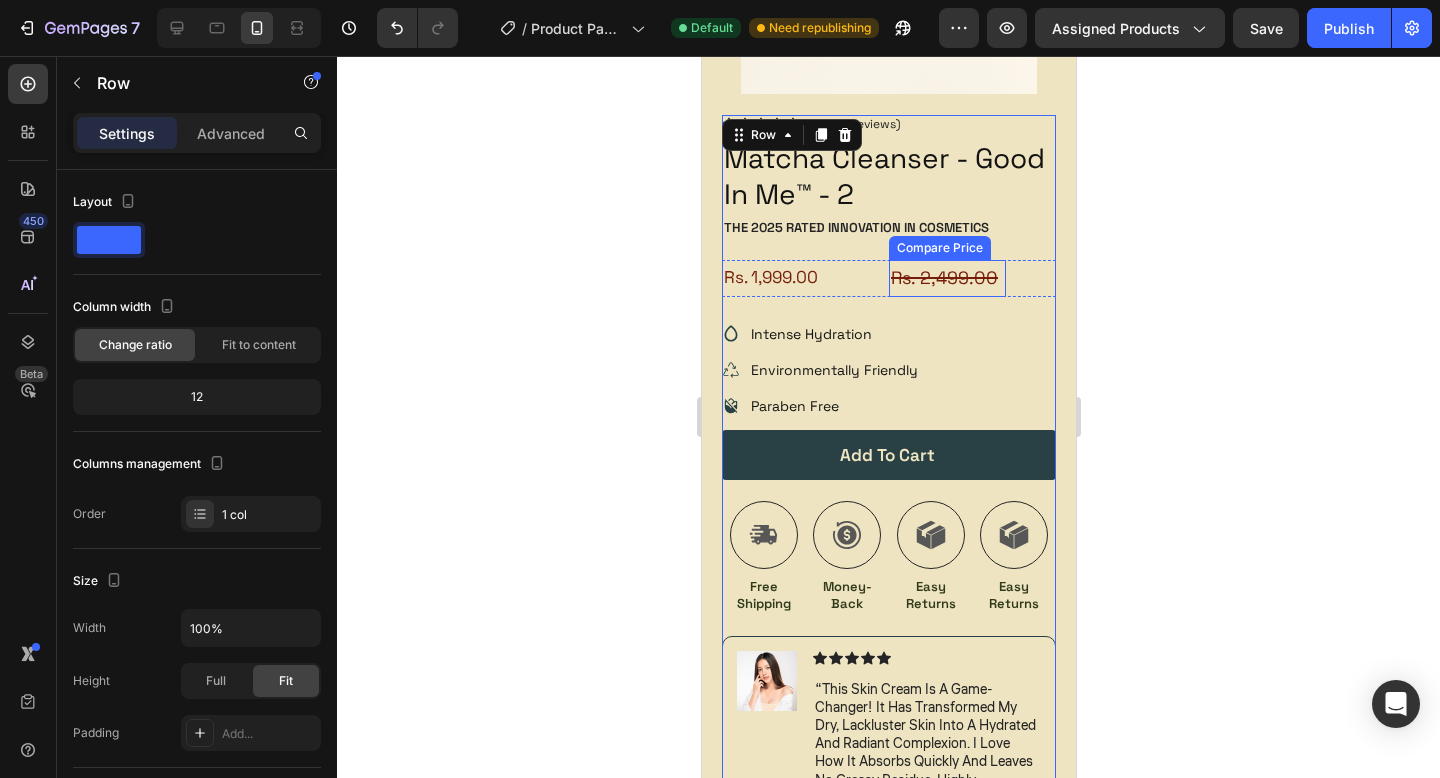click on "Rs. 2,499.00" at bounding box center [946, 278] 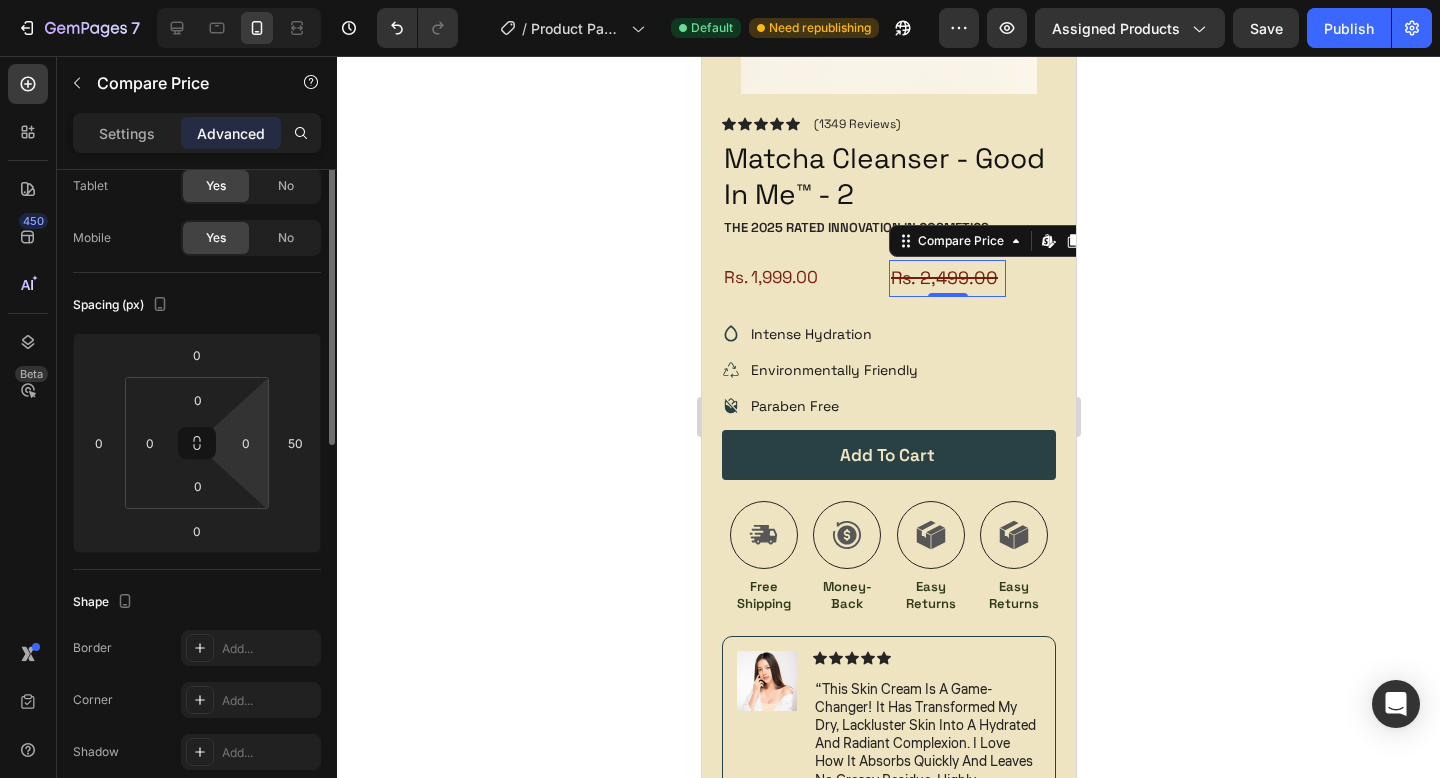 scroll, scrollTop: 39, scrollLeft: 0, axis: vertical 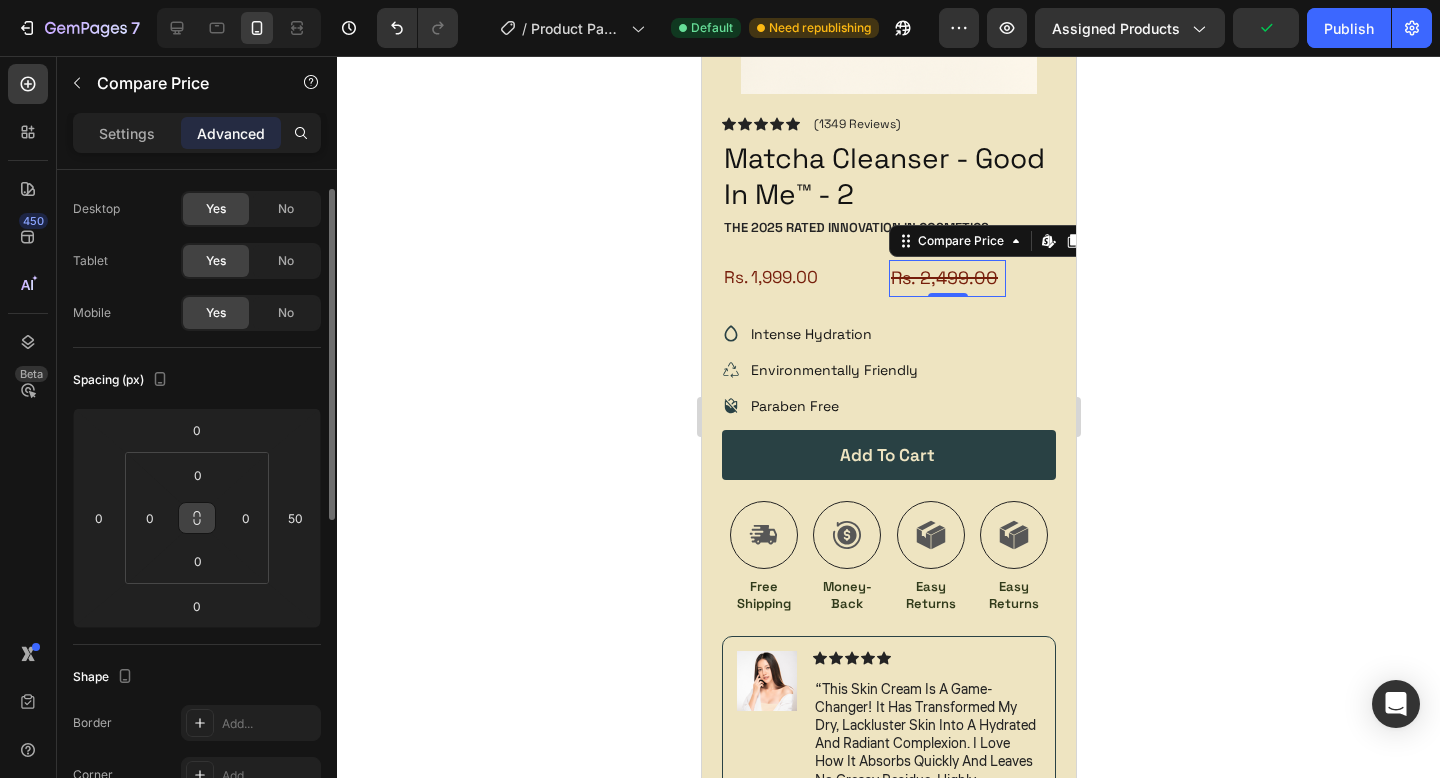 click 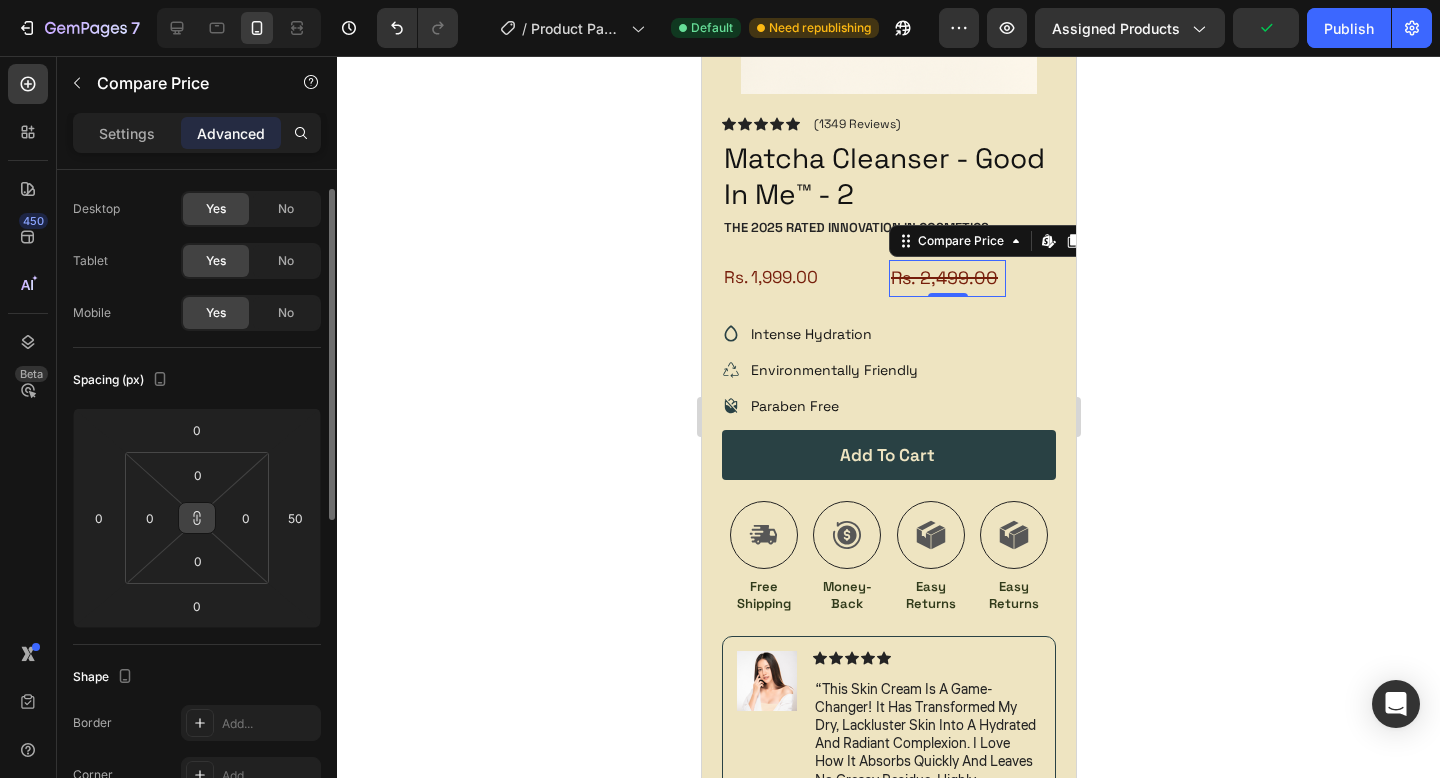 click 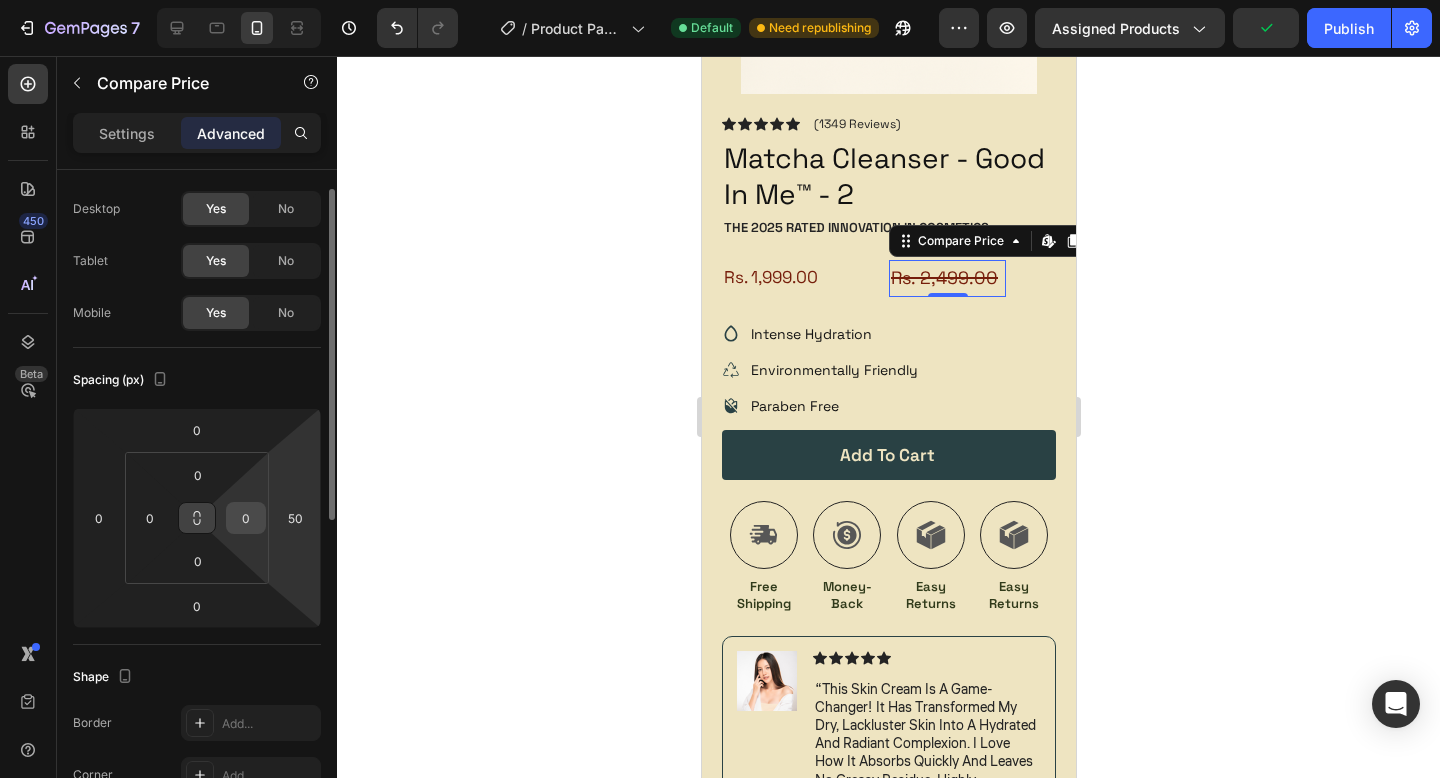 click on "0" at bounding box center [246, 518] 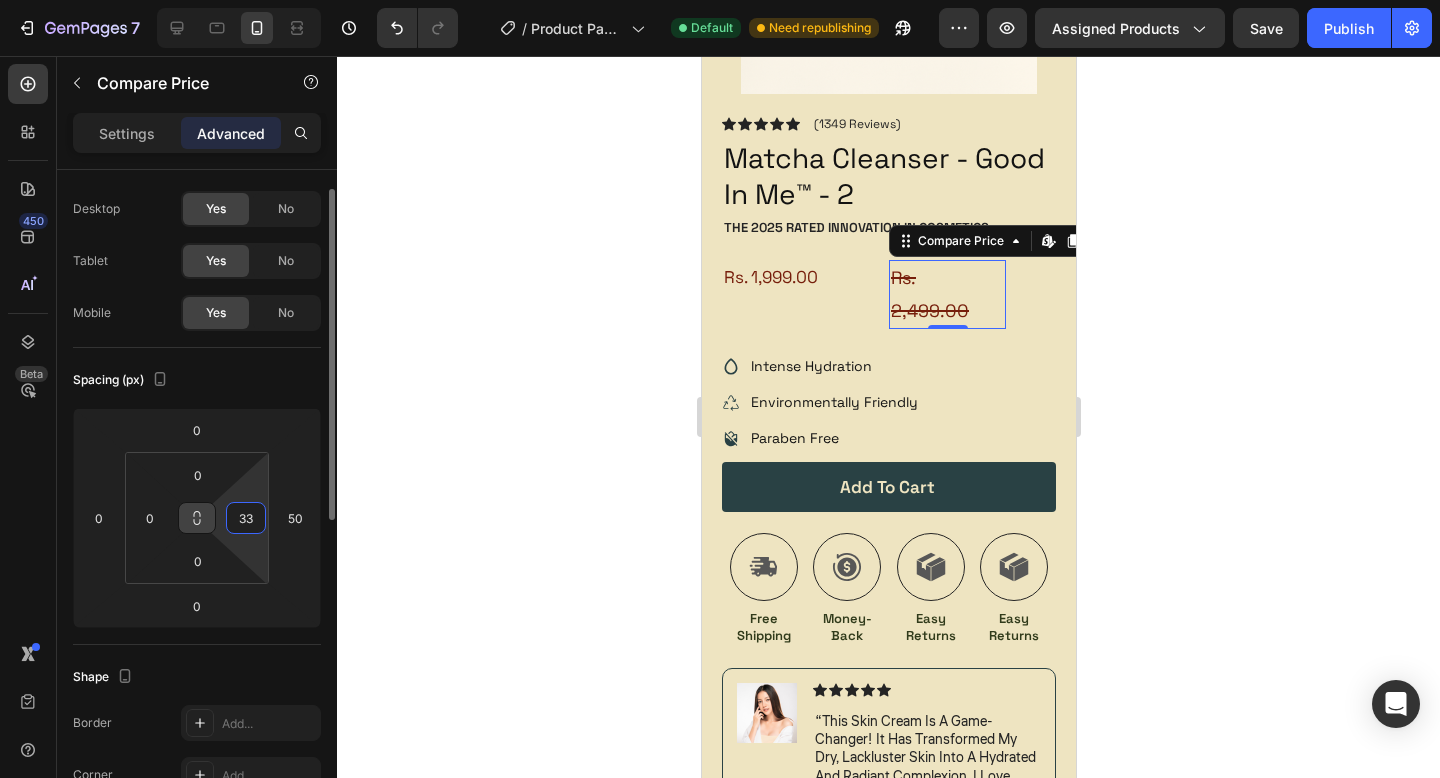type on "3" 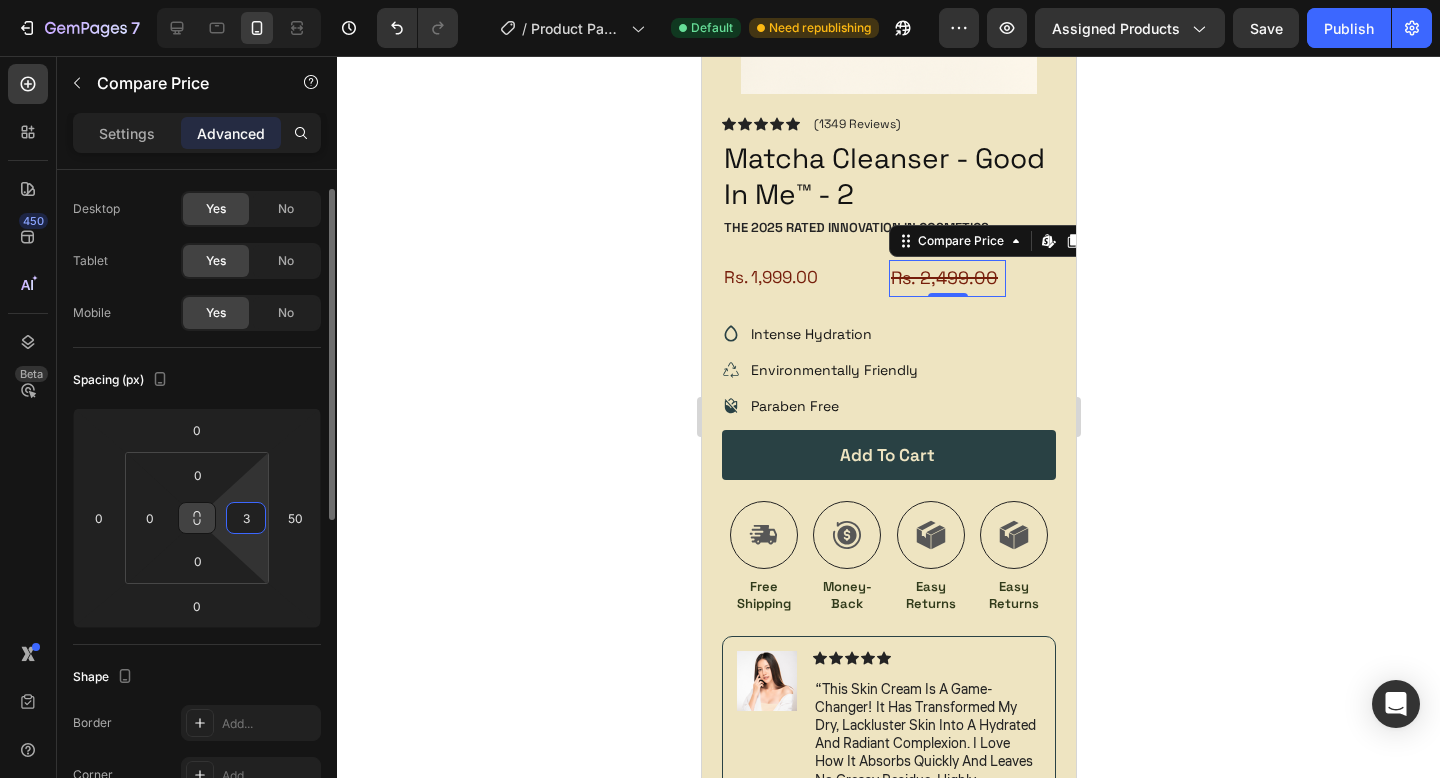 type 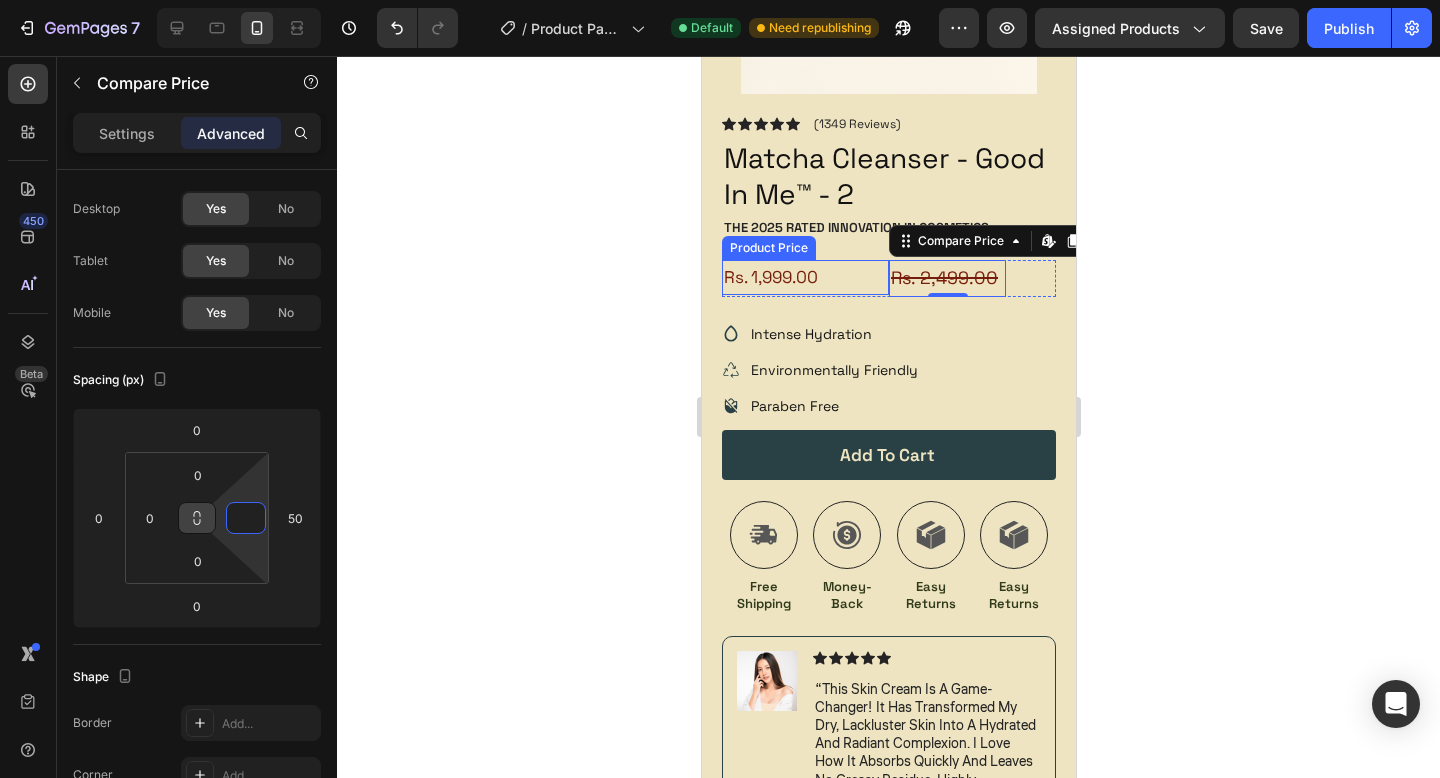 click on "Rs. 1,999.00 Product Price Product Price" at bounding box center (804, 278) 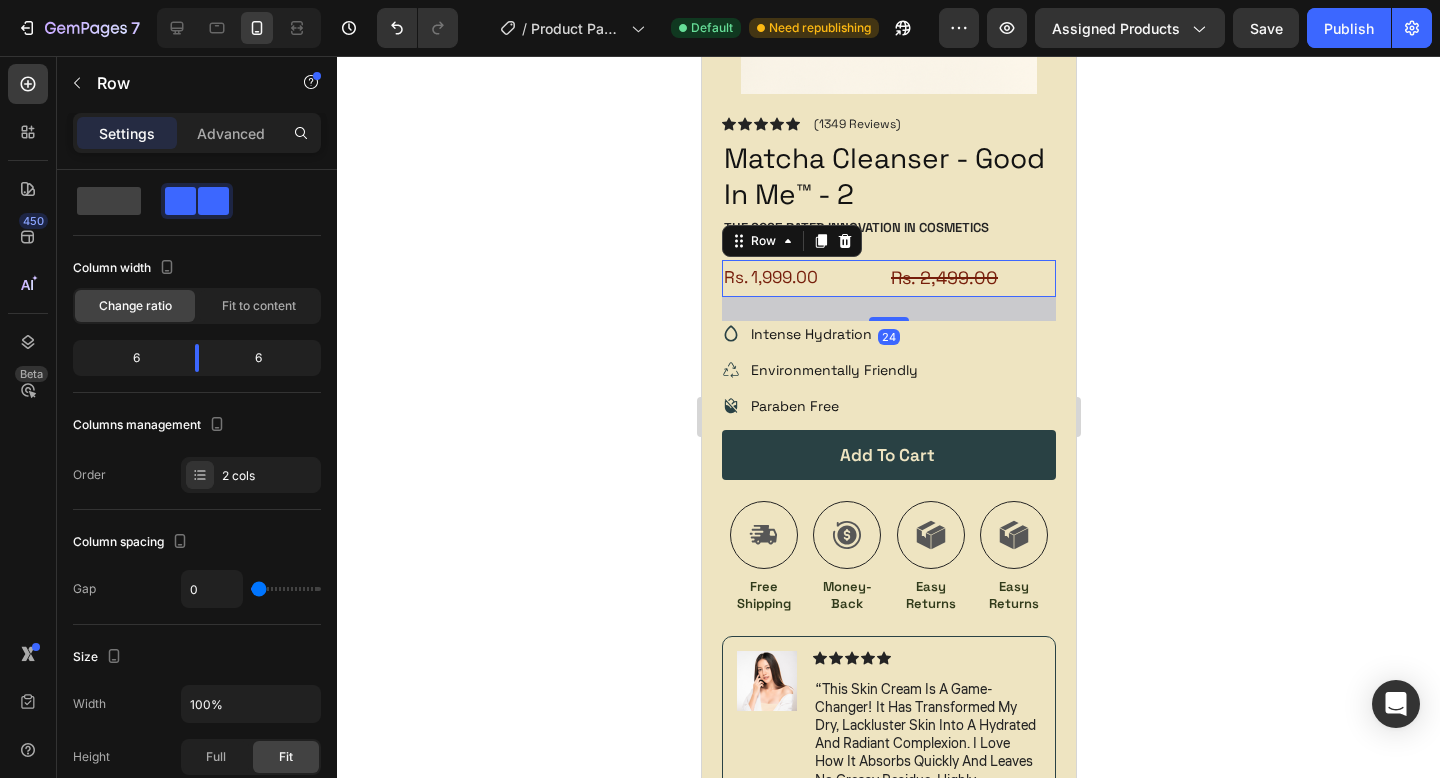 scroll, scrollTop: 0, scrollLeft: 0, axis: both 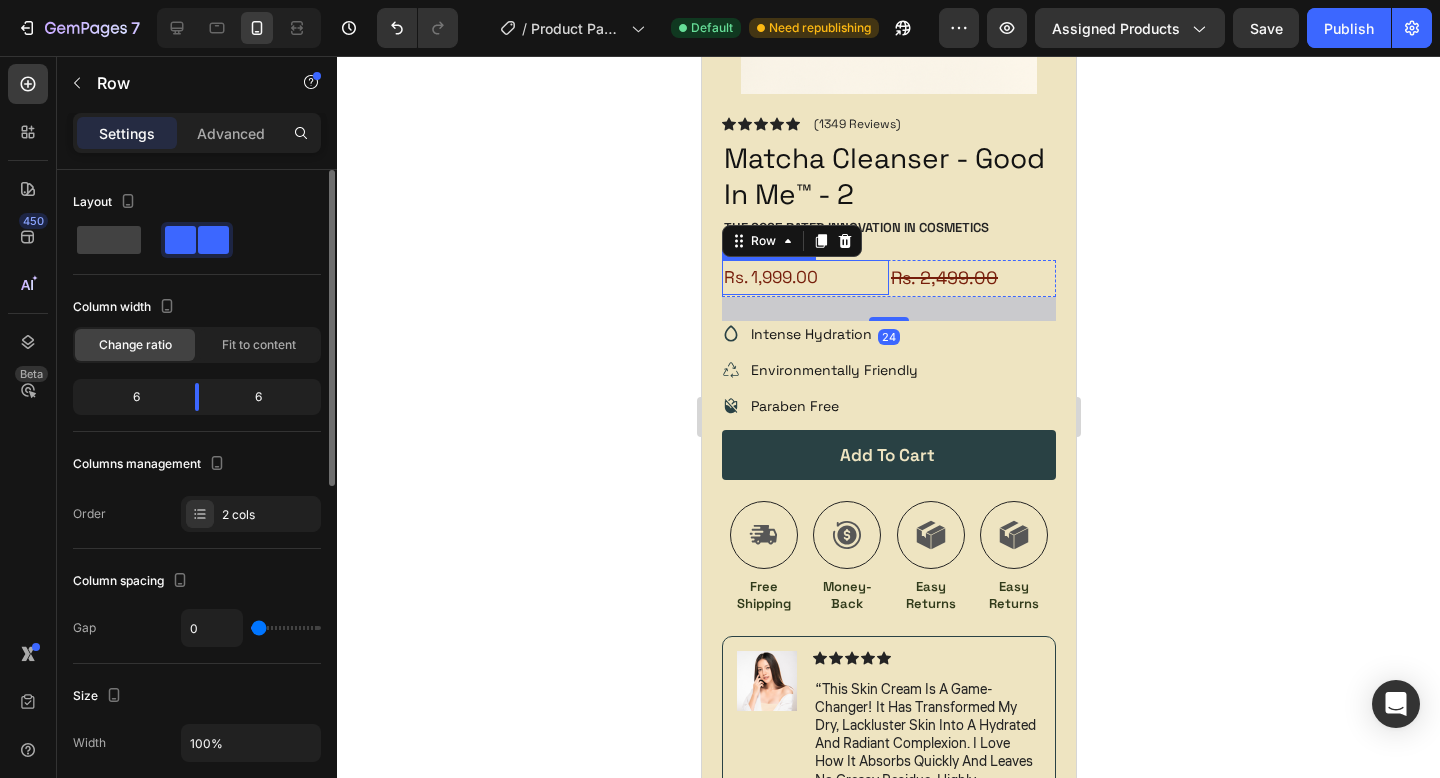 click on "Rs. 1,999.00" at bounding box center (804, 277) 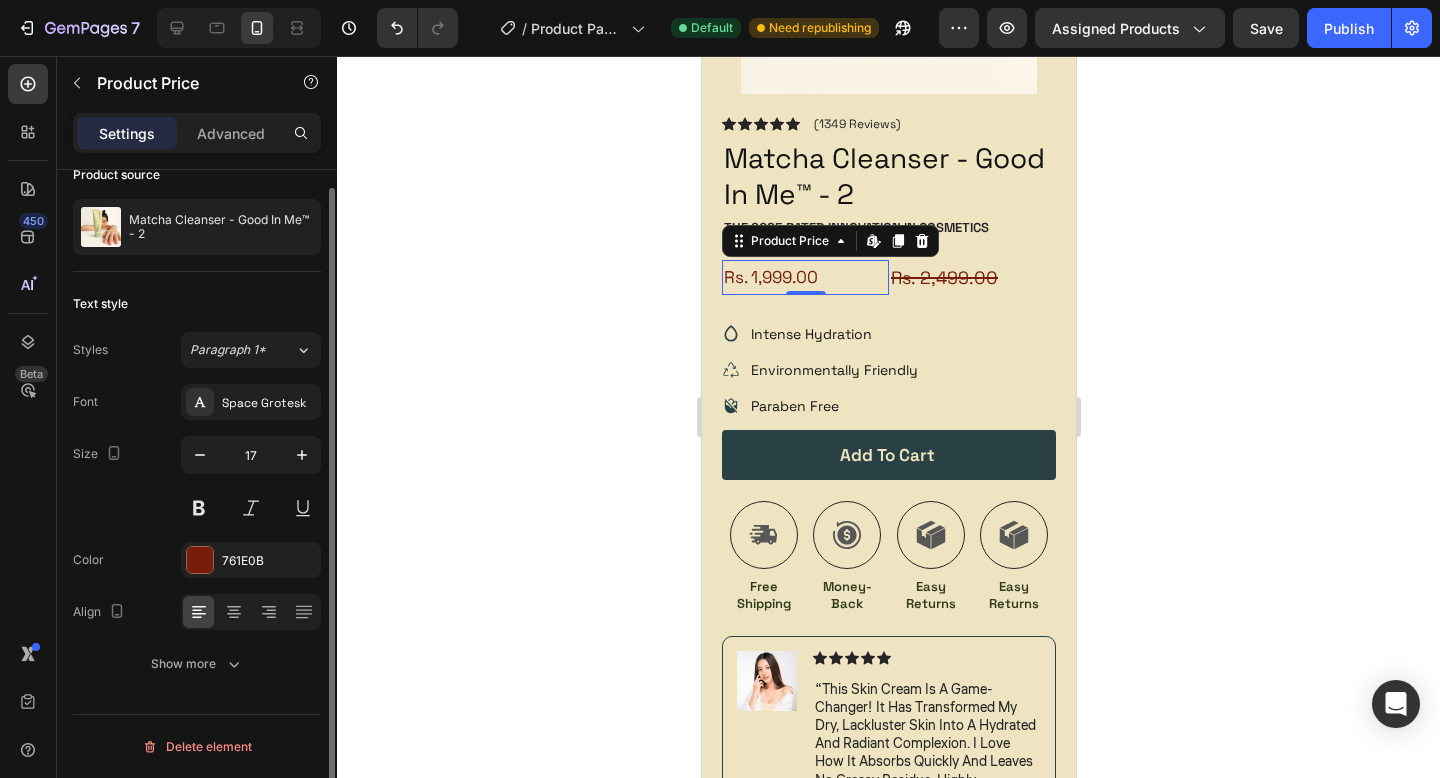 scroll, scrollTop: 0, scrollLeft: 0, axis: both 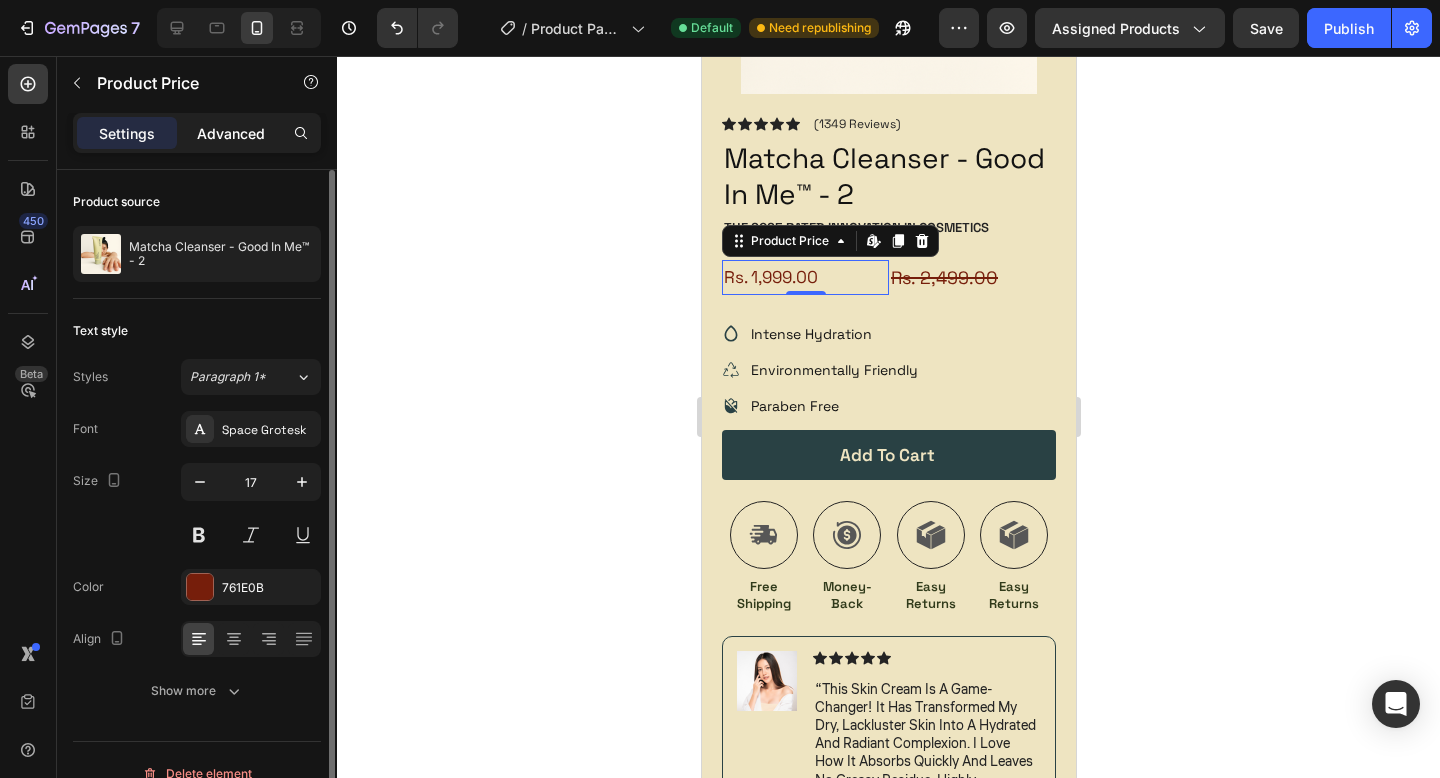 click on "Advanced" 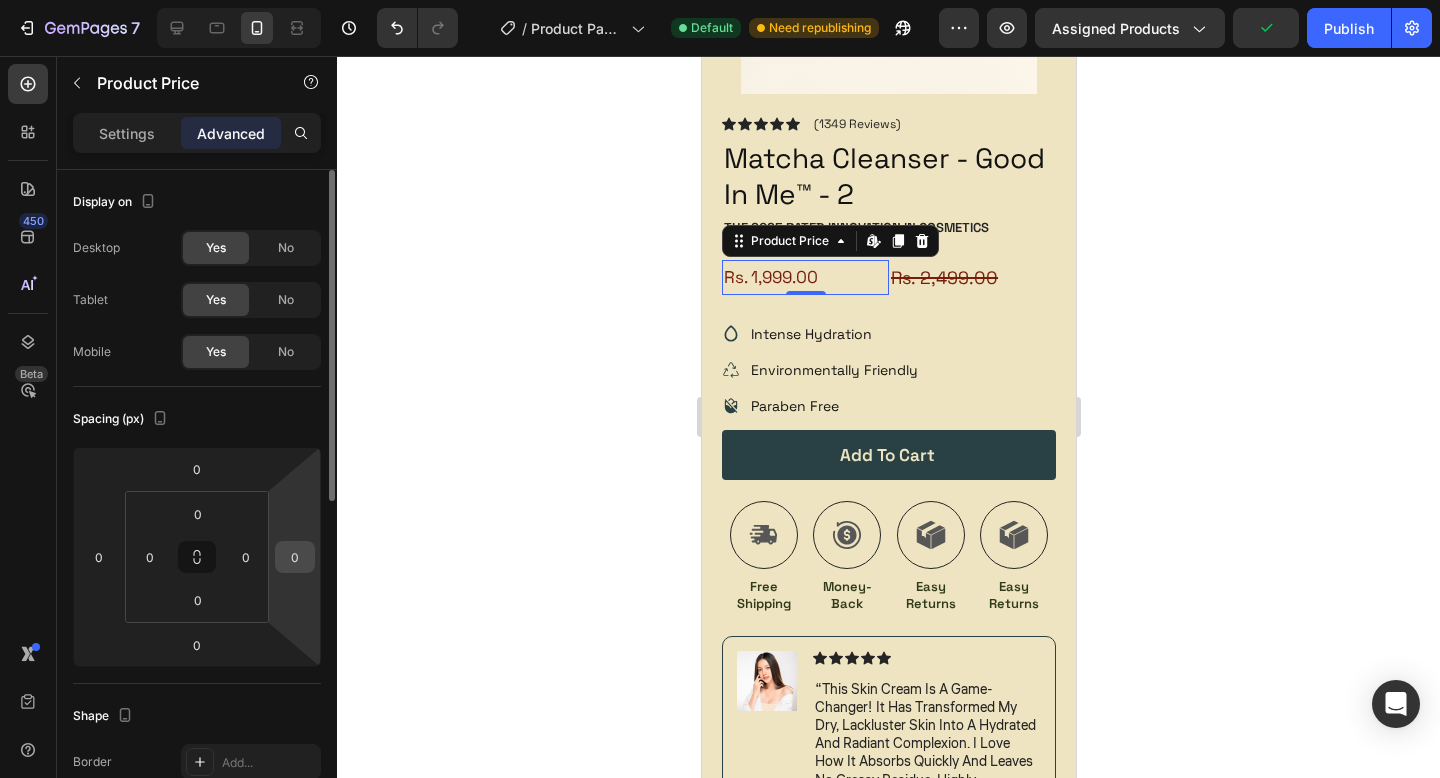click on "0" at bounding box center (295, 557) 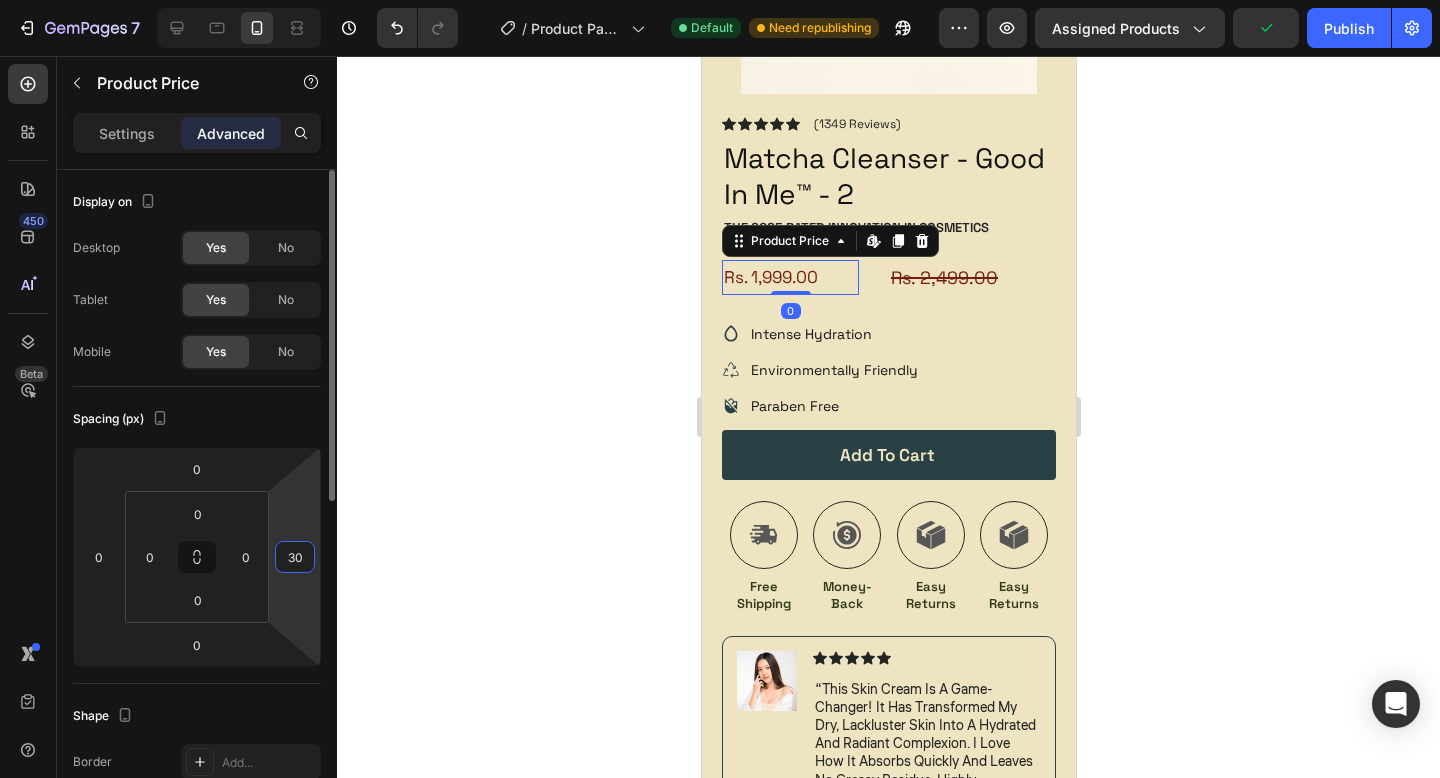 type on "3" 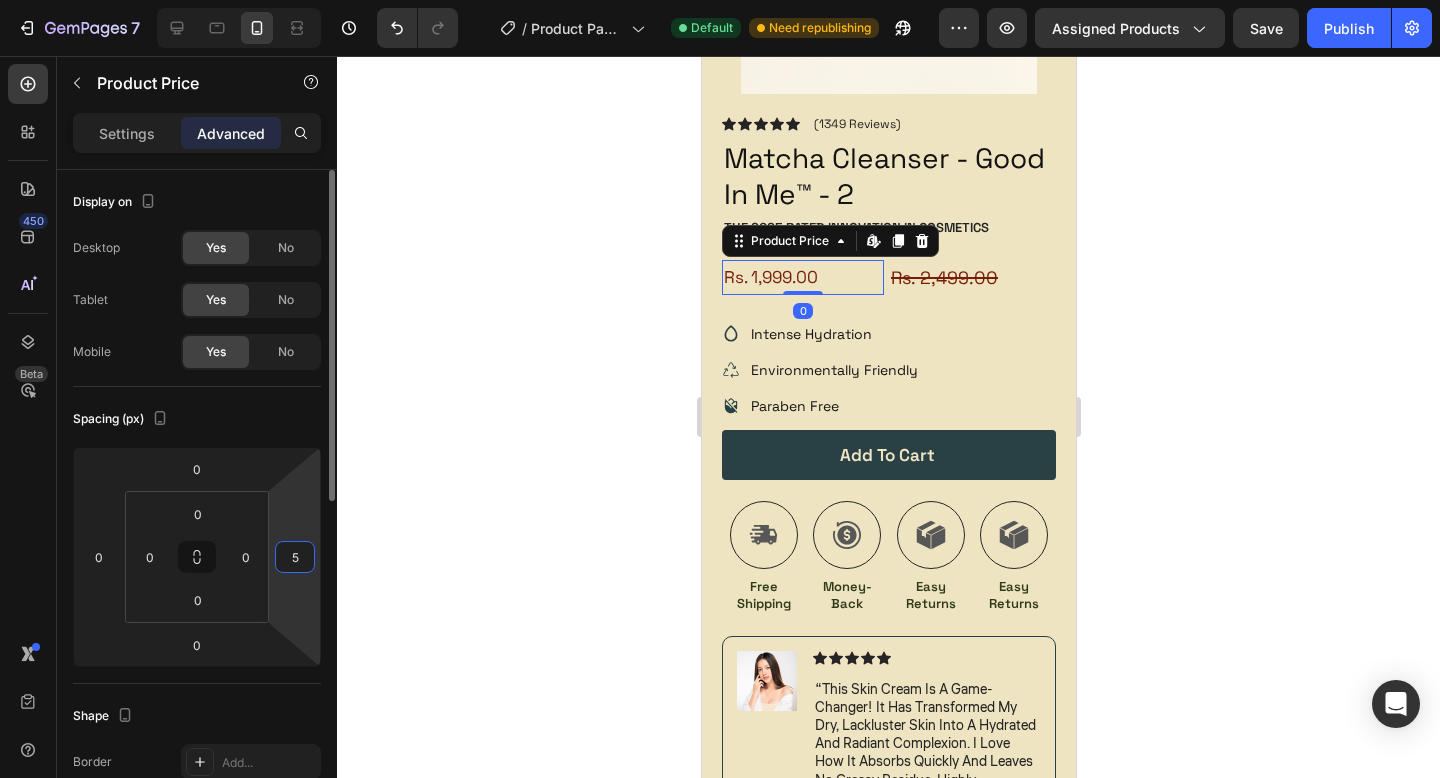type on "50" 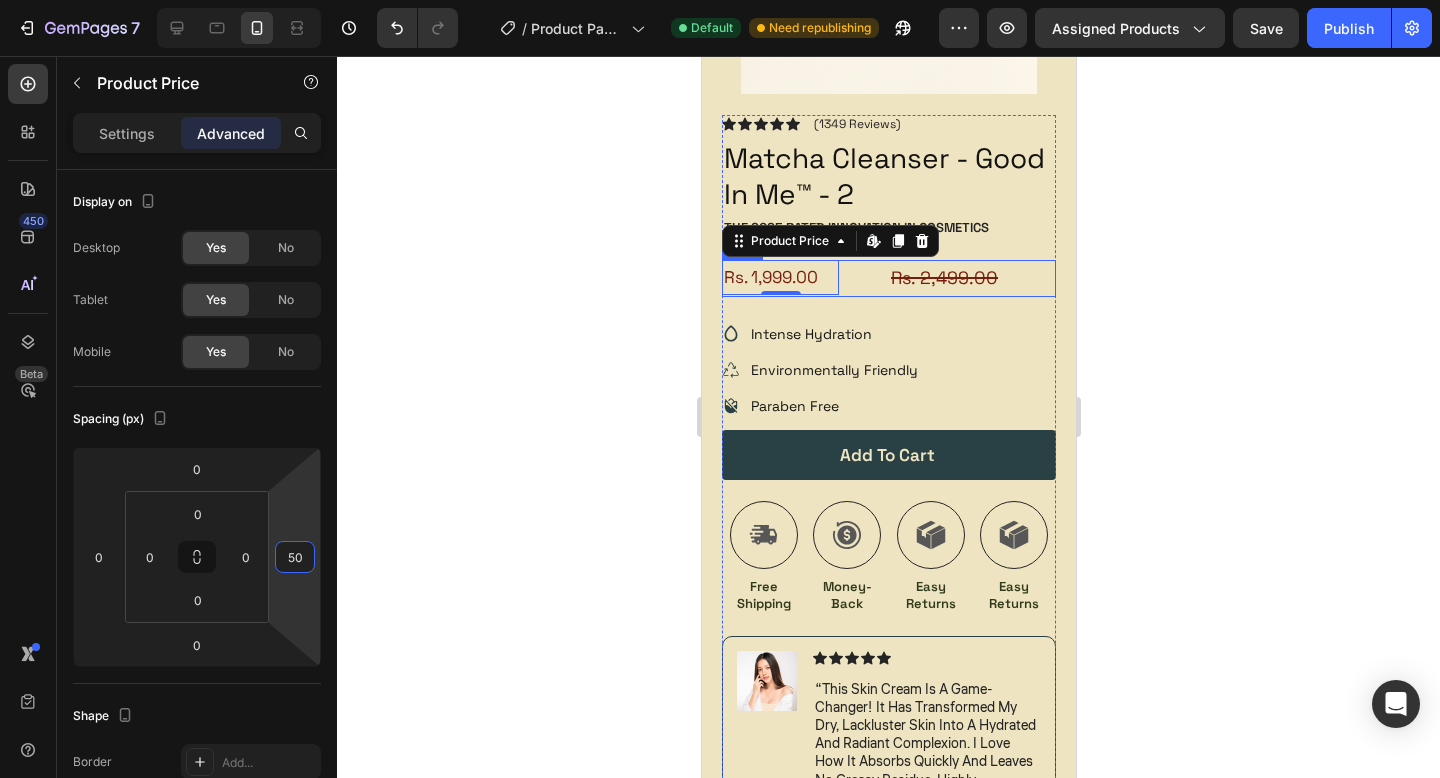 click on "Rs. 1,999.00 Product Price   Edit content in Shopify 0 Product Price   Edit content in Shopify 0" at bounding box center [804, 278] 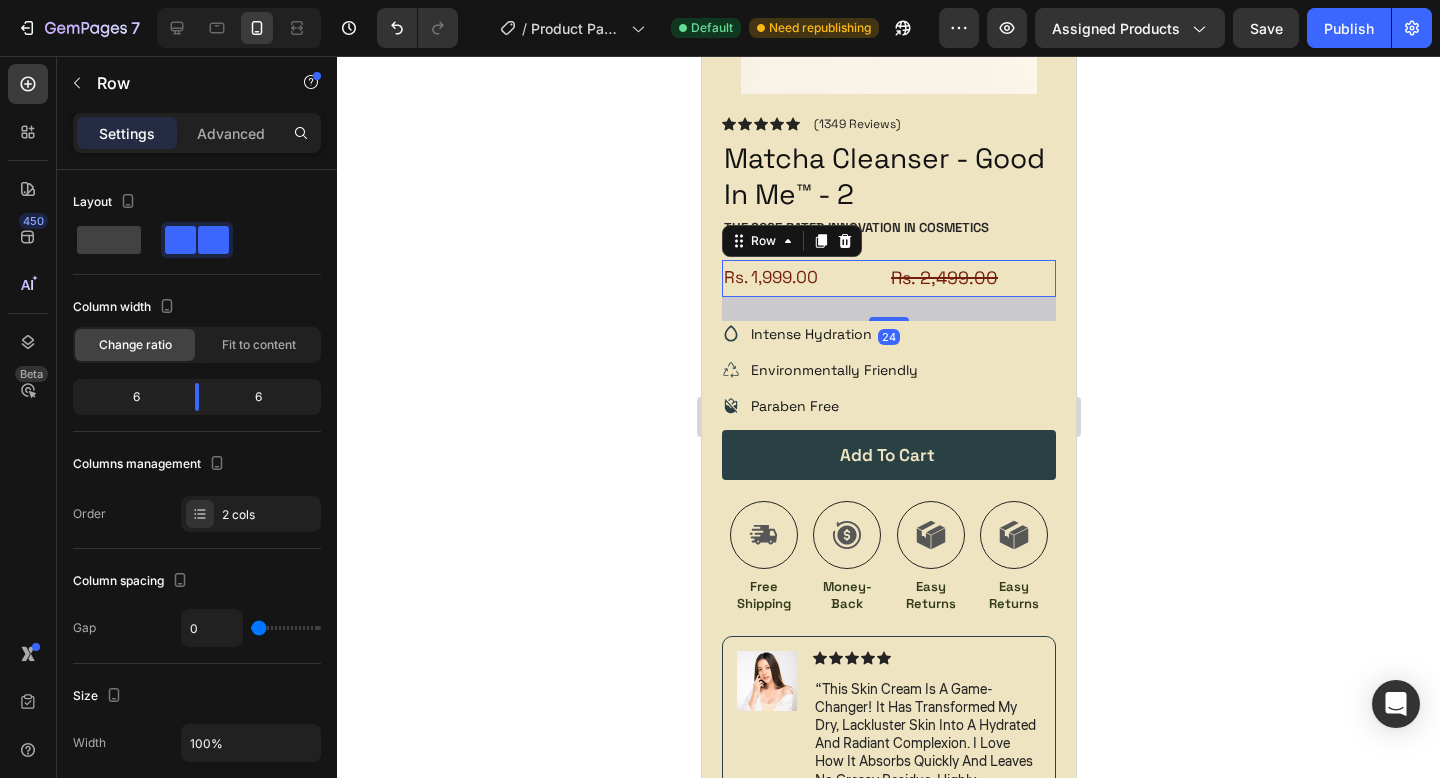 click on "Rs. 1,999.00 Product Price Product Price" at bounding box center (804, 278) 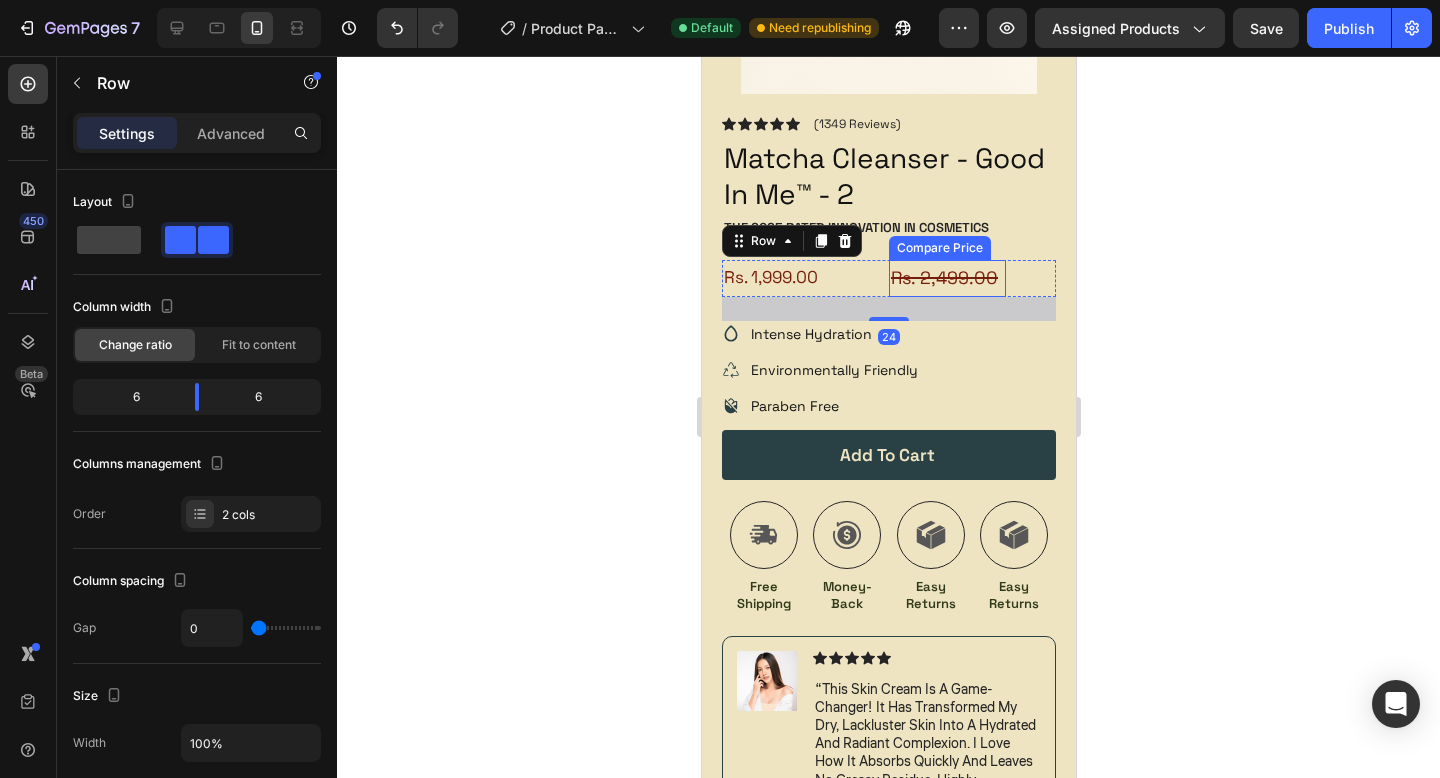 click on "Rs. 2,499.00" at bounding box center [946, 278] 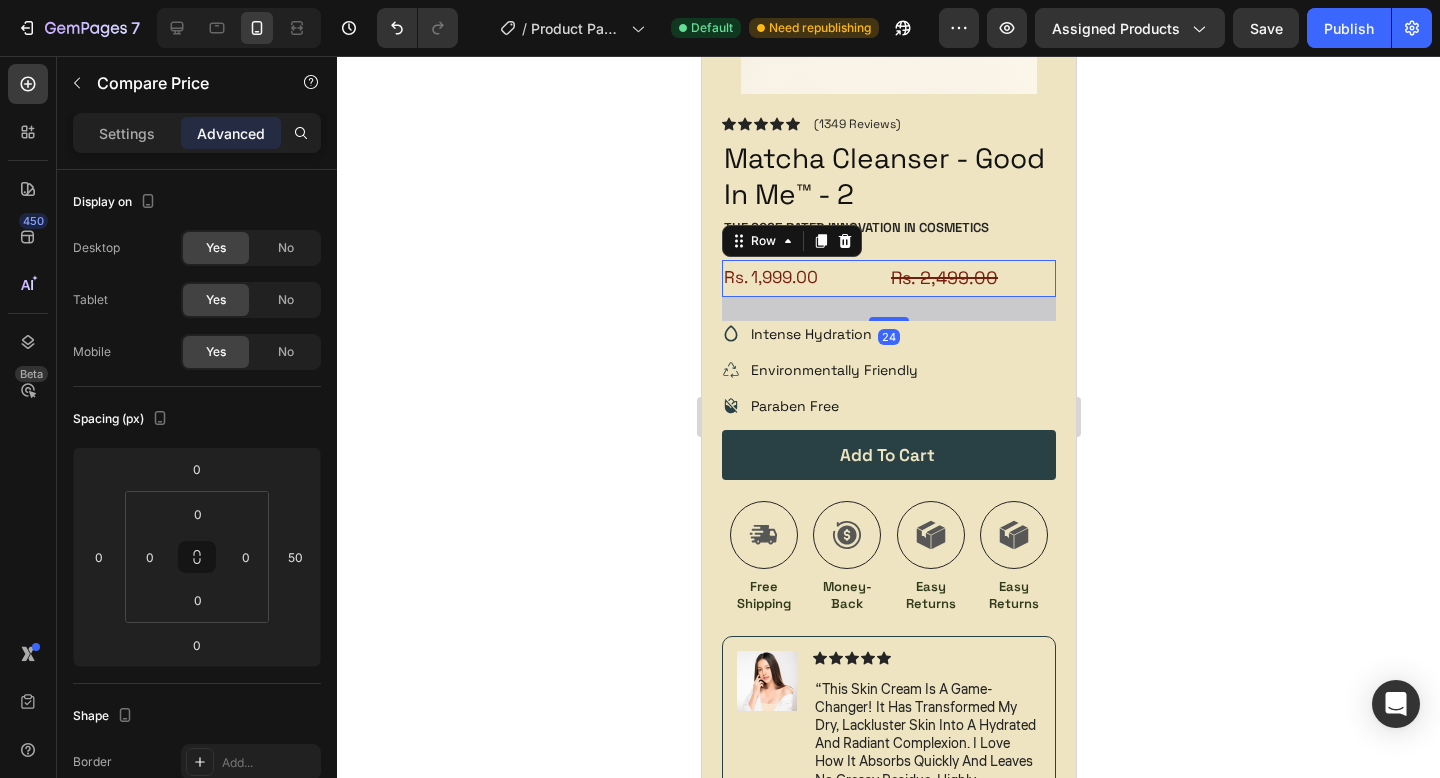 click on "Rs. 1,999.00 Product Price Product Price" at bounding box center [804, 278] 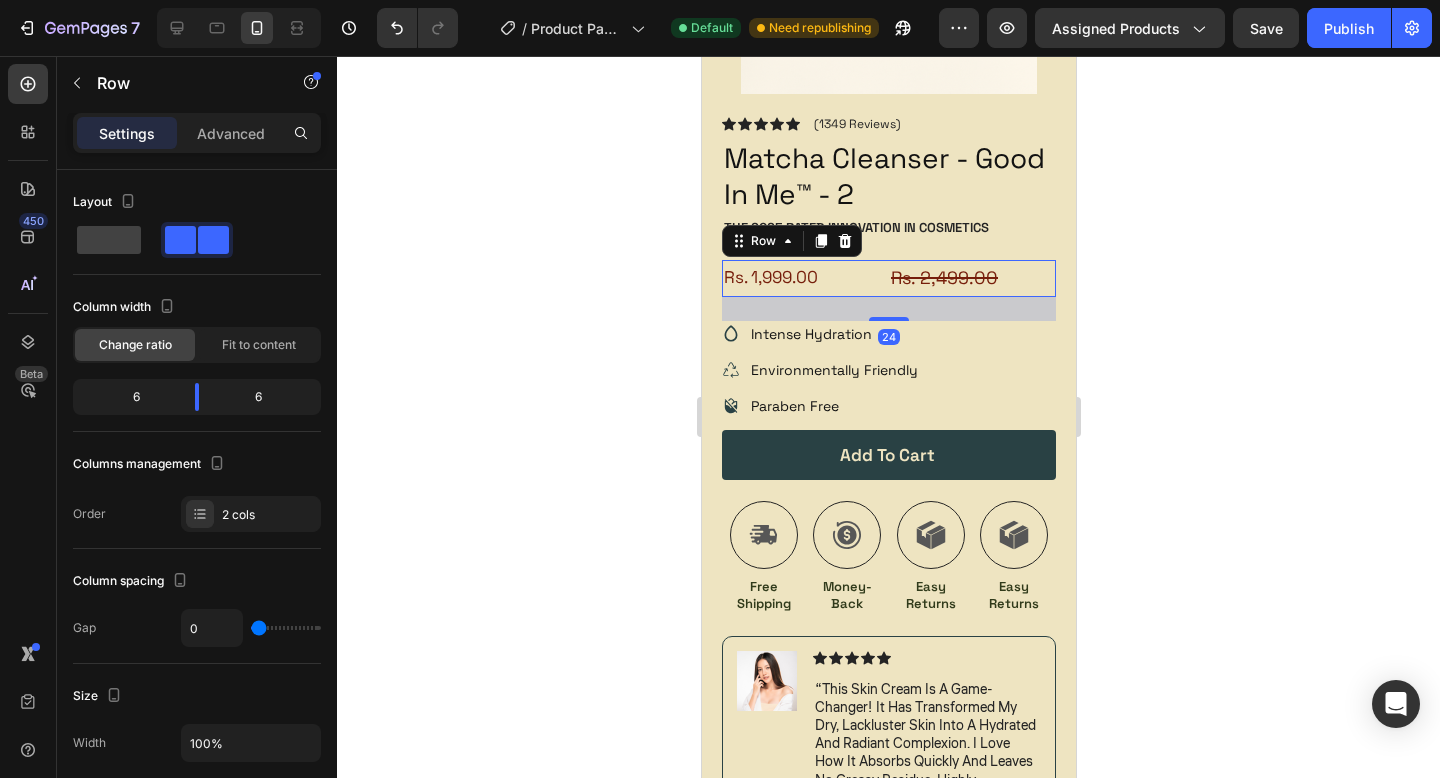 click 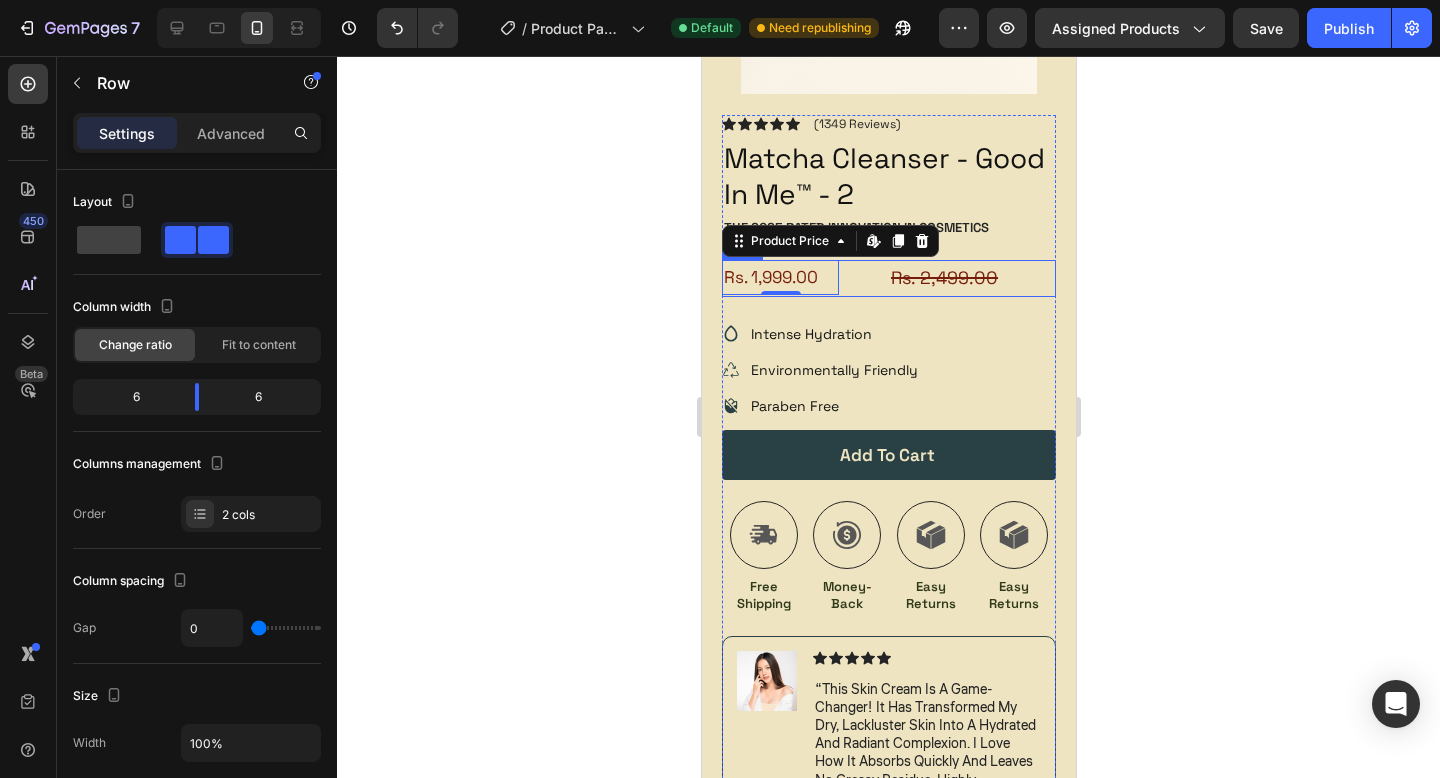 click on "Rs. 1,999.00 Product Price   Edit content in Shopify 0 Product Price   Edit content in Shopify 0" at bounding box center (804, 278) 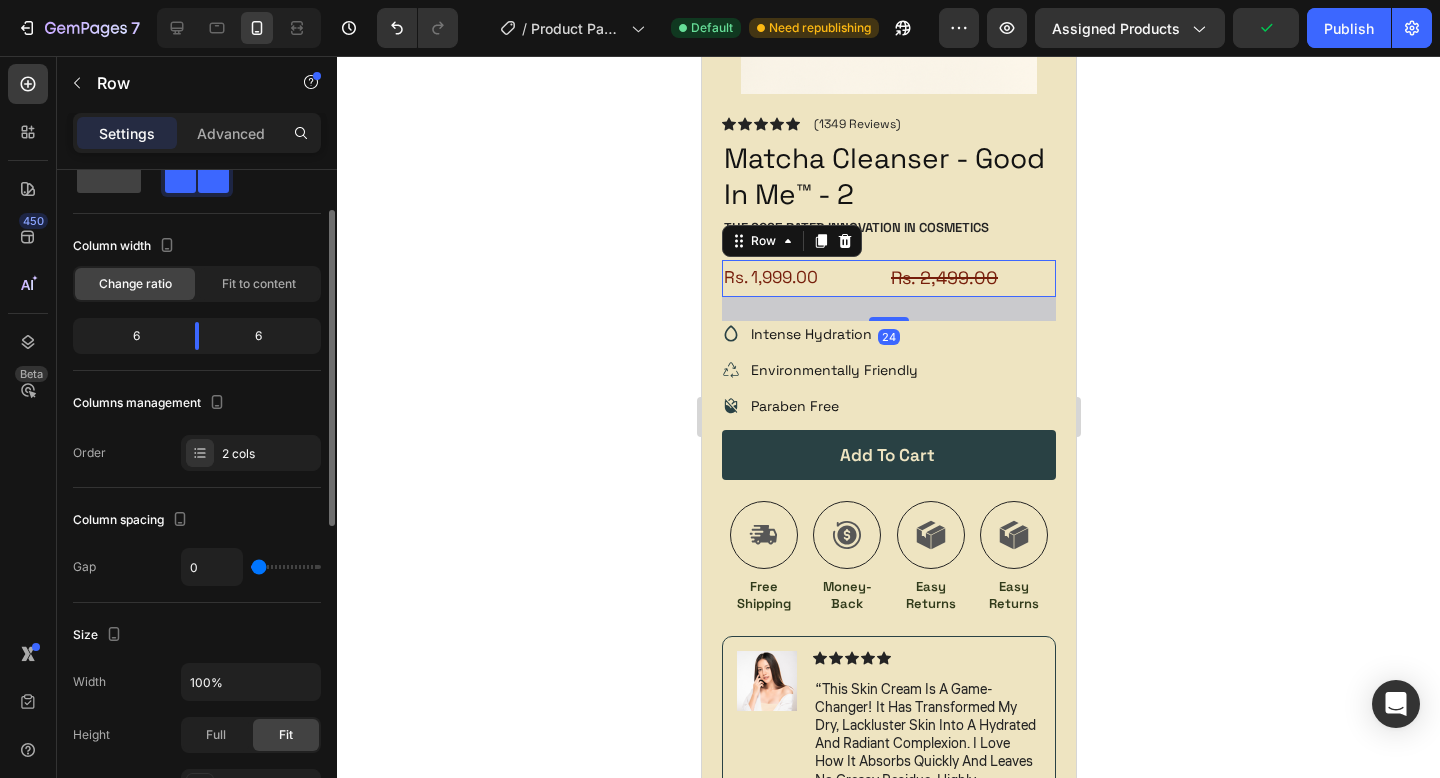 scroll, scrollTop: 69, scrollLeft: 0, axis: vertical 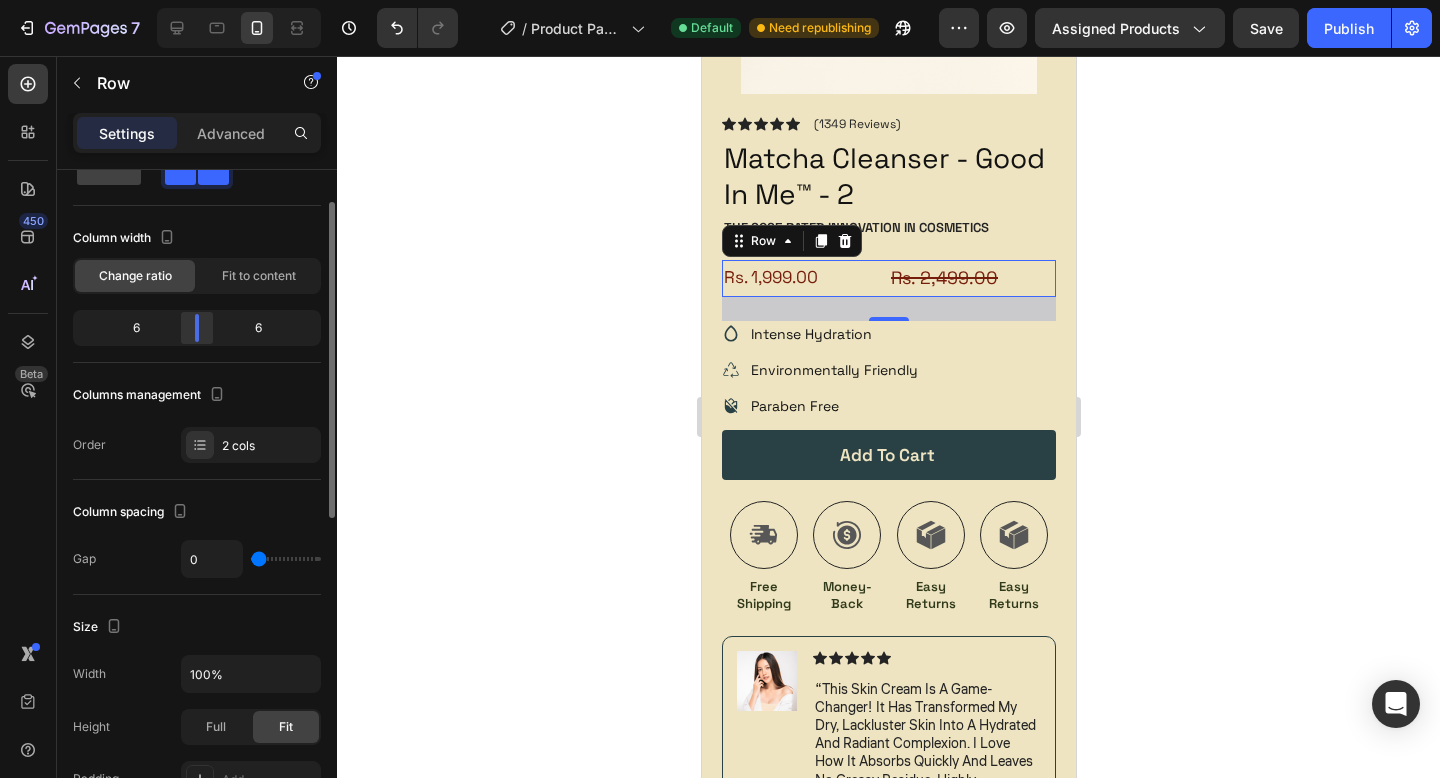 click 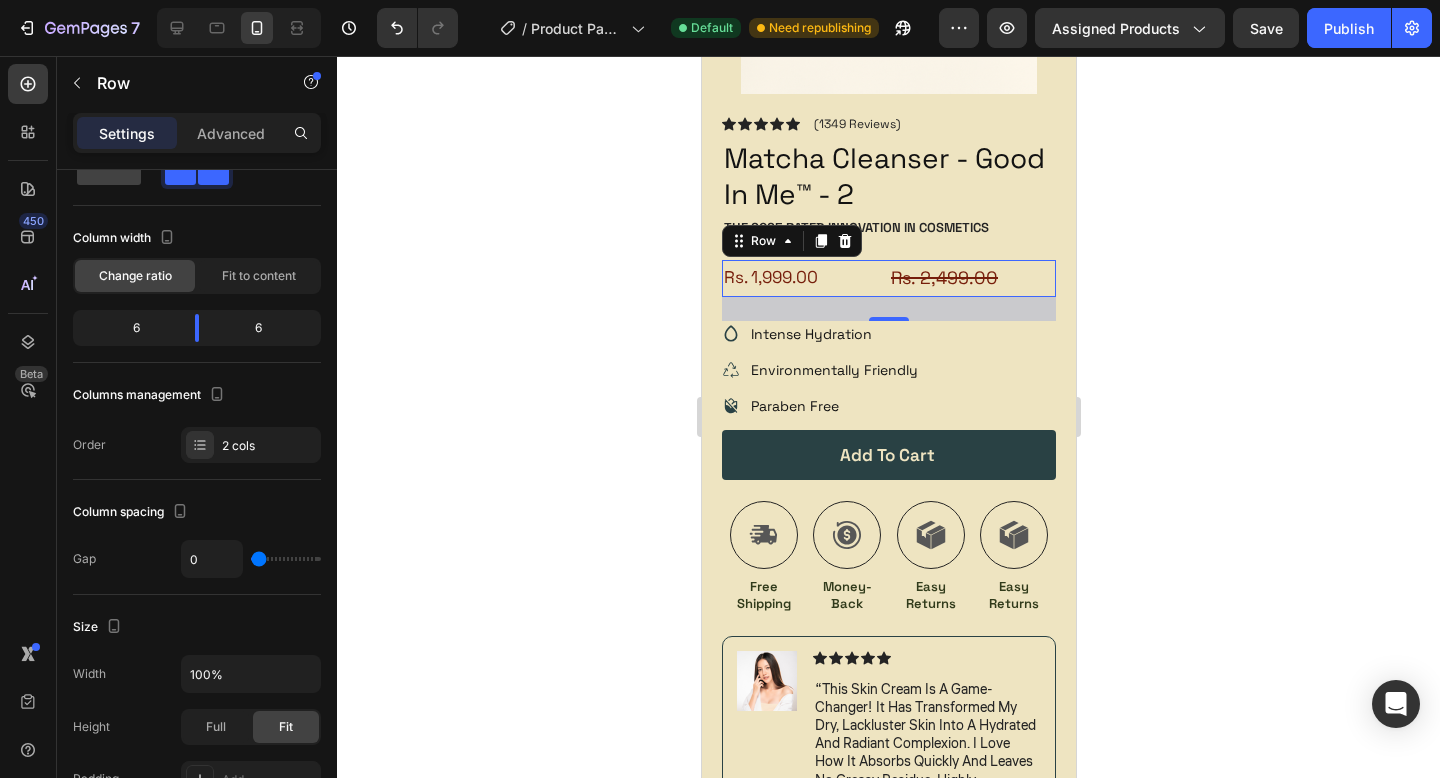 click on "Rs. 1,999.00 Product Price Product Price" at bounding box center (804, 278) 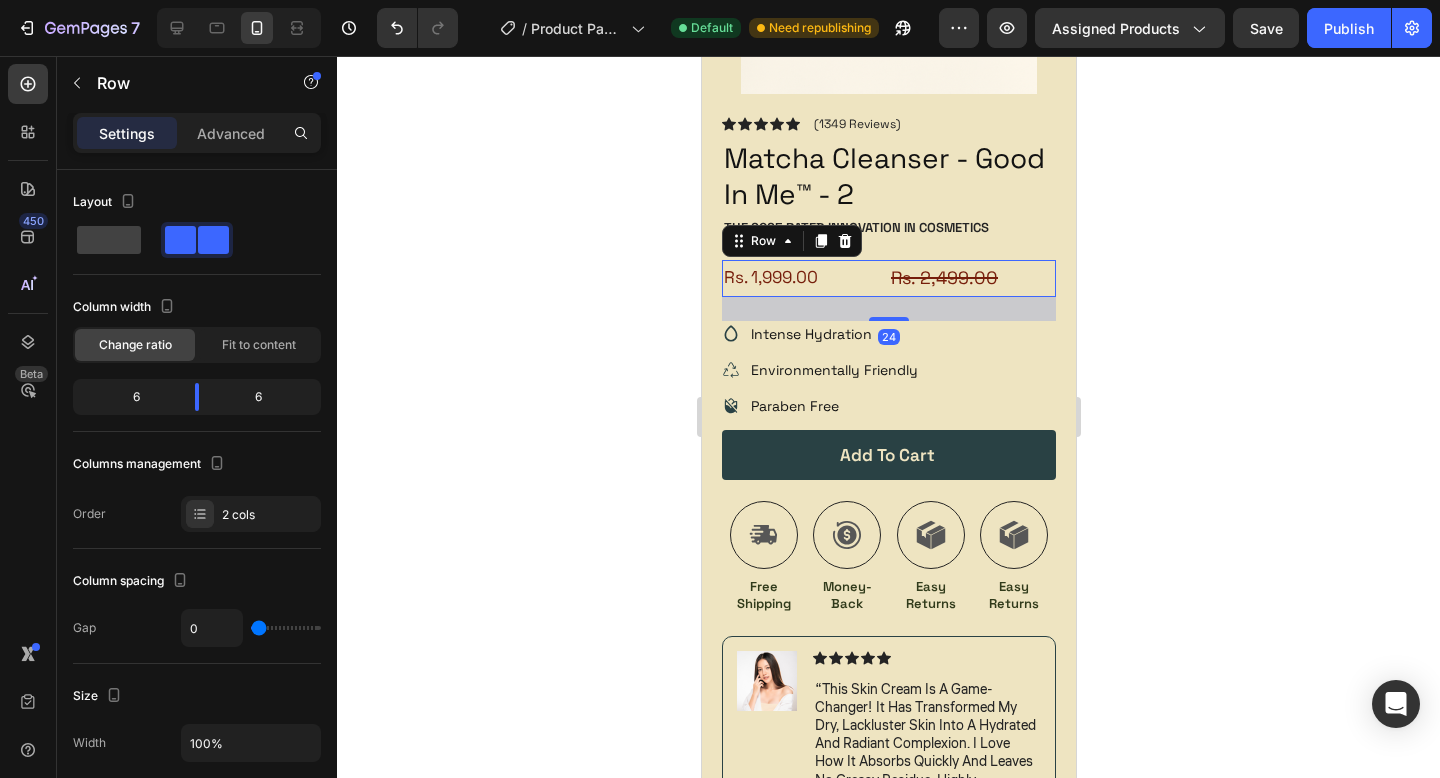 click on "Rs. 2,499.00 Compare Price Compare Price" at bounding box center [971, 278] 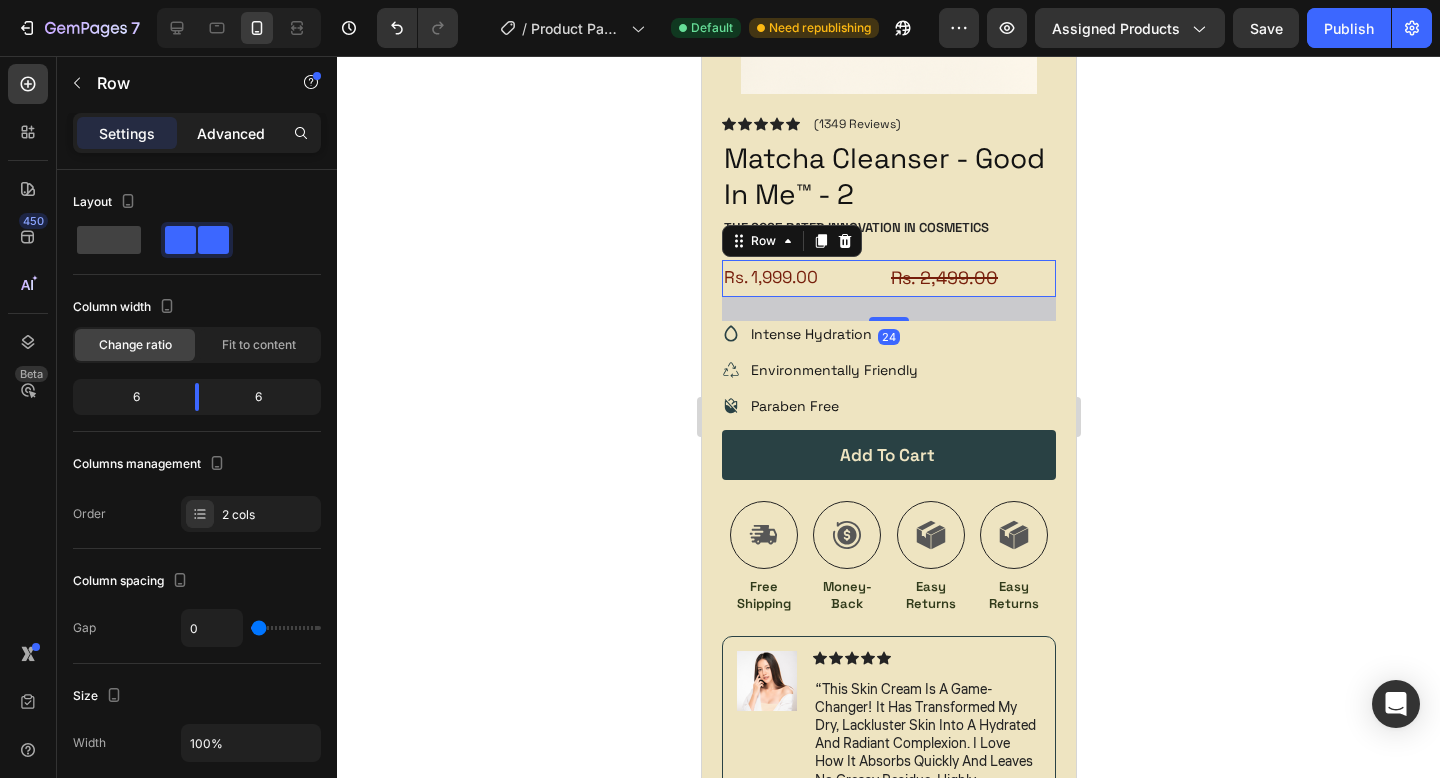 click on "Advanced" 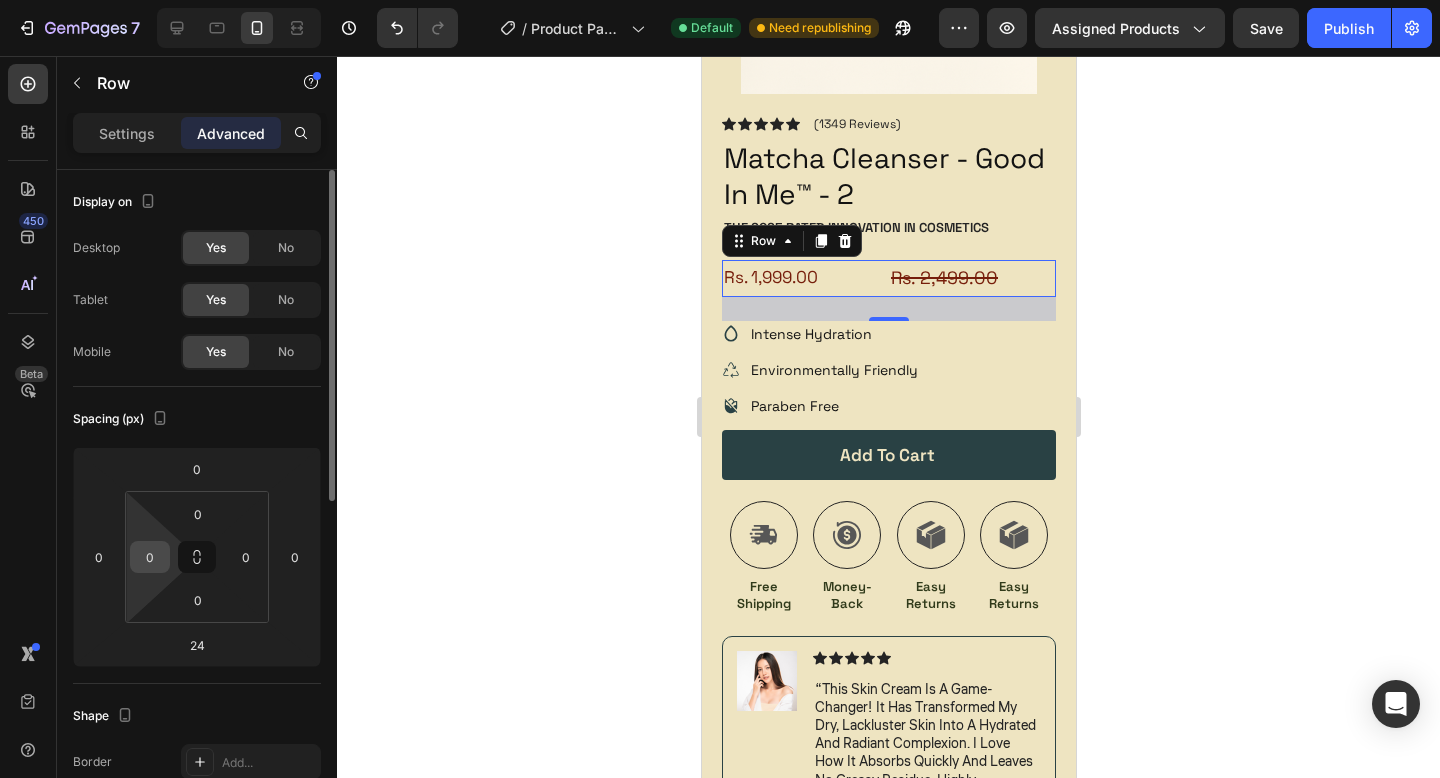 click on "0" at bounding box center [150, 557] 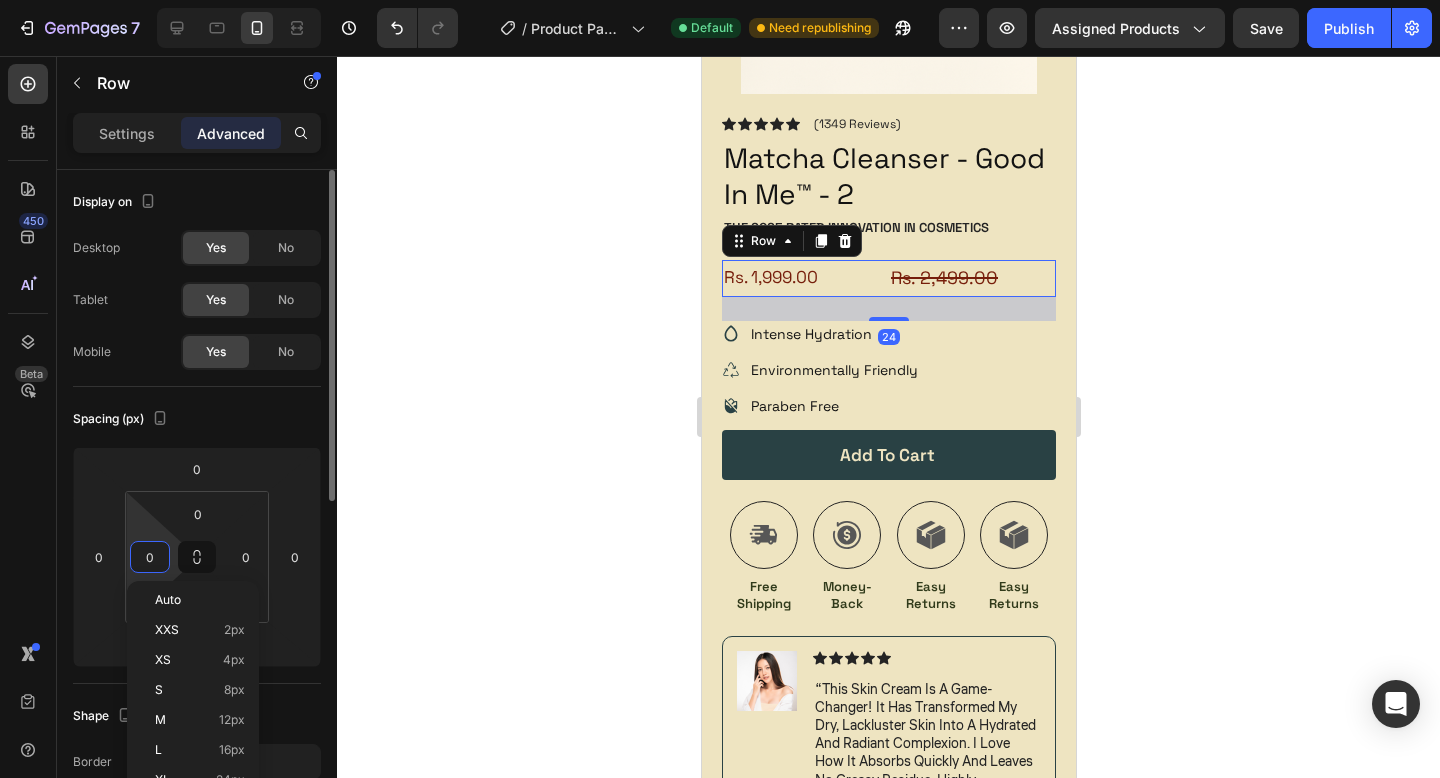 type on "3" 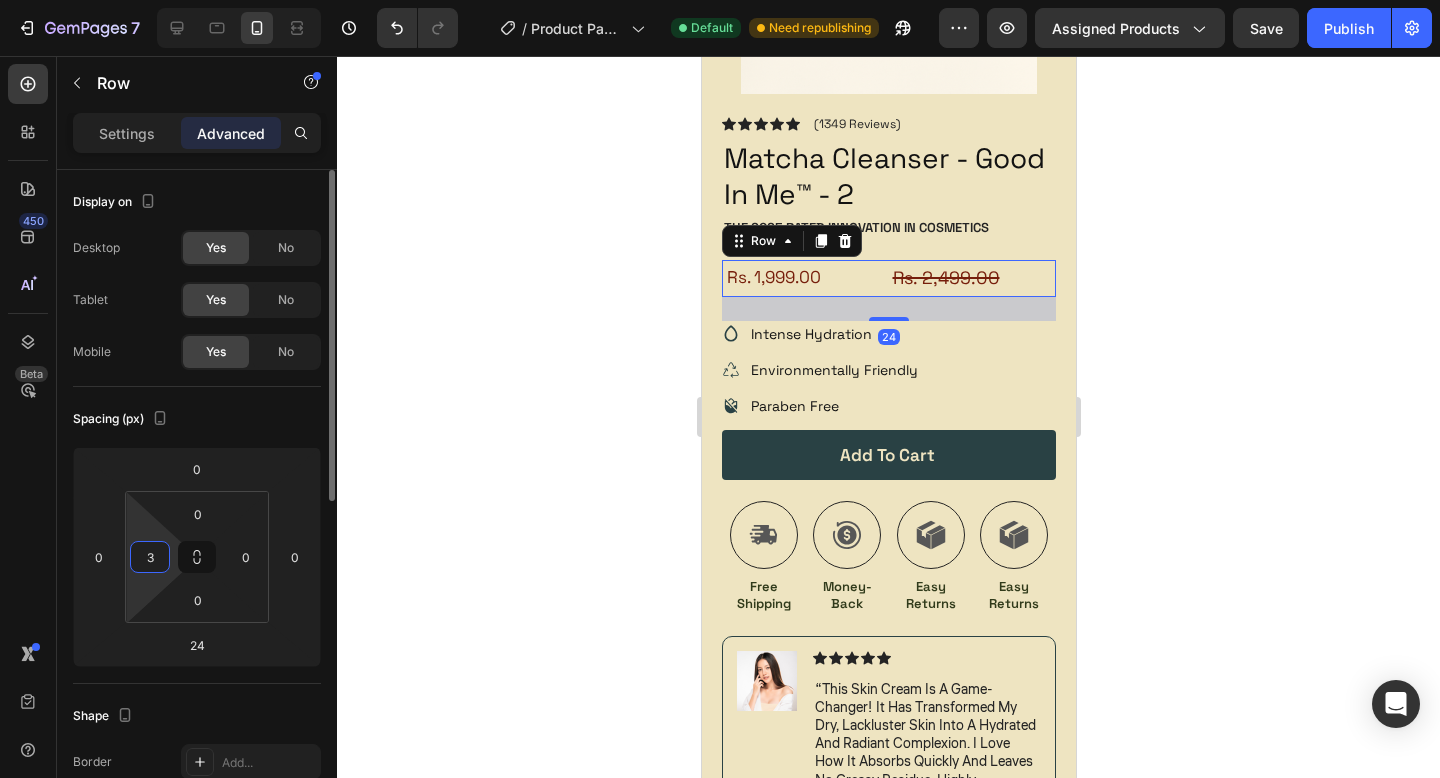 type 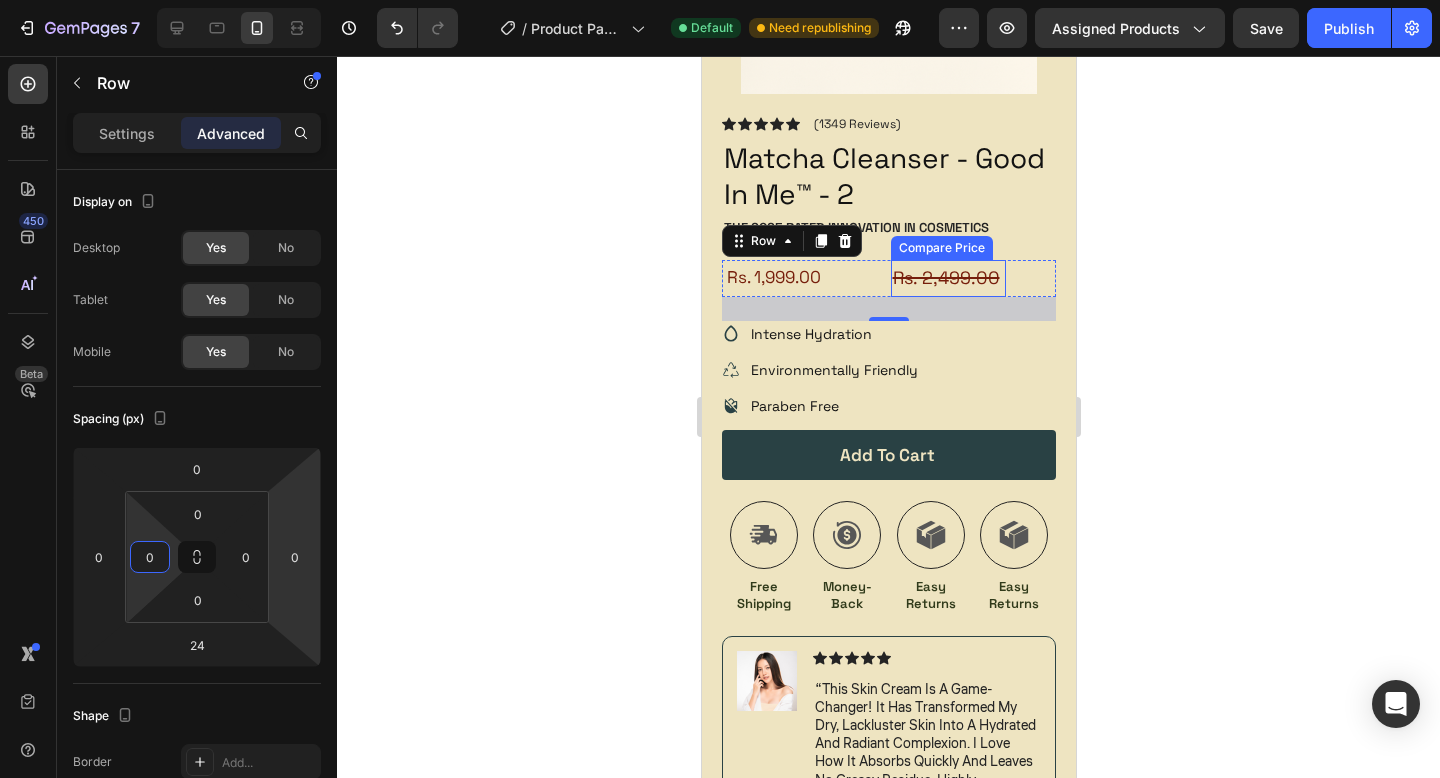 click on "Rs. 2,499.00" at bounding box center [948, 278] 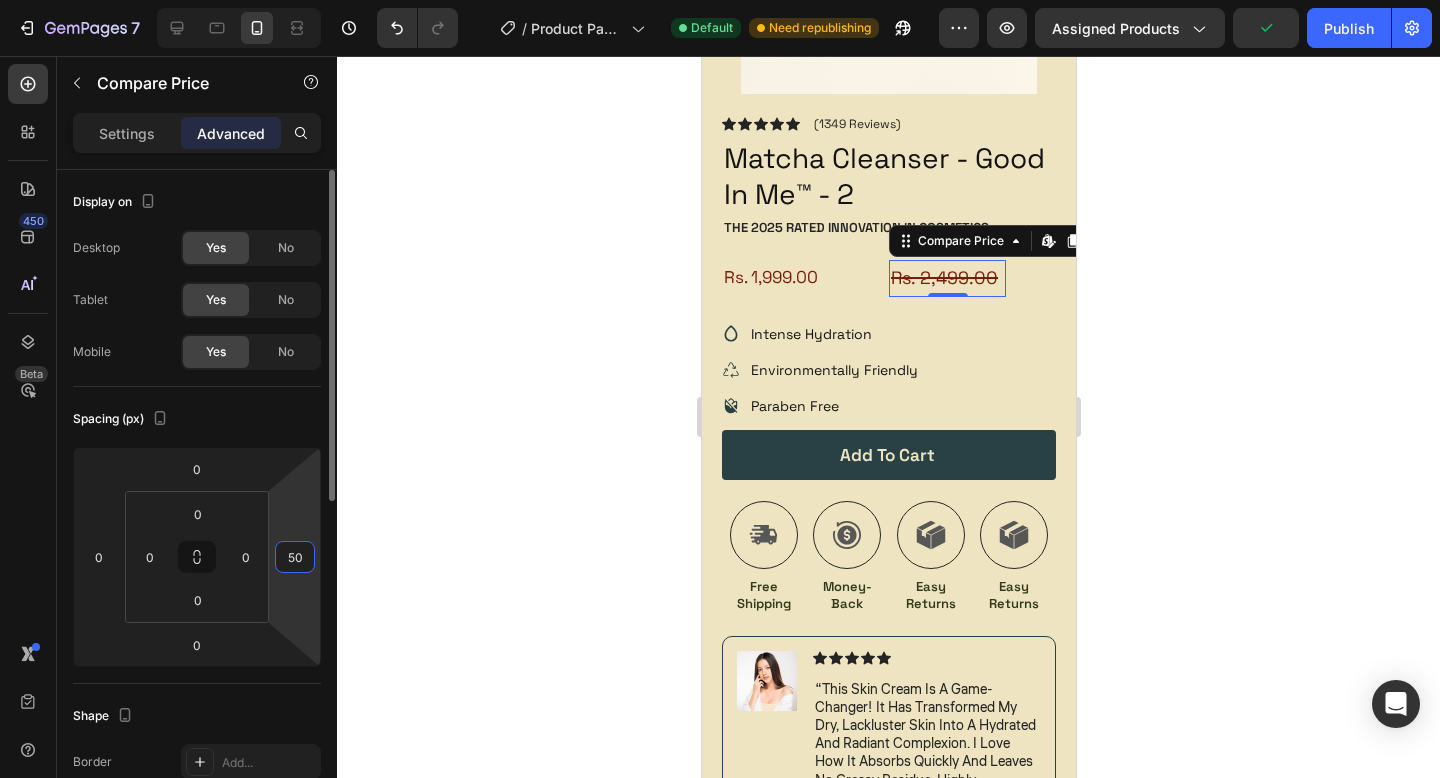 click on "50" at bounding box center (295, 557) 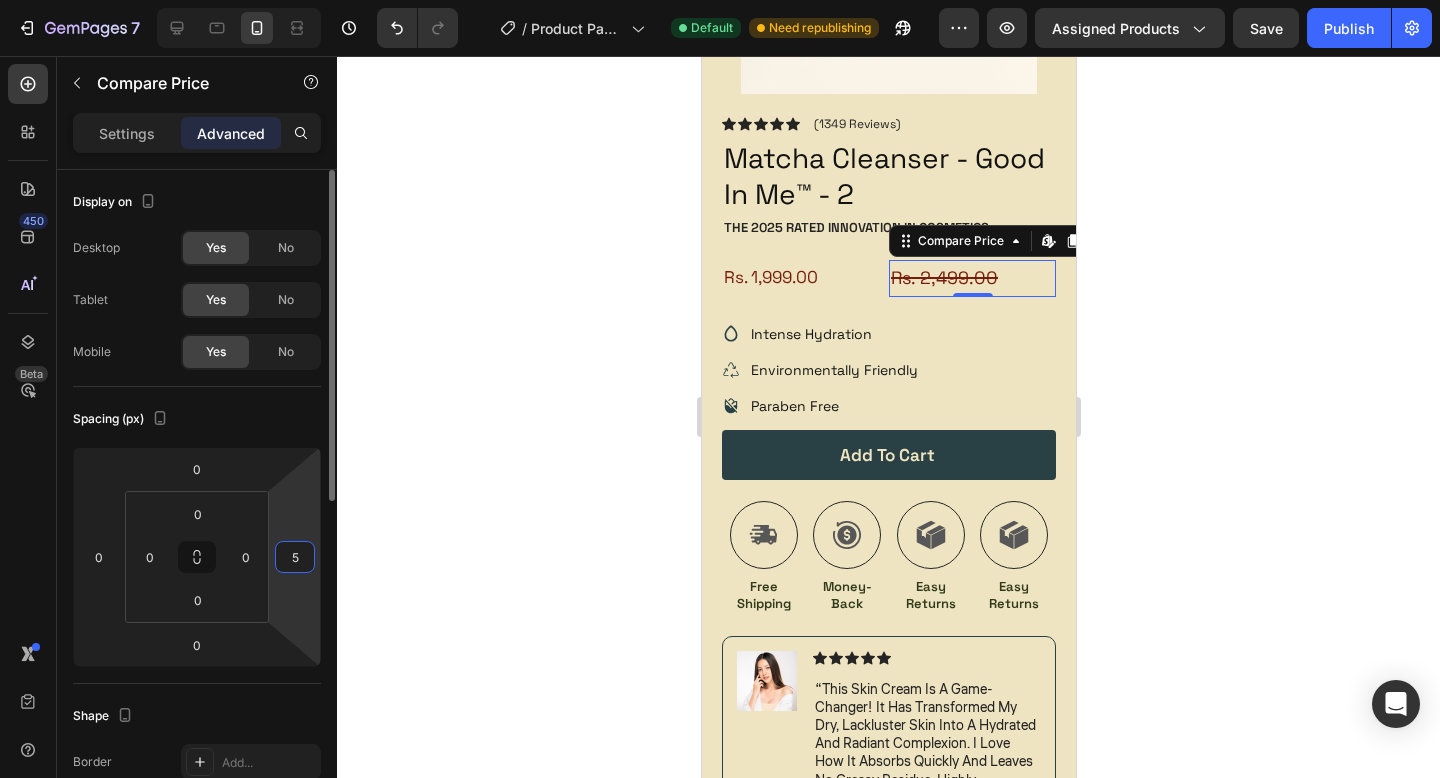type on "50" 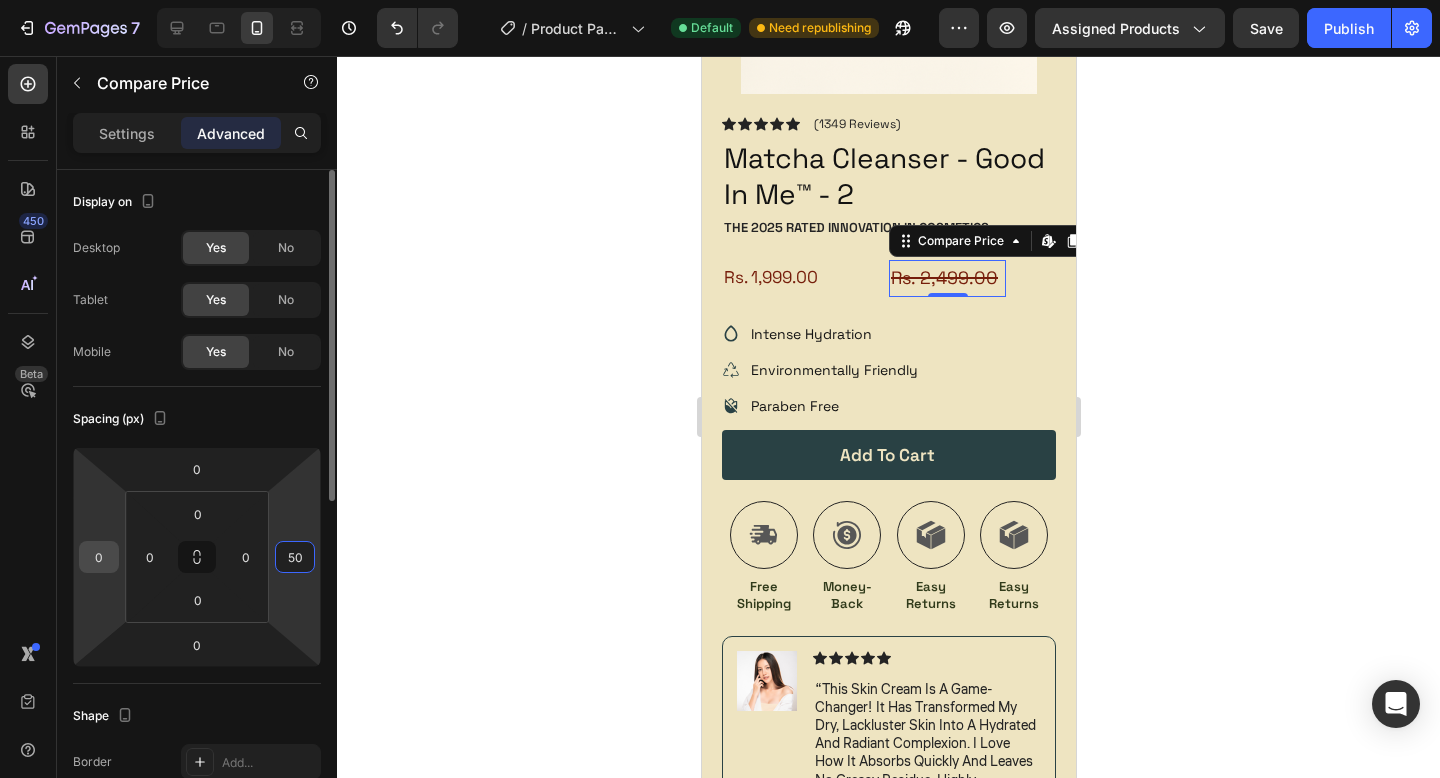 click on "0" at bounding box center [99, 557] 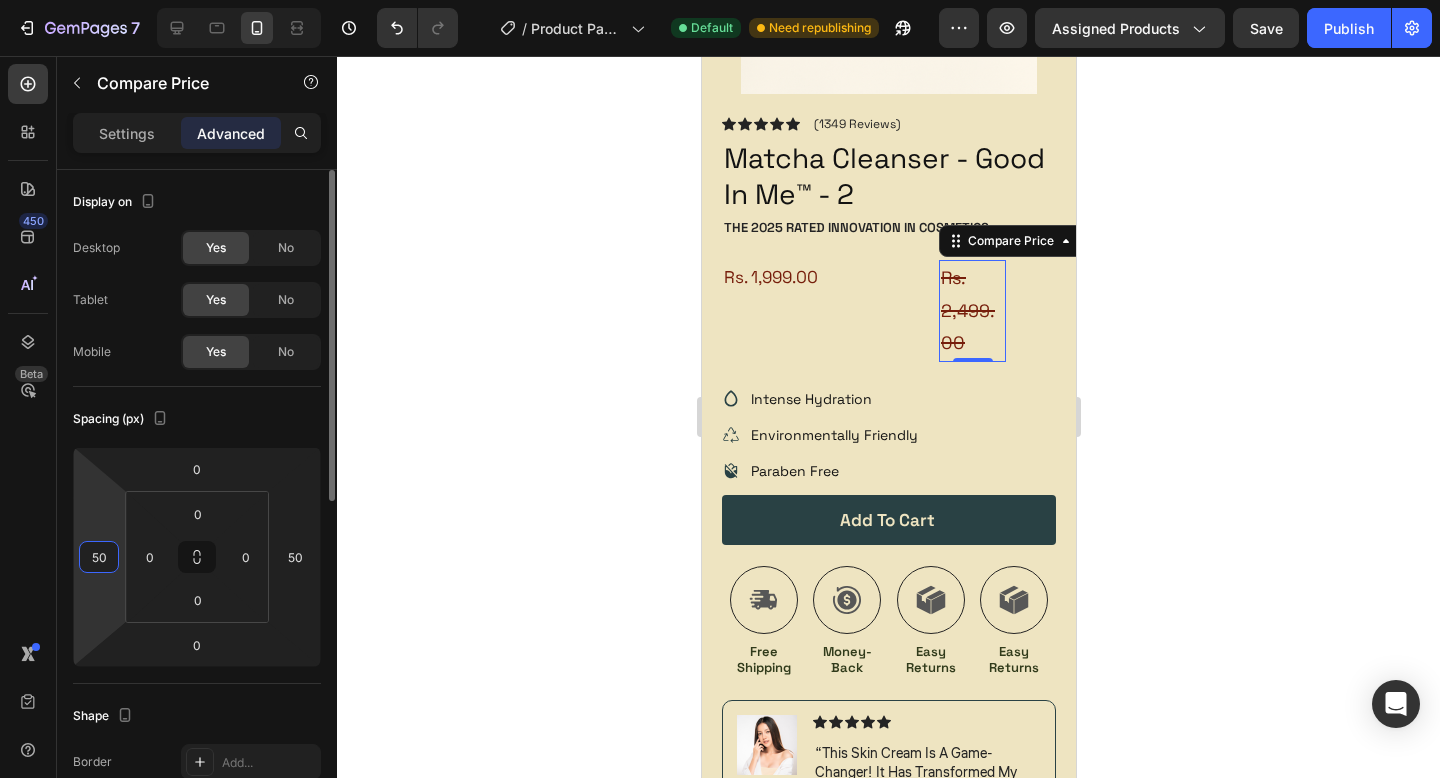 type on "5" 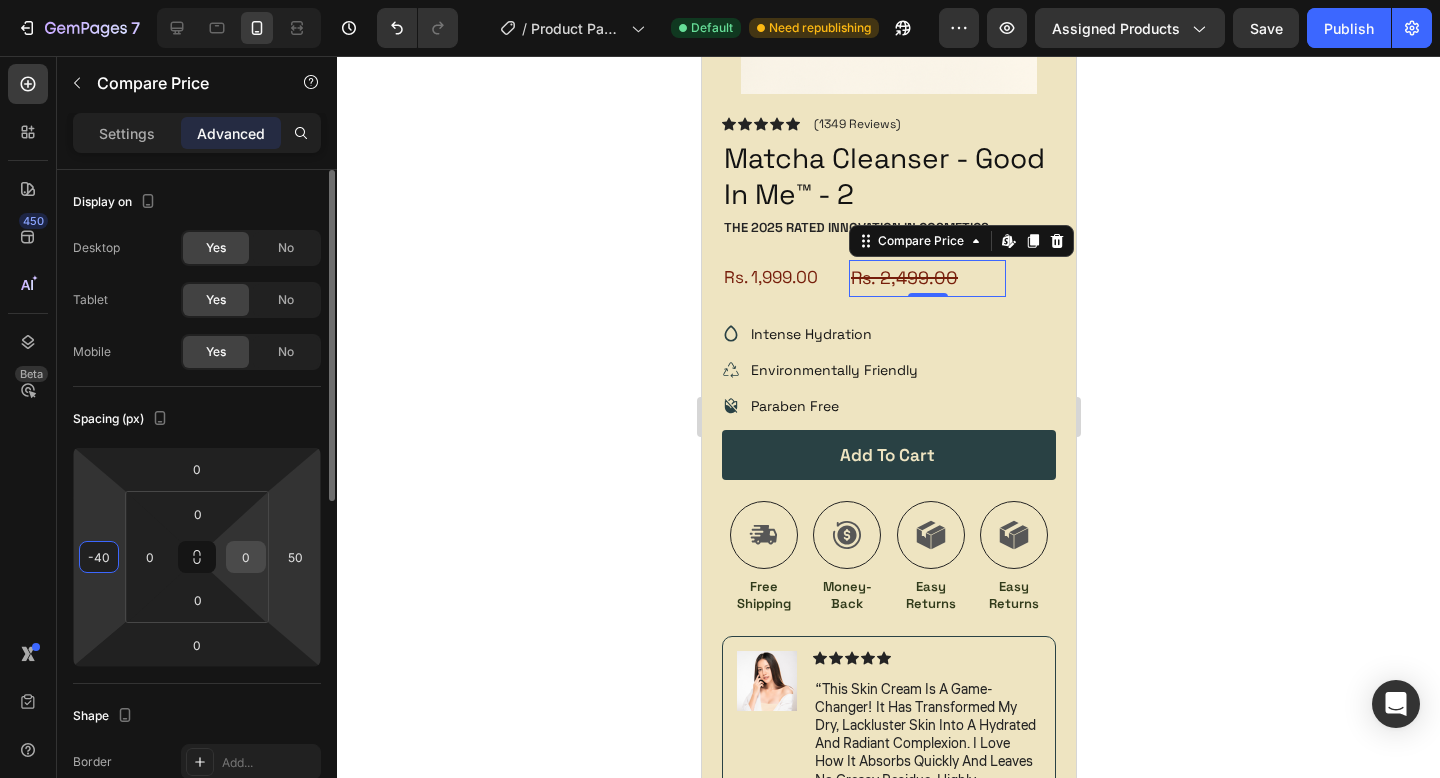 type on "-4" 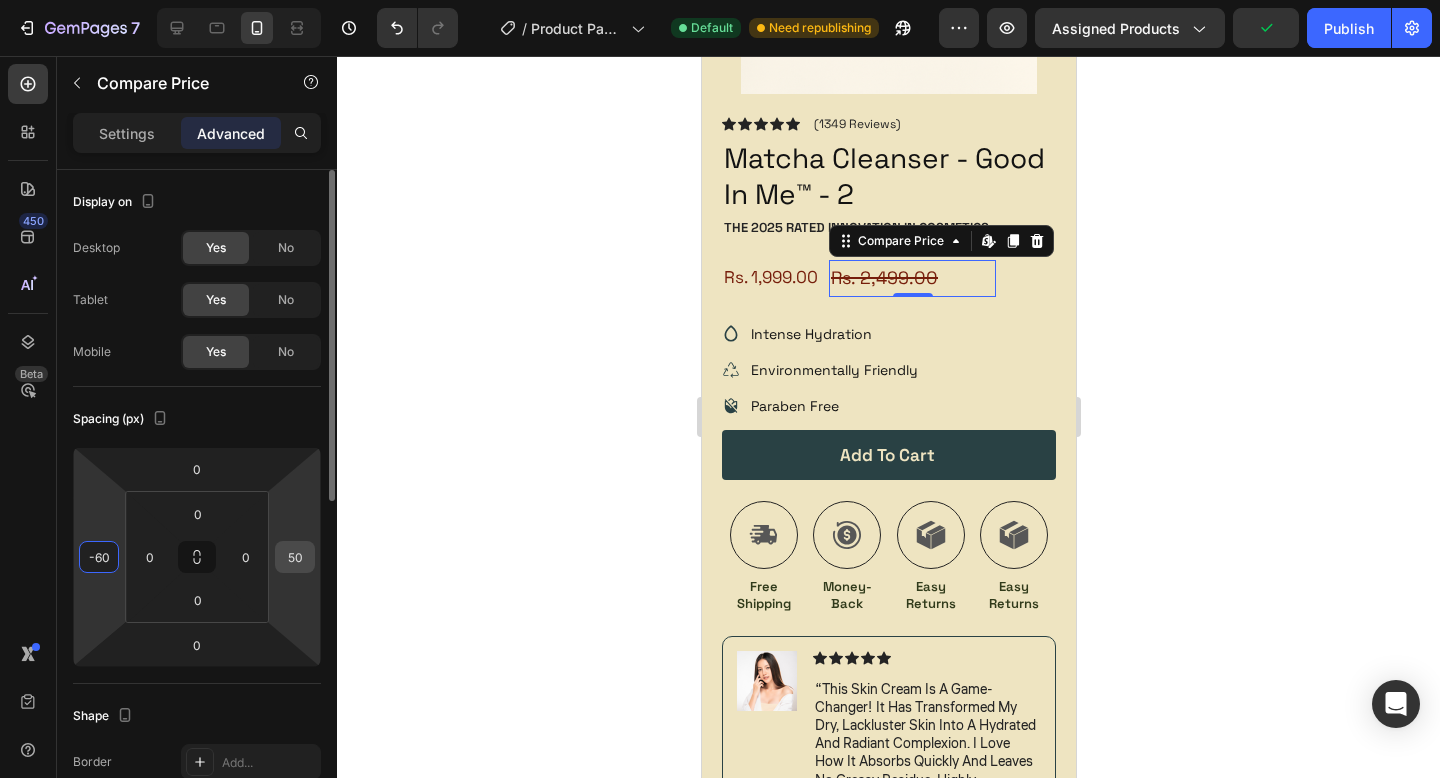 type on "-60" 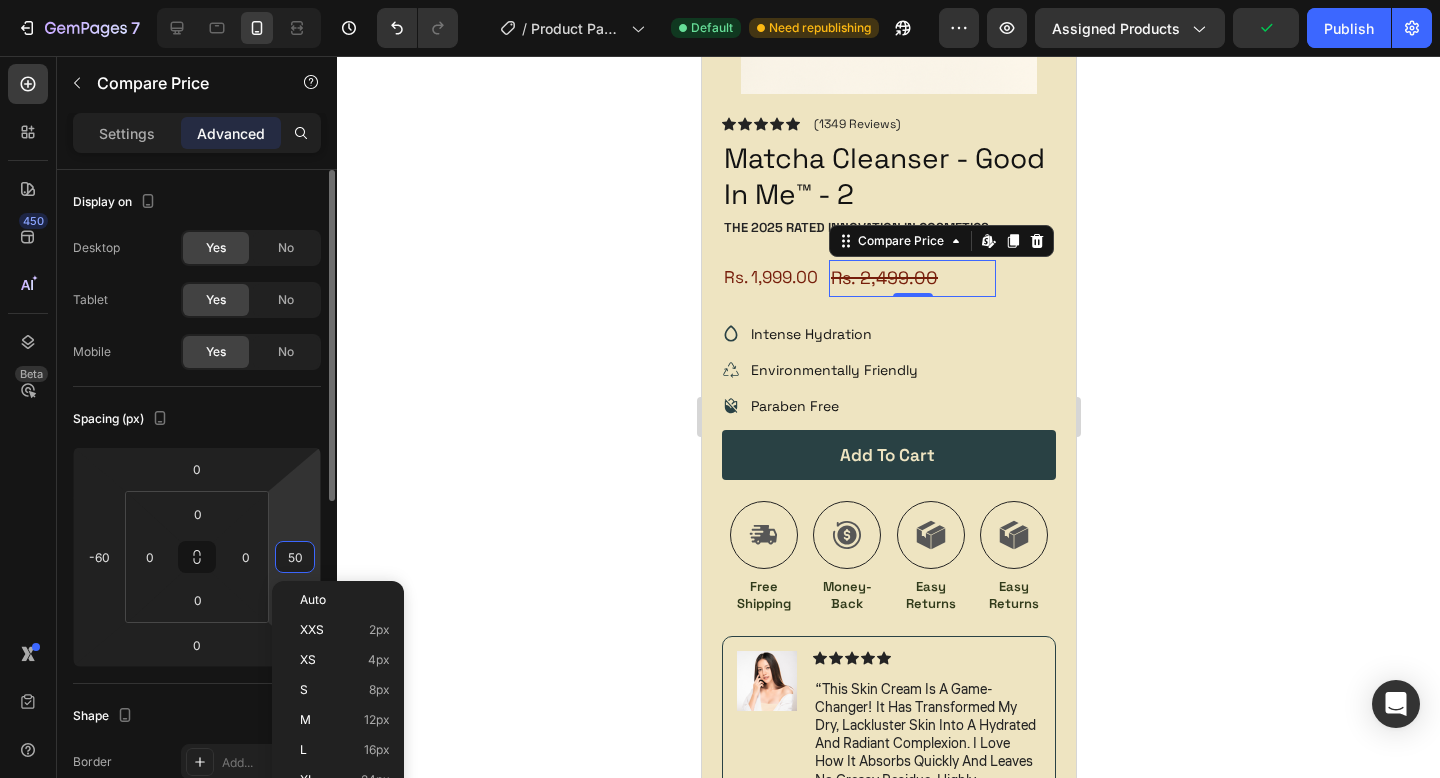 type 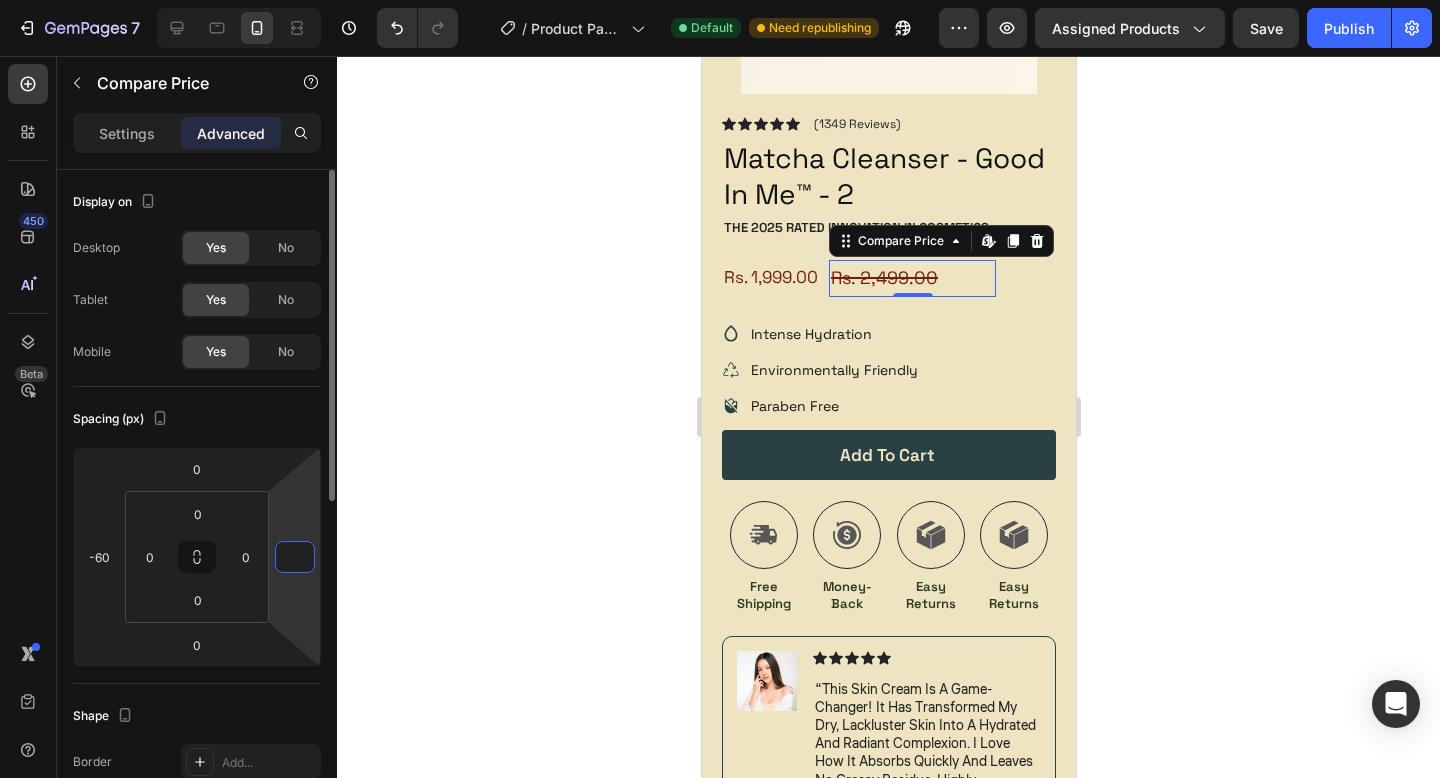 click at bounding box center [295, 557] 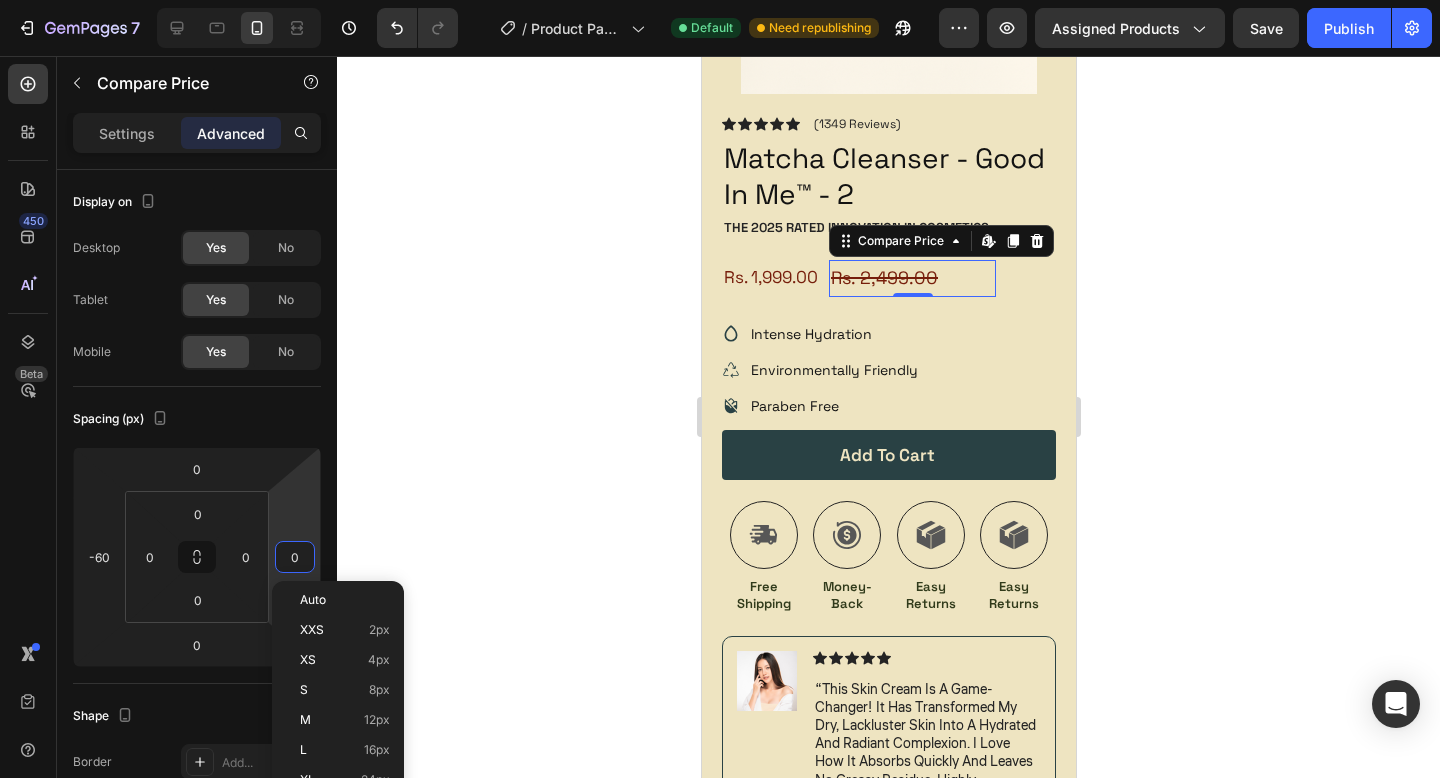 click 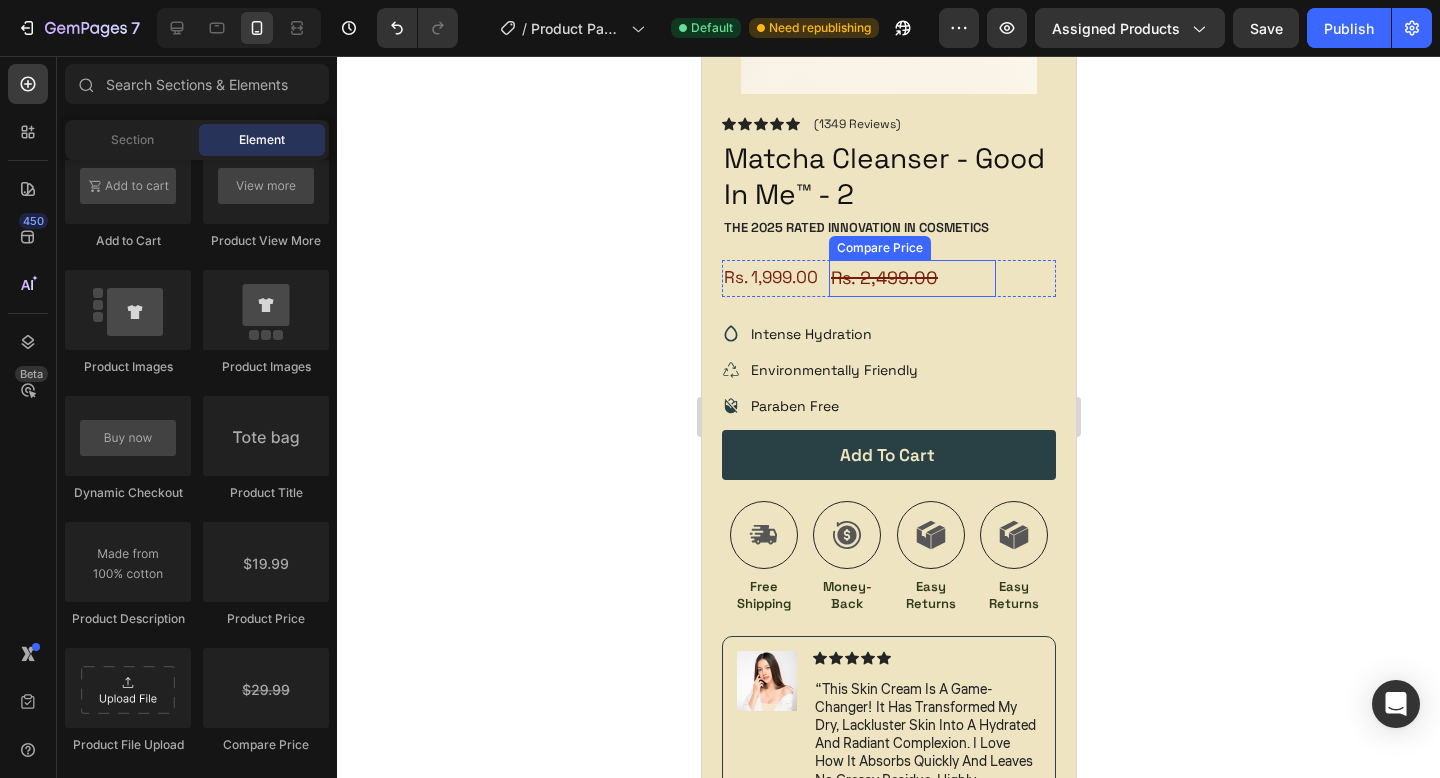 click on "Rs. 1,999.00" at bounding box center [779, 277] 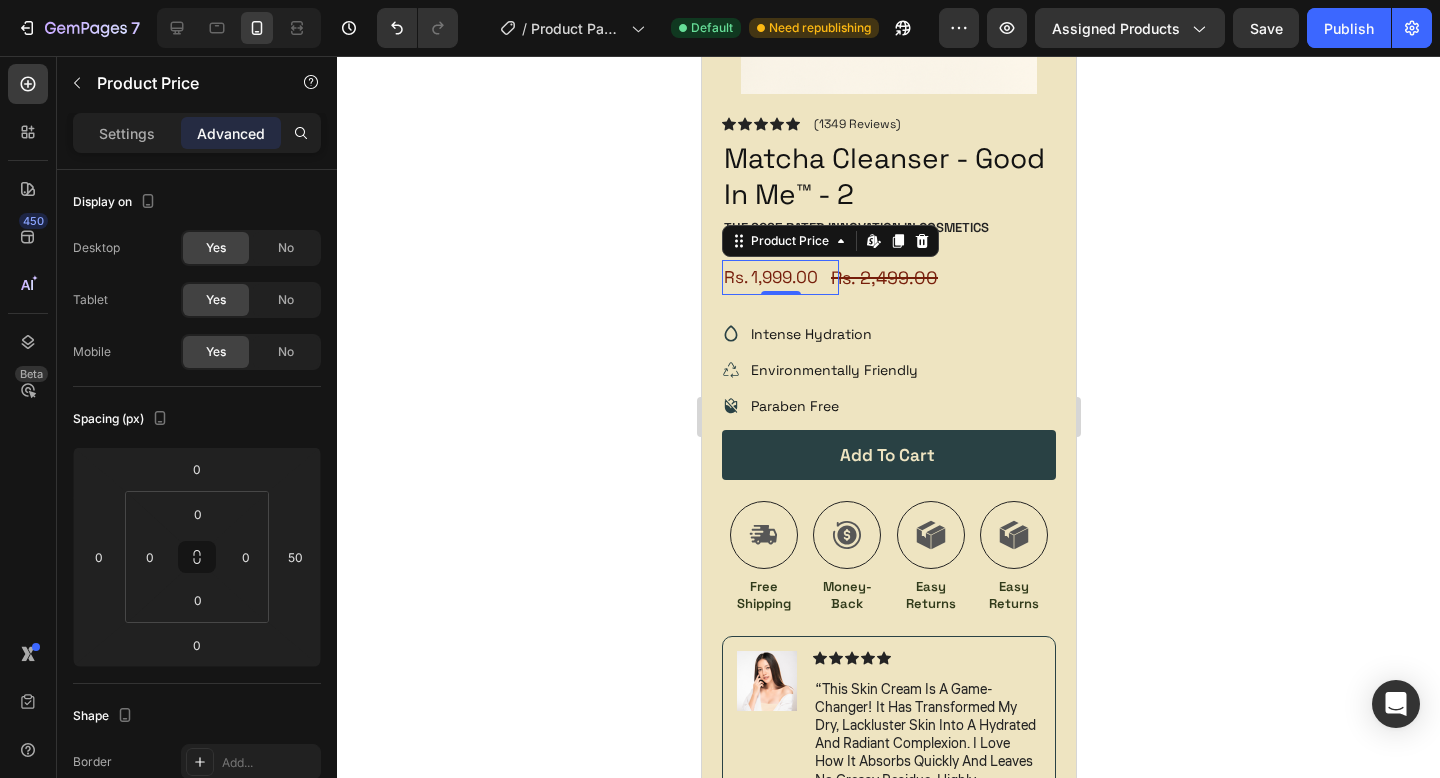 click on "Rs. 1,999.00" at bounding box center [779, 277] 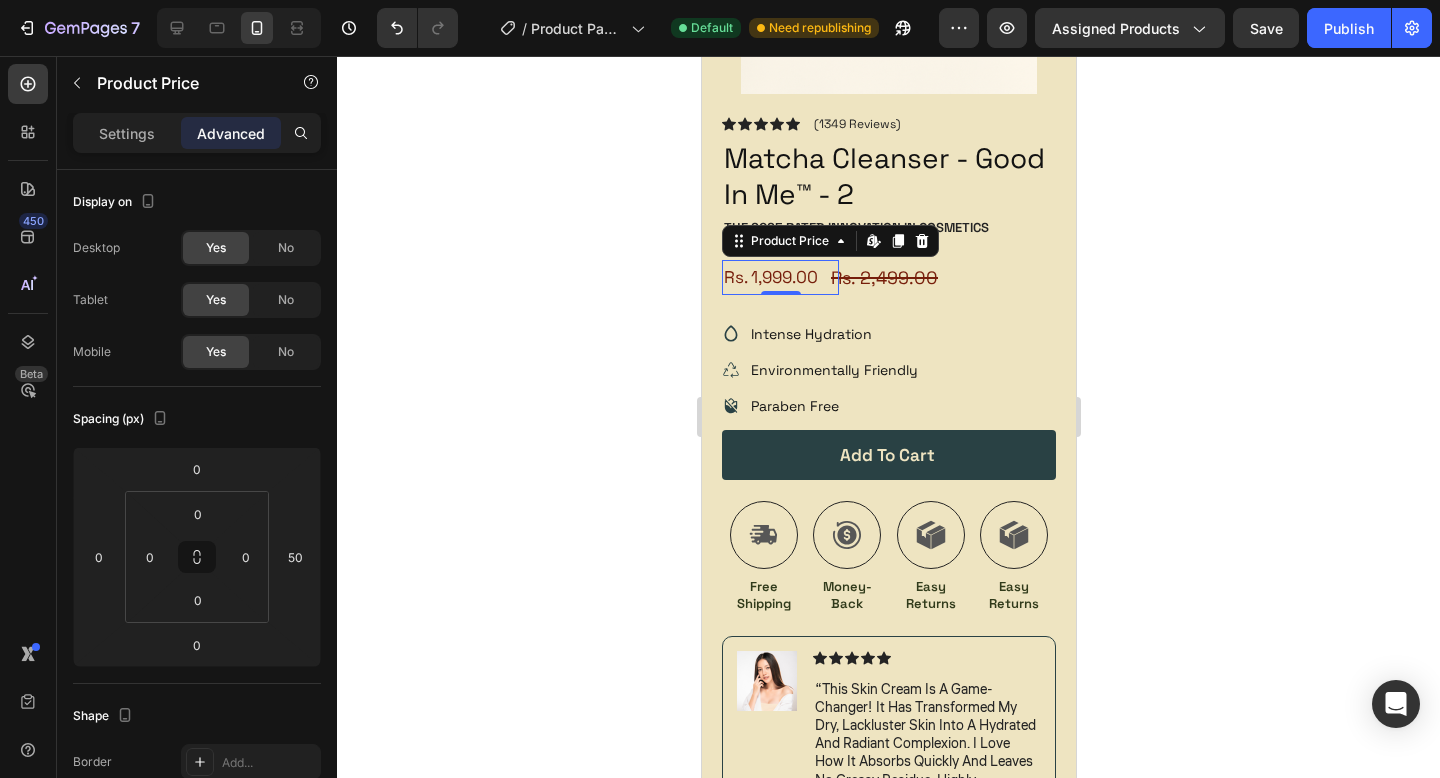 click on "Settings Advanced" at bounding box center (197, 133) 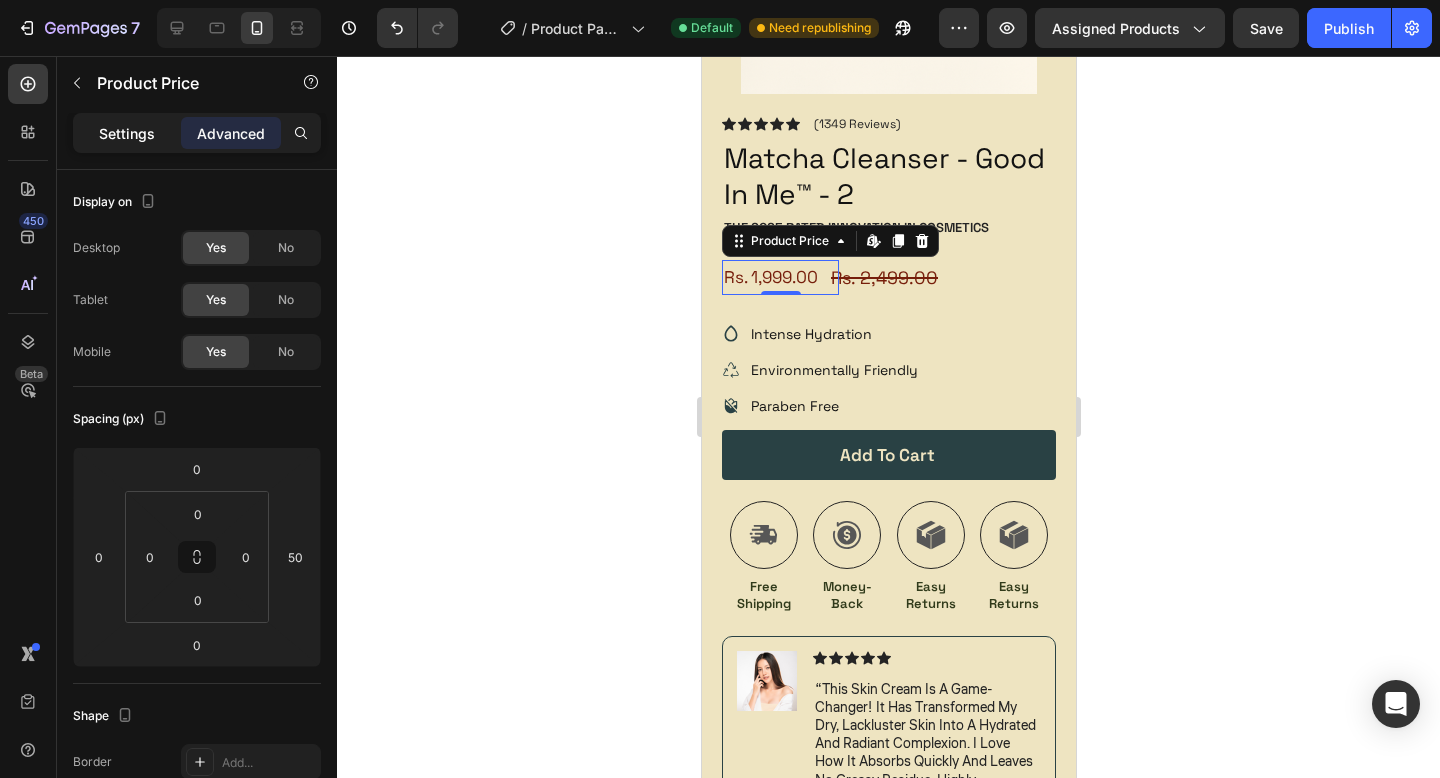 click on "Settings" at bounding box center [127, 133] 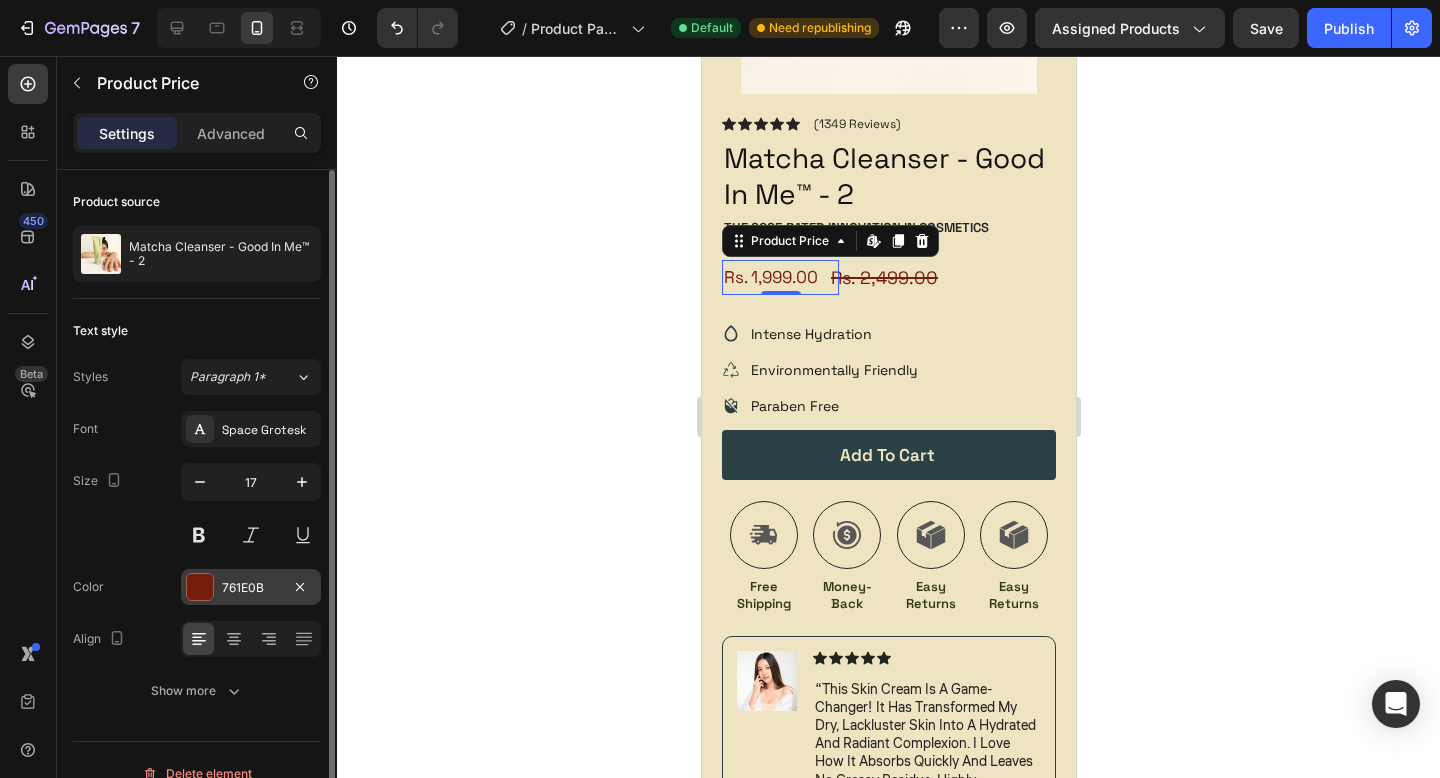click at bounding box center (200, 587) 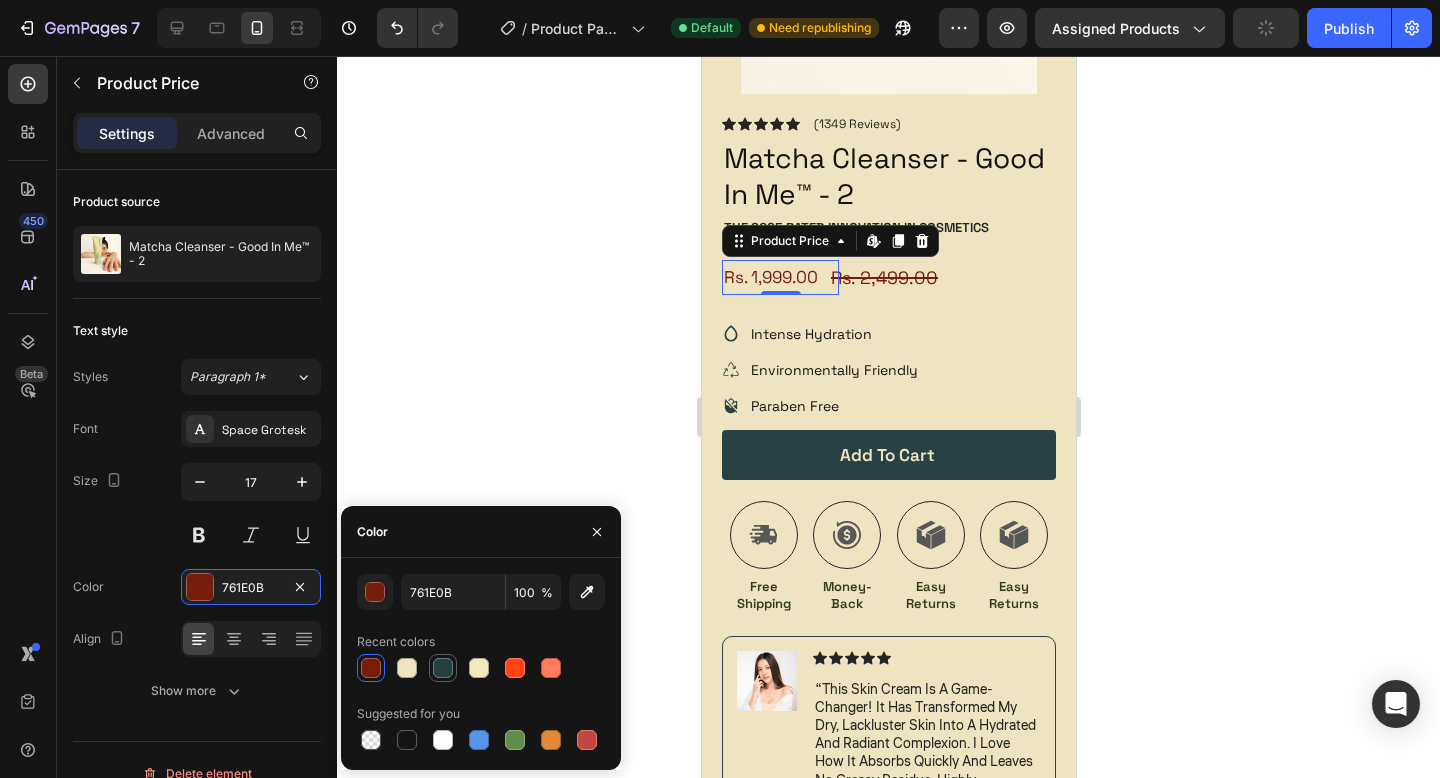 click at bounding box center (443, 668) 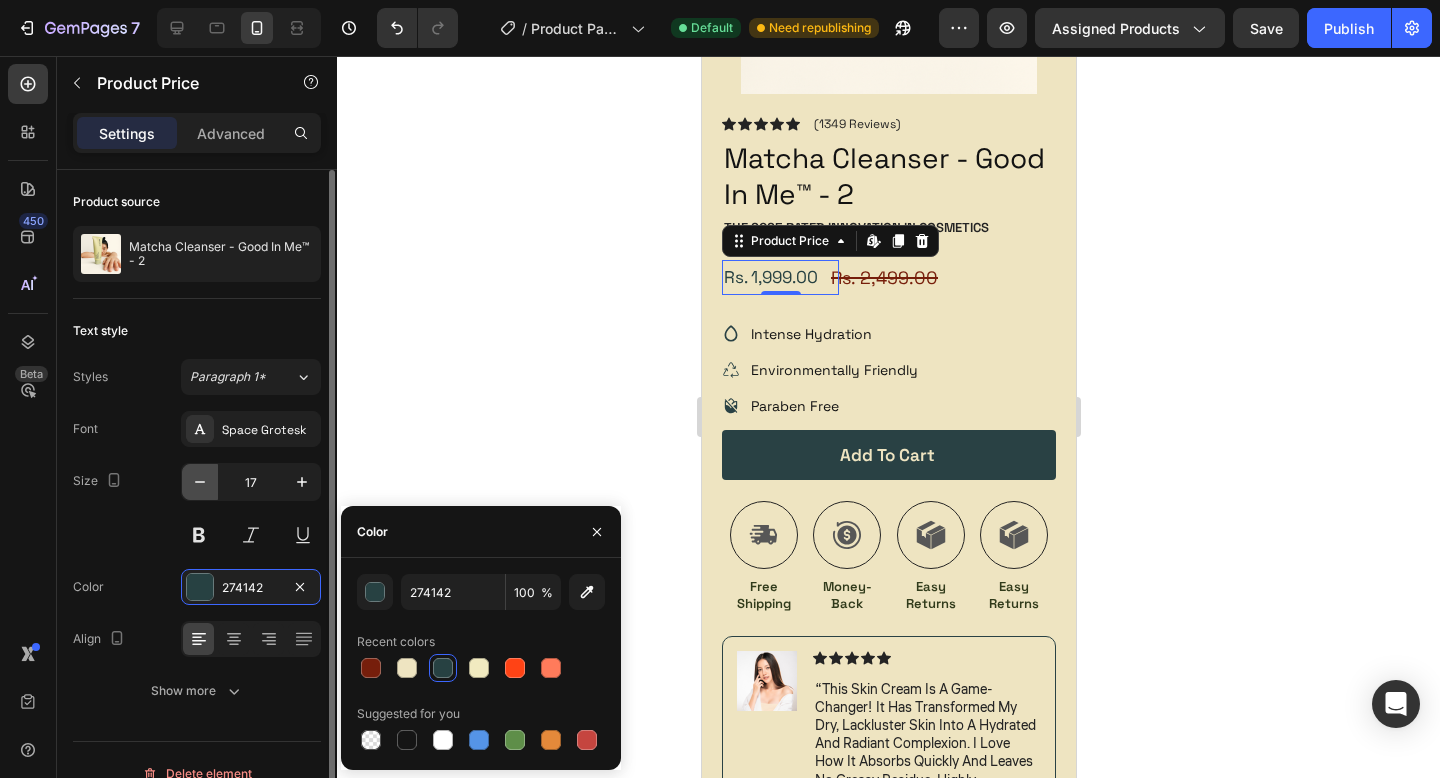 click 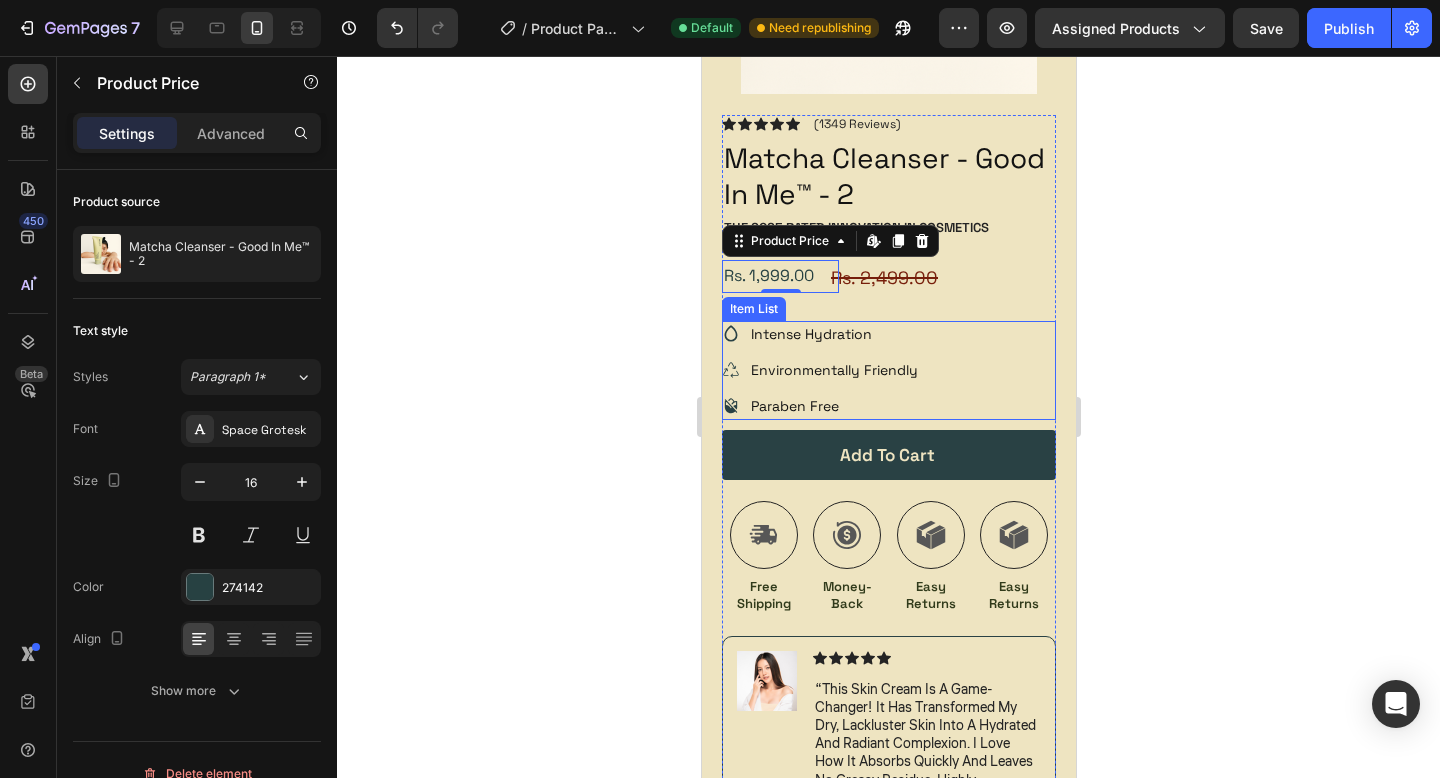 click 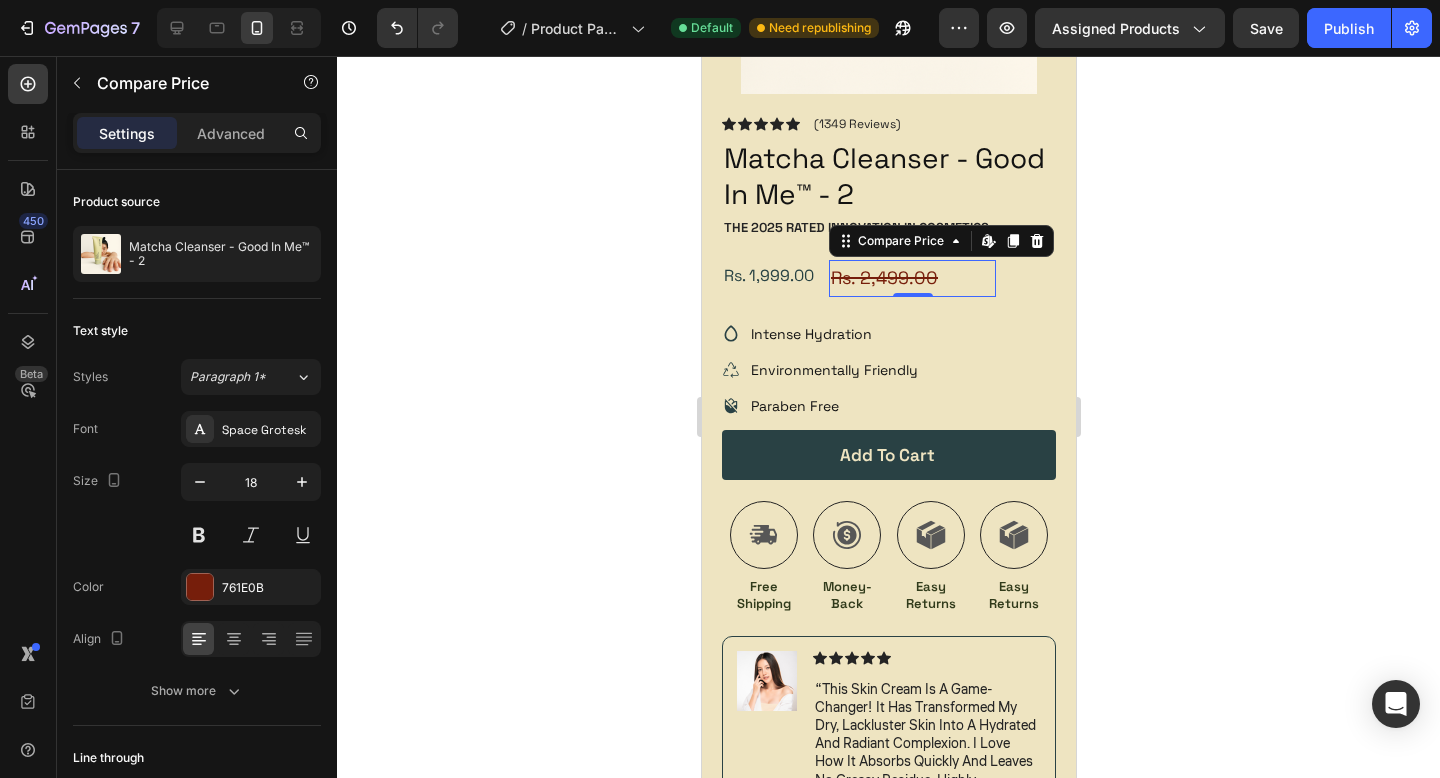 click on "Rs. 2,499.00" at bounding box center [911, 278] 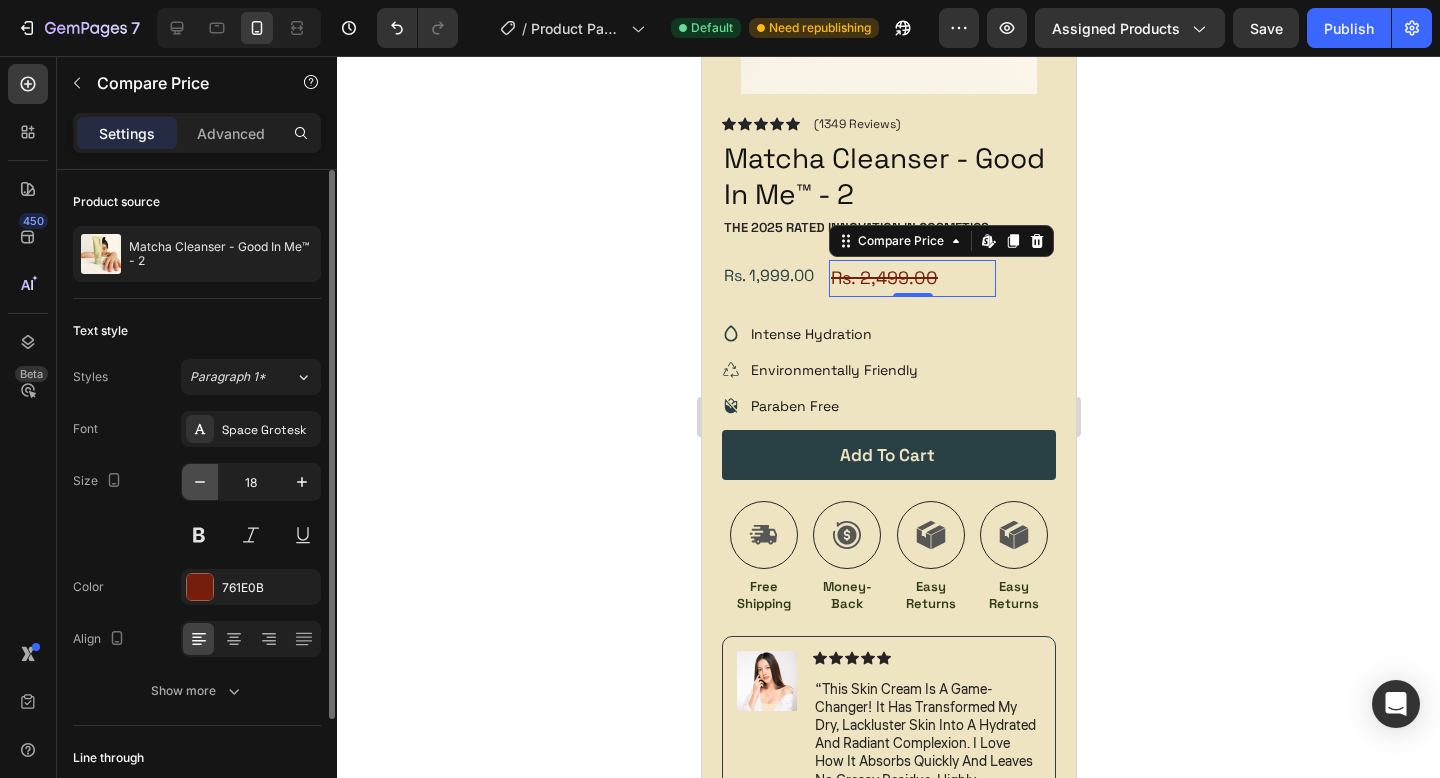 click 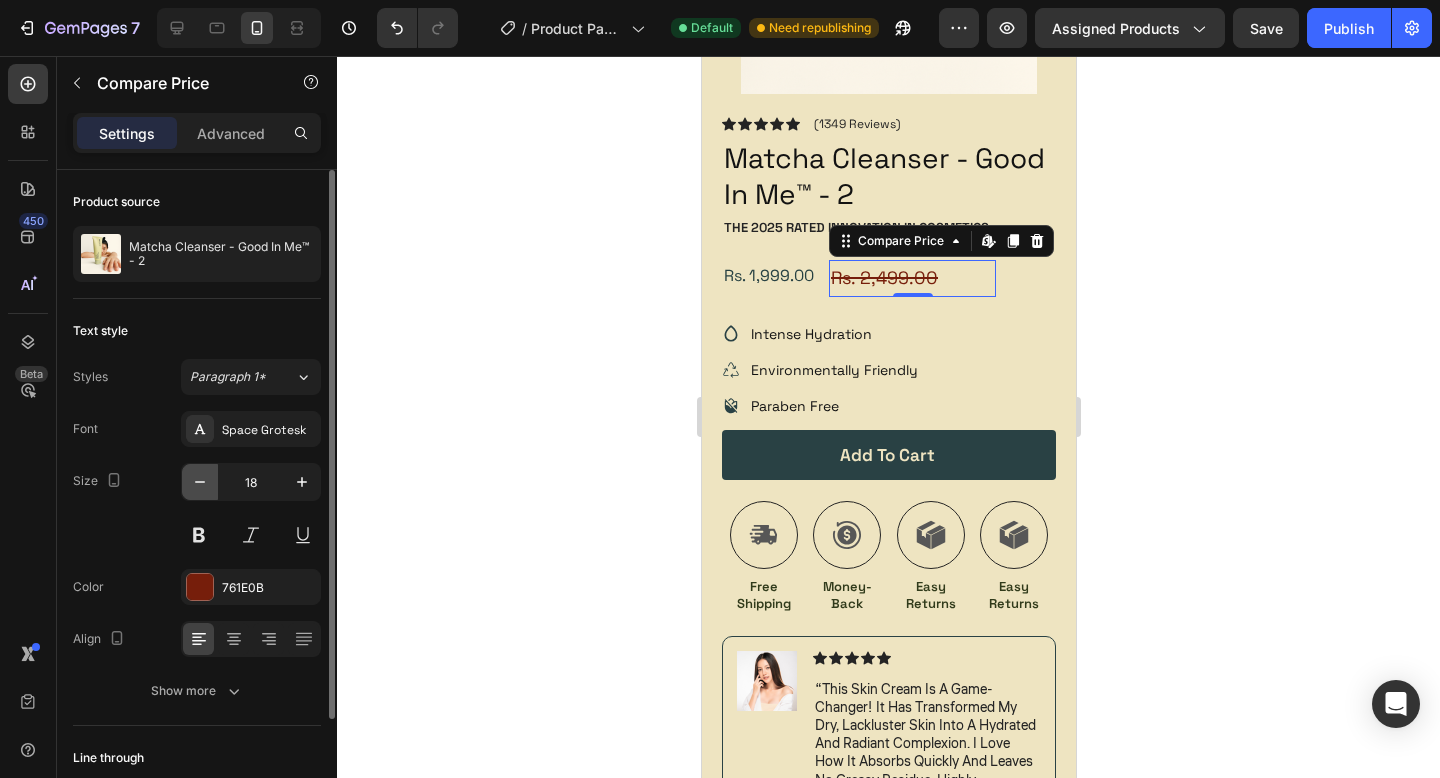 type on "17" 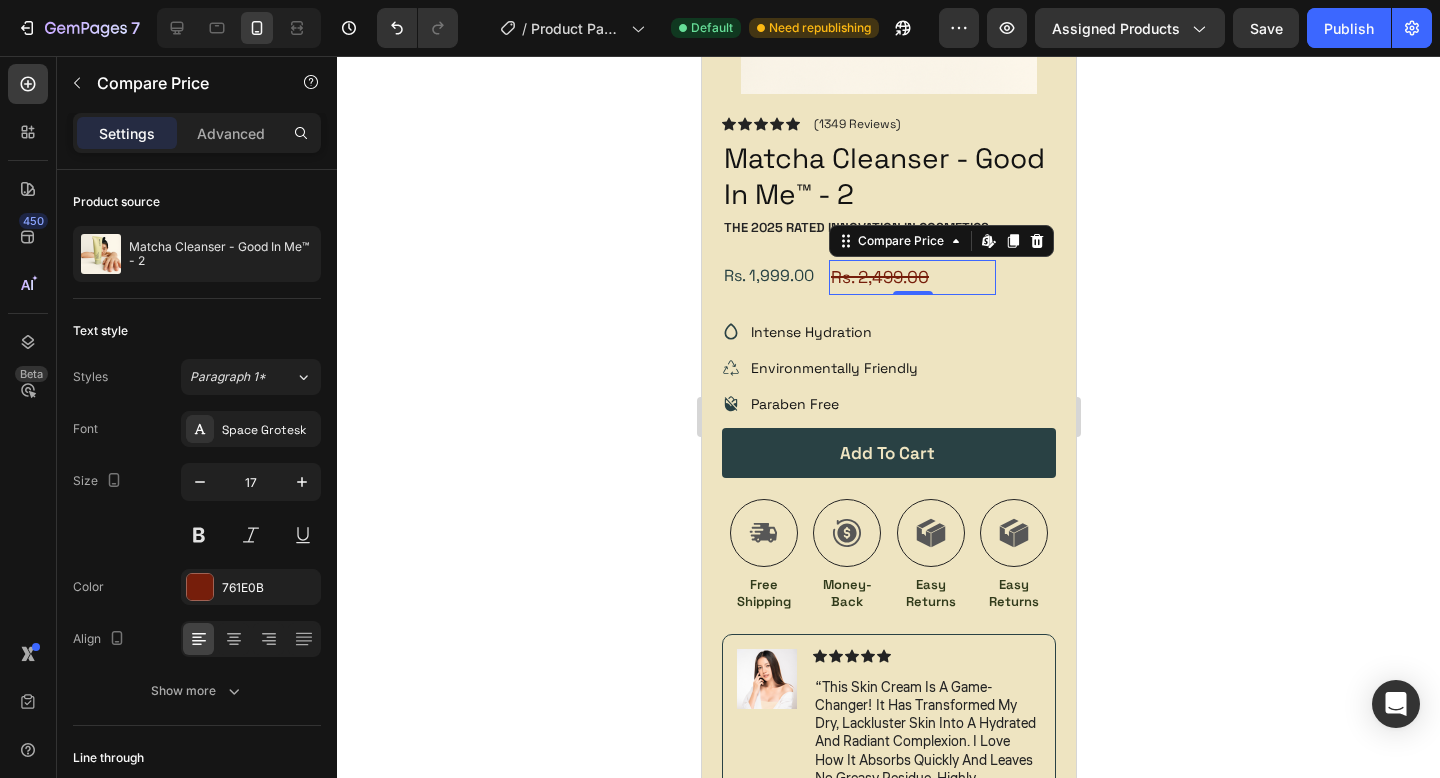 click 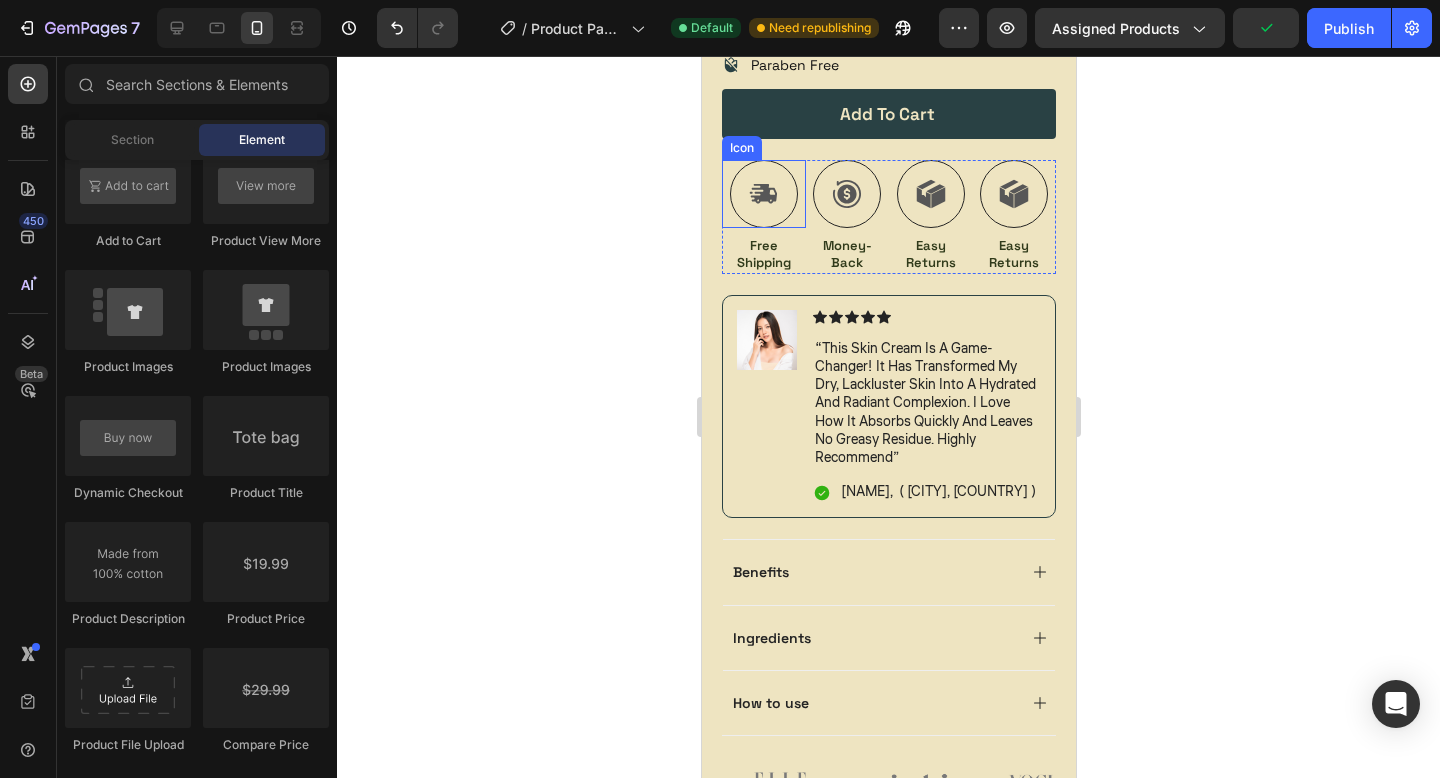 scroll, scrollTop: 642, scrollLeft: 0, axis: vertical 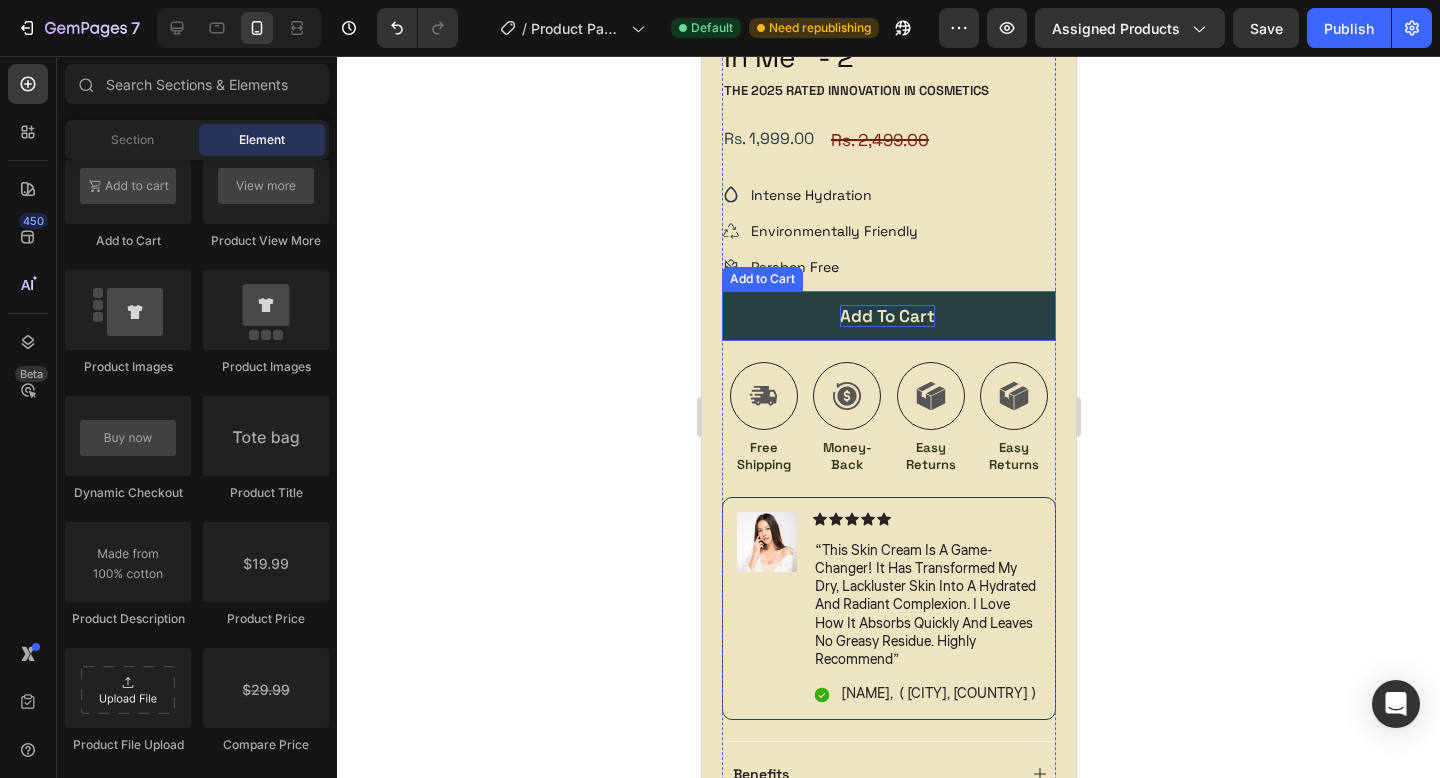 click on "Add to cart" at bounding box center (886, 316) 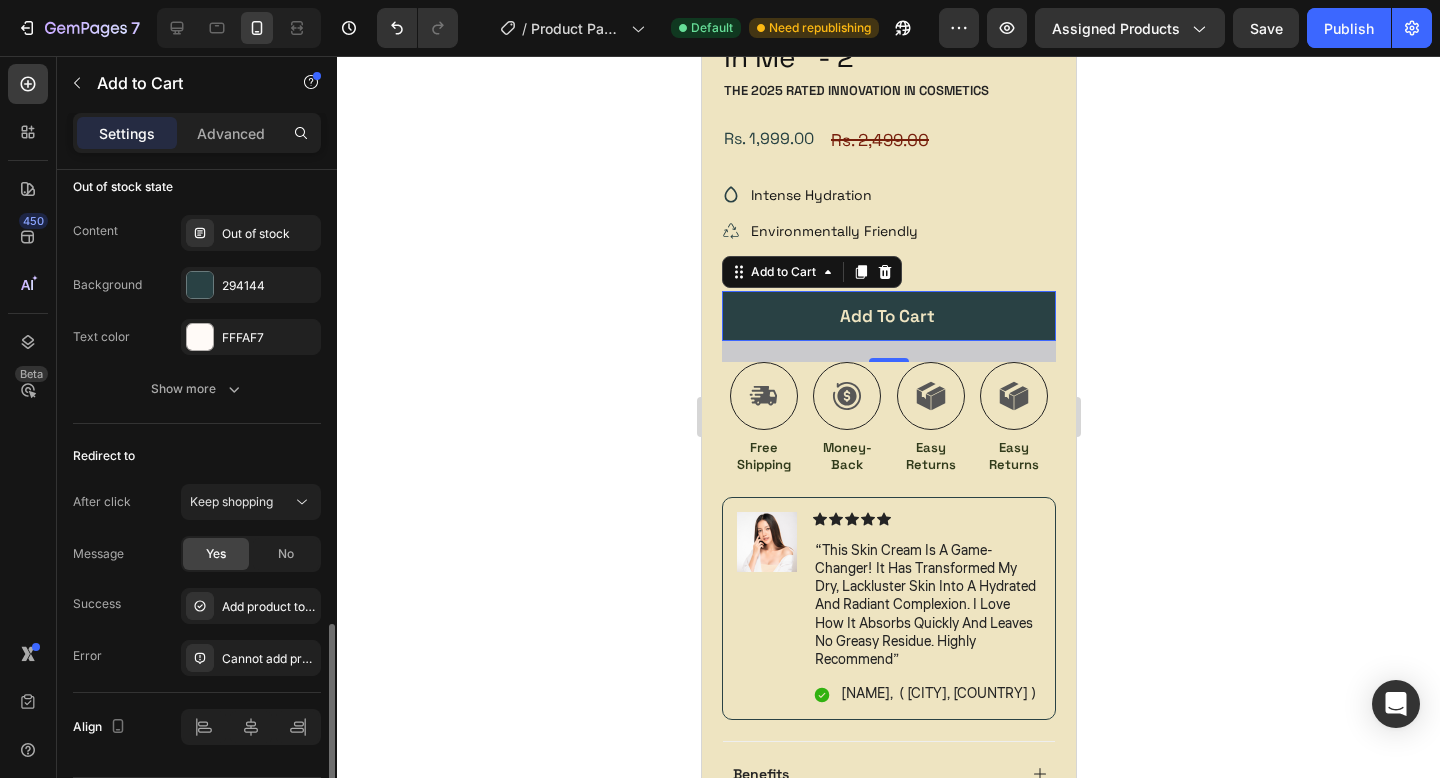 scroll, scrollTop: 1634, scrollLeft: 0, axis: vertical 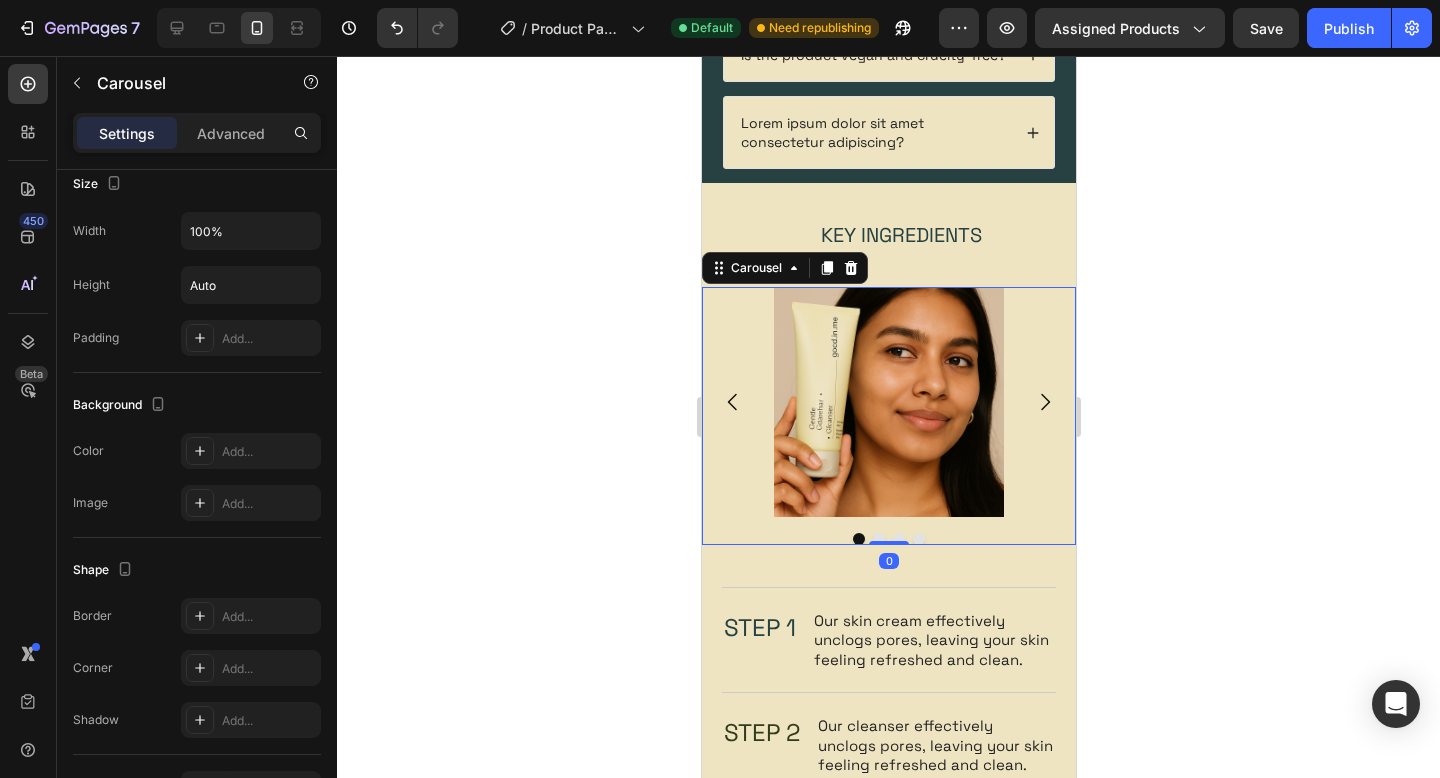 click 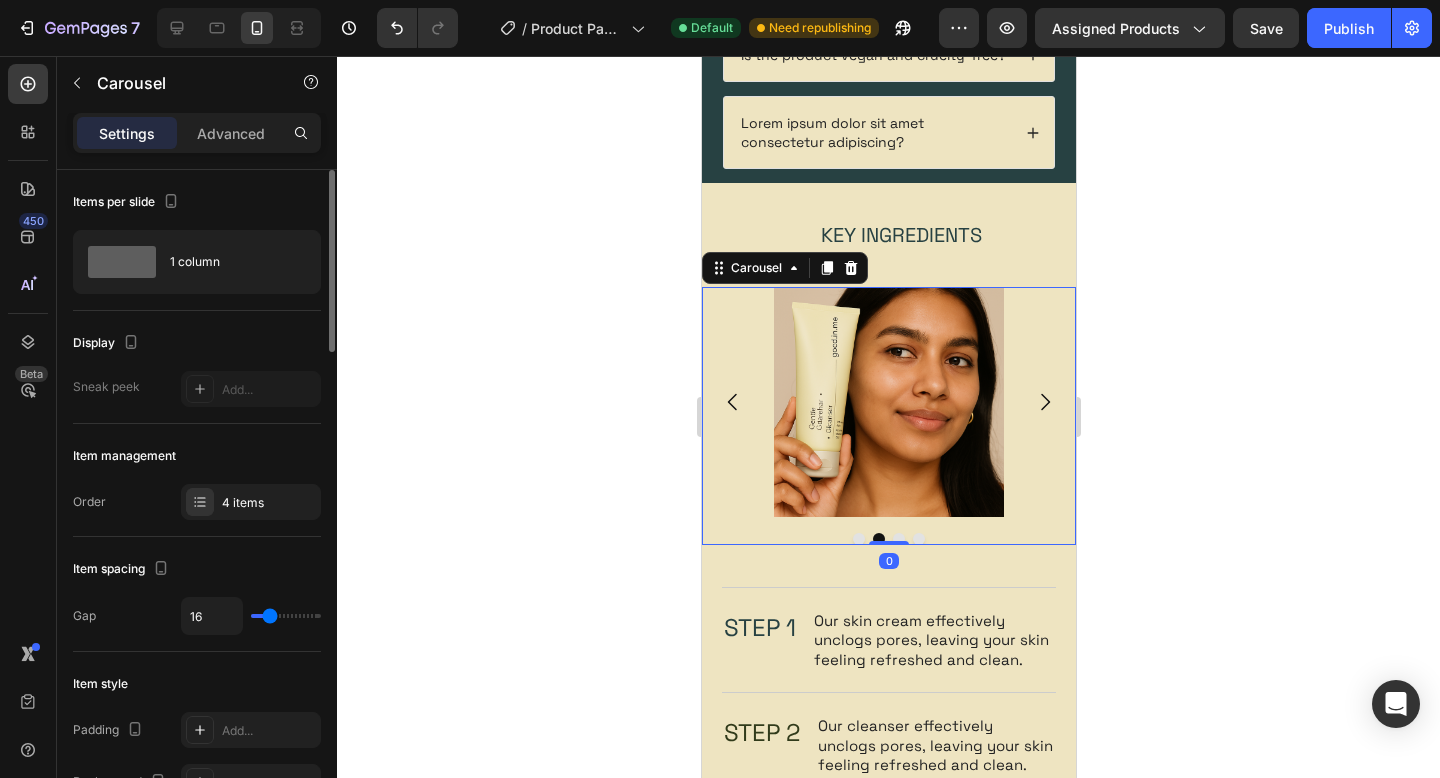 click 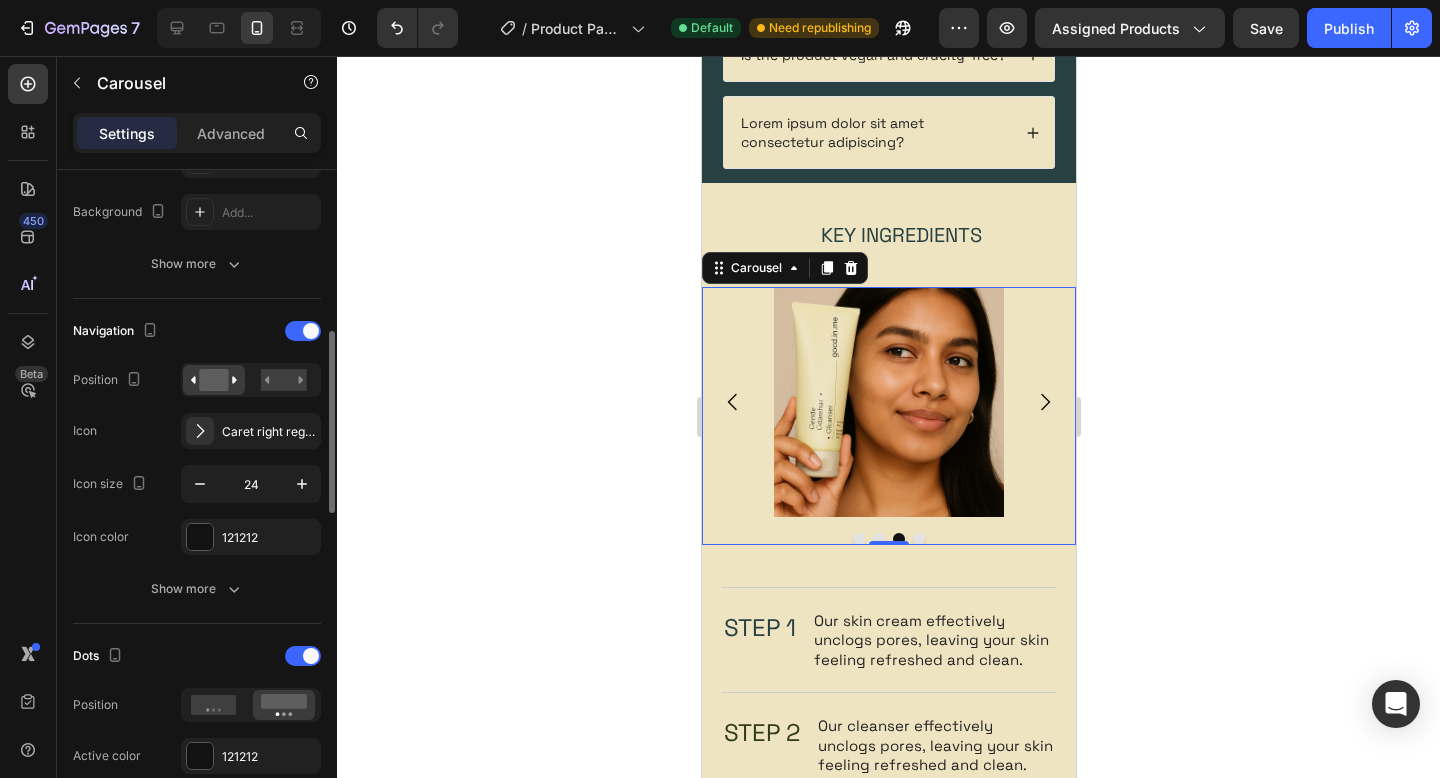 scroll, scrollTop: 577, scrollLeft: 0, axis: vertical 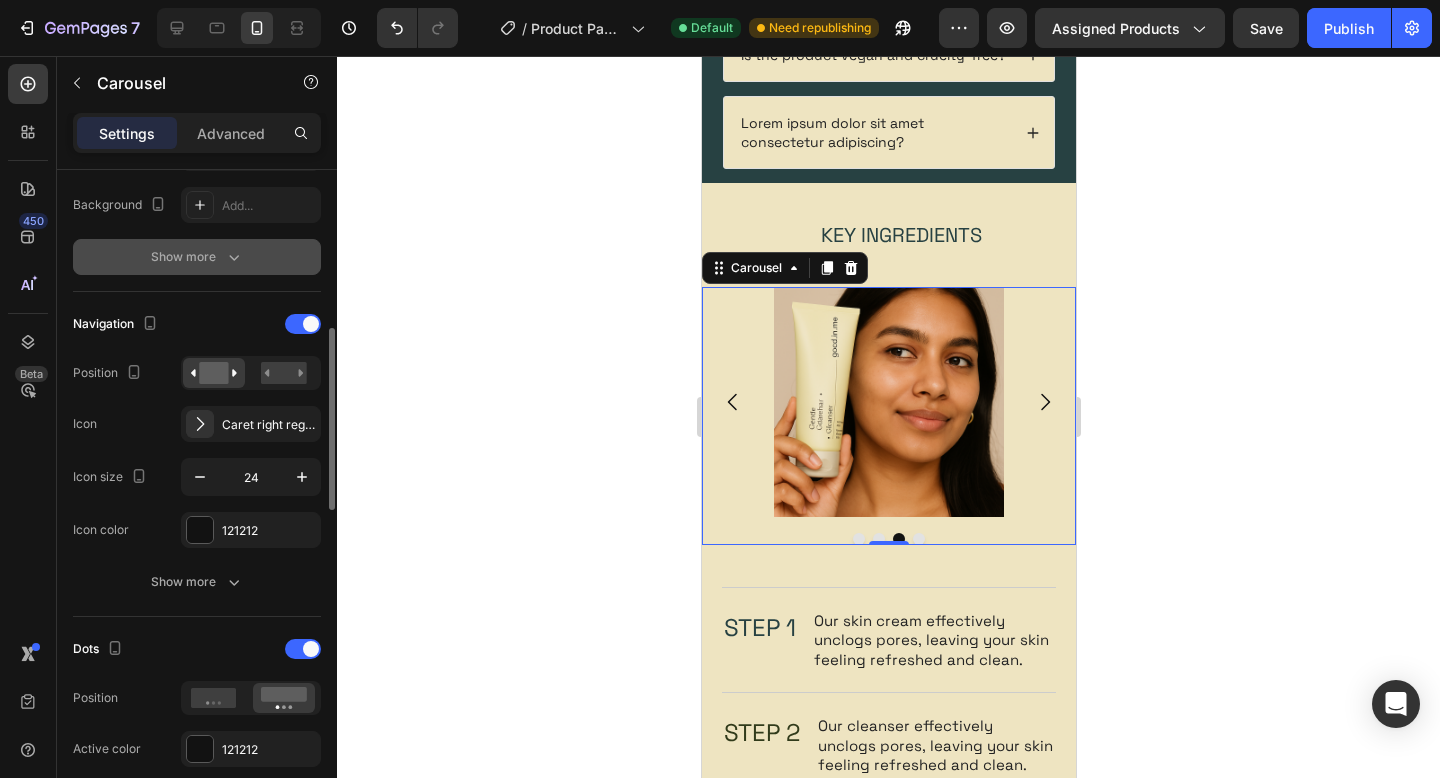 click on "Show more" at bounding box center (197, 257) 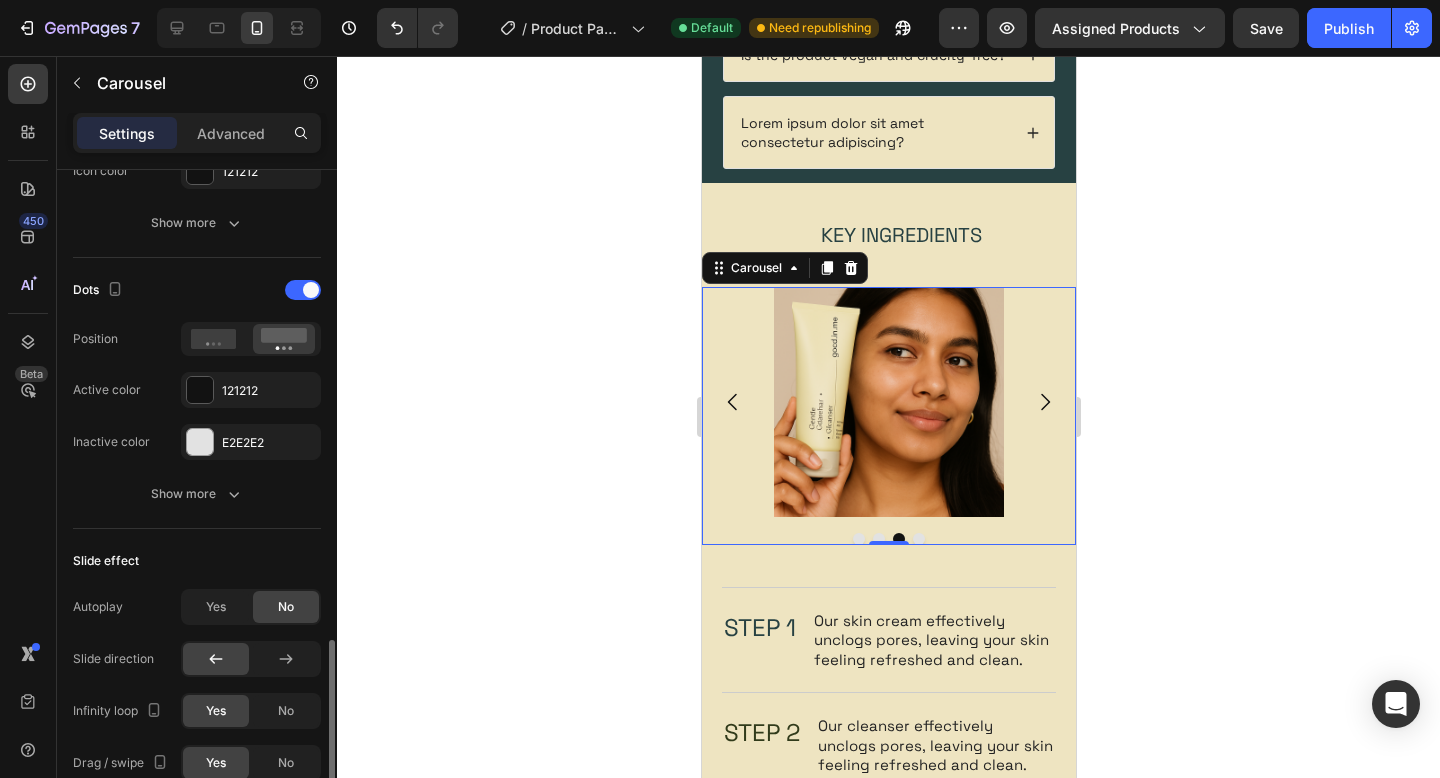 scroll, scrollTop: 1308, scrollLeft: 0, axis: vertical 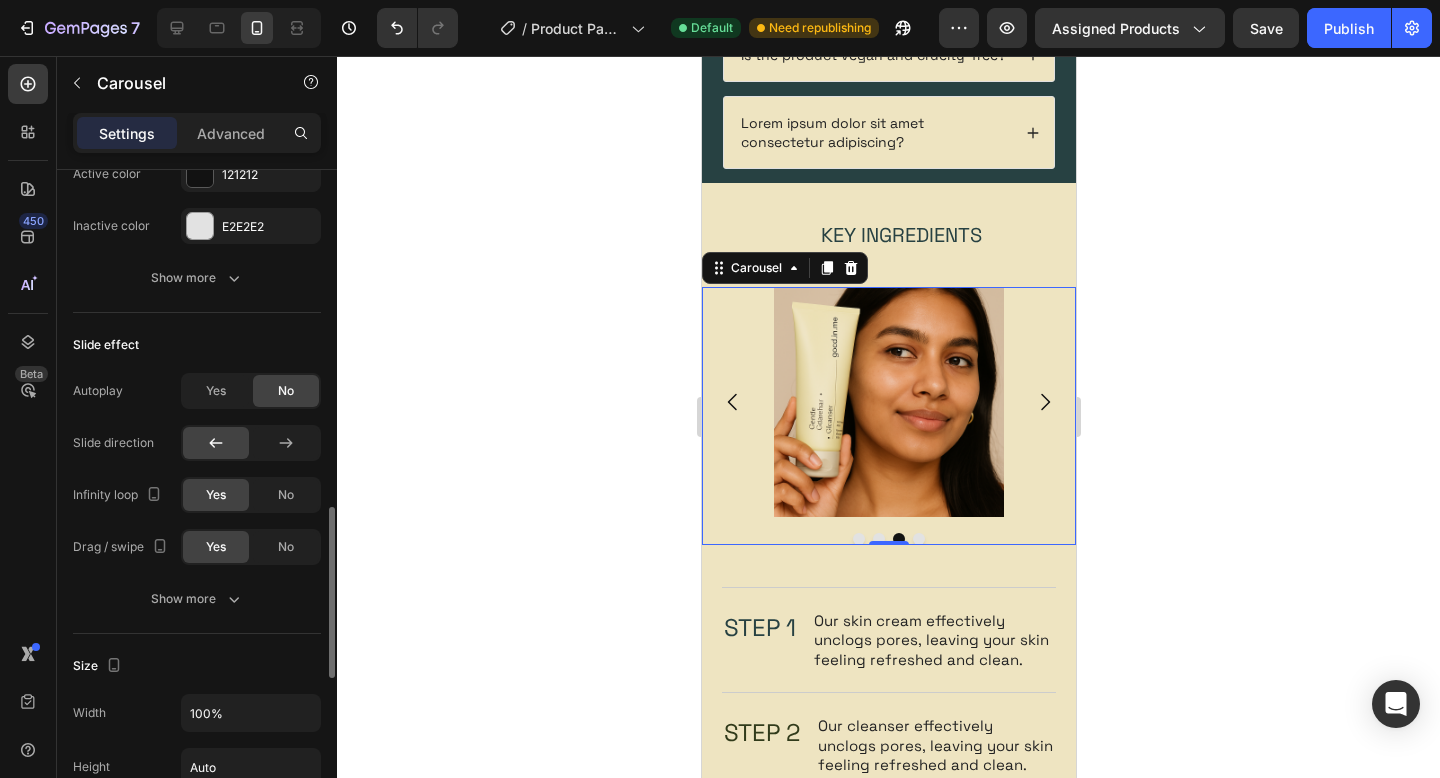 click on "Autoplay Yes No Slide direction Infinity loop Yes No Drag / swipe Yes No" at bounding box center [197, 469] 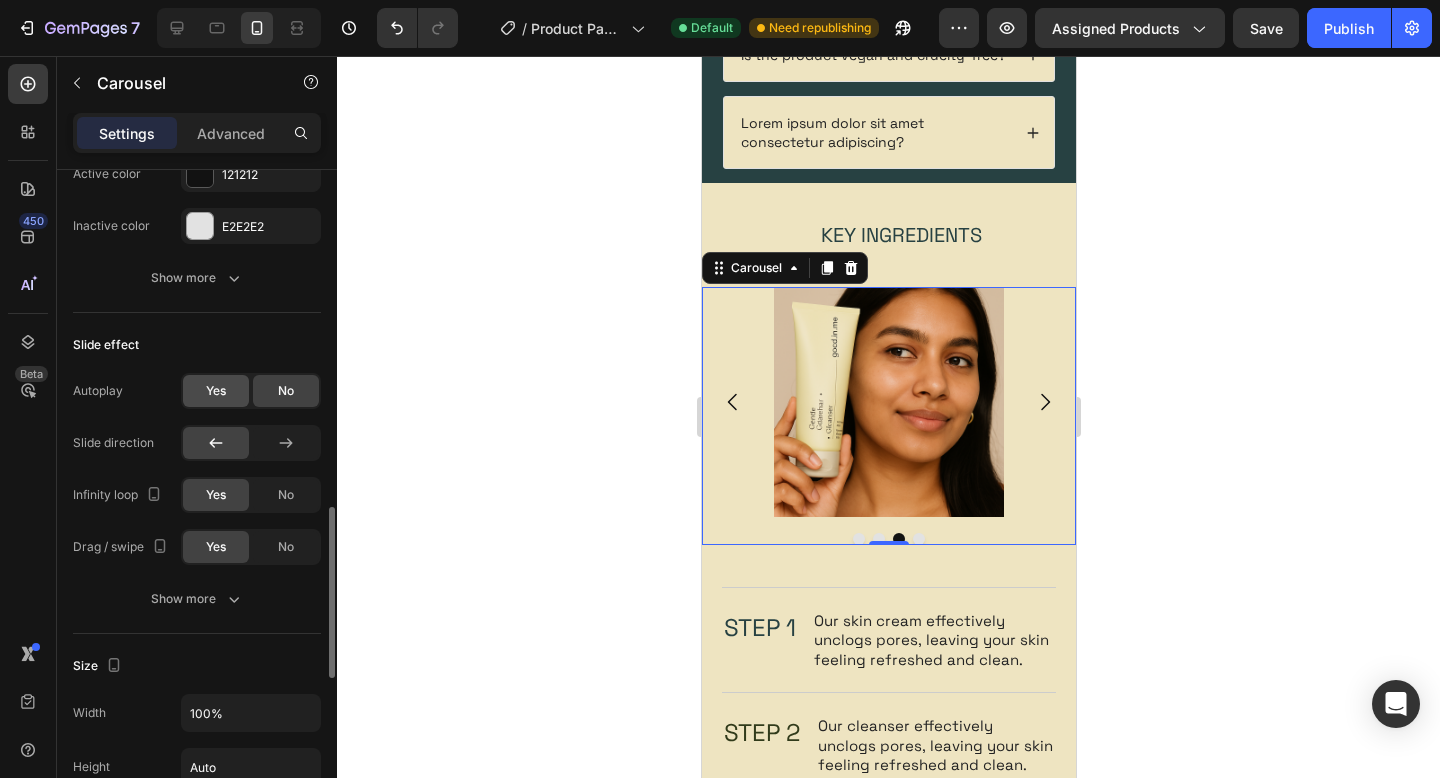 click on "Yes" 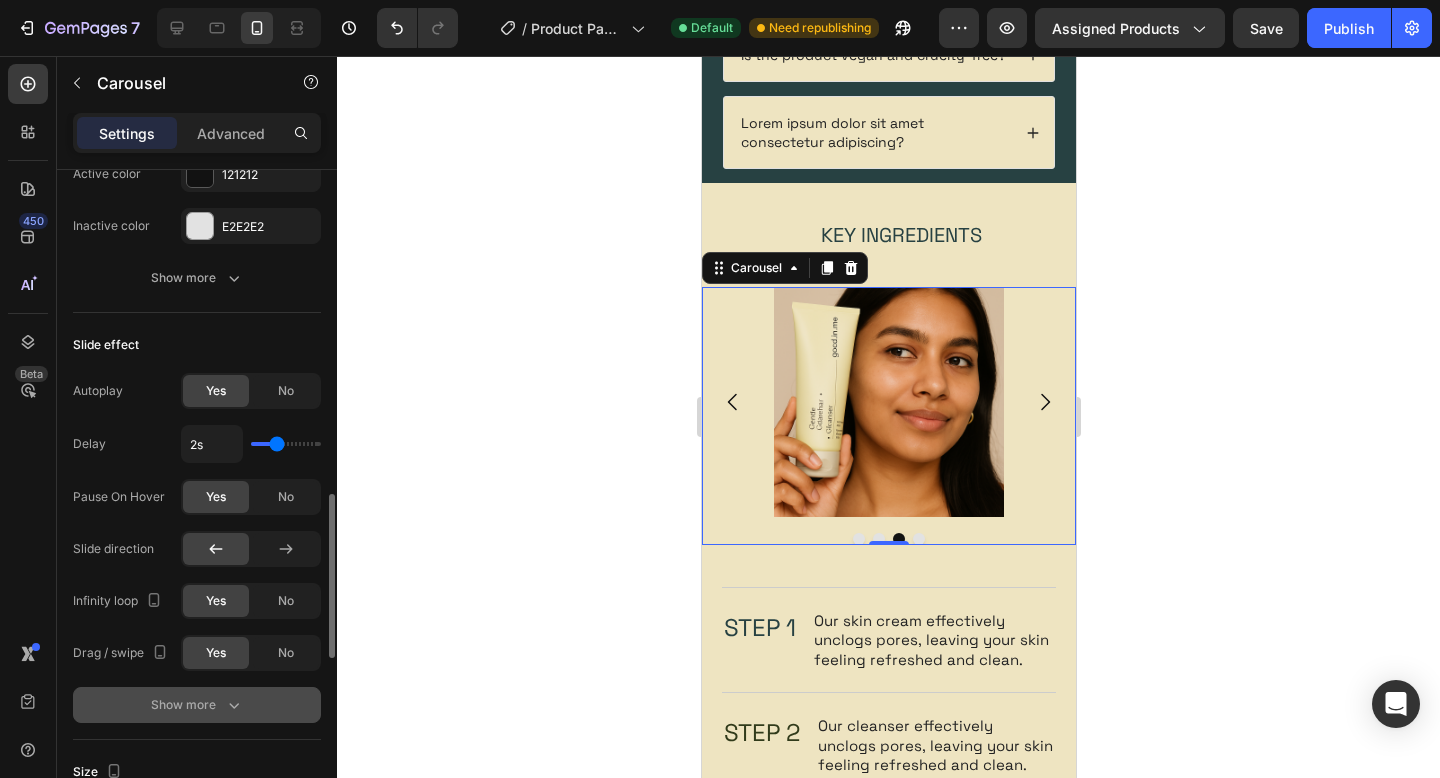 click on "Show more" at bounding box center [197, 705] 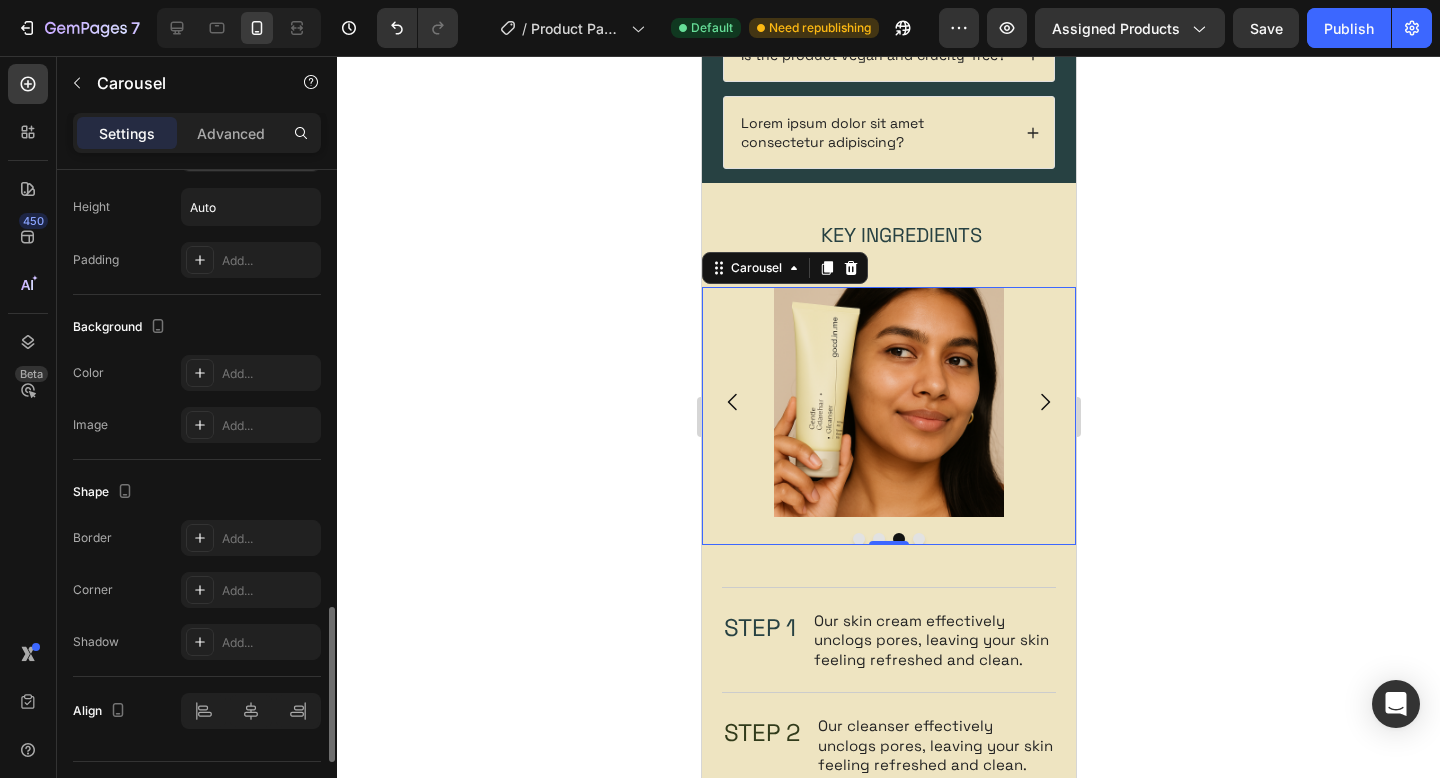 scroll, scrollTop: 2179, scrollLeft: 0, axis: vertical 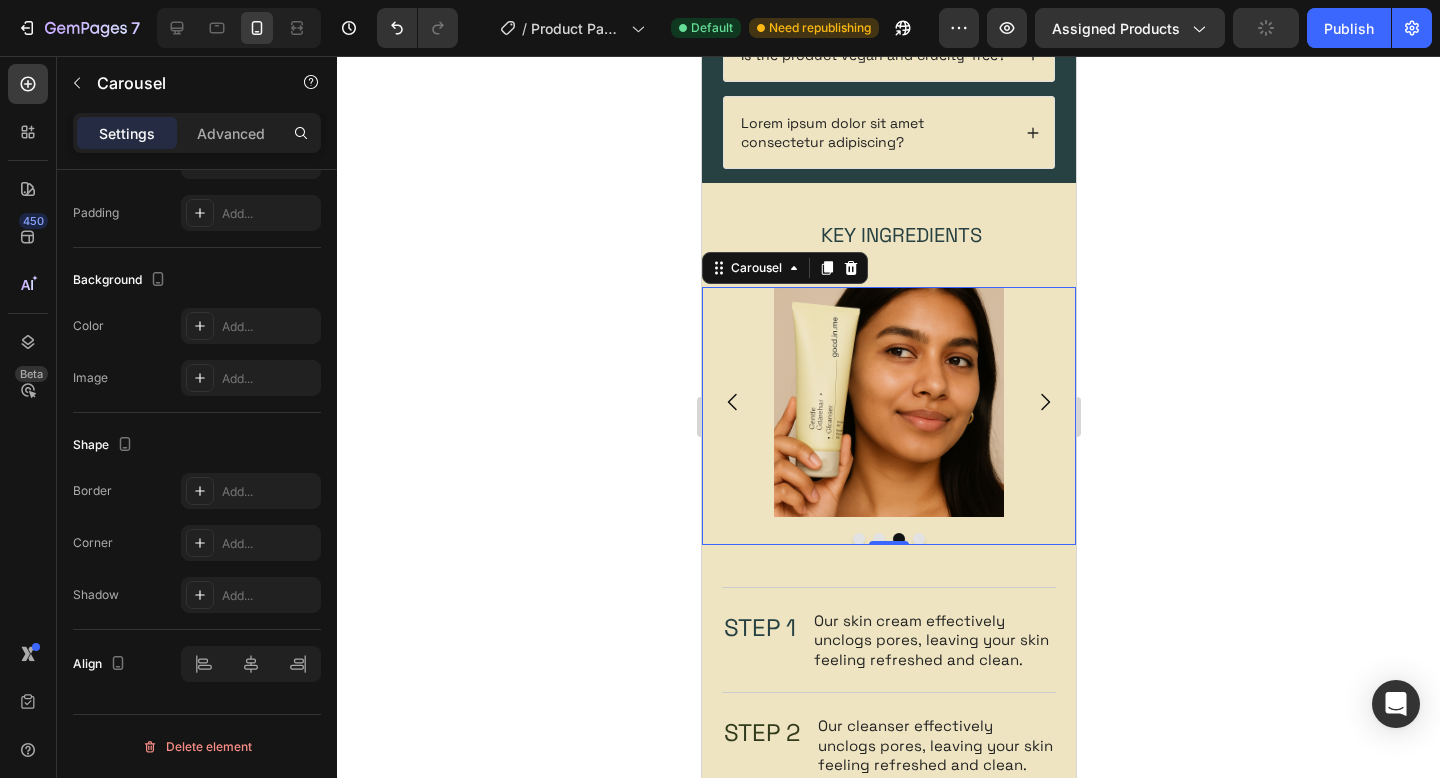 click at bounding box center [239, 28] 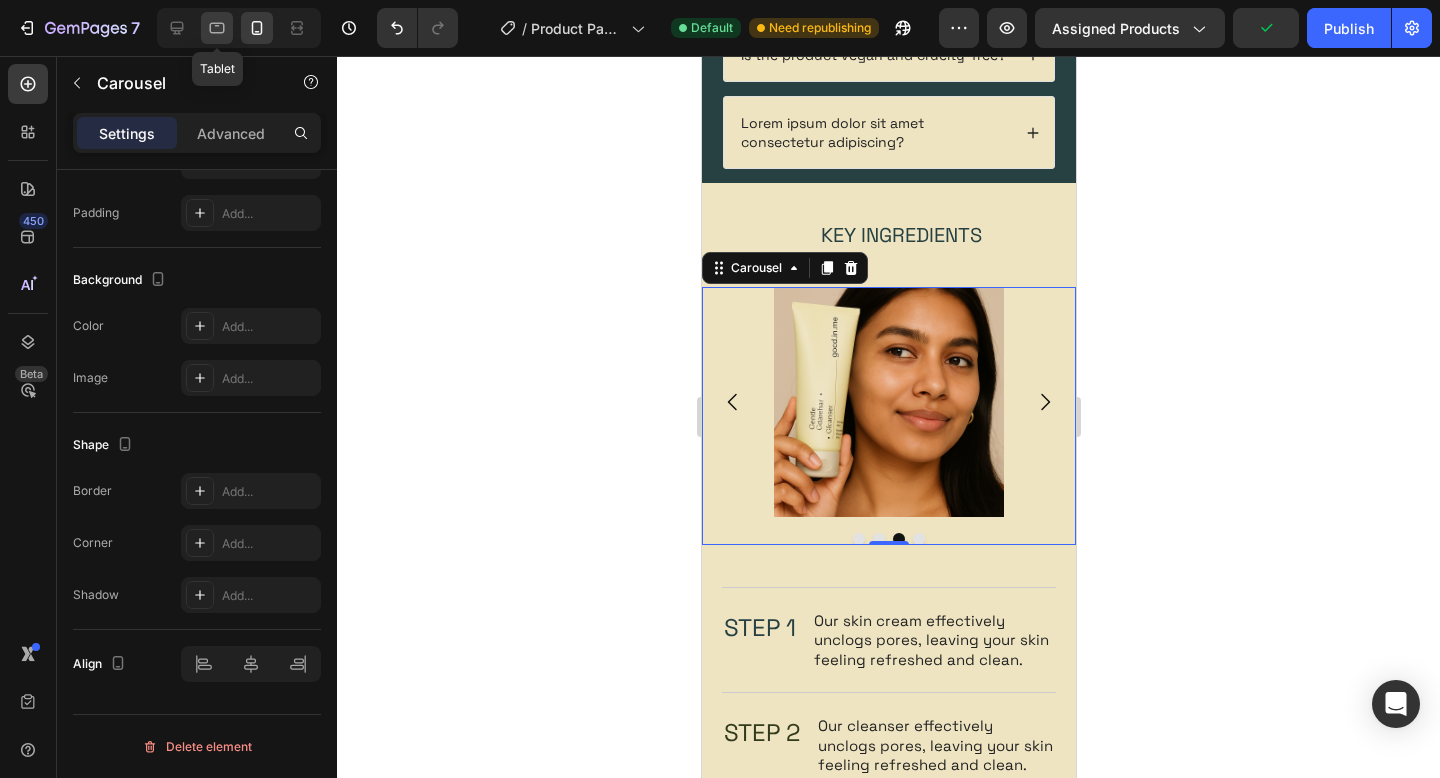 click 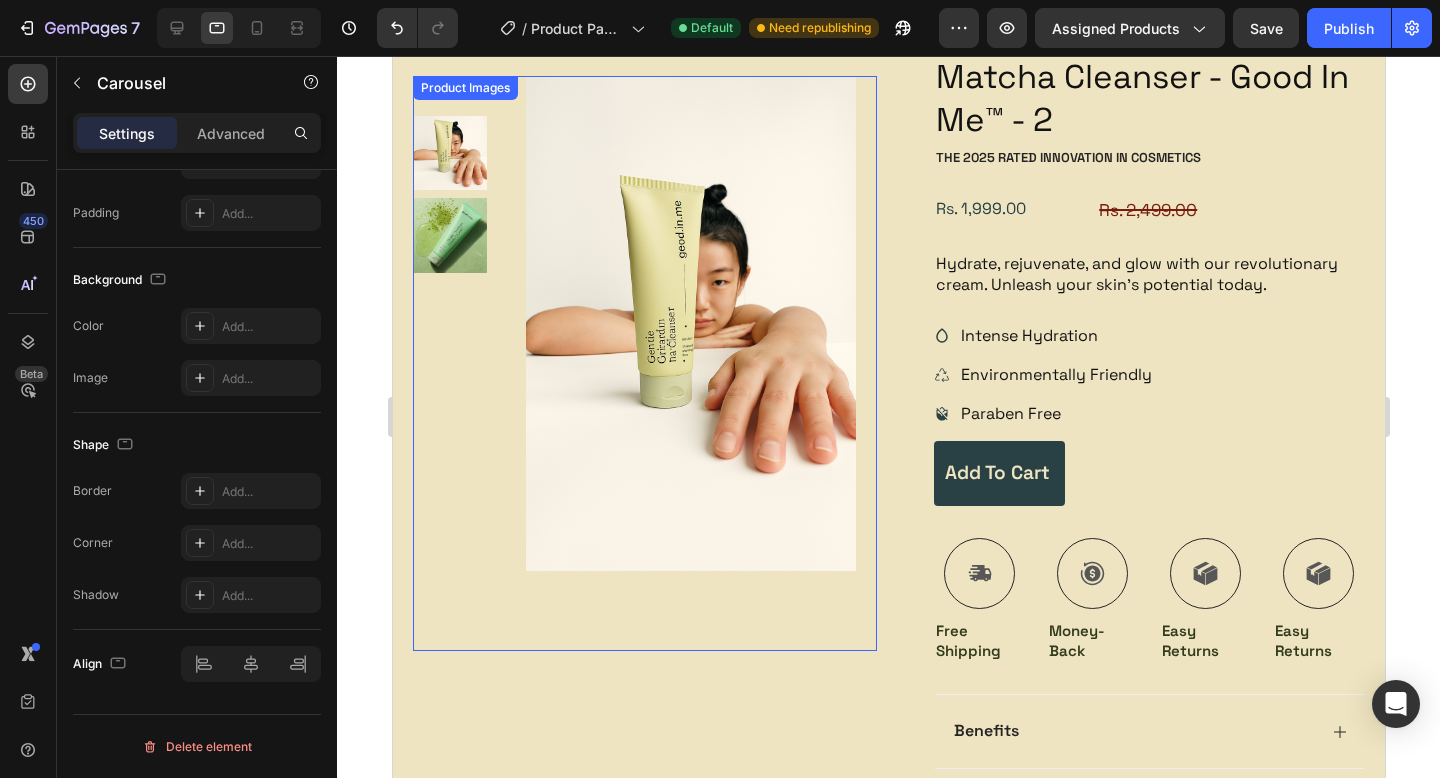 scroll, scrollTop: 91, scrollLeft: 0, axis: vertical 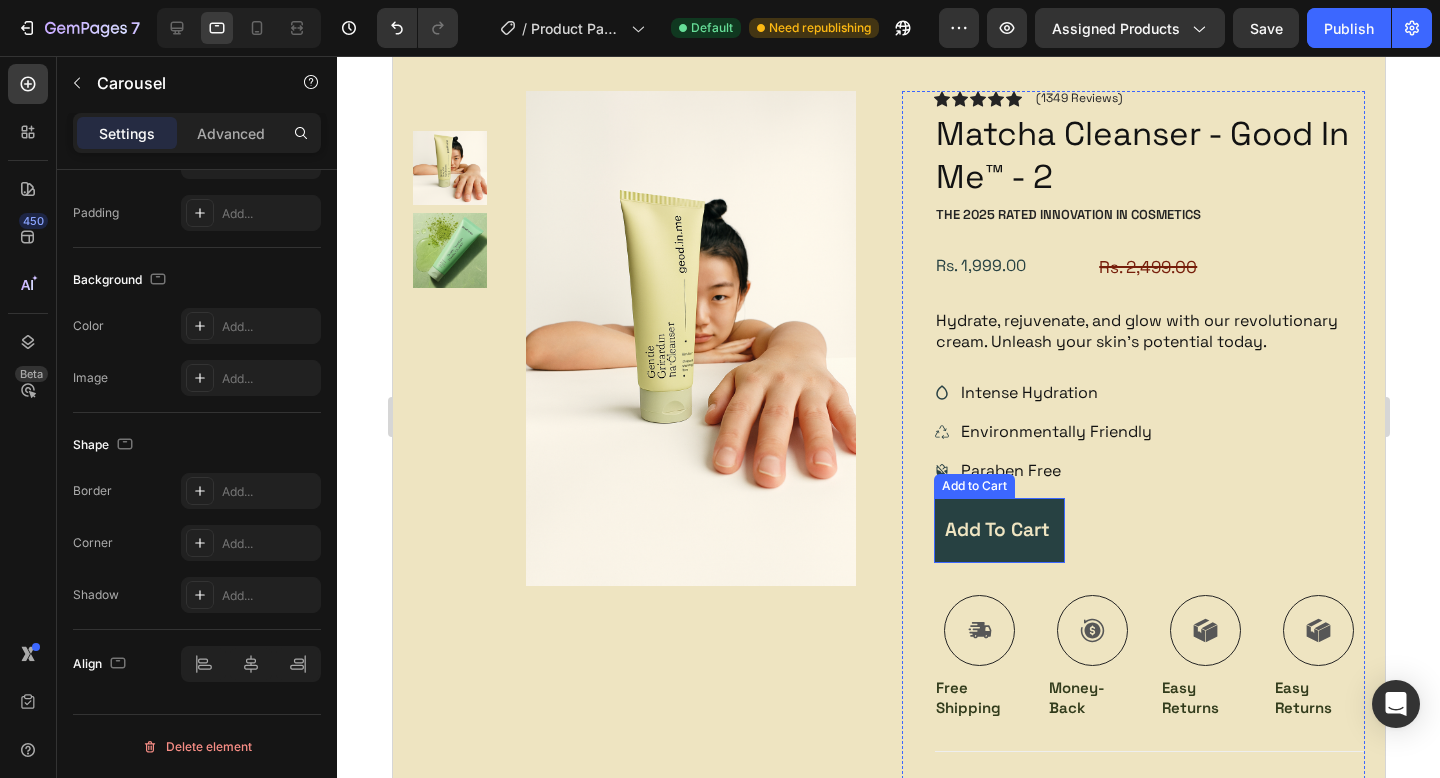 click on "Add to cart" at bounding box center [999, 530] 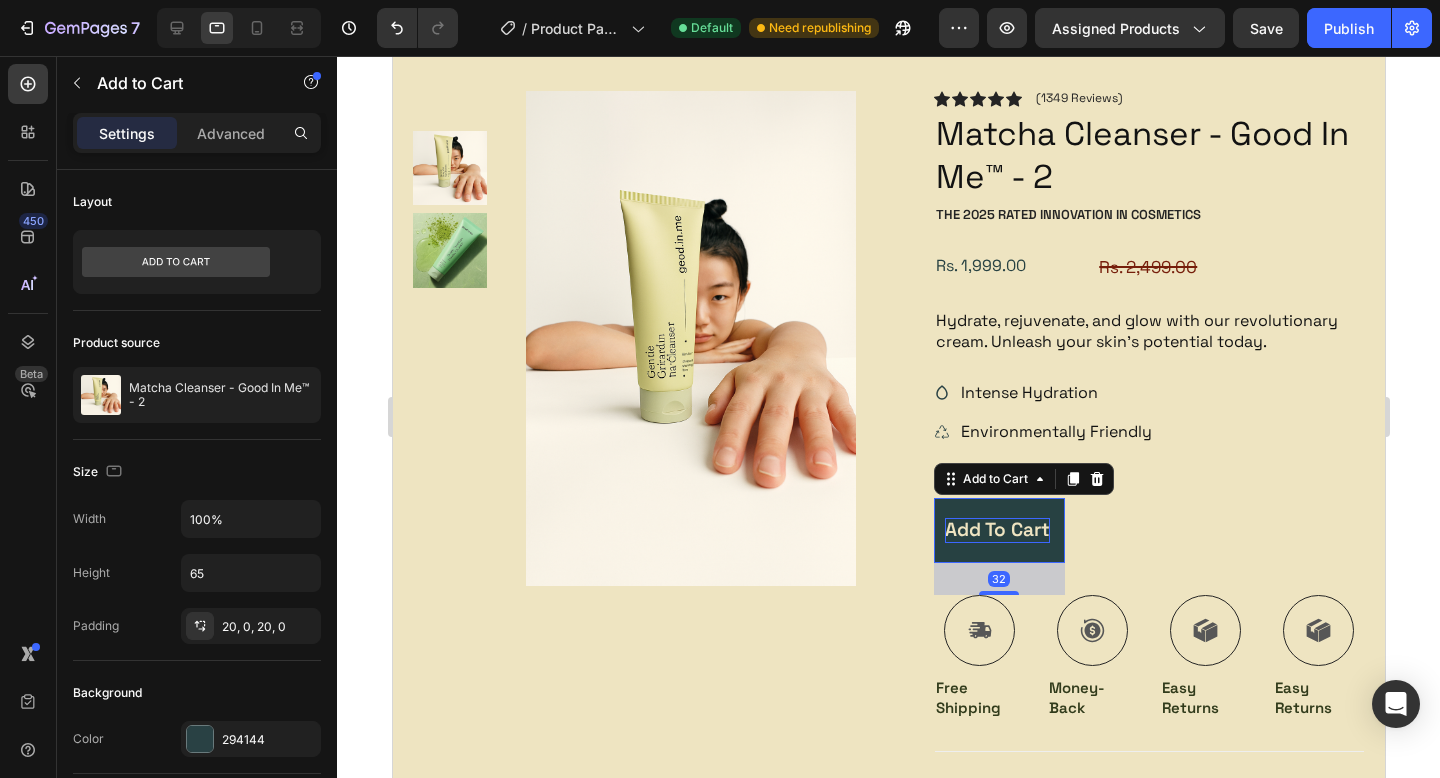 click on "Add to cart" at bounding box center (996, 530) 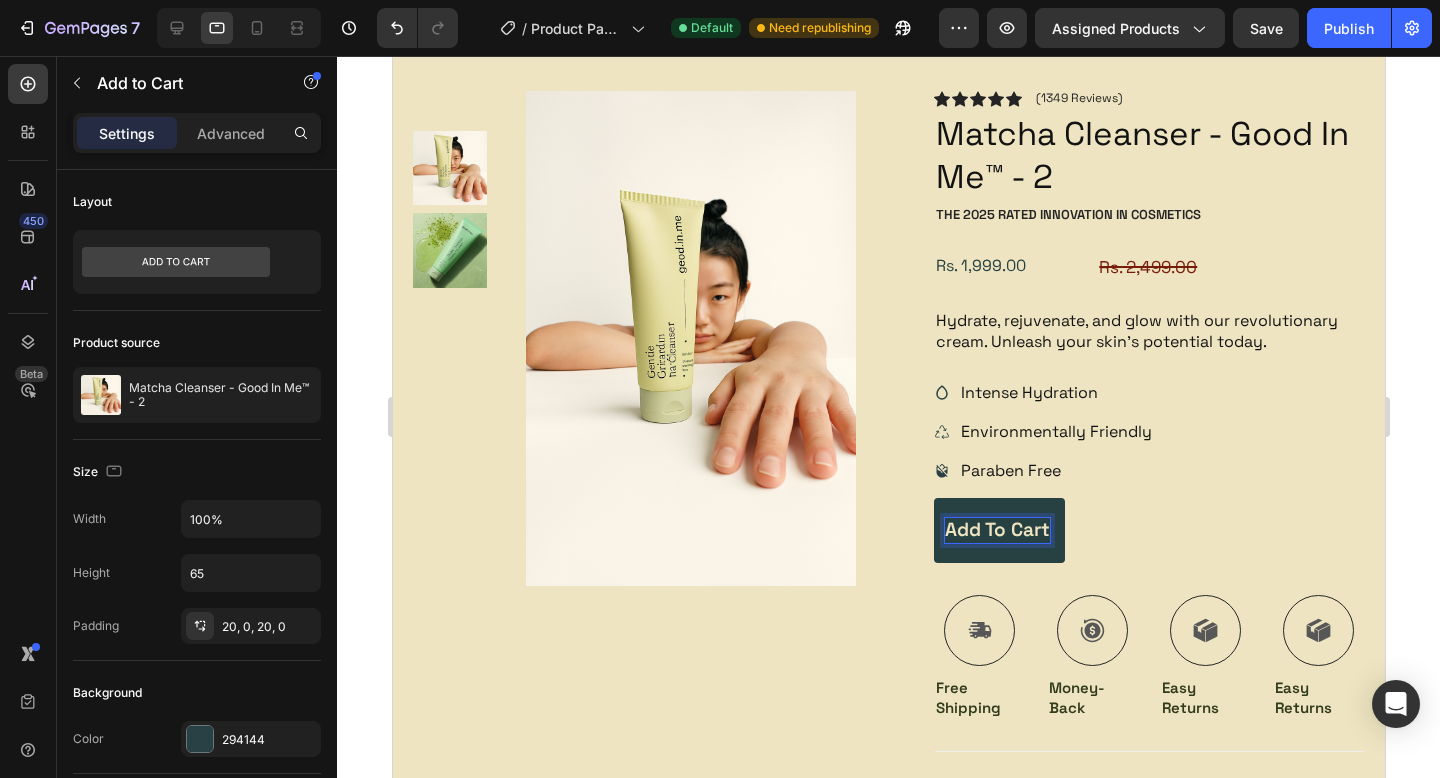 click on "Add to cart" at bounding box center [999, 530] 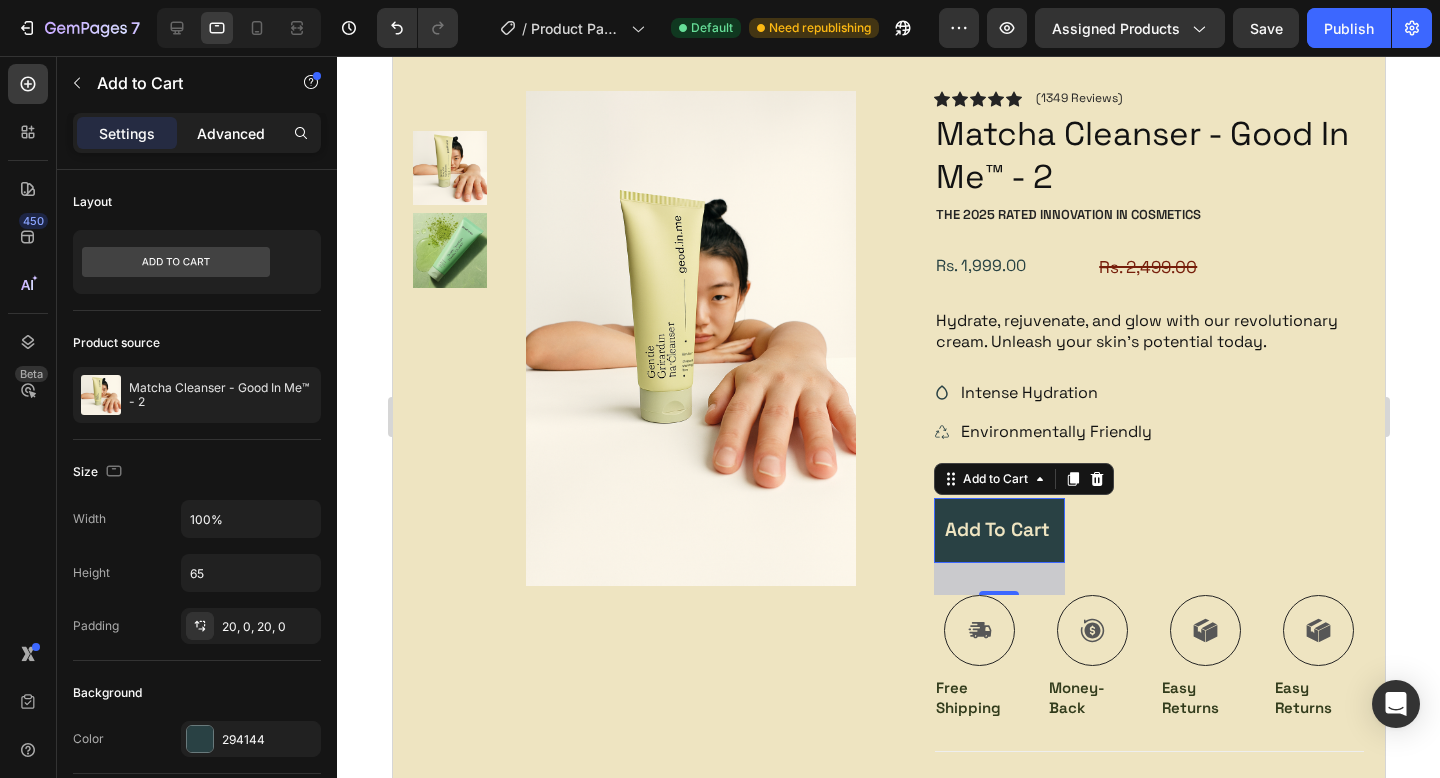 click on "Advanced" at bounding box center [231, 133] 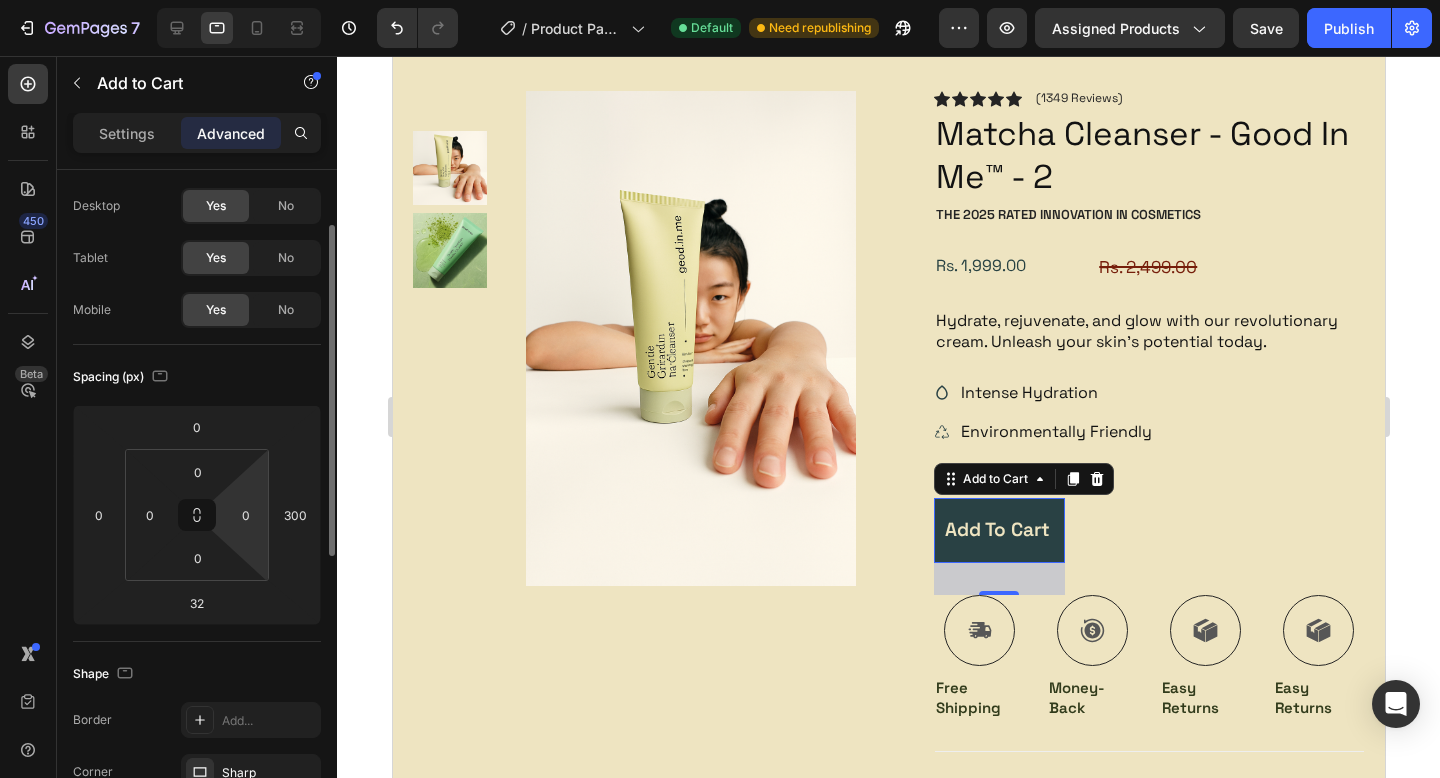 scroll, scrollTop: 65, scrollLeft: 0, axis: vertical 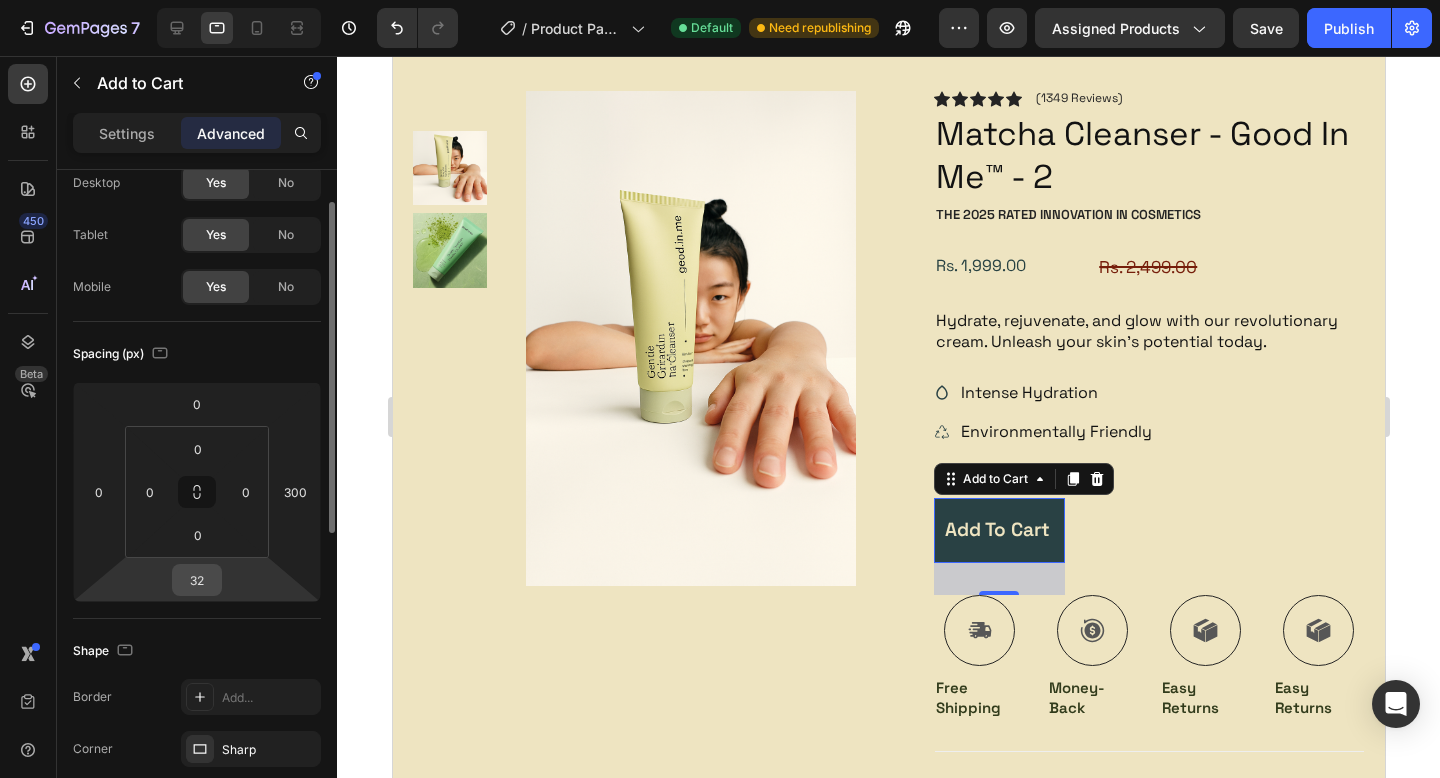 click on "32" at bounding box center (197, 580) 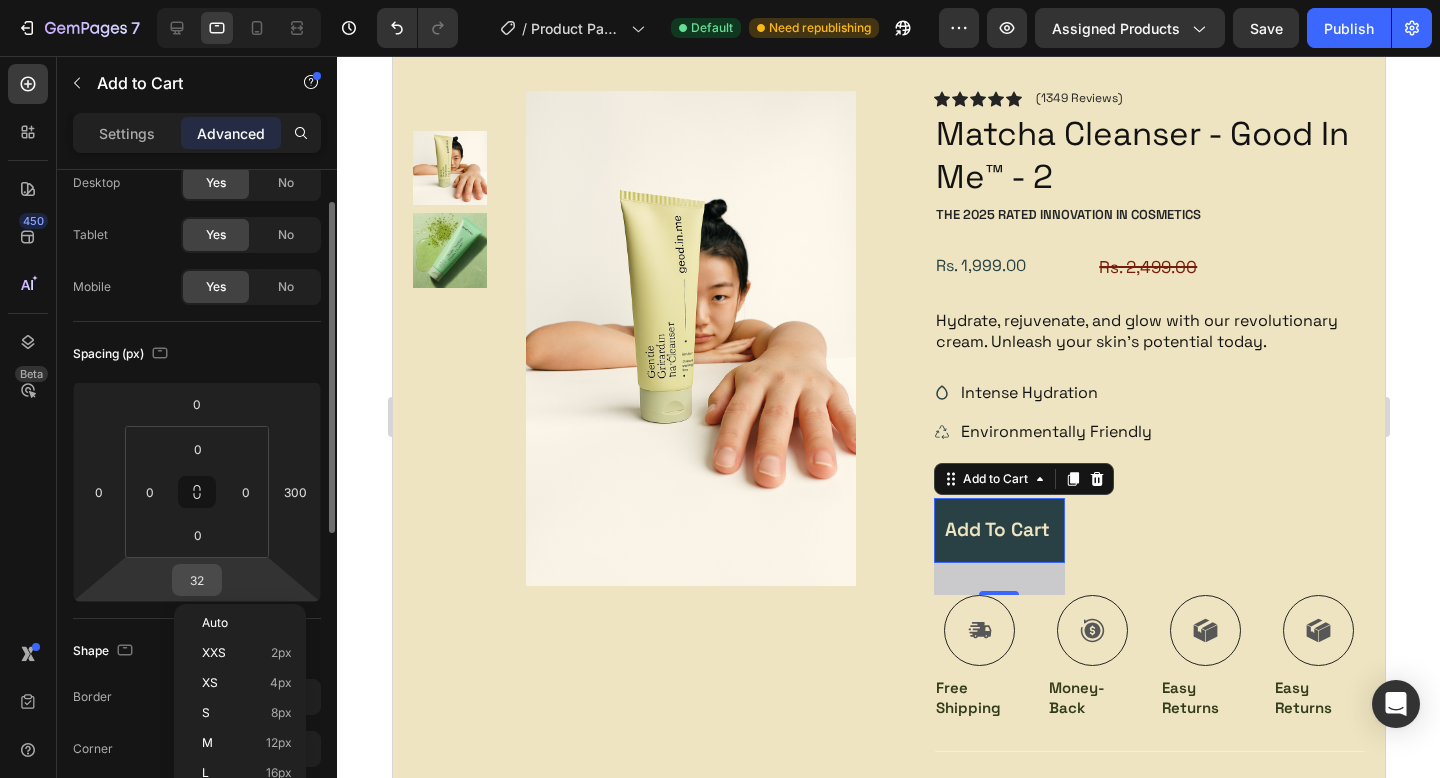 click on "32" at bounding box center (197, 580) 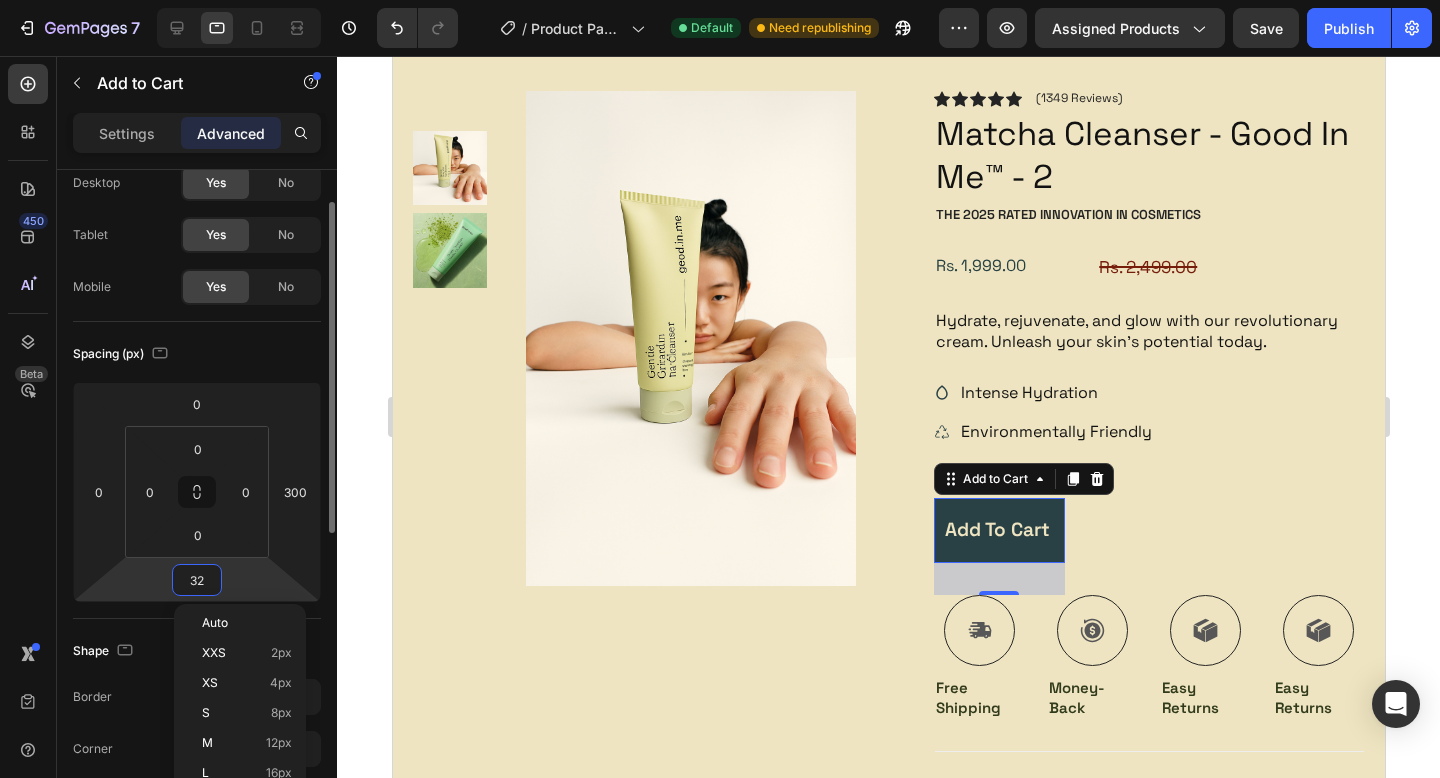 click on "32" at bounding box center [197, 580] 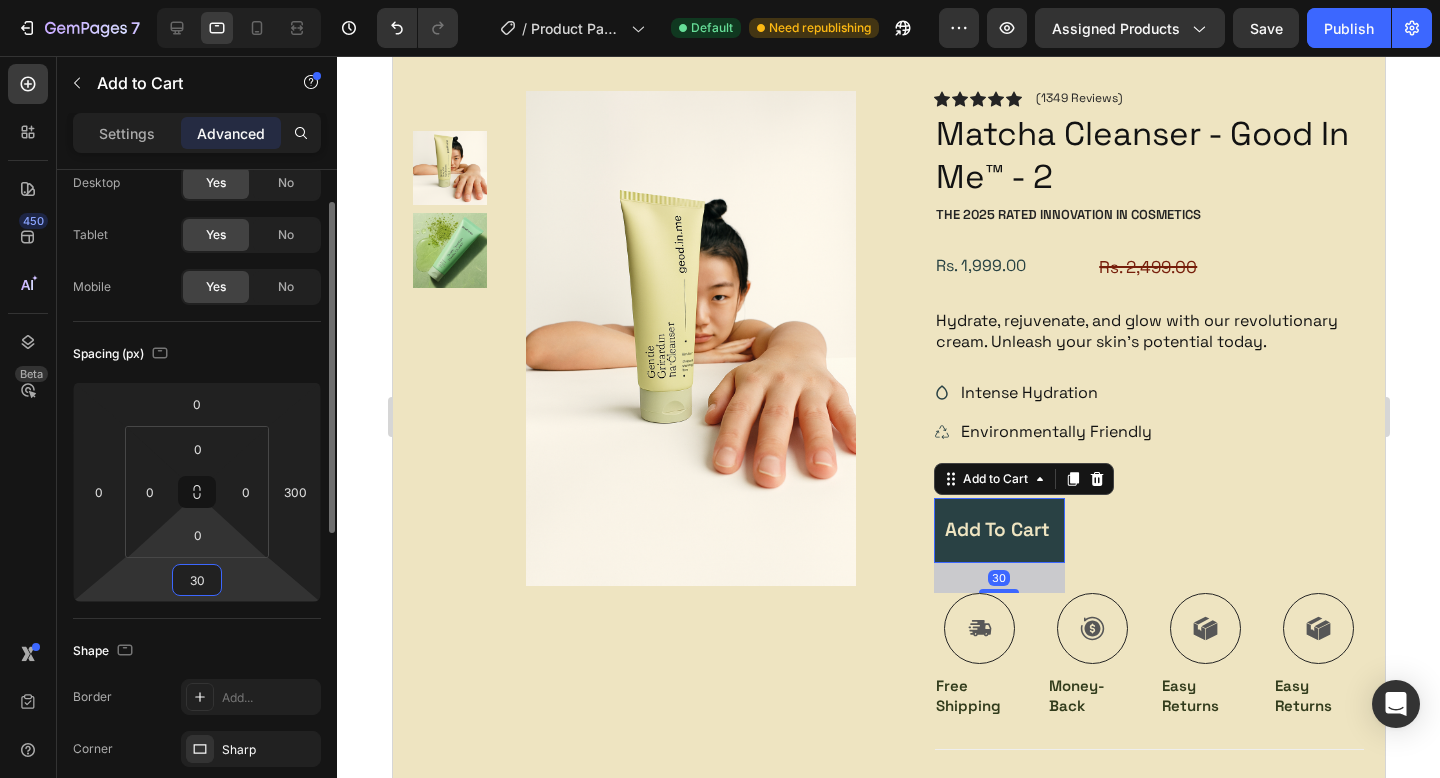 type on "30" 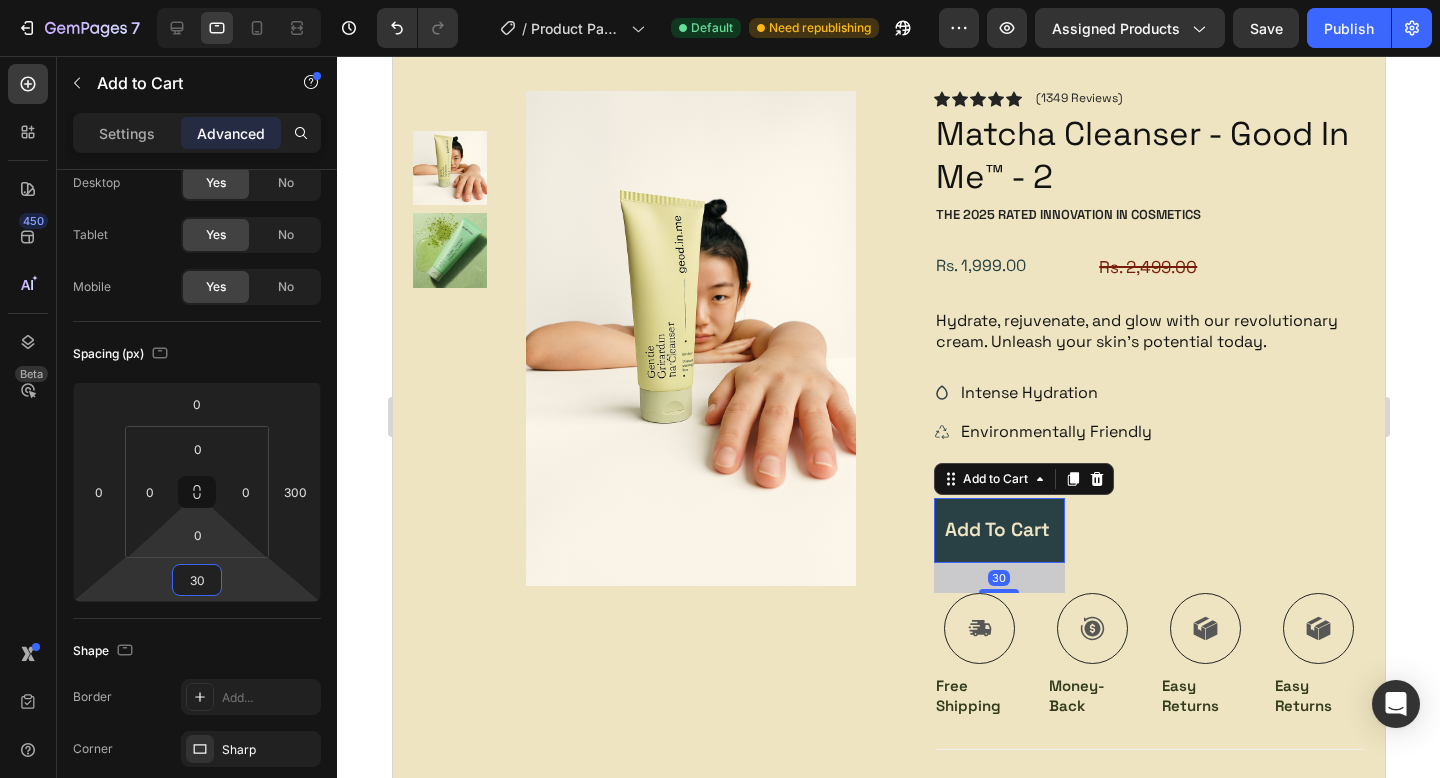click on "7  Version history  /  Product Page - Jul 29, 08:32:23 Default Need republishing Preview Assigned Products  Save   Publish  450 Beta Sections(18) Elements(84) Section Element Hero Section Product Detail Brands Trusted Badges Guarantee Product Breakdown How to use Testimonials Compare Bundle FAQs Social Proof Brand Story Product List Collection Blog List Contact Sticky Add to Cart Custom Footer Browse Library 450 Layout
Row
Row
Row
Row Text
Heading
Text Block Button
Button
Button Media
Image" at bounding box center [720, 0] 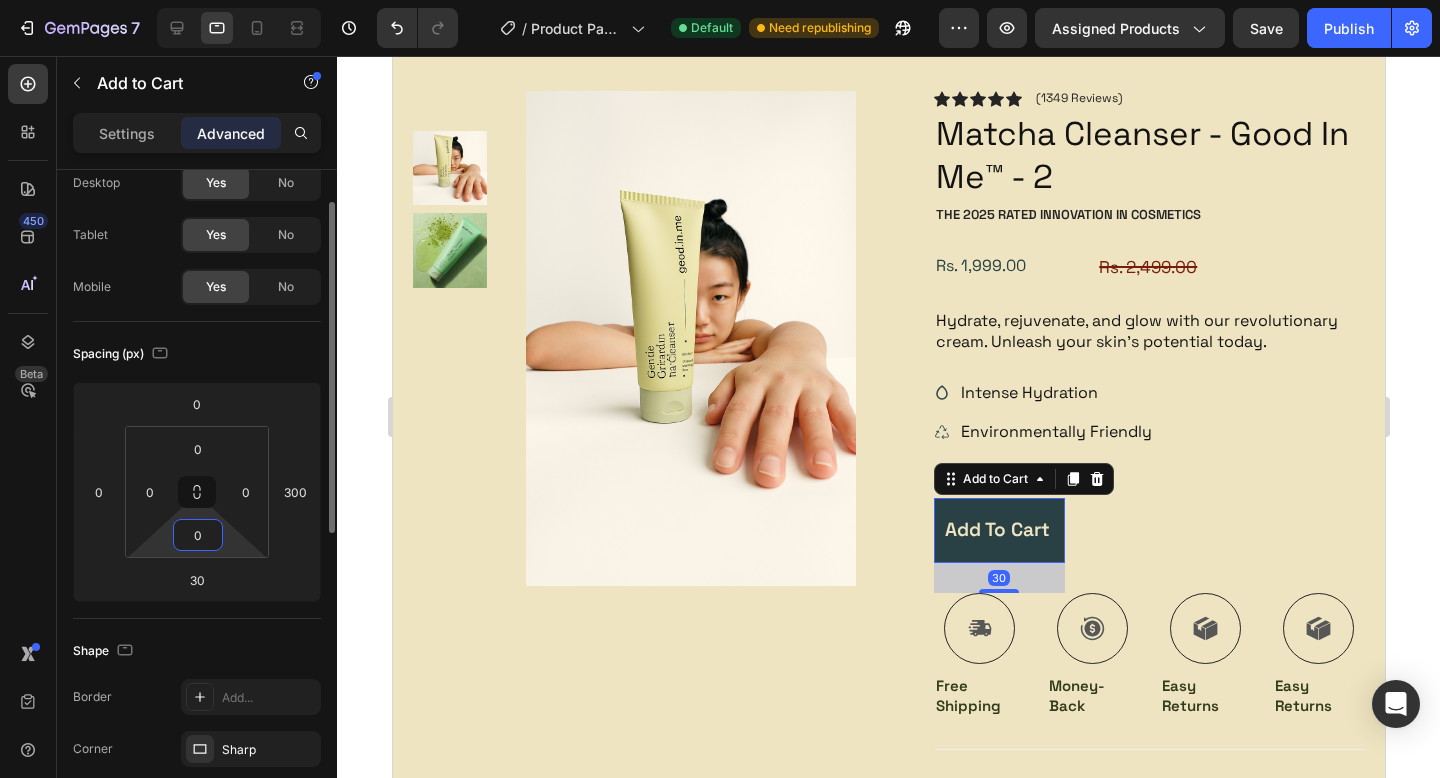 click on "0" at bounding box center (198, 535) 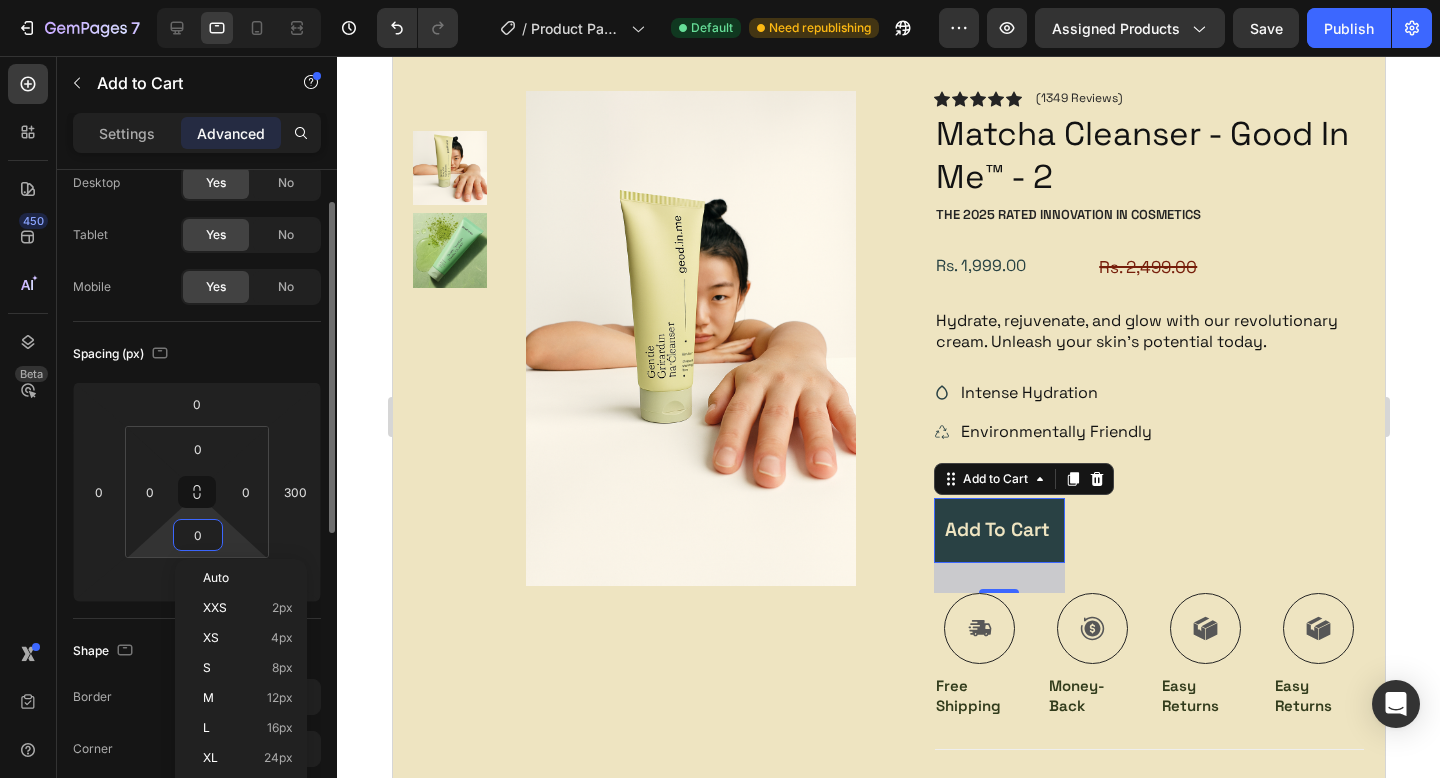 click on "0" at bounding box center (198, 535) 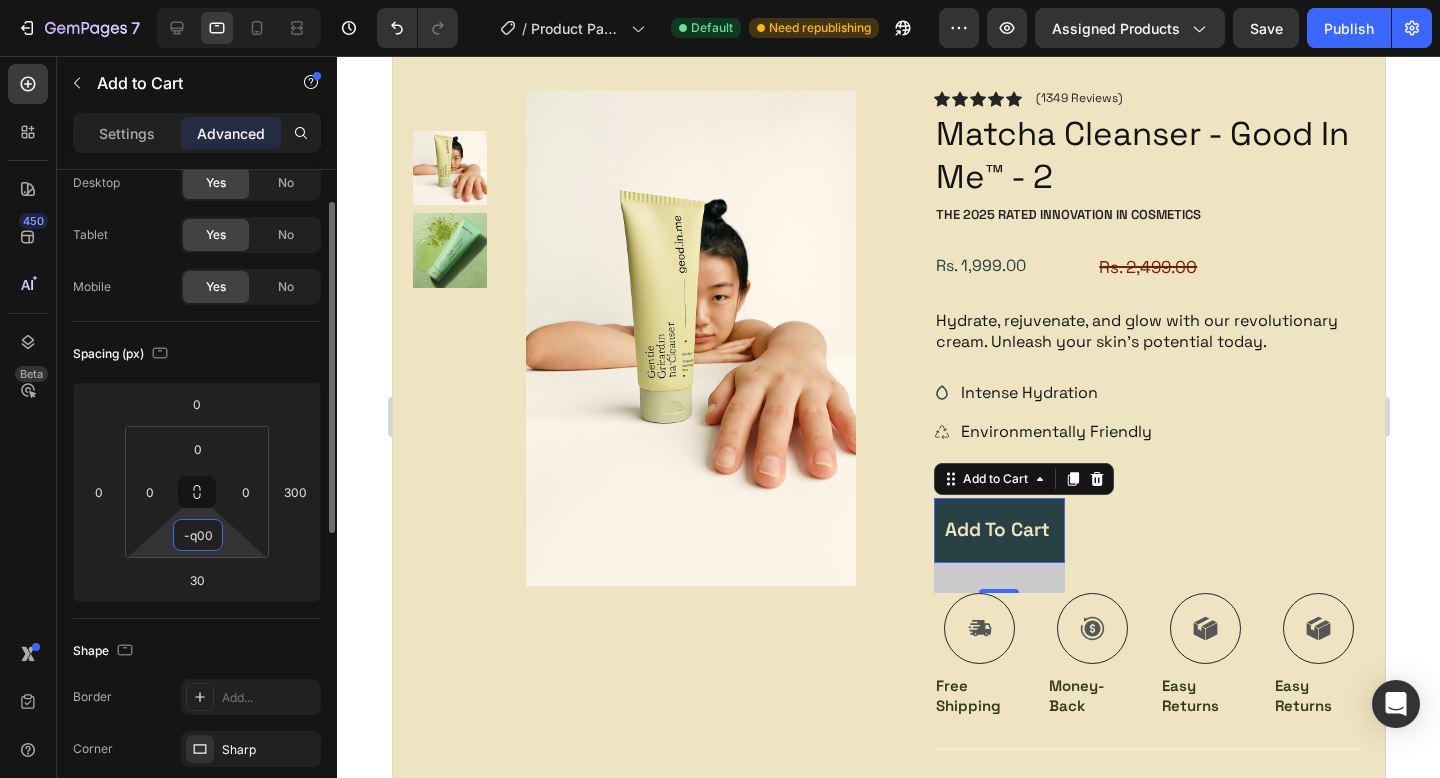 drag, startPoint x: 204, startPoint y: 538, endPoint x: 191, endPoint y: 538, distance: 13 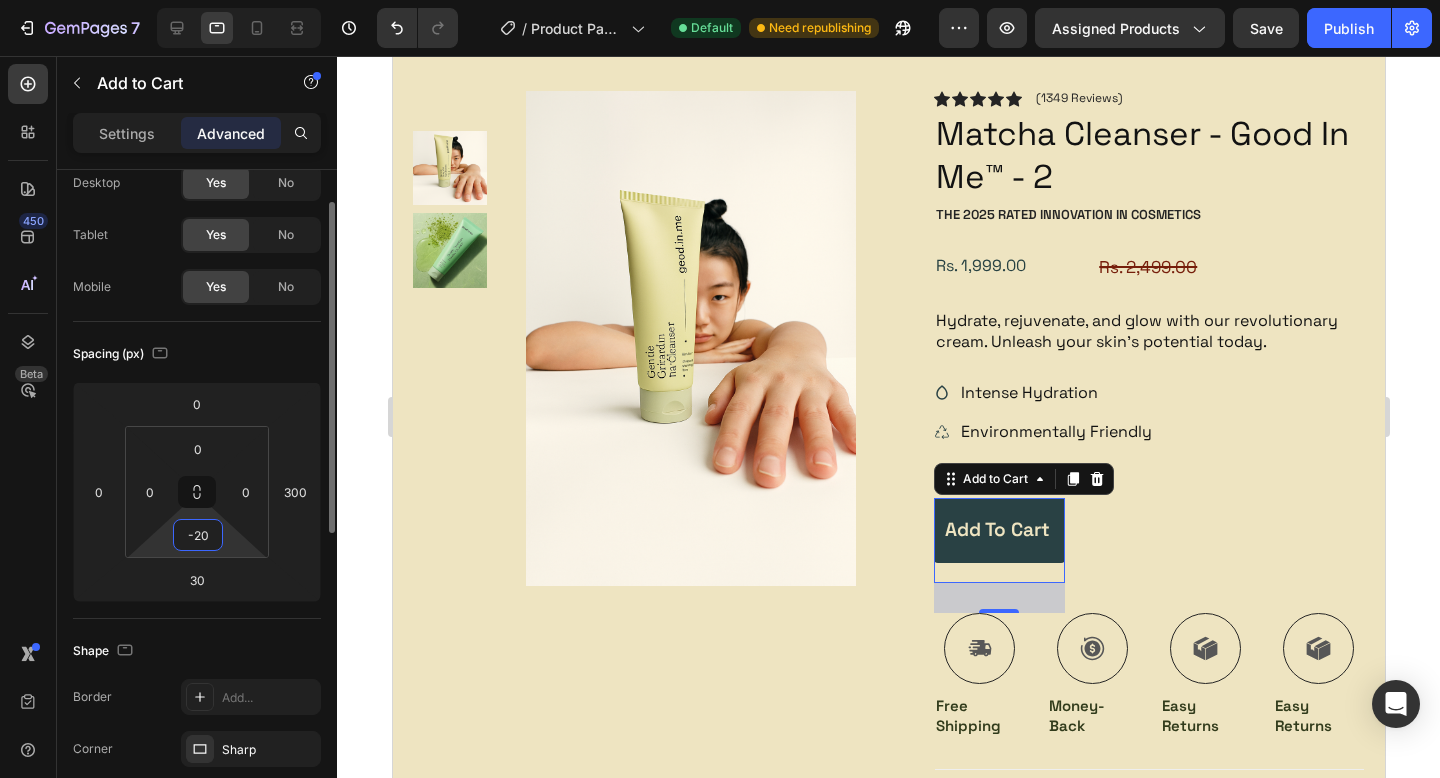 click on "-20" at bounding box center [198, 535] 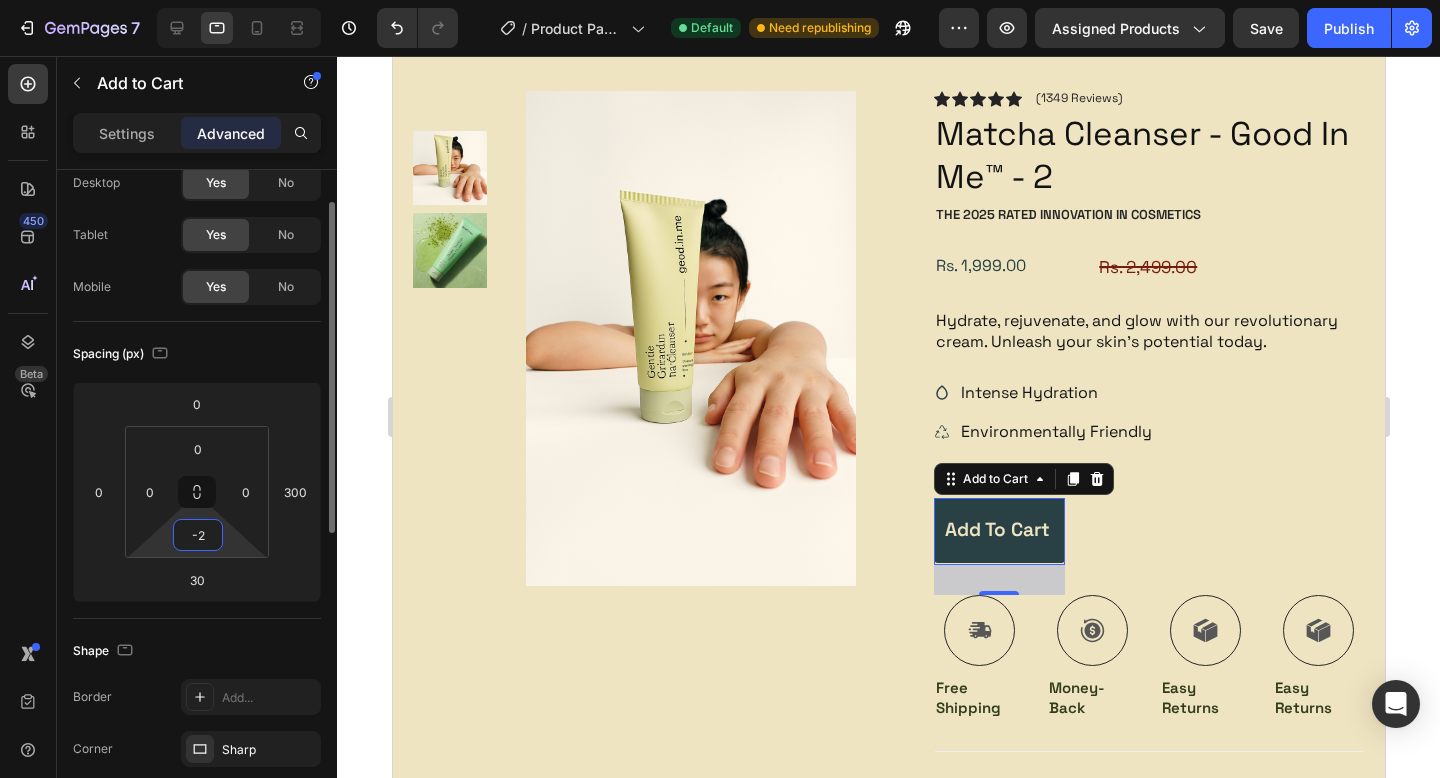 type on "-" 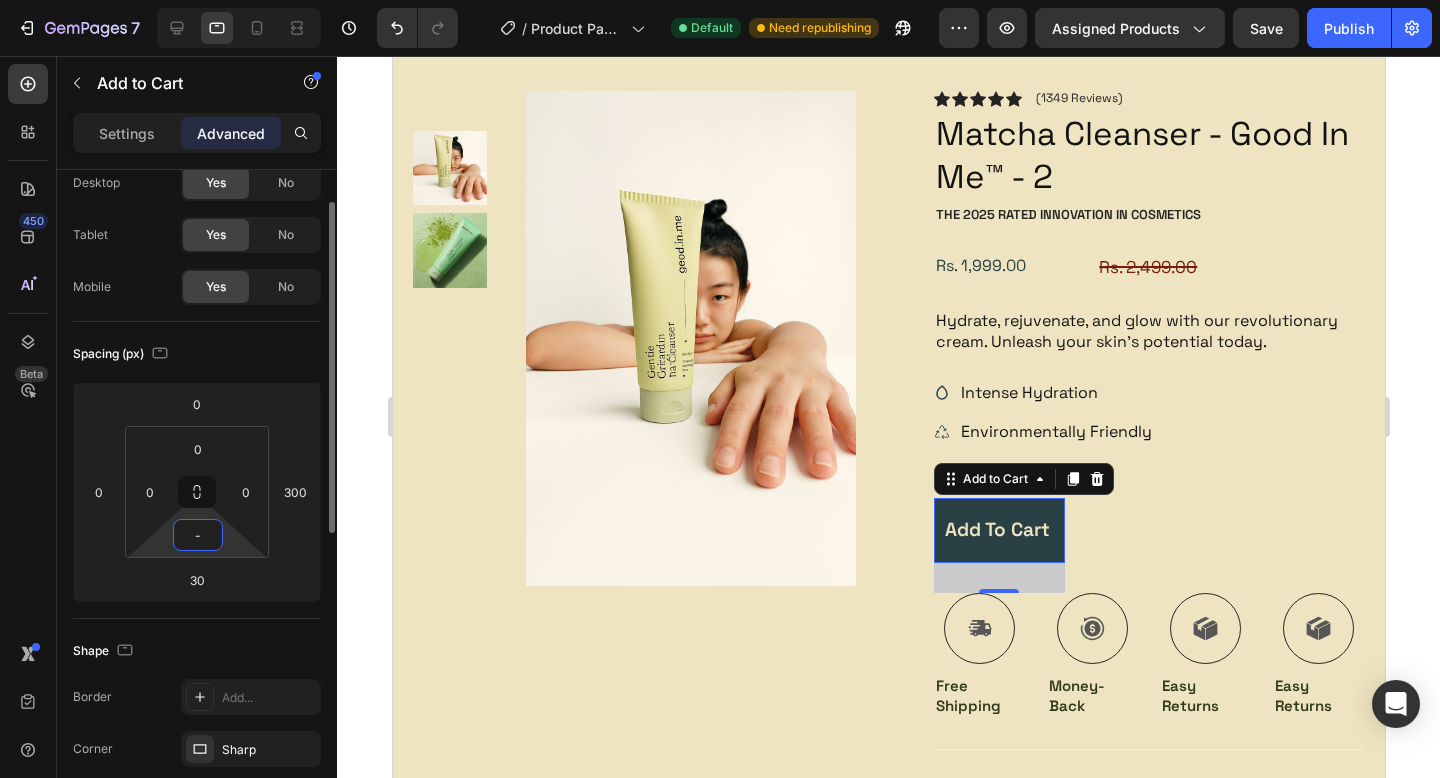 type 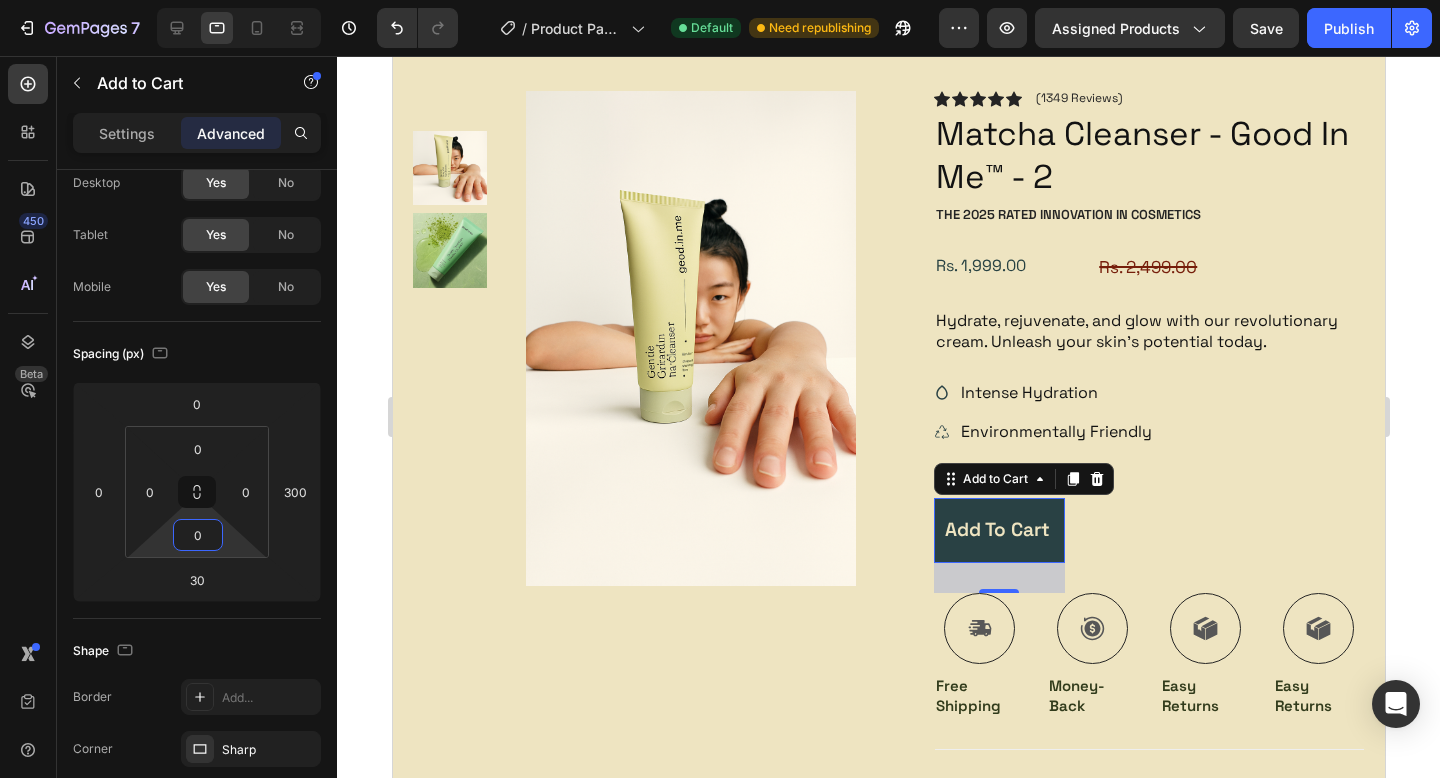 click at bounding box center [689, 338] 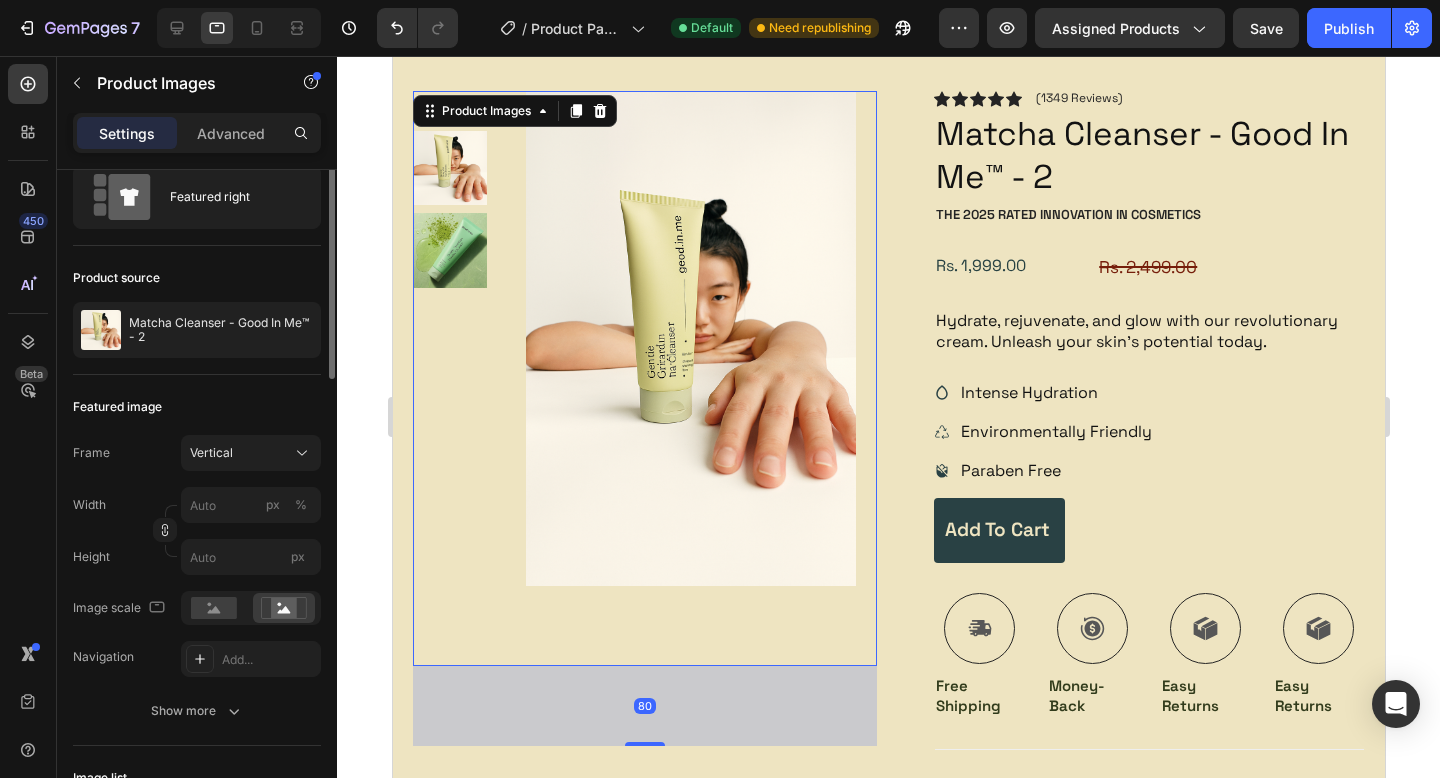 scroll, scrollTop: 0, scrollLeft: 0, axis: both 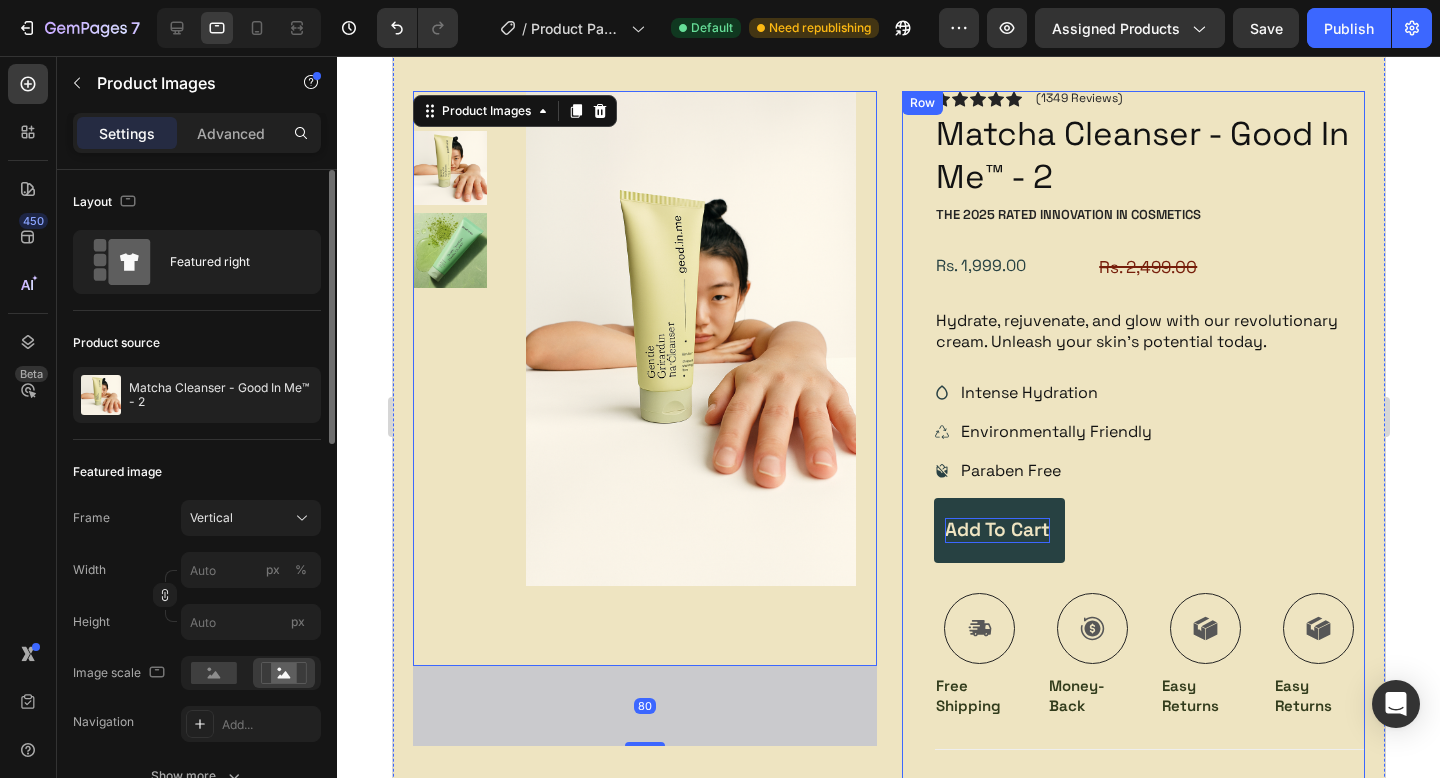 click on "Add to cart" at bounding box center (996, 530) 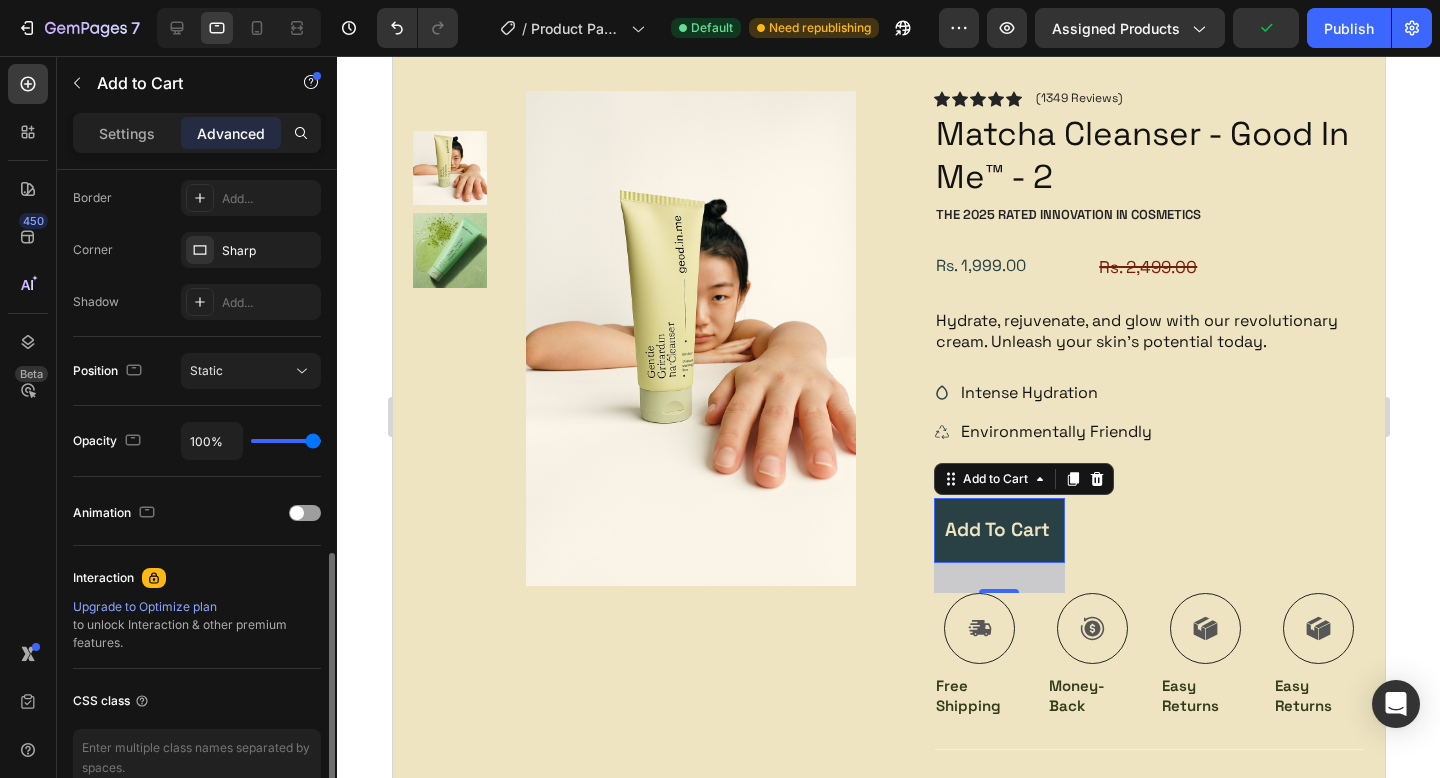 scroll, scrollTop: 366, scrollLeft: 0, axis: vertical 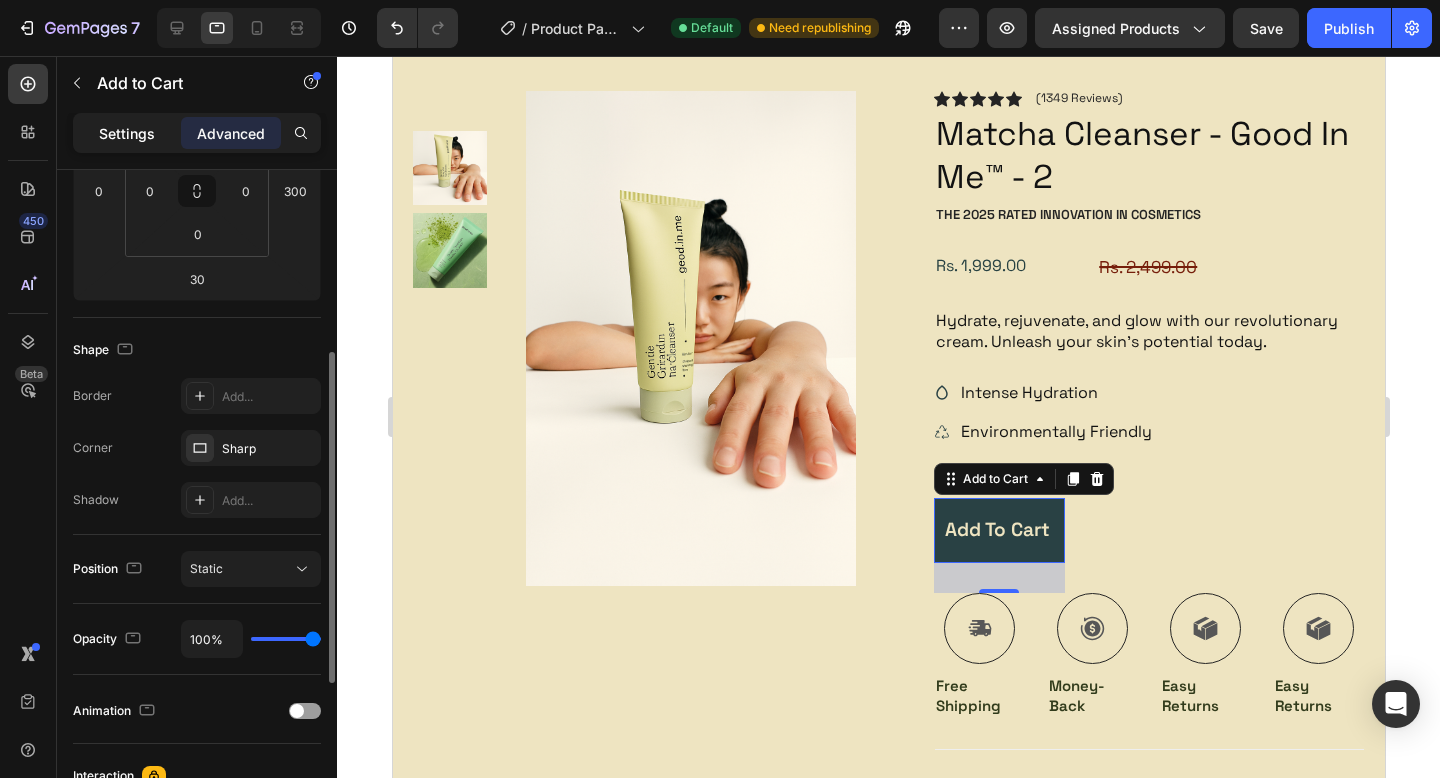 click on "Settings" at bounding box center (127, 133) 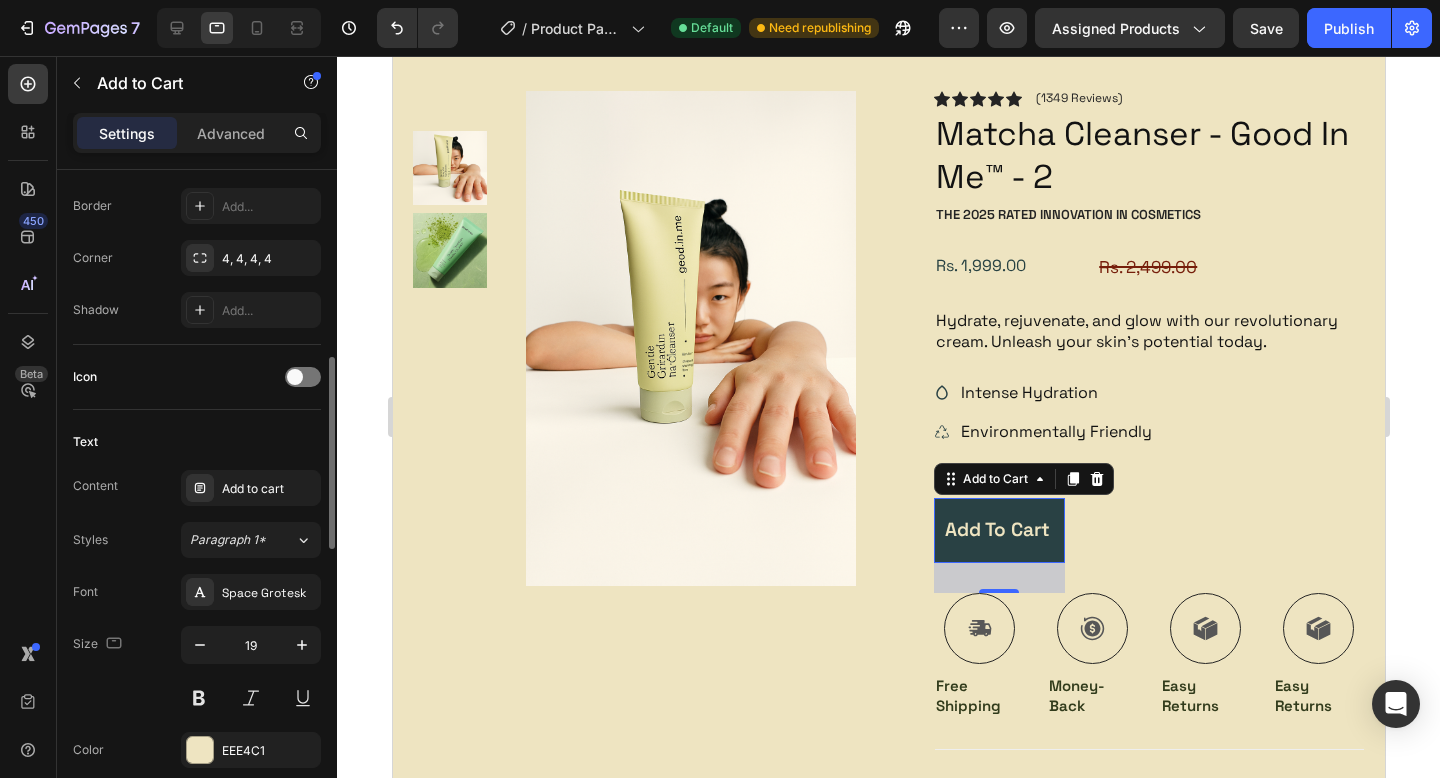 scroll, scrollTop: 788, scrollLeft: 0, axis: vertical 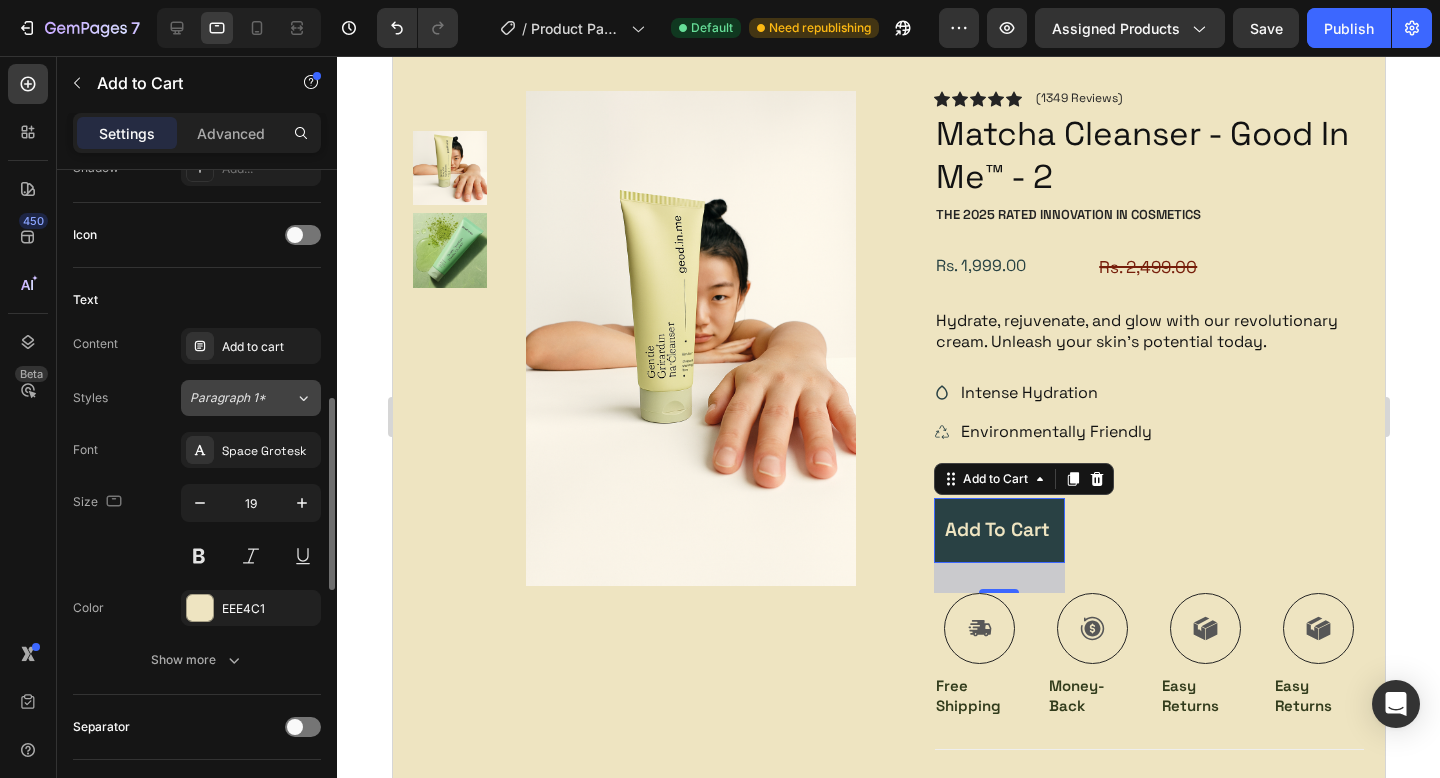 click on "Paragraph 1*" 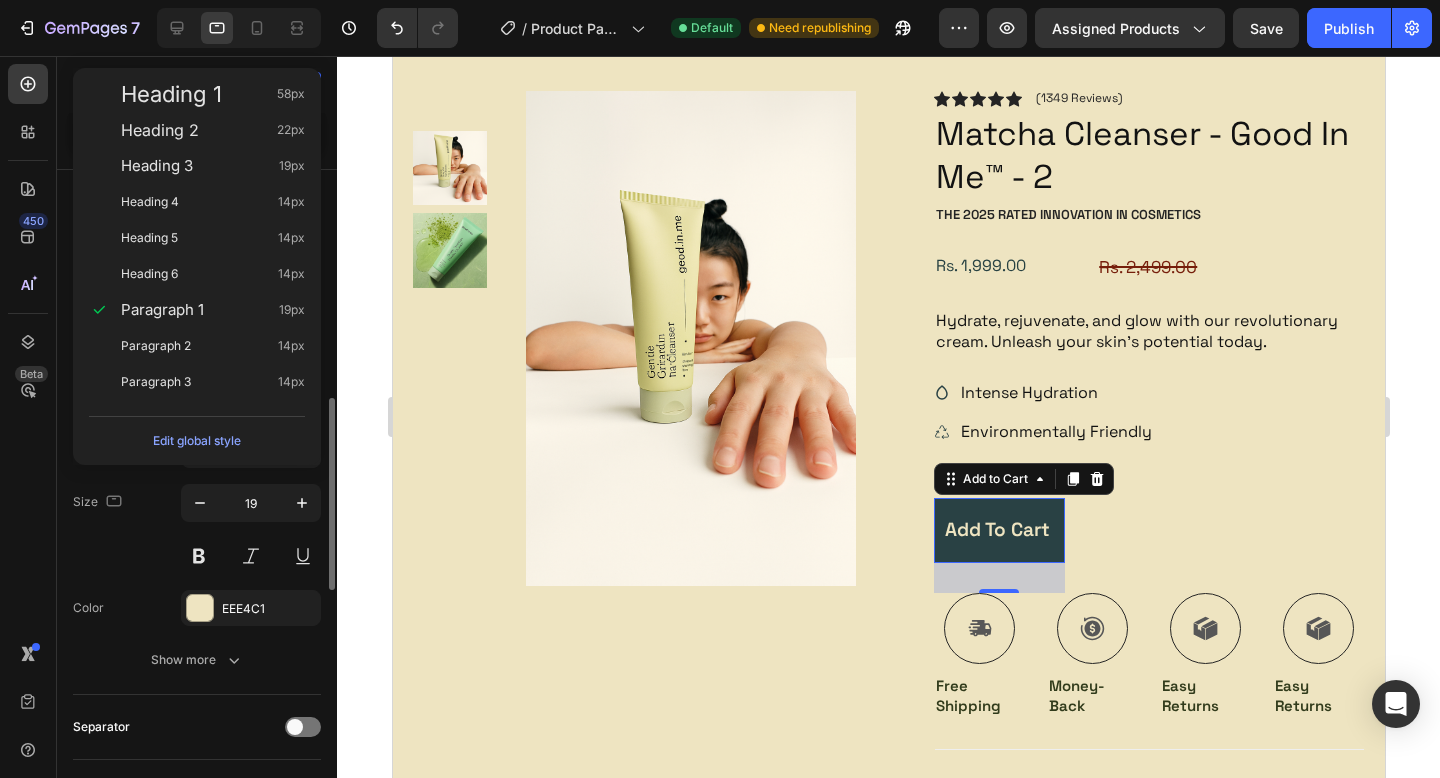 click on "Edit global style" 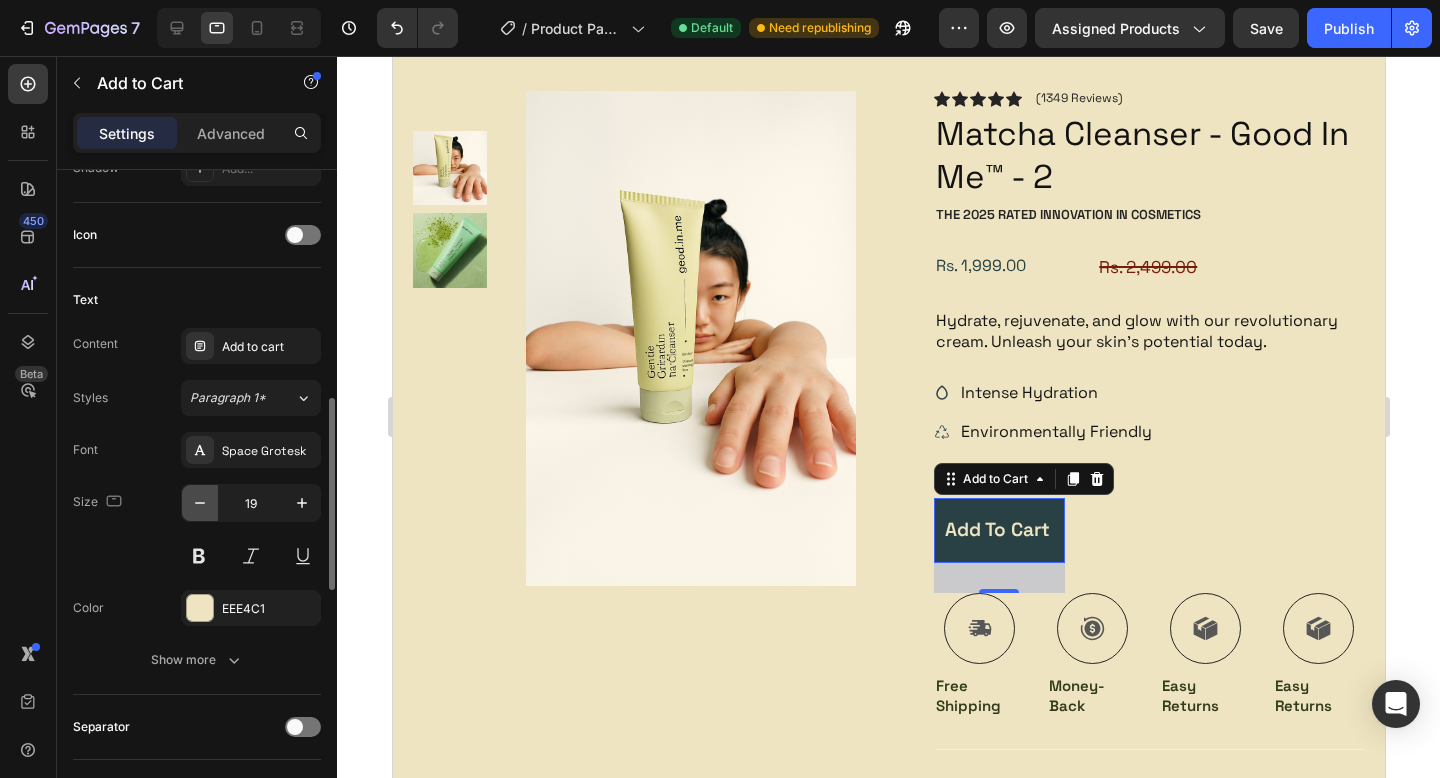 click at bounding box center [200, 503] 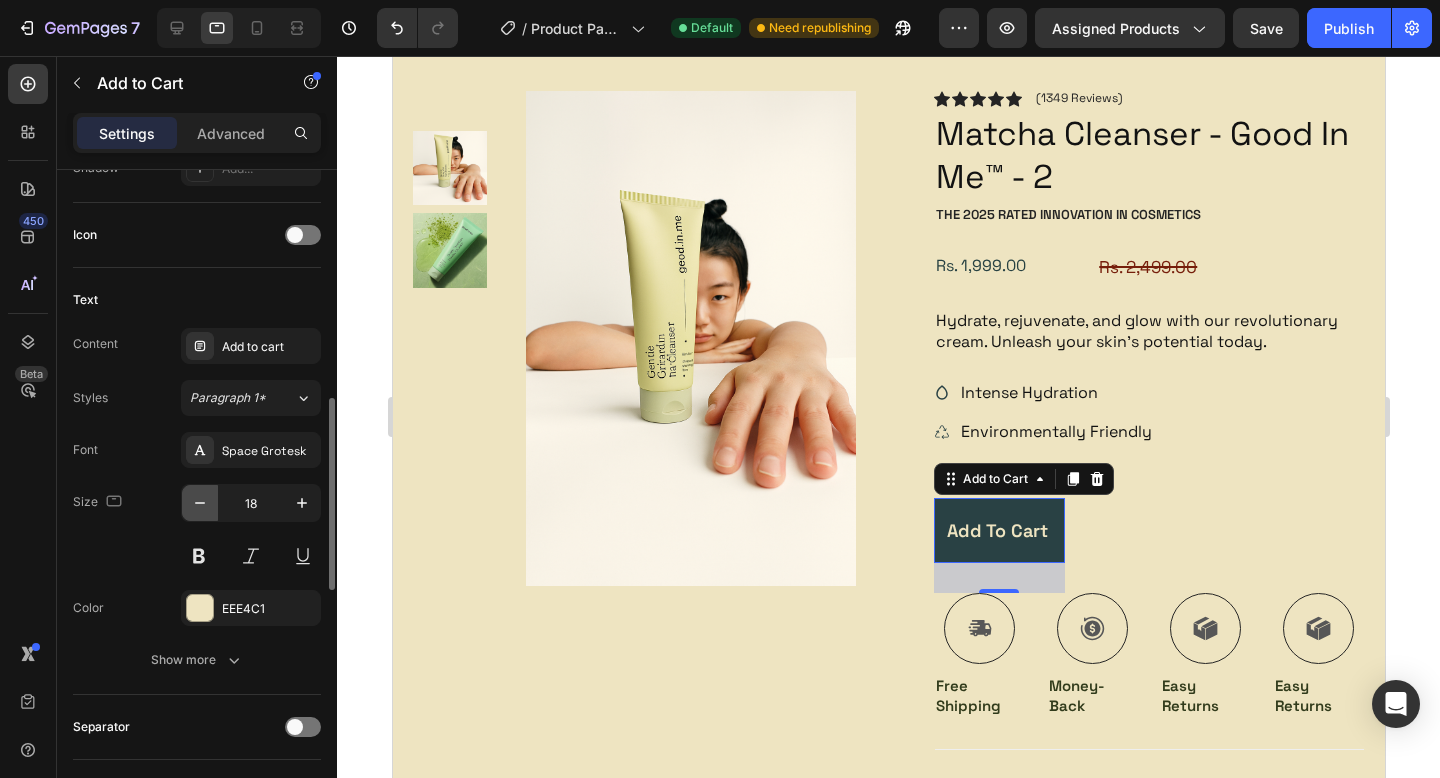 click at bounding box center (200, 503) 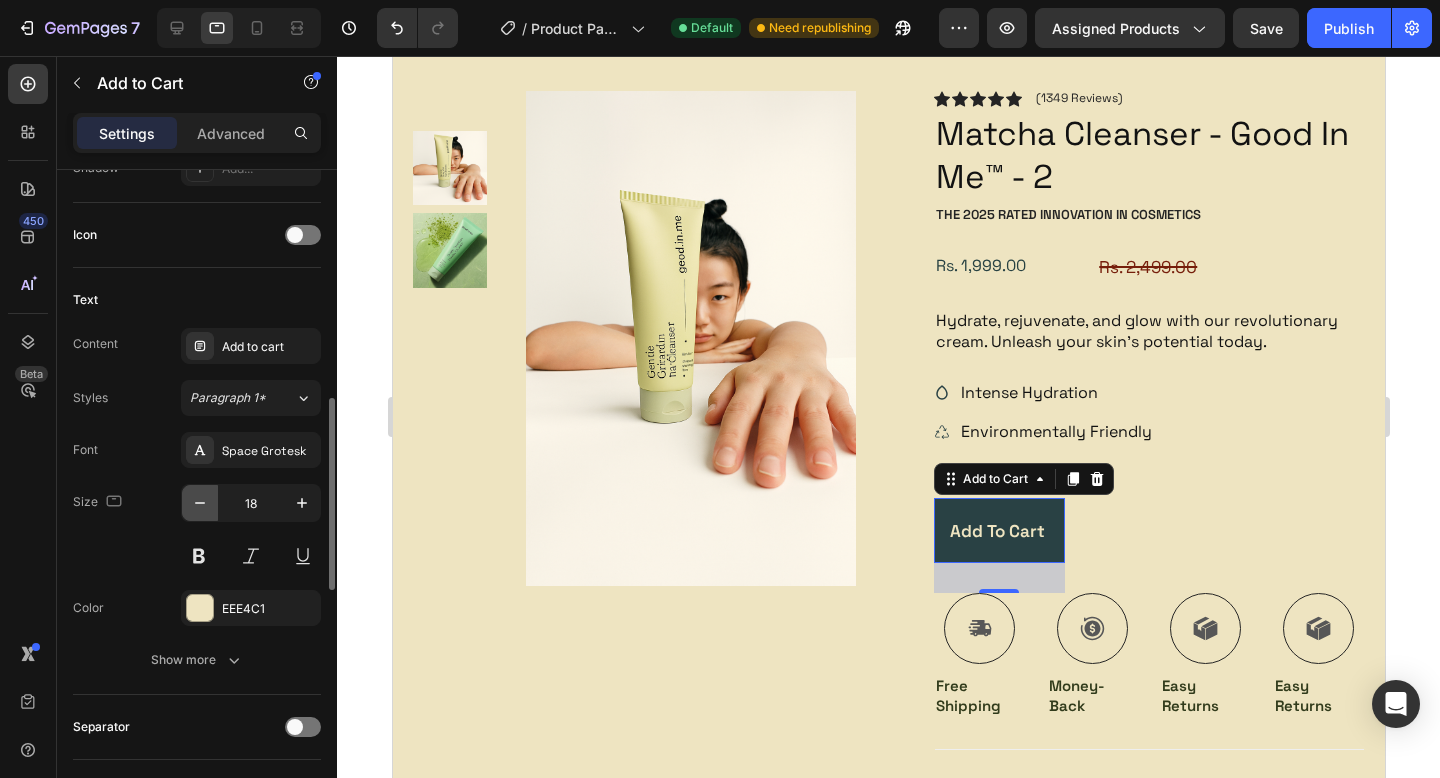 type on "17" 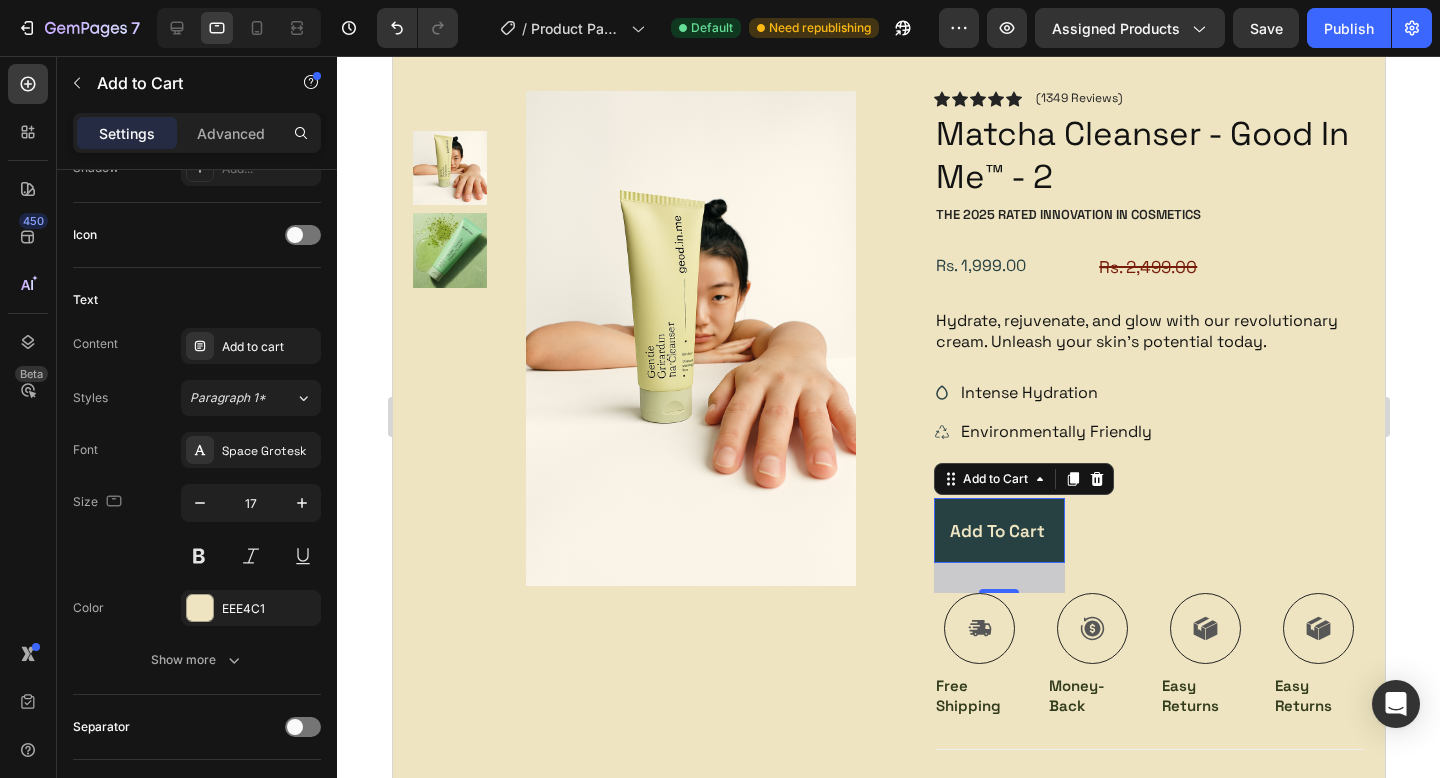 click on "Add to cart" at bounding box center [999, 530] 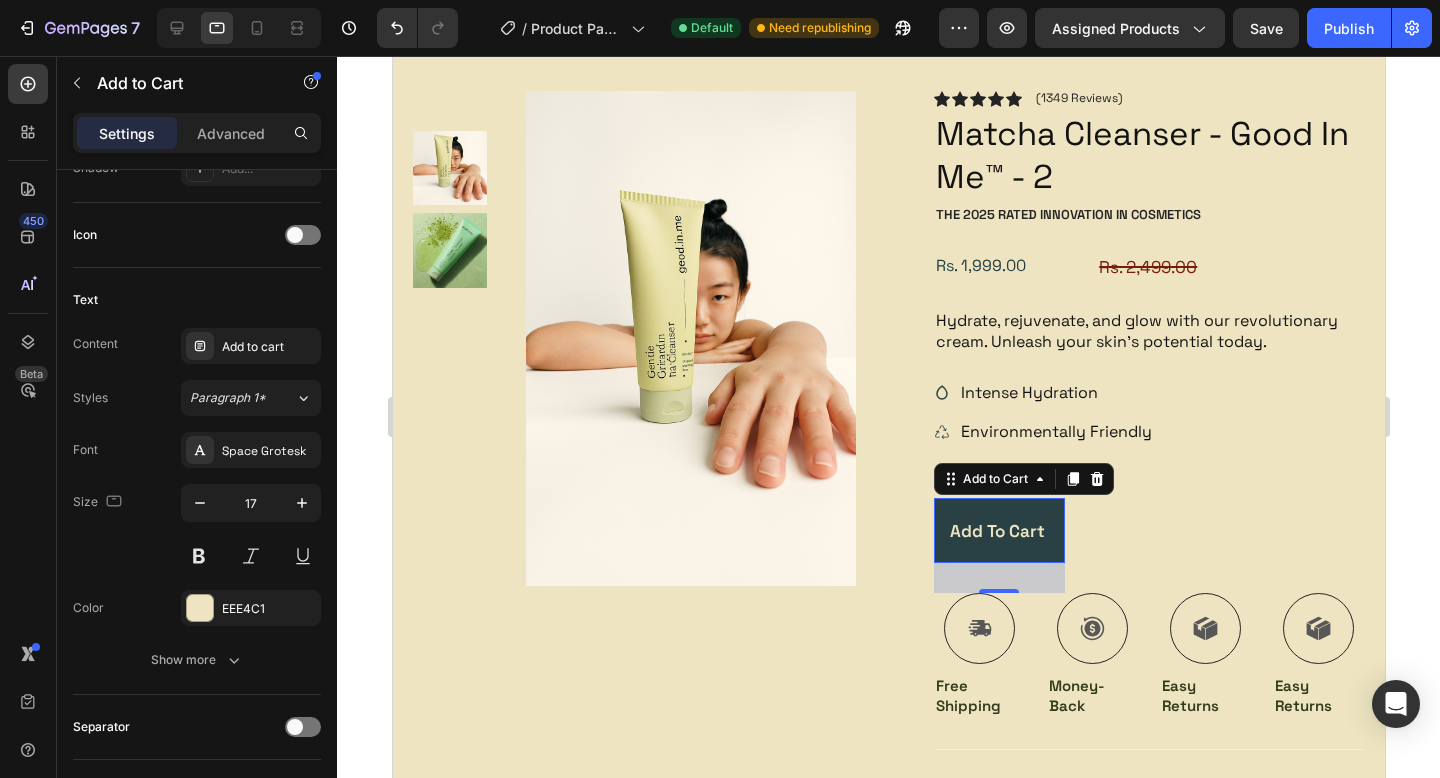 drag, startPoint x: 1021, startPoint y: 508, endPoint x: 521, endPoint y: 496, distance: 500.14398 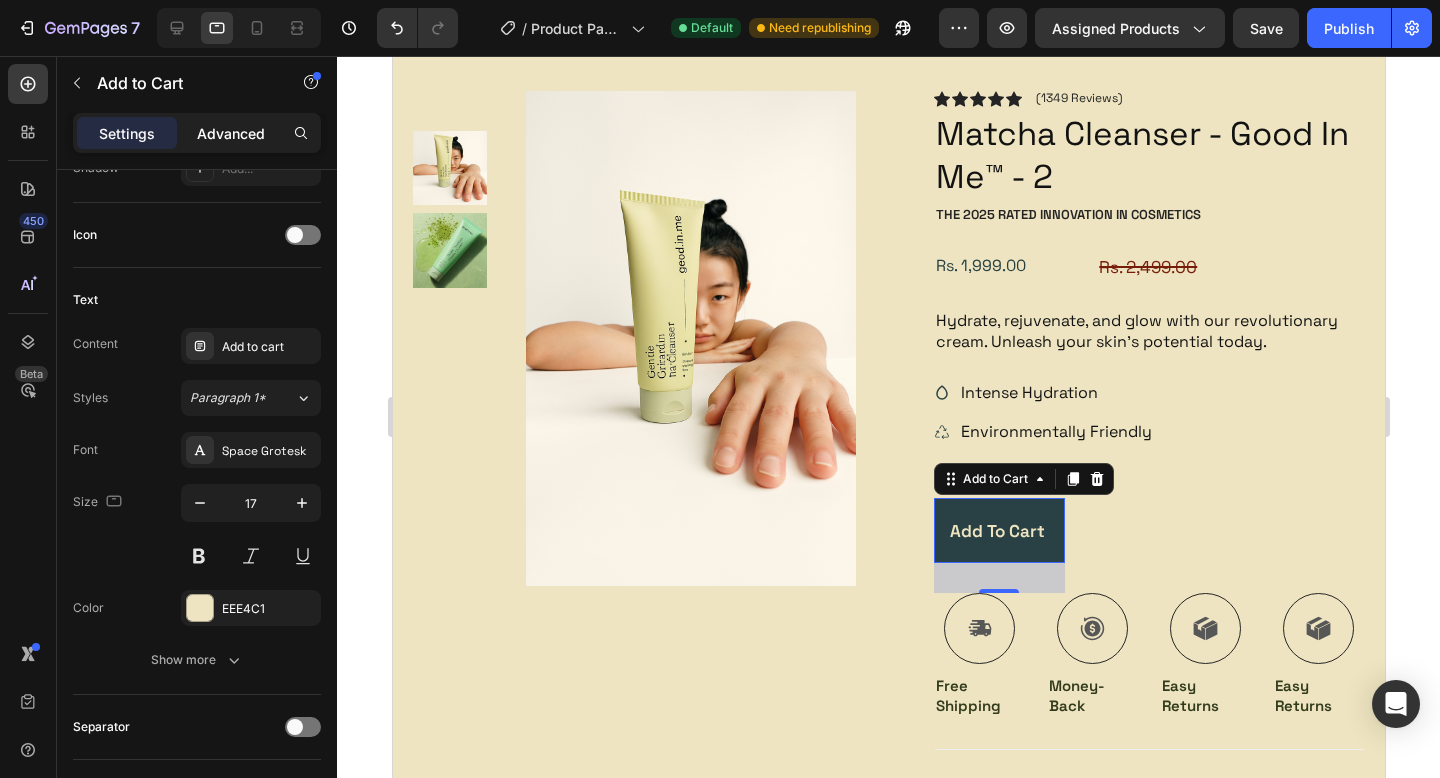 click on "Advanced" at bounding box center (231, 133) 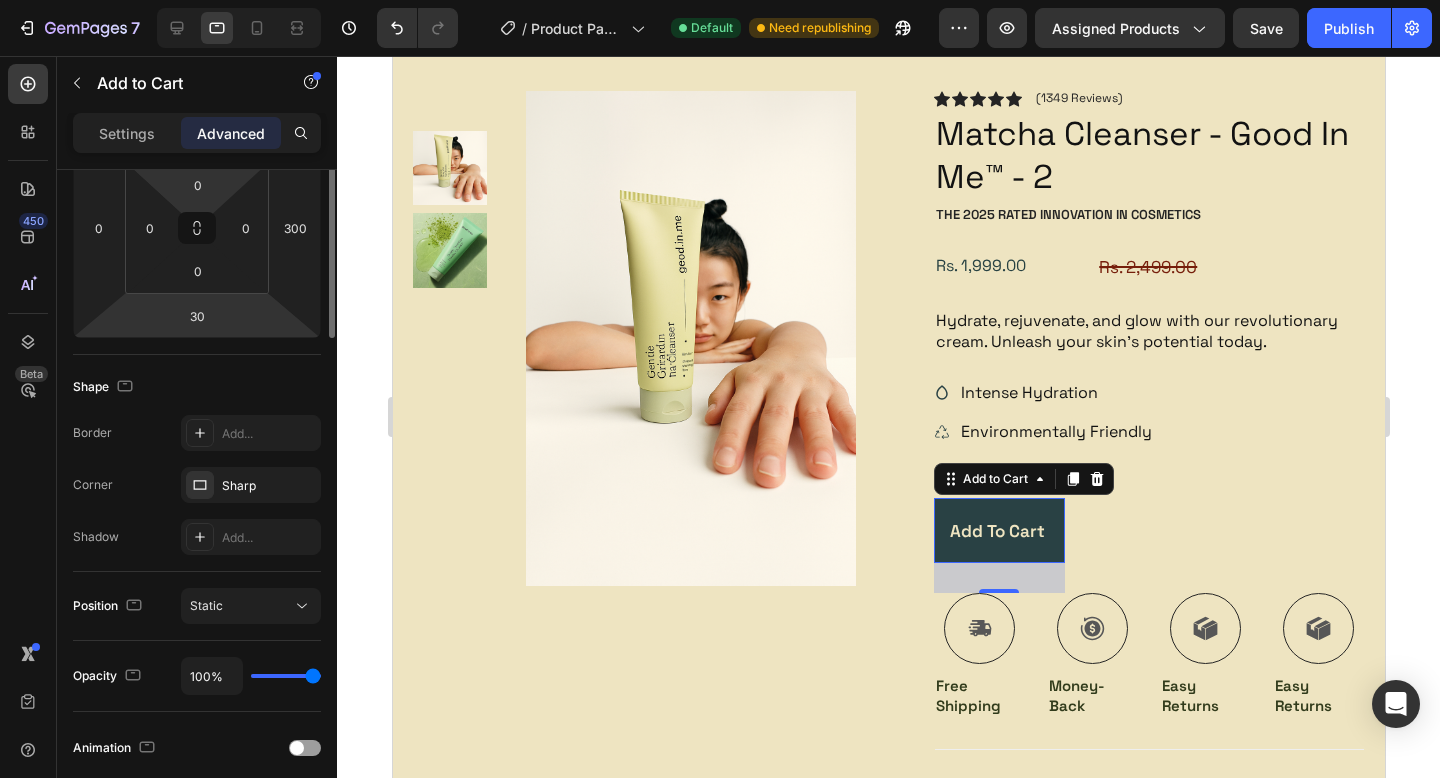 scroll, scrollTop: 0, scrollLeft: 0, axis: both 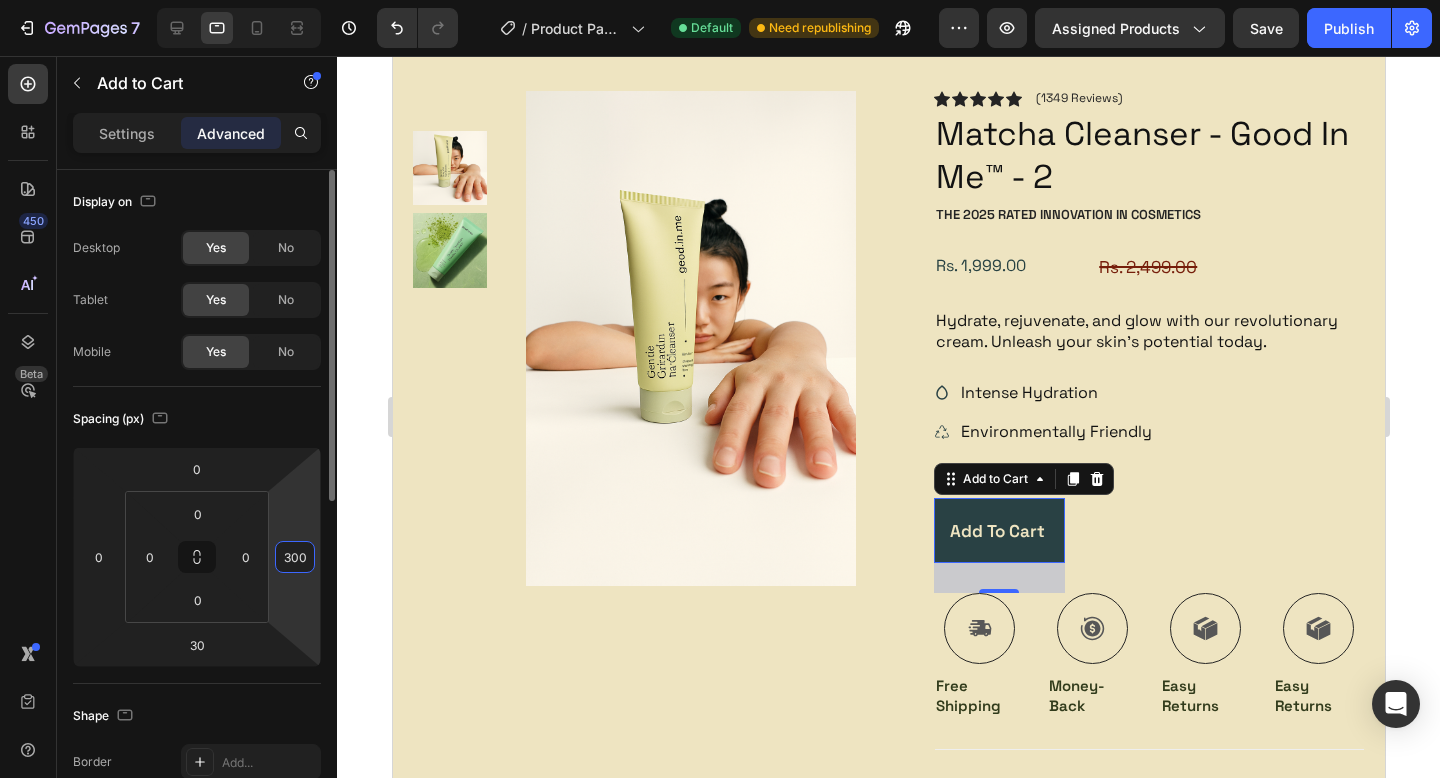 click on "300" at bounding box center [295, 557] 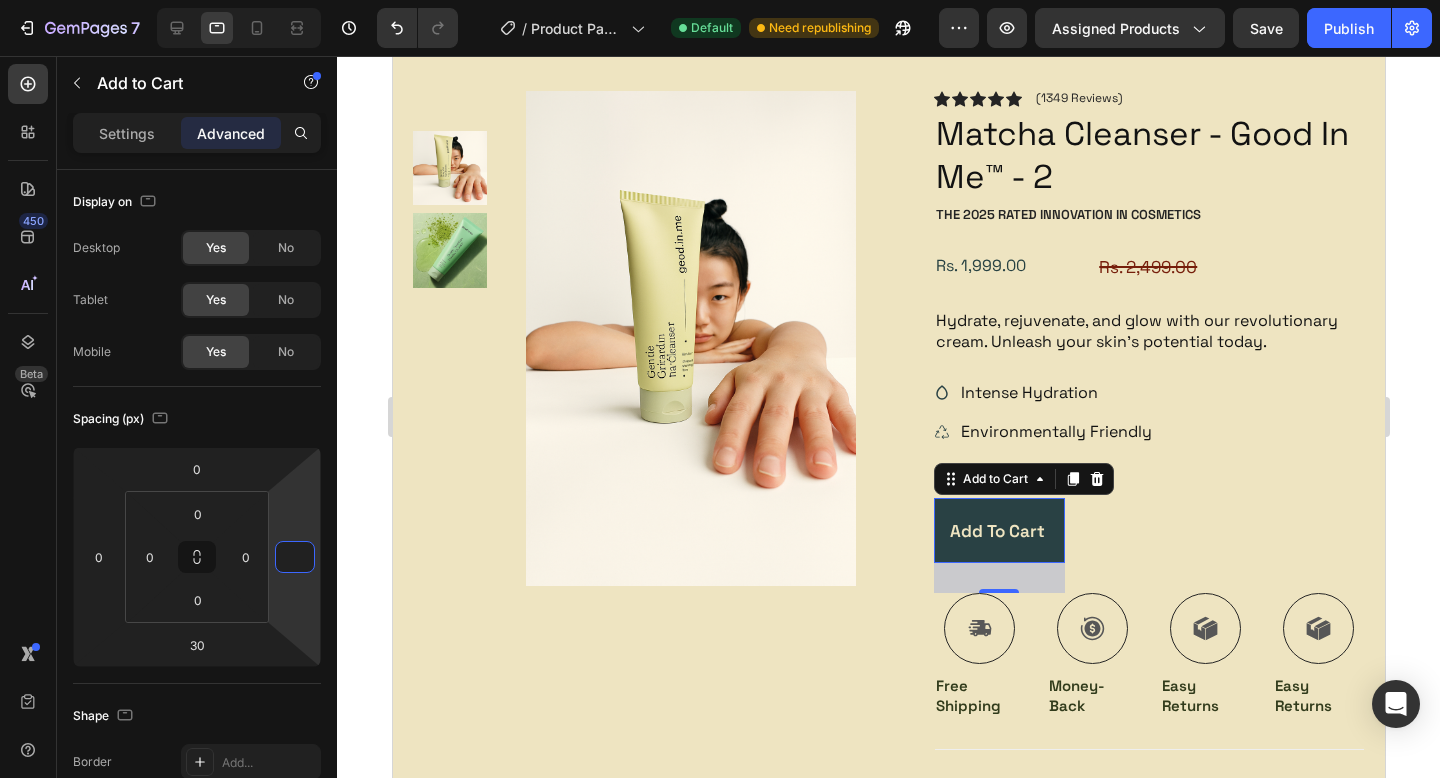 type on "0" 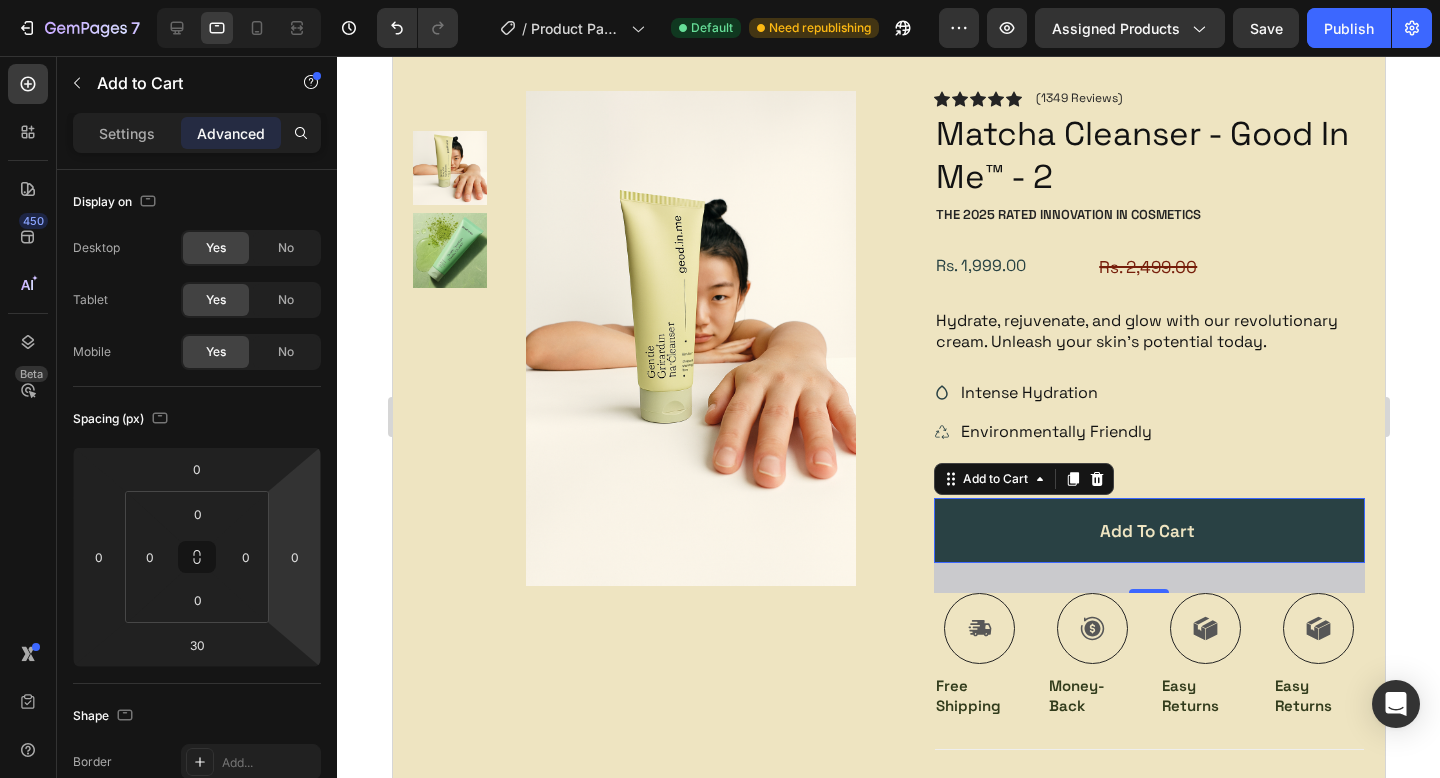 click 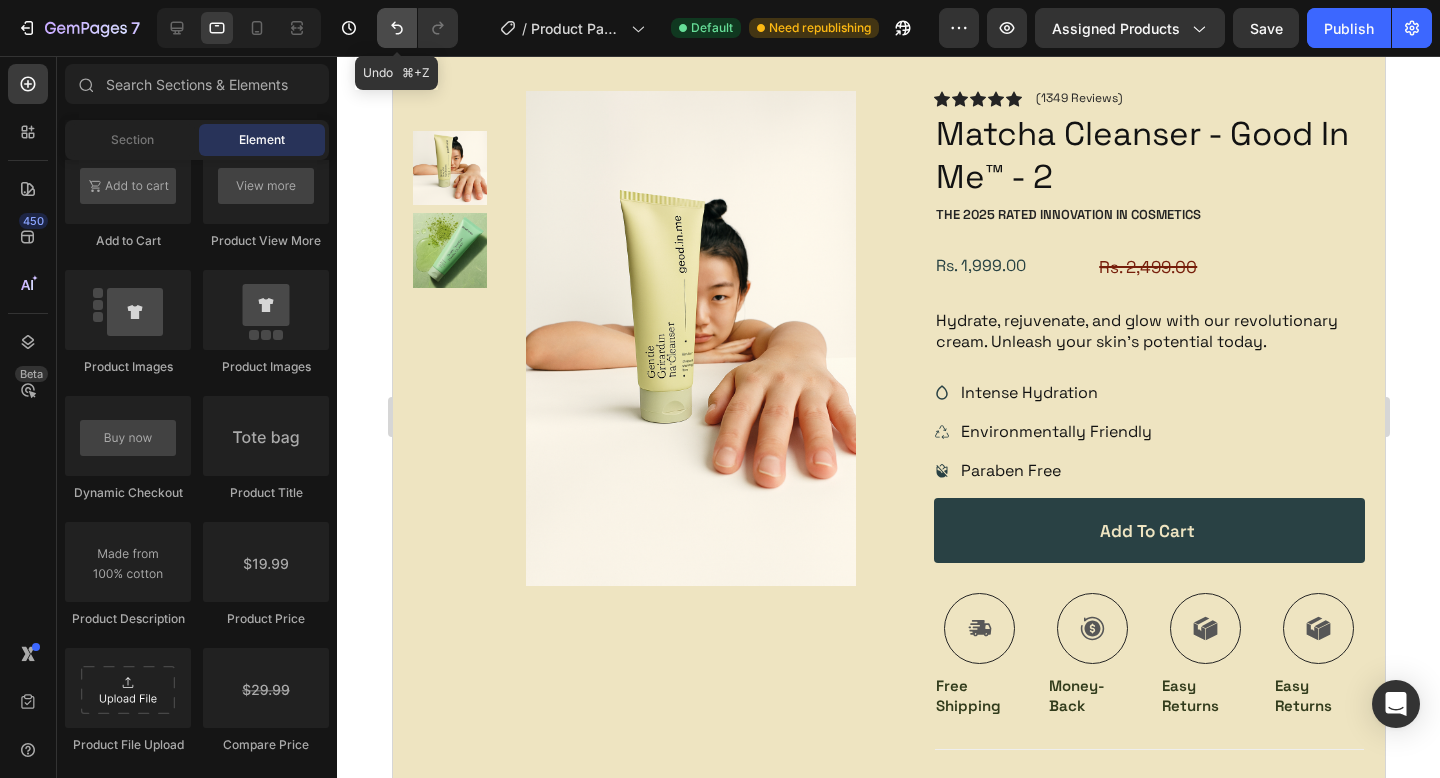 click 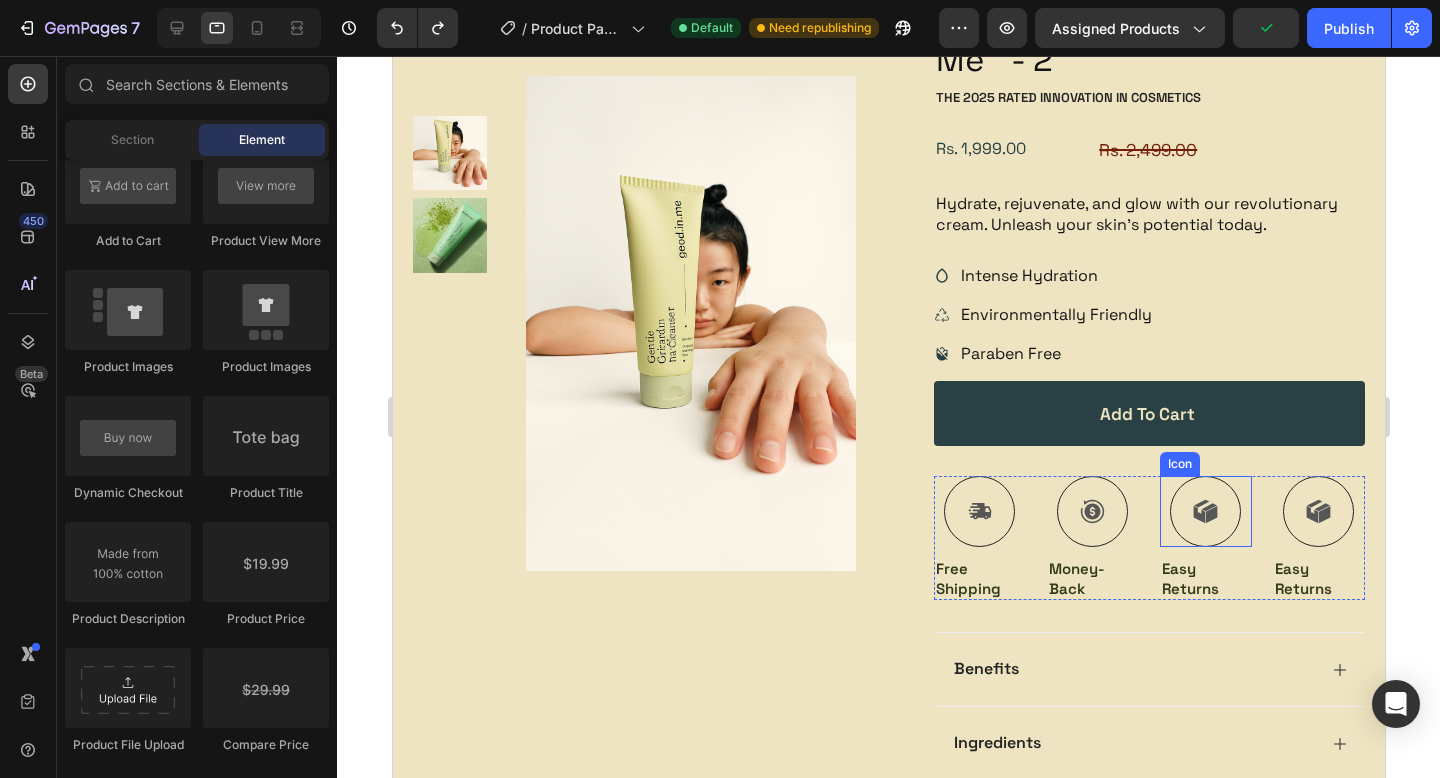 scroll, scrollTop: 365, scrollLeft: 0, axis: vertical 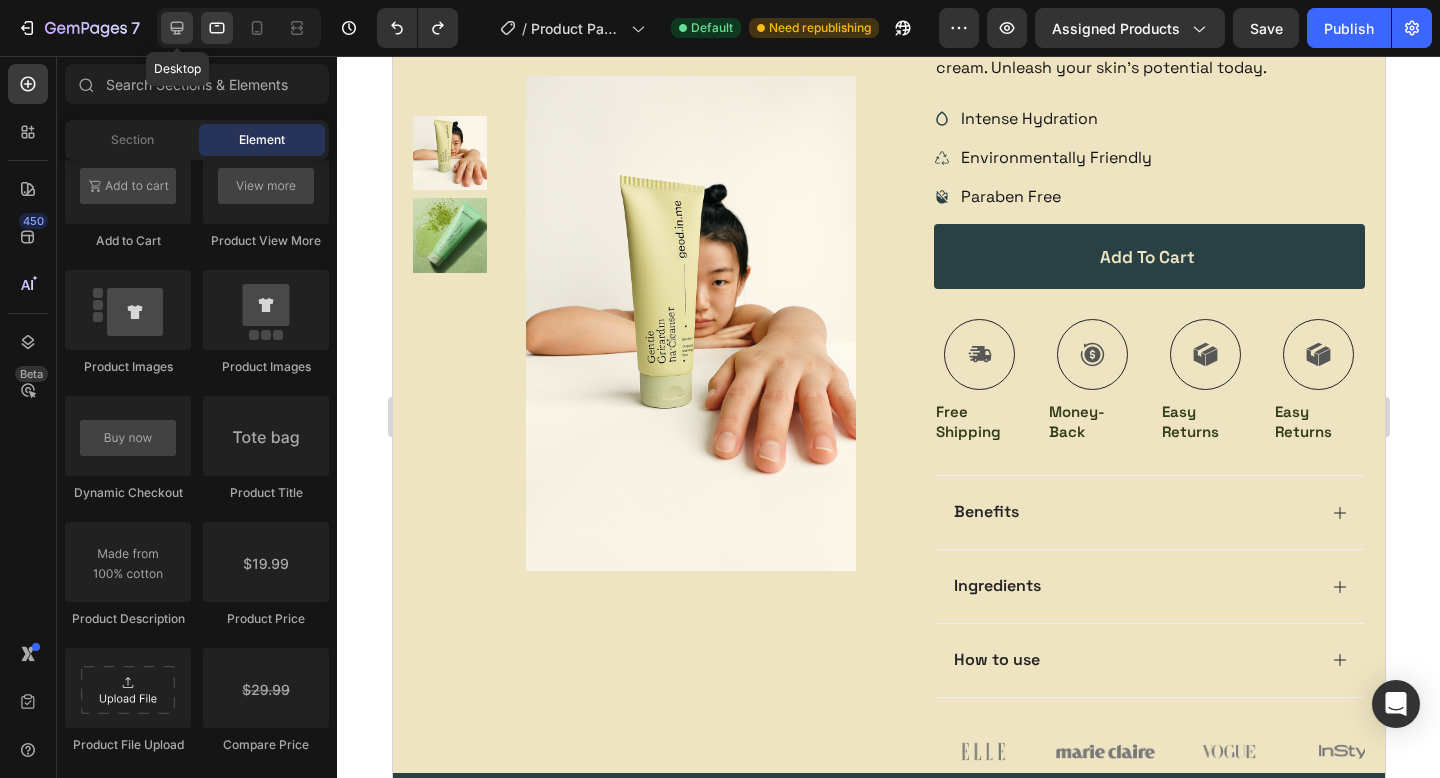 click 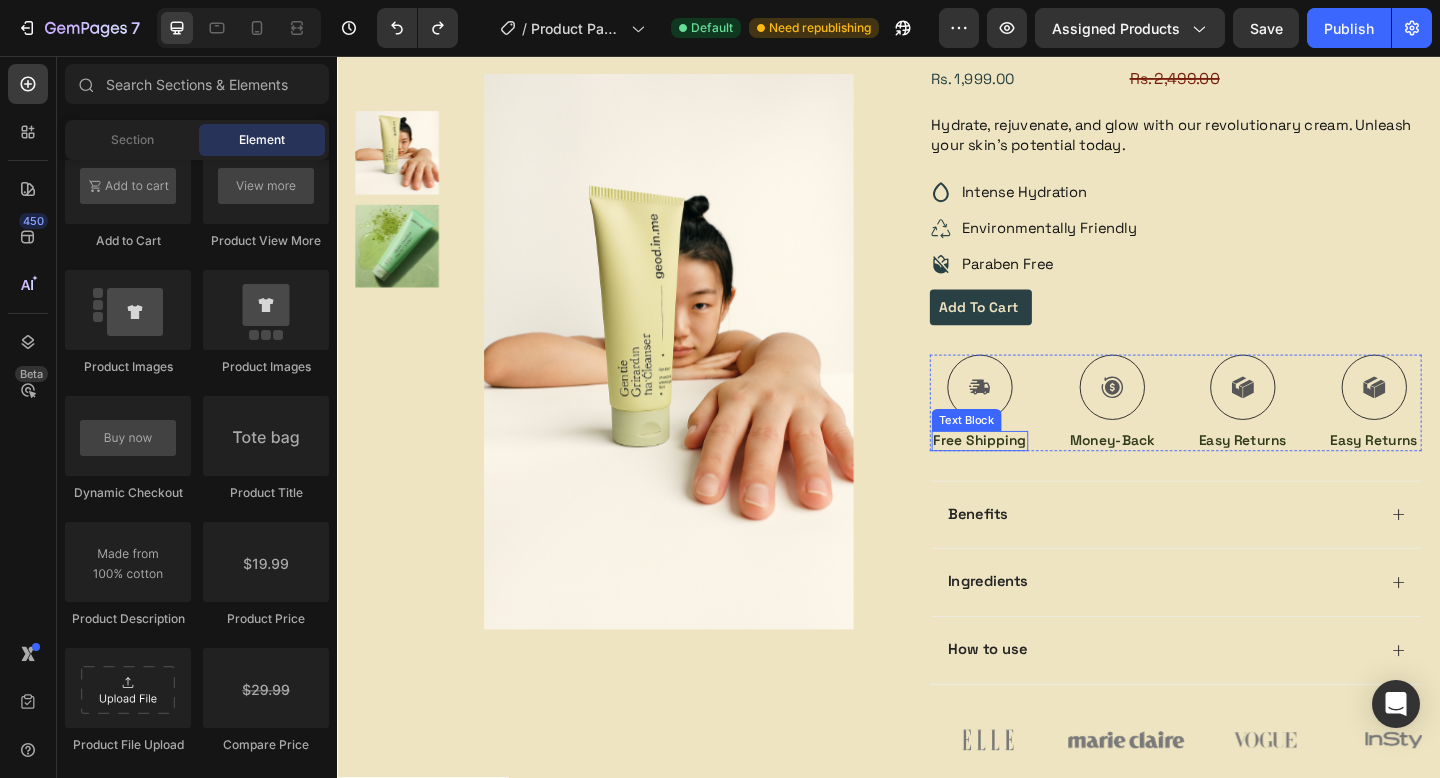 scroll, scrollTop: 140, scrollLeft: 0, axis: vertical 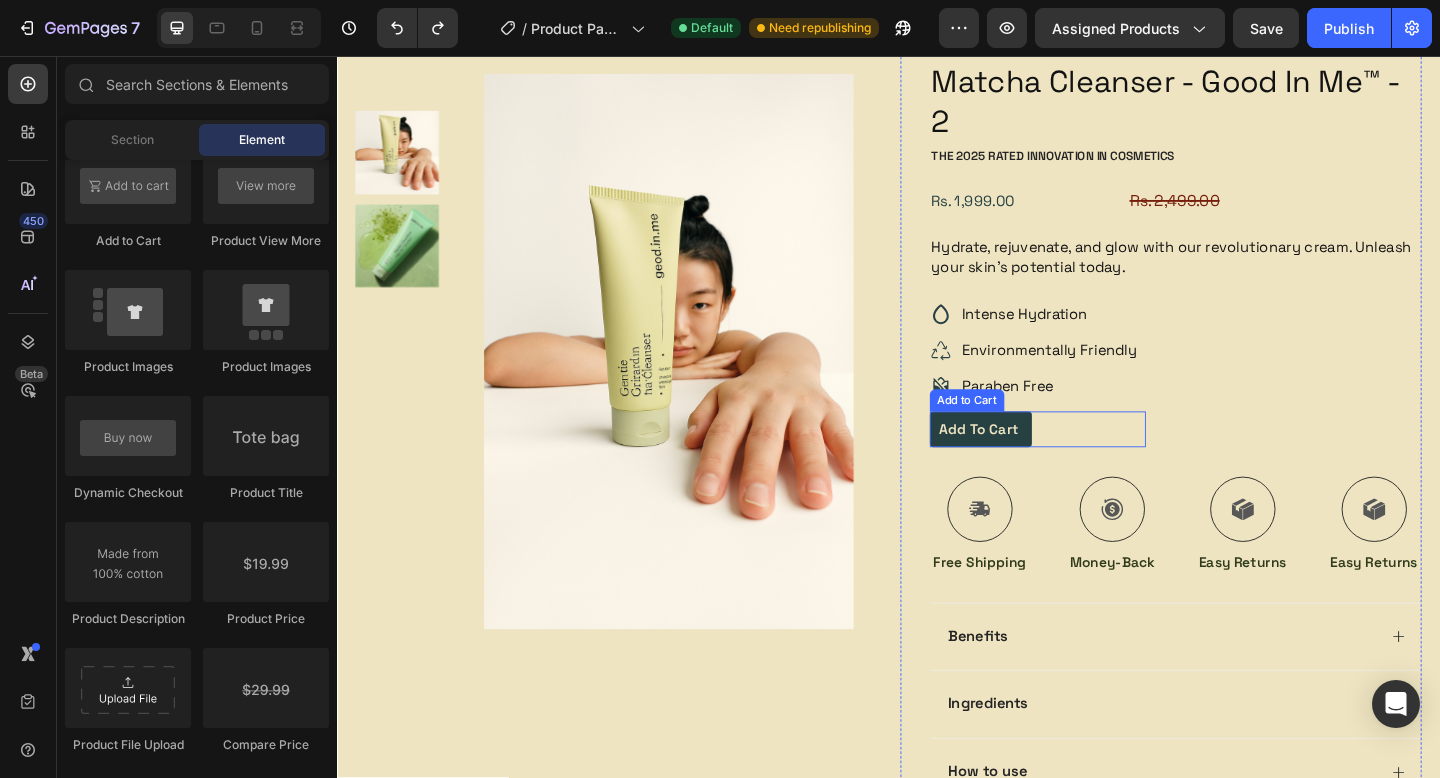 click on "Add to cart" at bounding box center [1037, 463] 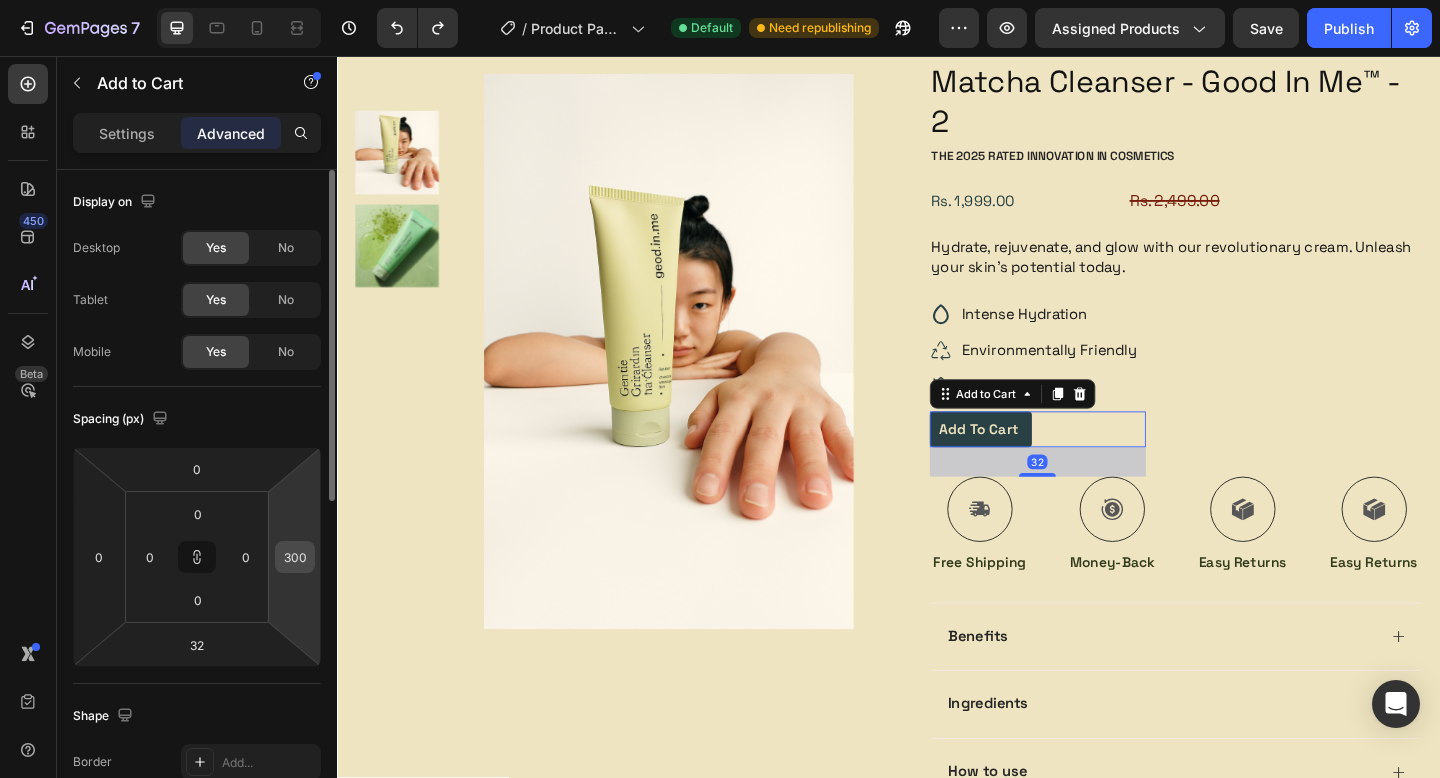 click on "300" at bounding box center [295, 557] 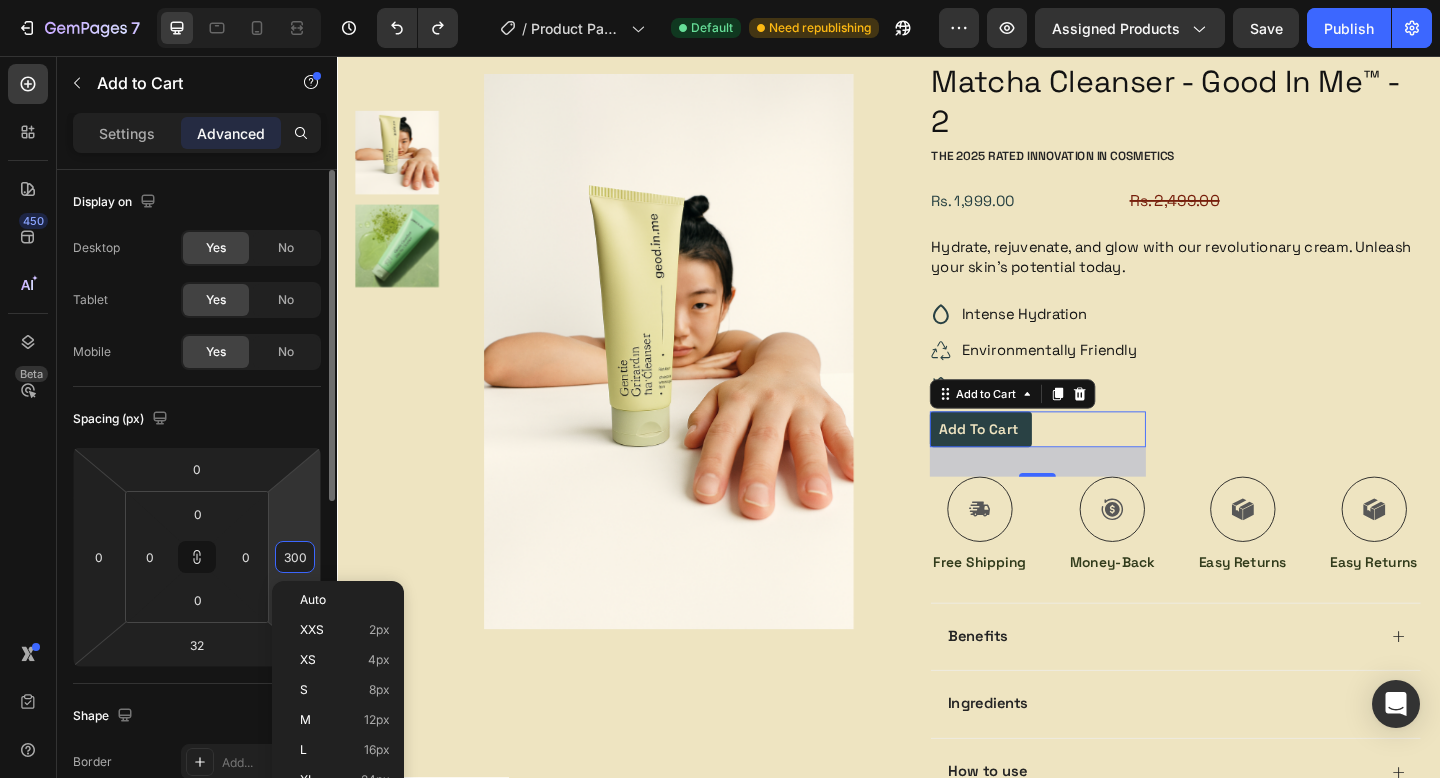 type 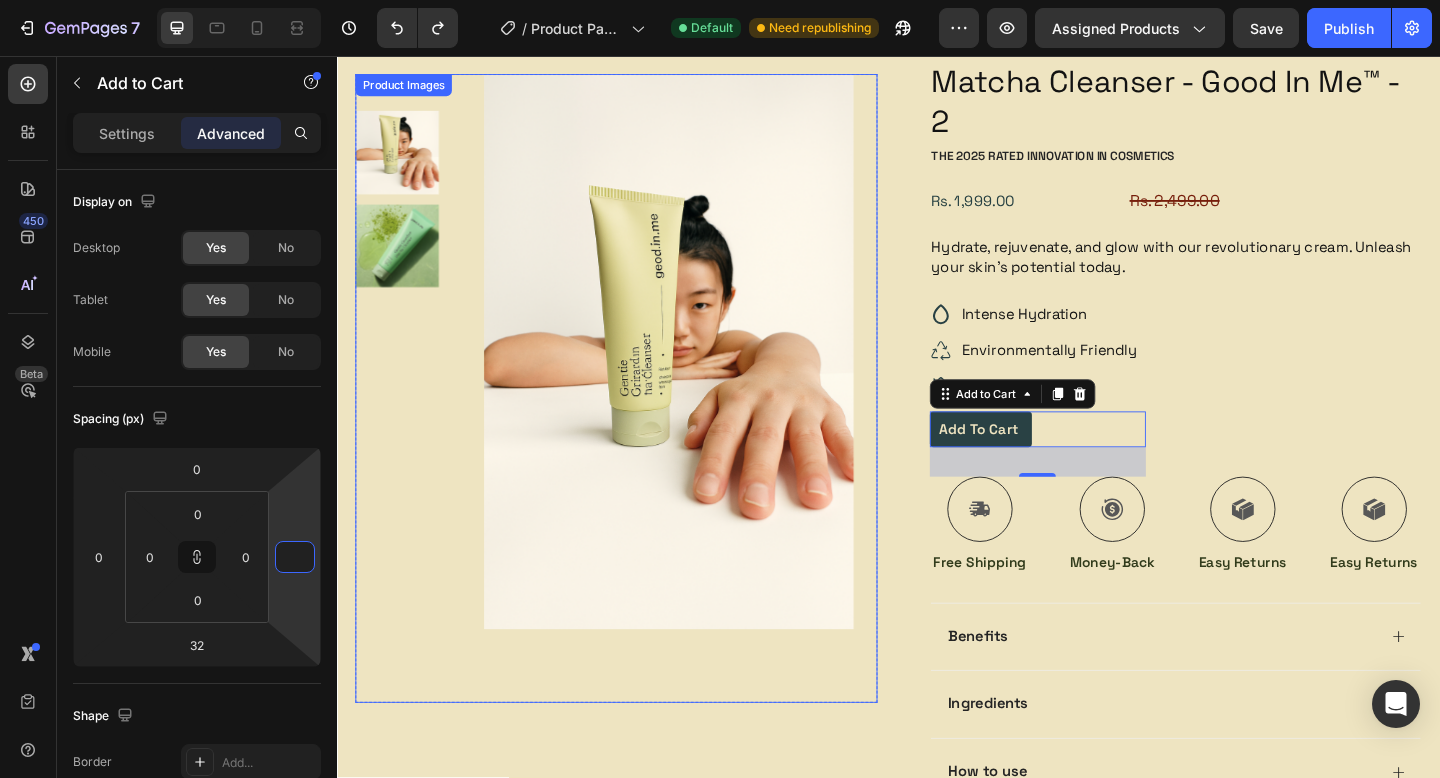 click at bounding box center [402, 378] 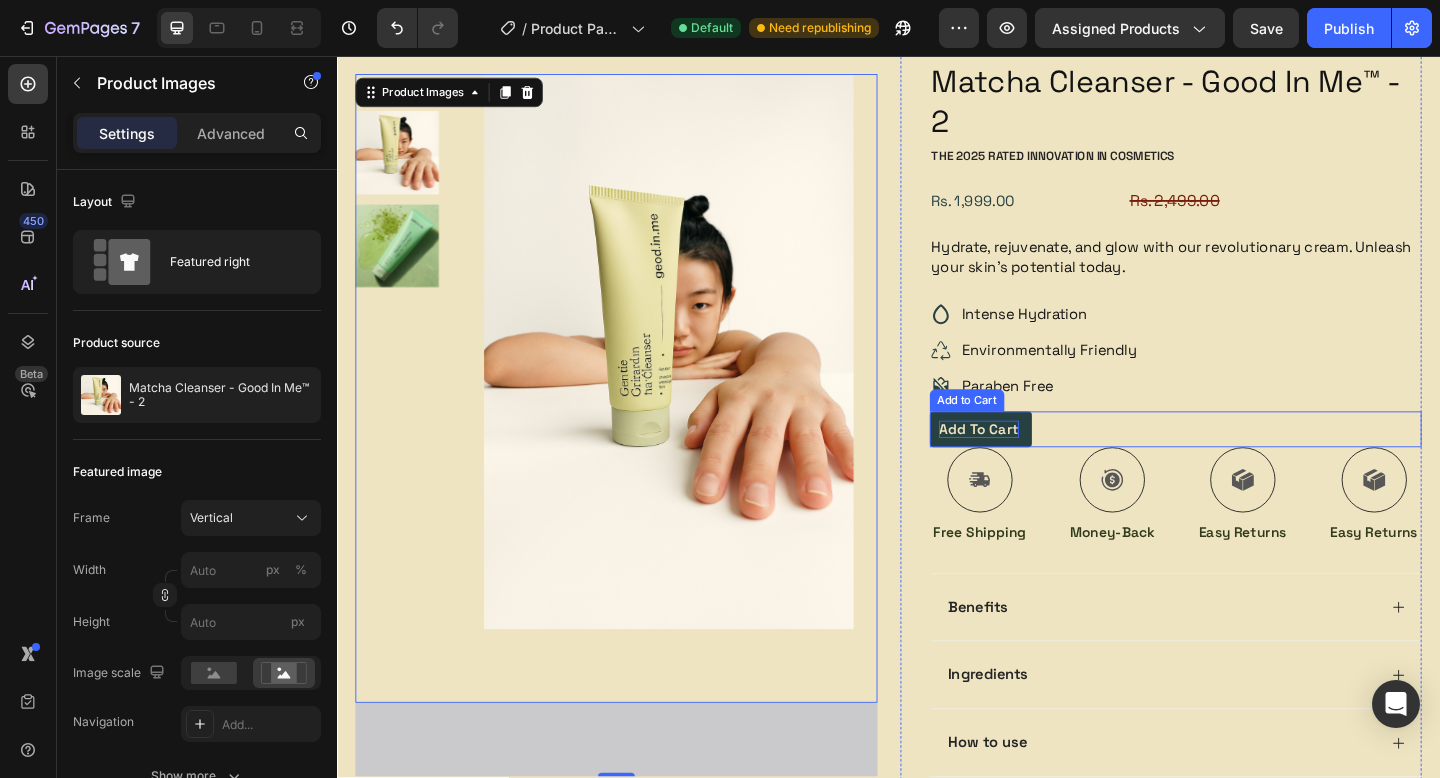 click on "Add to cart" at bounding box center (1035, 463) 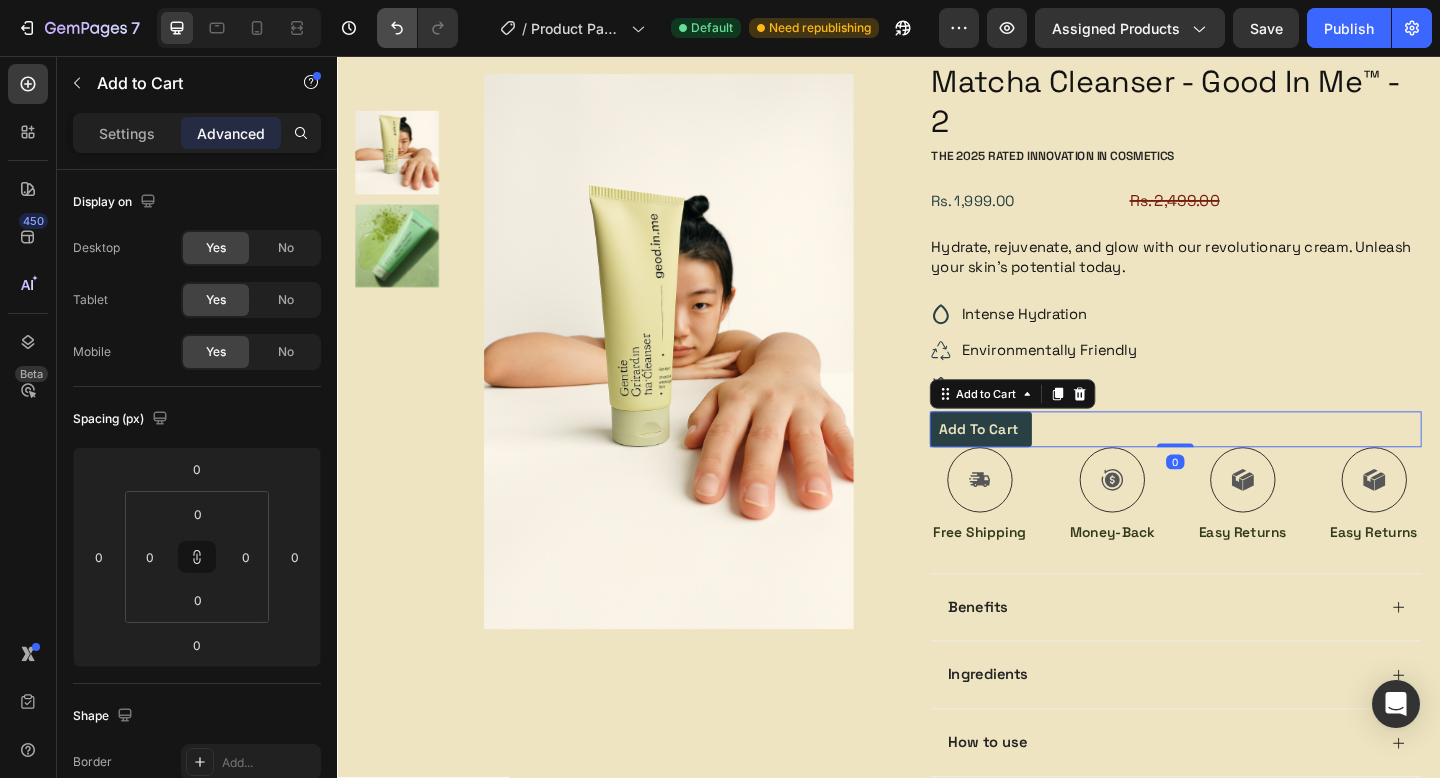 click 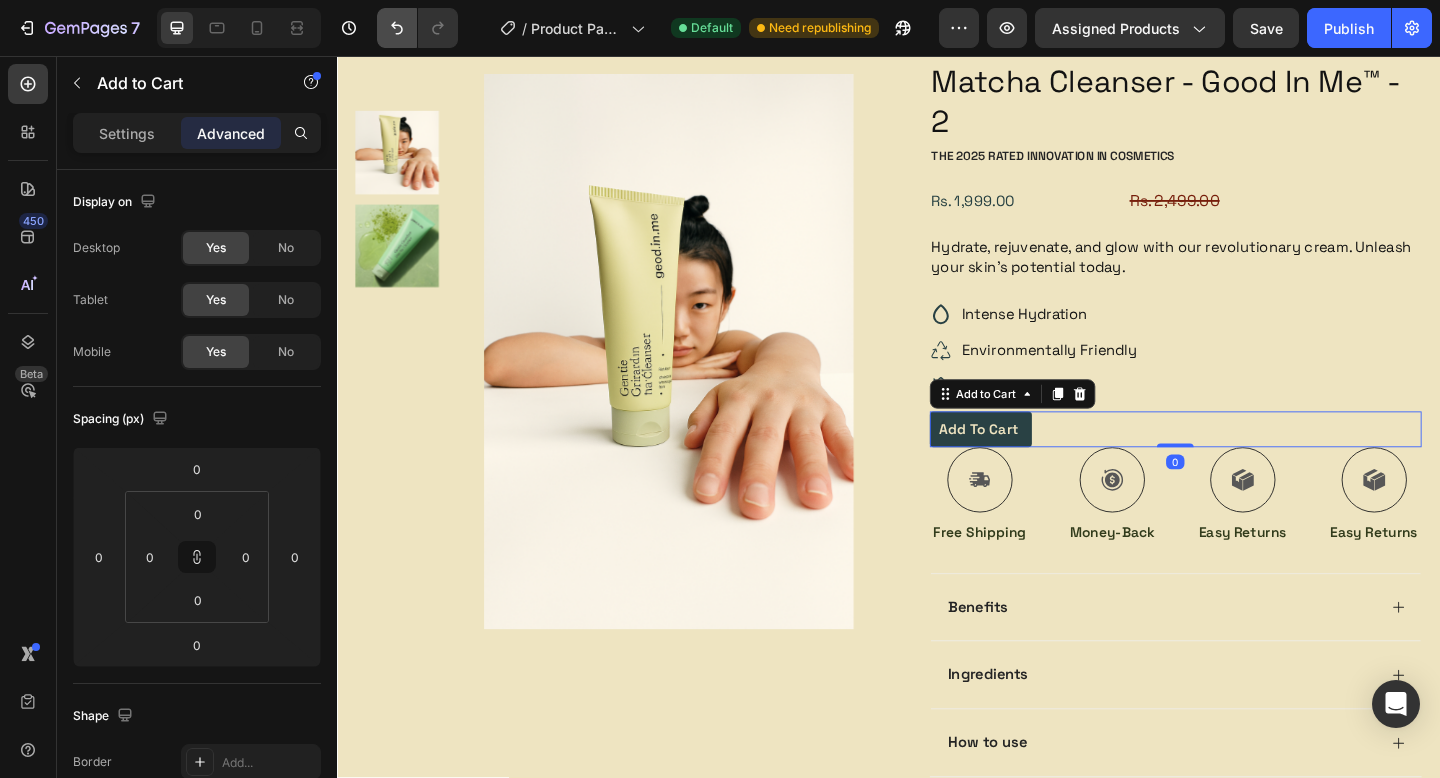 type on "32" 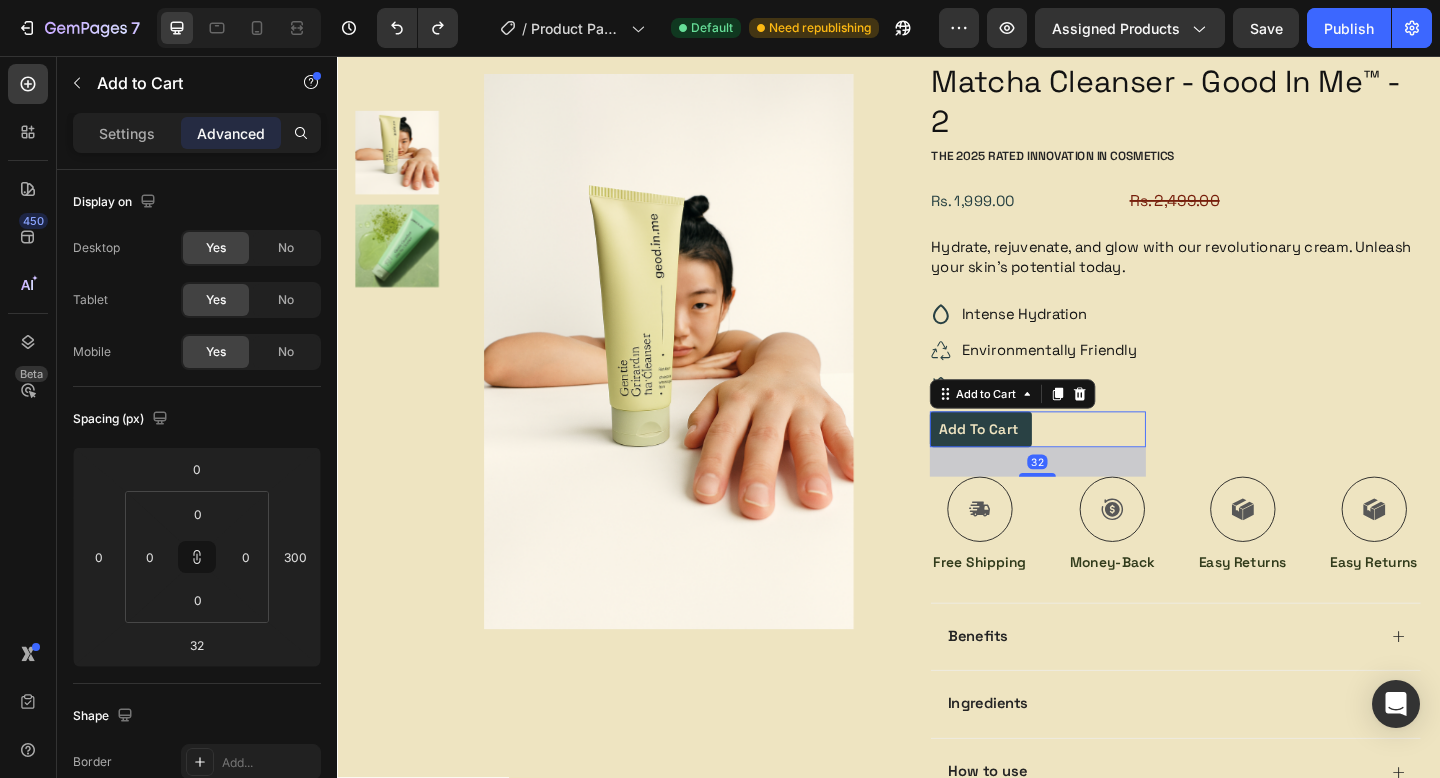 click on "Add to cart Add to Cart   32" at bounding box center (1100, 463) 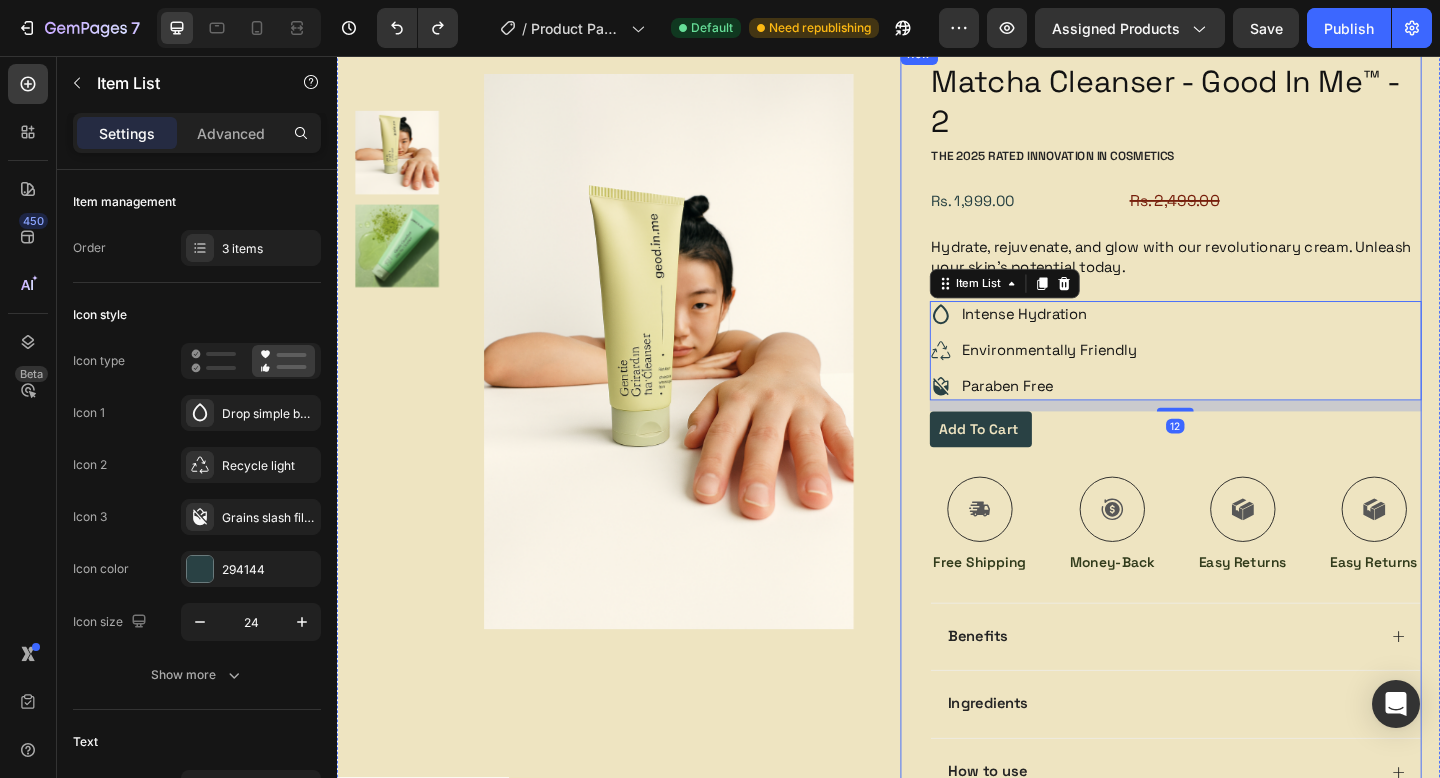 click on "Icon Icon Icon Icon Icon Icon List (1349 Reviews) Text Block Row Matcha Cleanser - Good In Me™ - 2 Product Title The 2025 Rated Innovation in Cosmetics Text Block Rs. 1,999.00 Product Price Product Price Rs. 2,499.00 Compare Price Compare Price Row Hydrate, rejuvenate, and glow with our revolutionary cream. Unleash your skin's potential today. Text Block
Intense Hydration
Environmentally Friendly
Paraben Free Item List   12 Add to cart Add to Cart
Icon Free Shipping Text Block
Icon Money-Back Text Block
Icon Easy Returns Text Block
Icon Easy Returns Text Block Row Image Icon Icon Icon Icon Icon Icon List “this skin cream is a game-changer! it has transformed my dry, lackluster skin into a hydrated and radiant complexion. i love how it absorbs quickly and leaves no greasy residue. highly recommend” Text Block
Icon [NAME],  ( [CITY], [COUNTRY] )  Text Block Row Row Row
Benefits" at bounding box center [1250, 501] 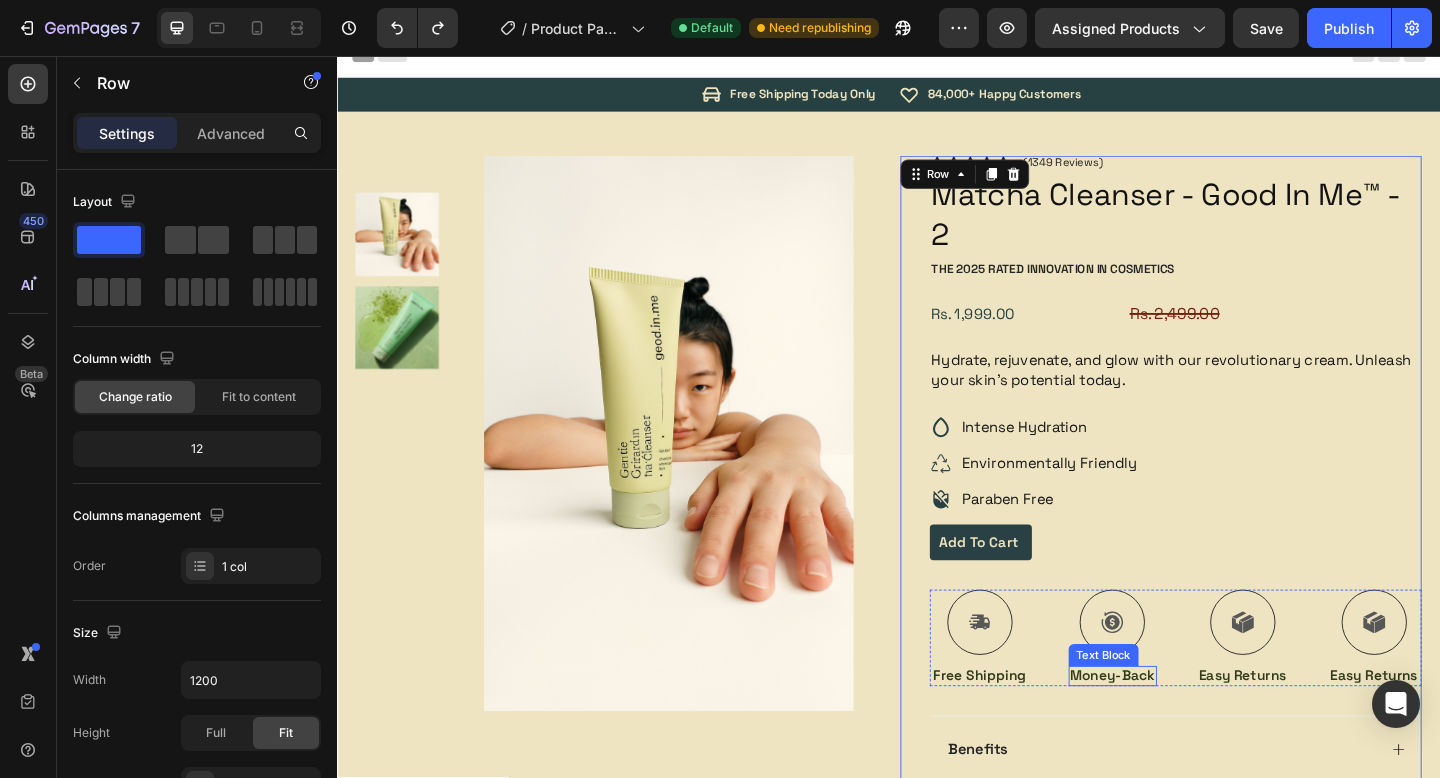 scroll, scrollTop: 0, scrollLeft: 0, axis: both 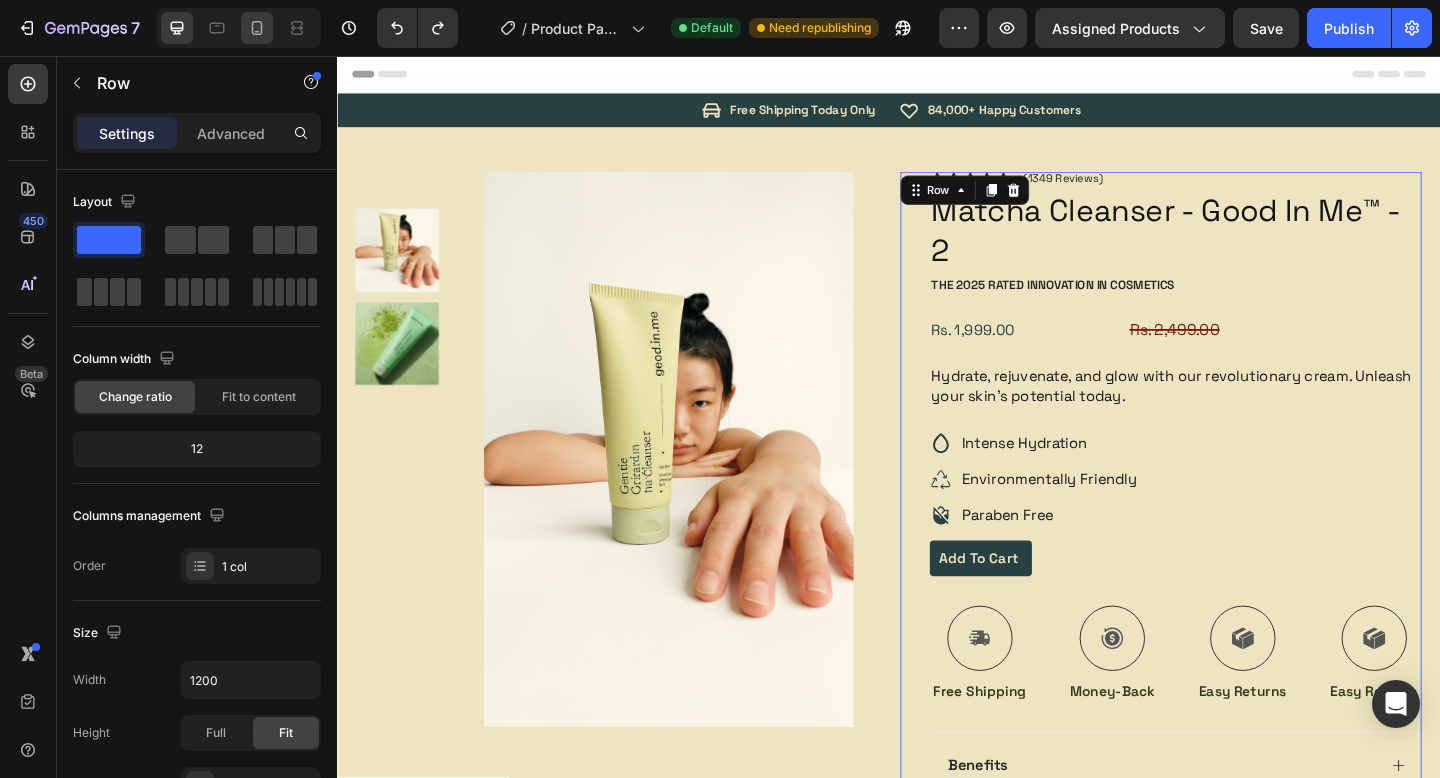 click 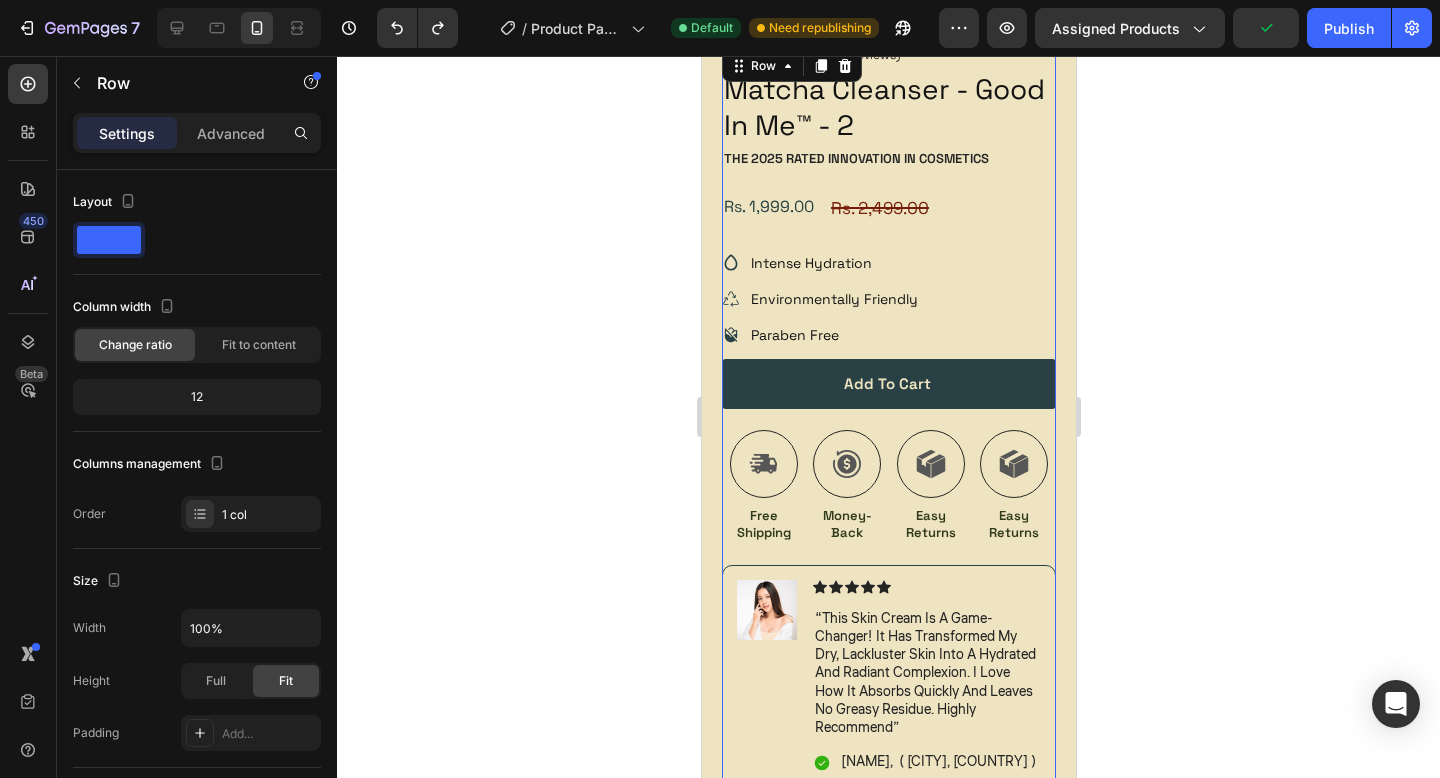 scroll, scrollTop: 415, scrollLeft: 0, axis: vertical 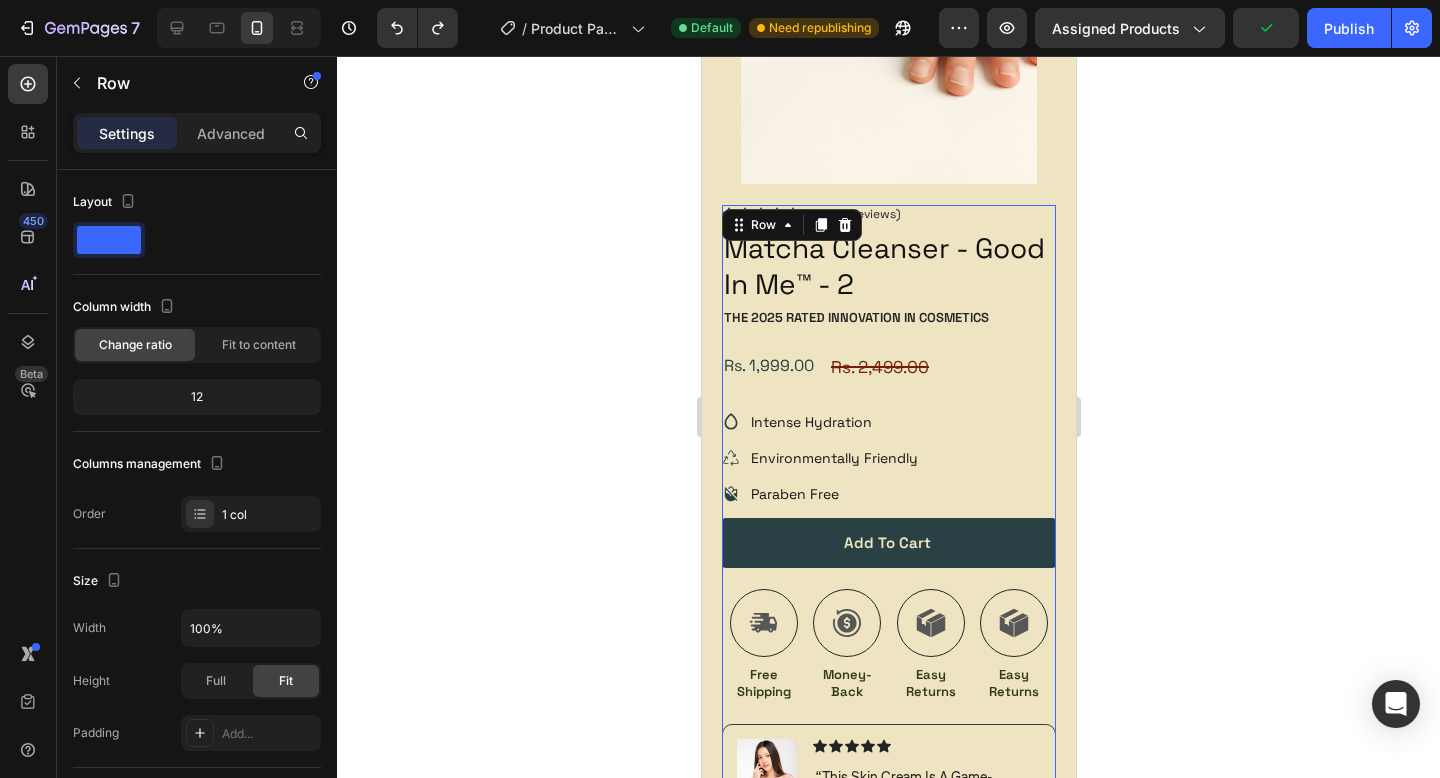 click 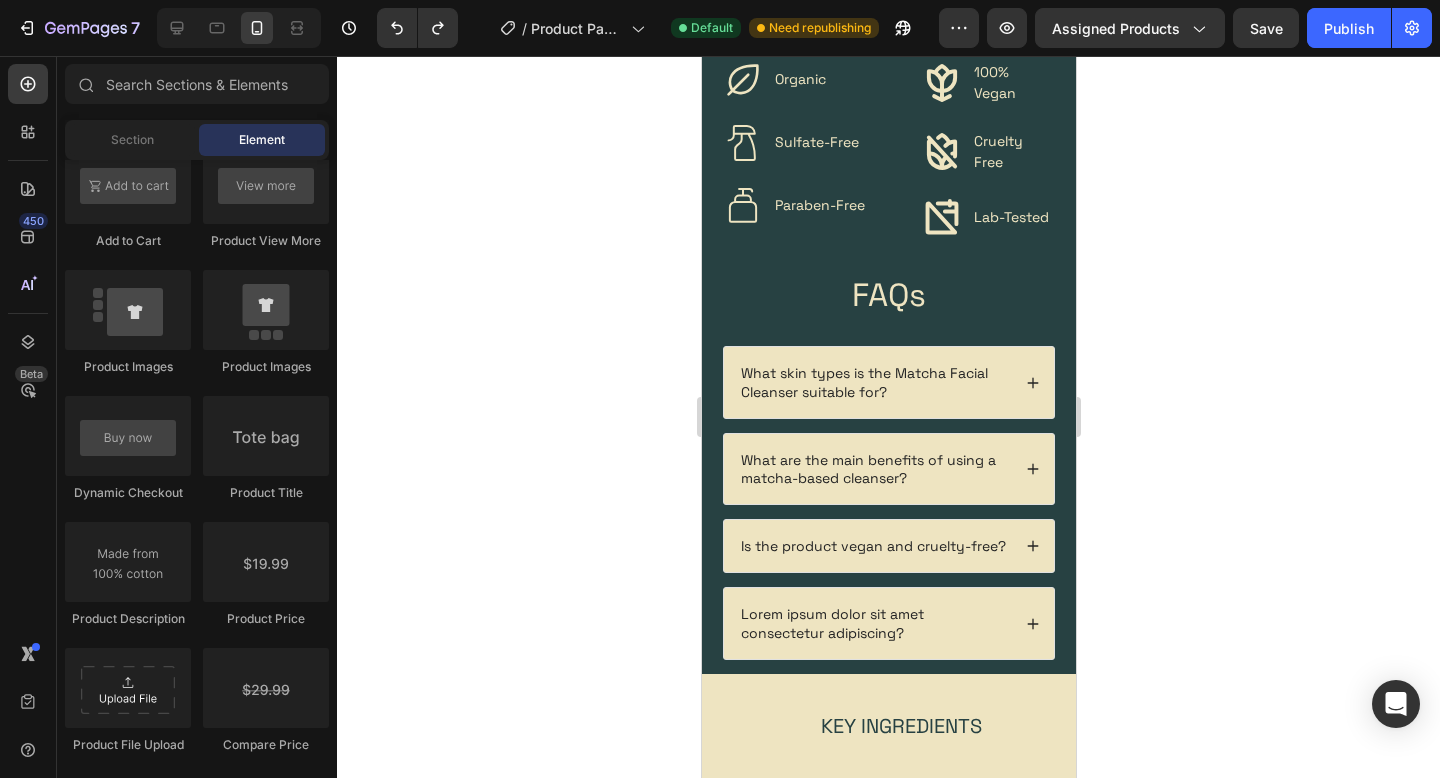 scroll, scrollTop: 1709, scrollLeft: 0, axis: vertical 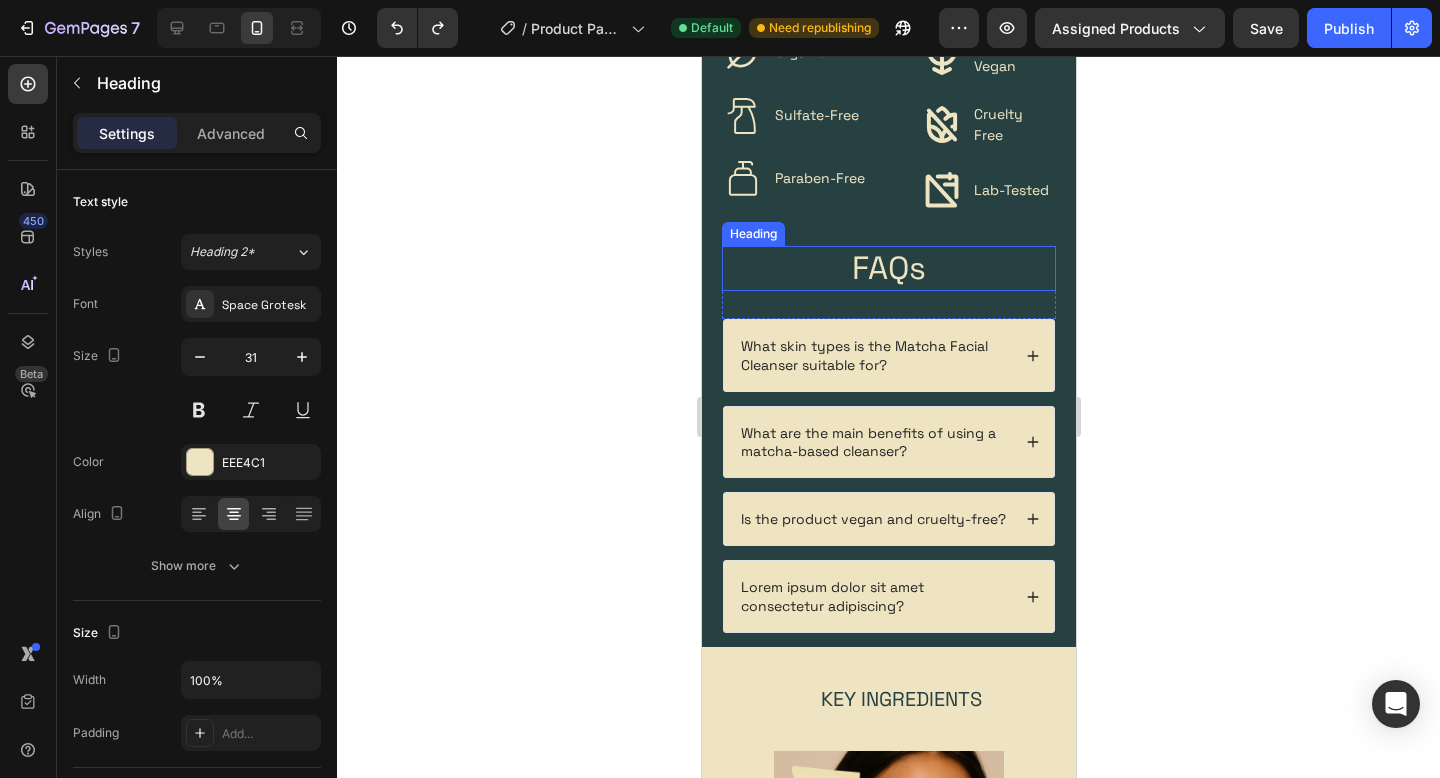click on "FAQs" at bounding box center [888, 269] 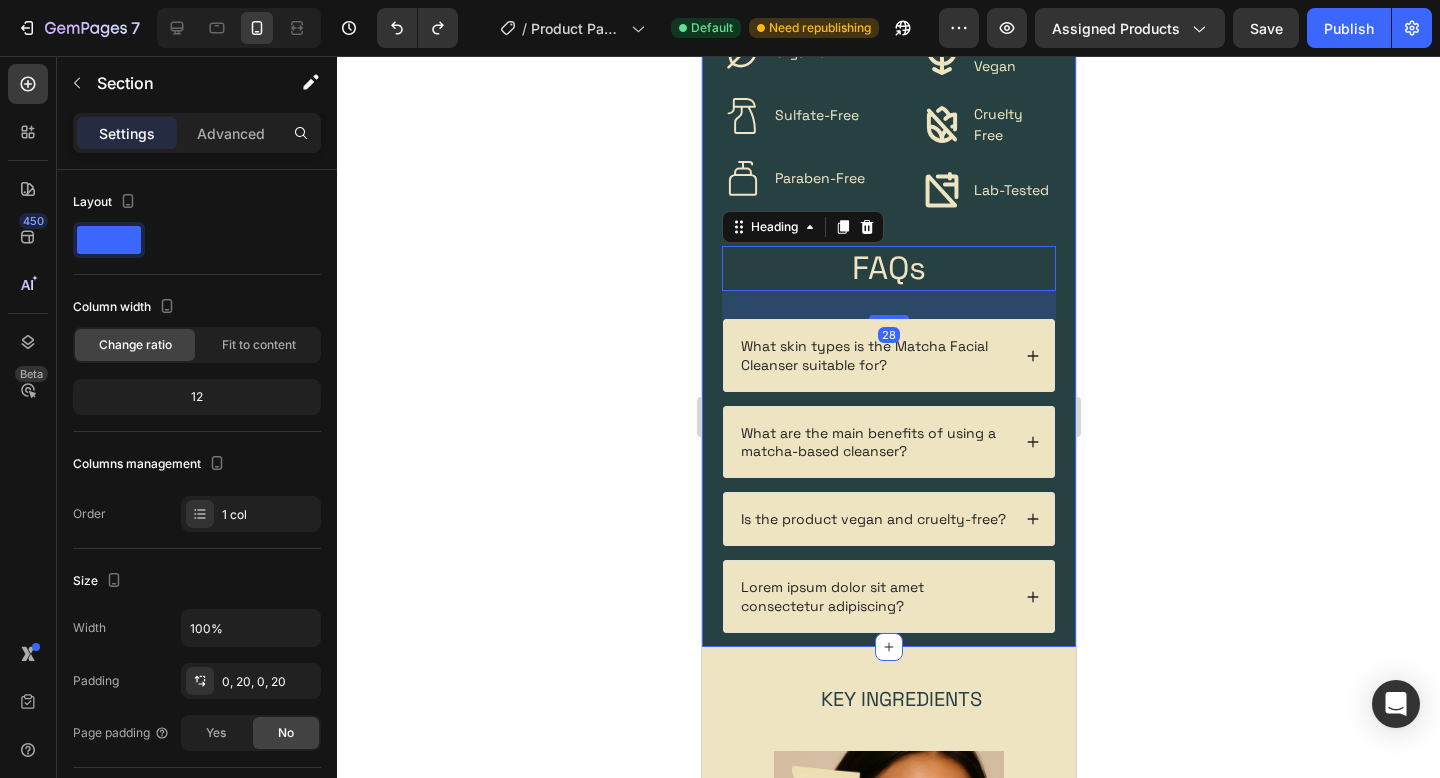 click on "Our Green Advantage Heading
Organic
Sulfate-Free
Paraben-Free Item List
100% Vegan
Cruelty Free
Lab-Tested Item List Row
Organic
100% Vegan Item List
Sulfate-Free
Cruelty Free Item List
Paraben-Free
Lab-Tested Item List Row FAQs Heading   28 Row Row
What skin types is the Matcha Facial Cleanser suitable for?
What are the main benefits of using a matcha-based cleanser?
Is the product vegan and cruelty-free?
Lorem ipsum dolor sit amet consectetur adipiscing? Accordion Section 2" at bounding box center [888, 295] 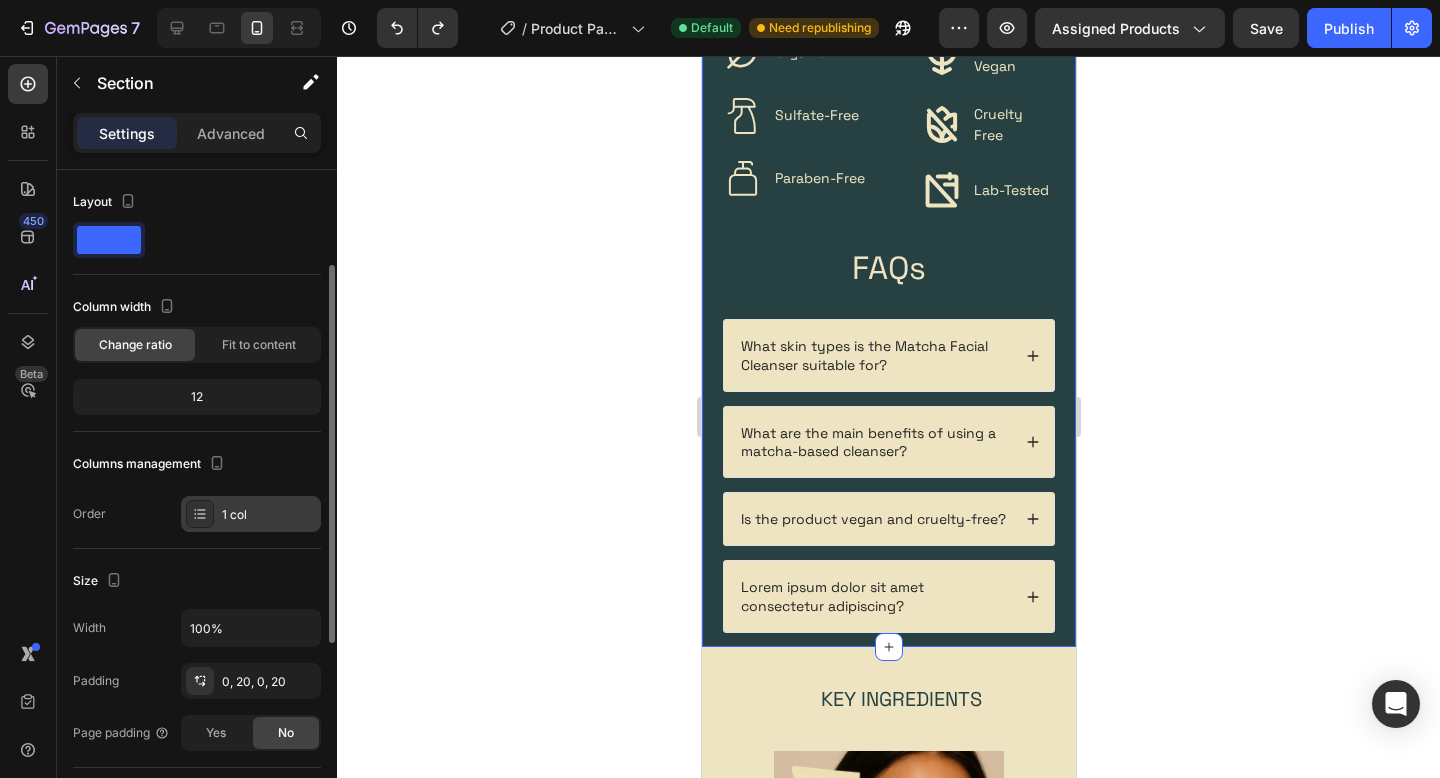 scroll, scrollTop: 245, scrollLeft: 0, axis: vertical 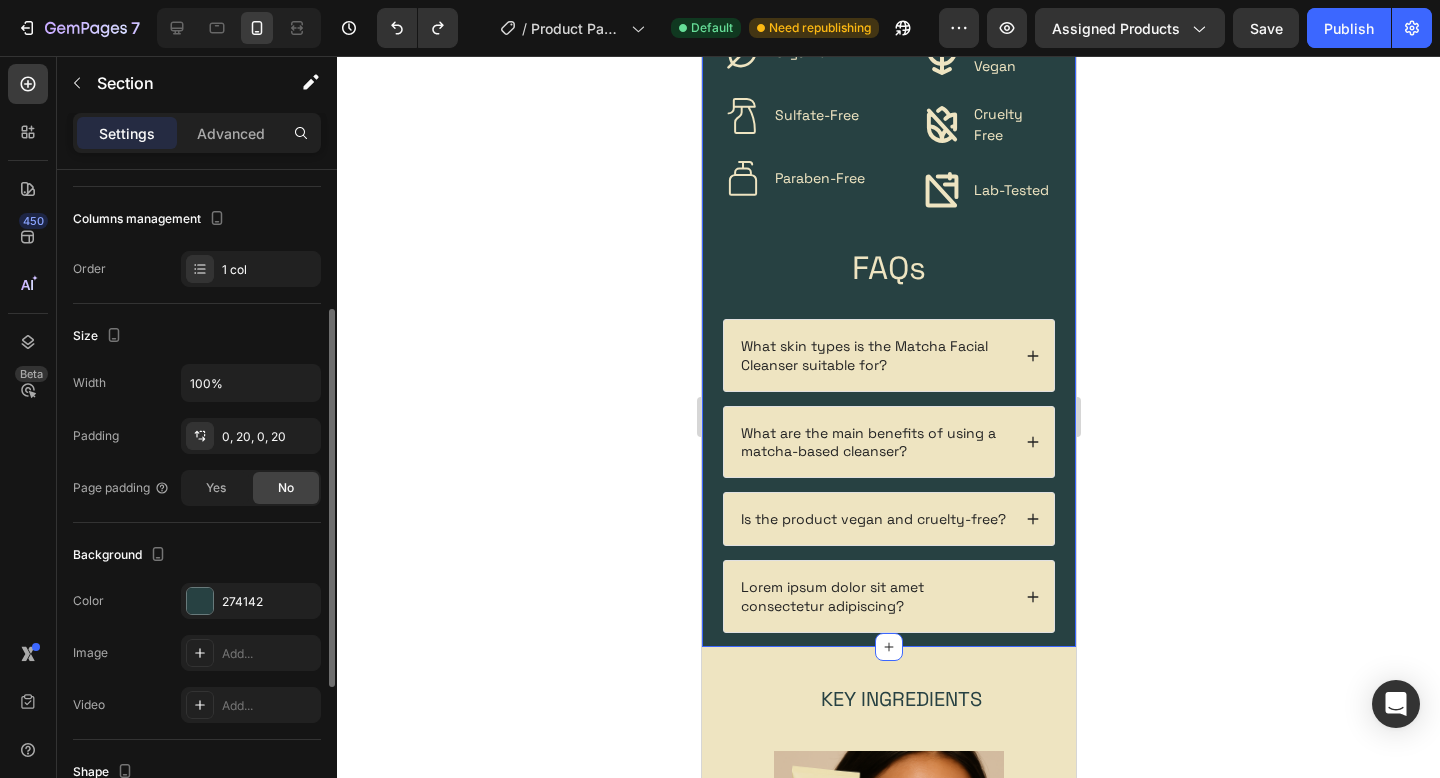 click on "Width 100% Padding 0, 20, 0, 20 Page padding Yes No" at bounding box center (197, 435) 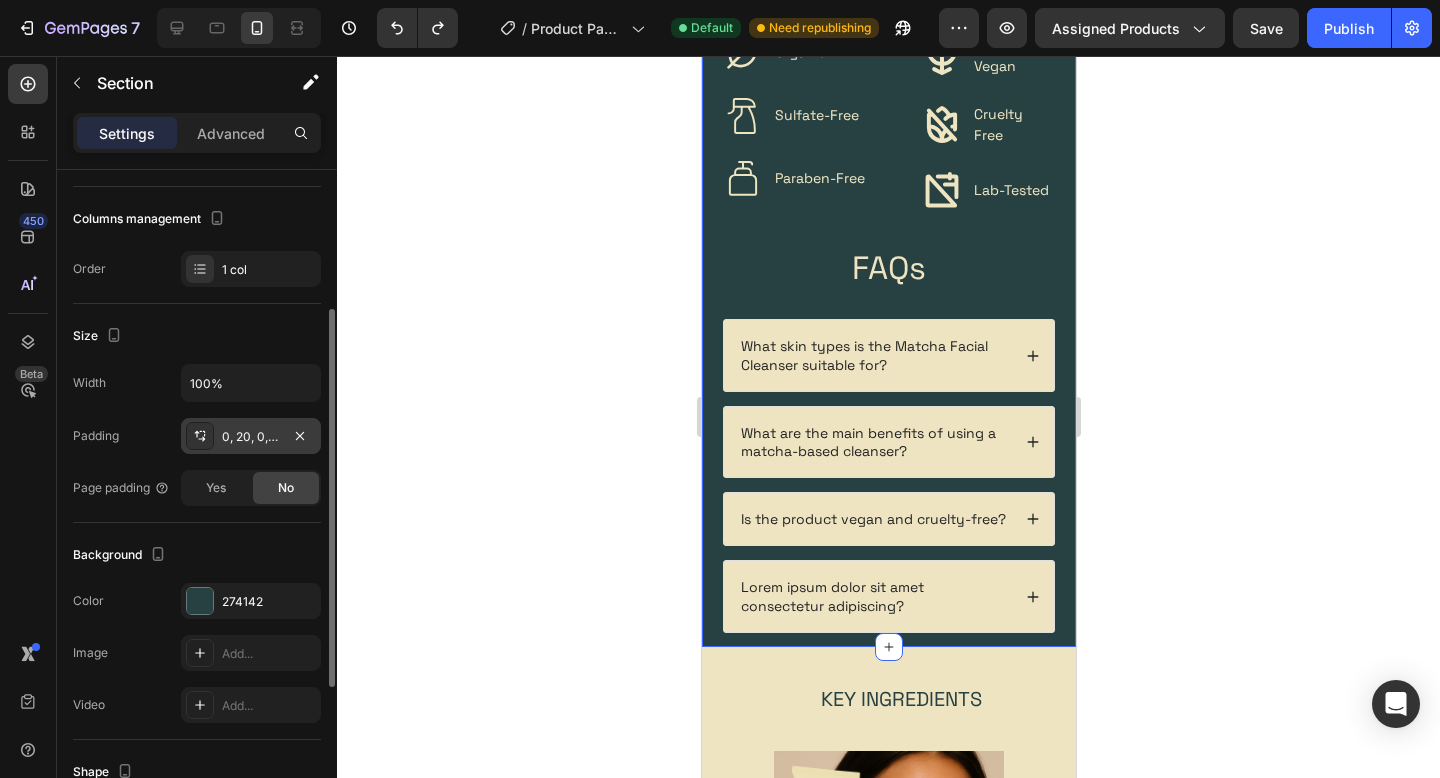 click on "0, 20, 0, 20" at bounding box center [251, 437] 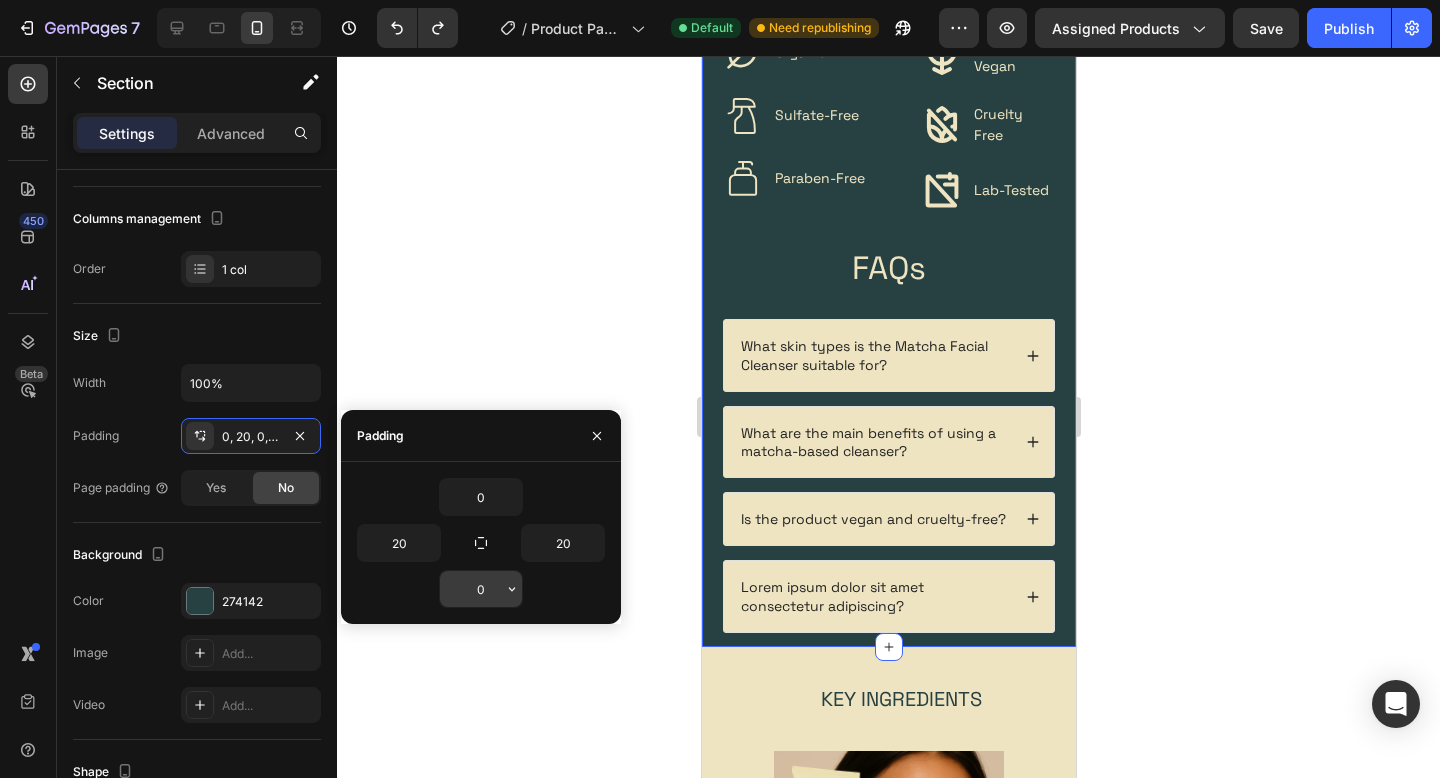 click on "0" at bounding box center [481, 589] 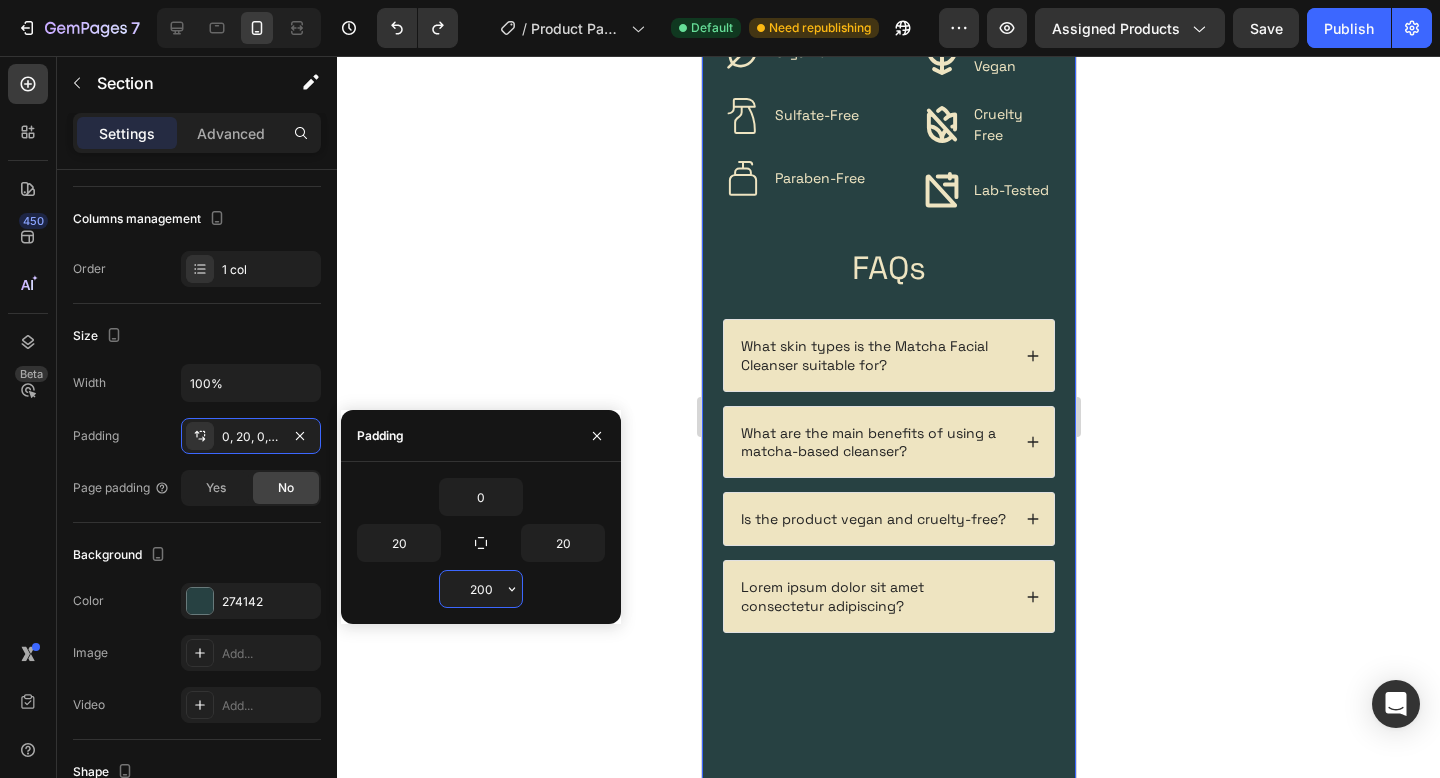type on "20" 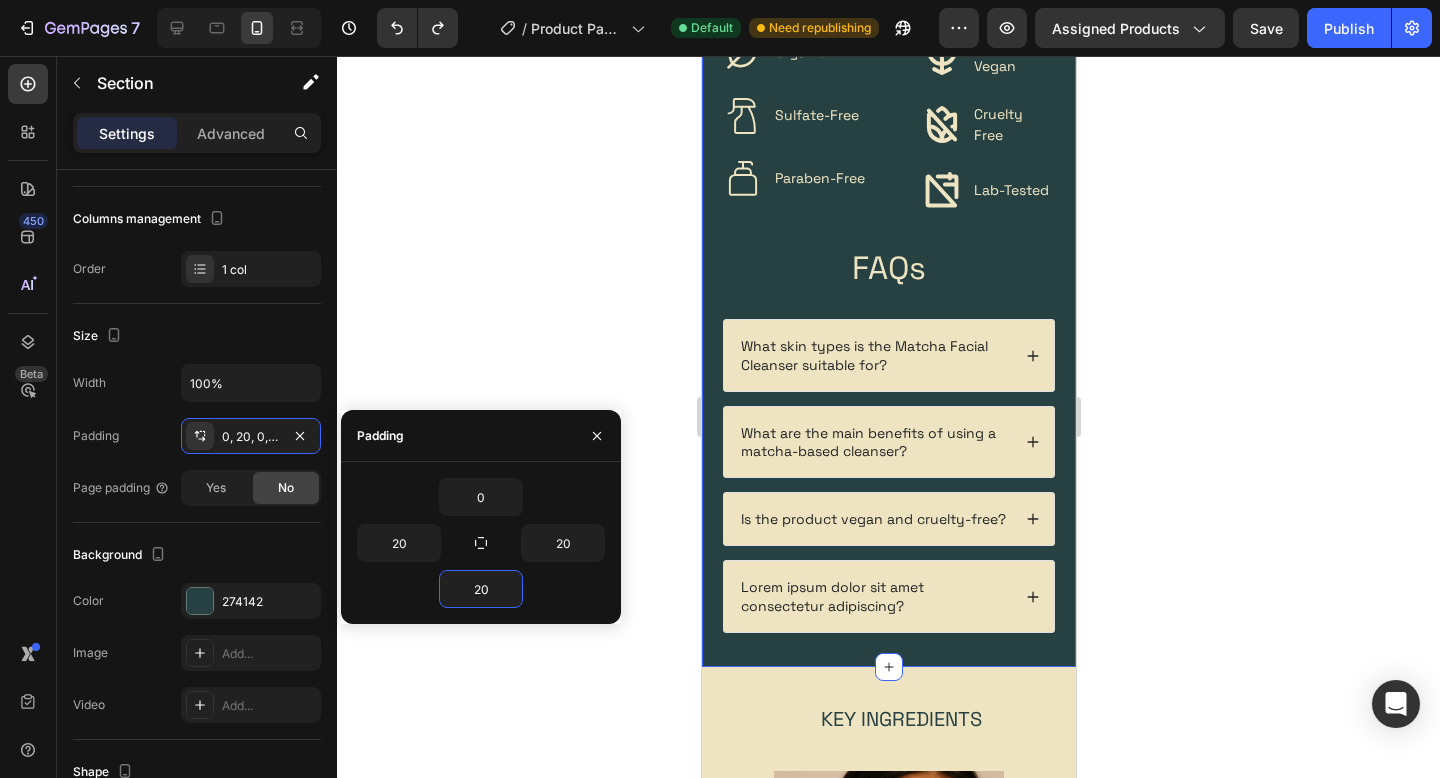 click 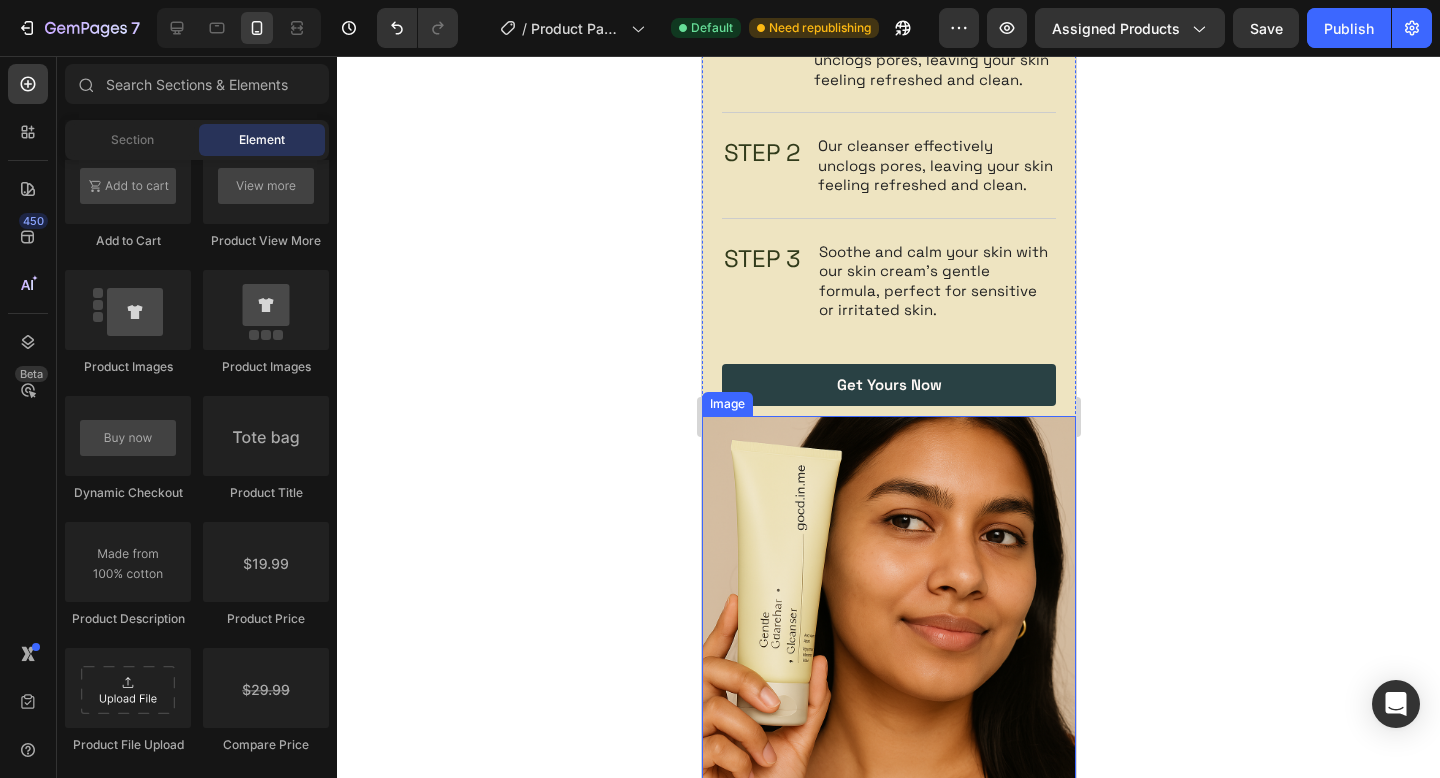 scroll, scrollTop: 3209, scrollLeft: 0, axis: vertical 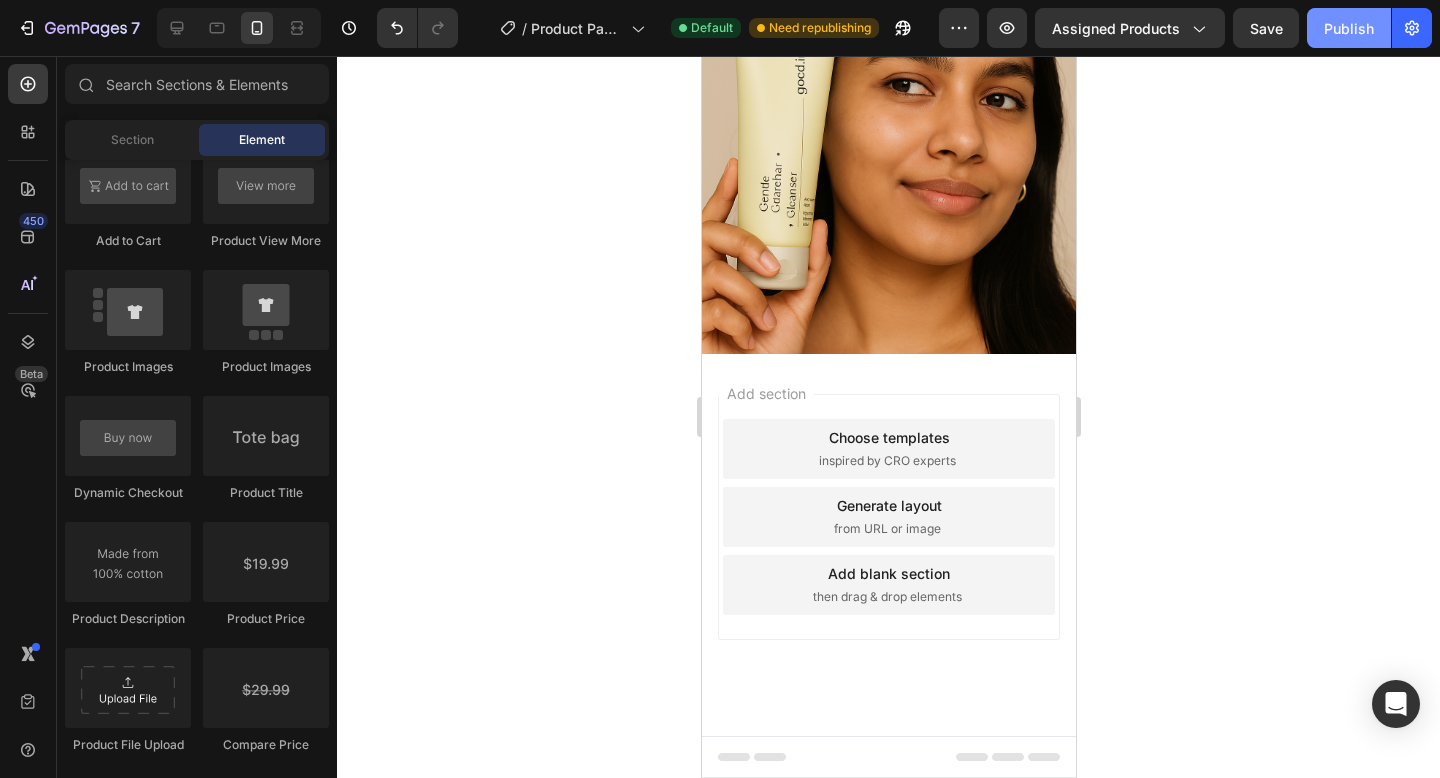 click on "Publish" at bounding box center (1349, 28) 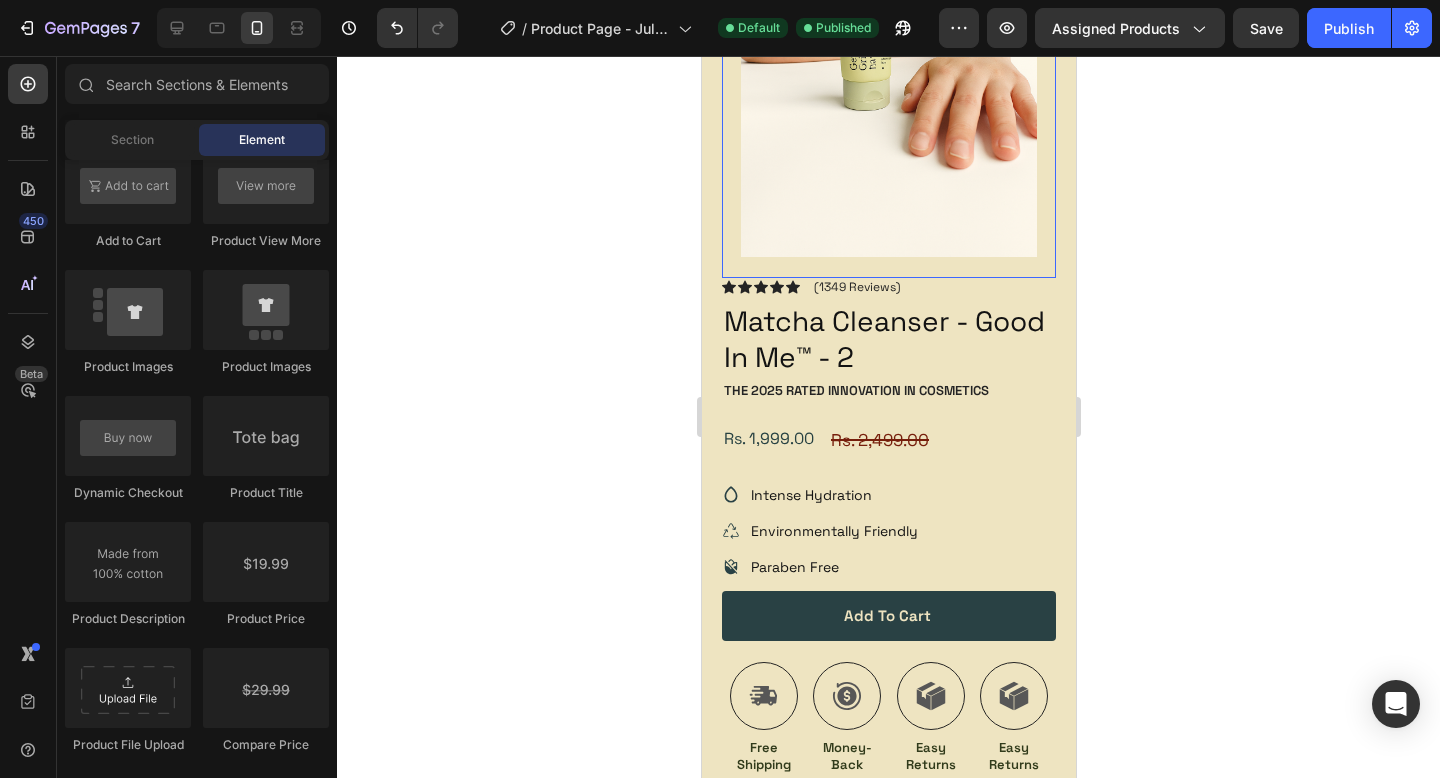 scroll, scrollTop: 0, scrollLeft: 0, axis: both 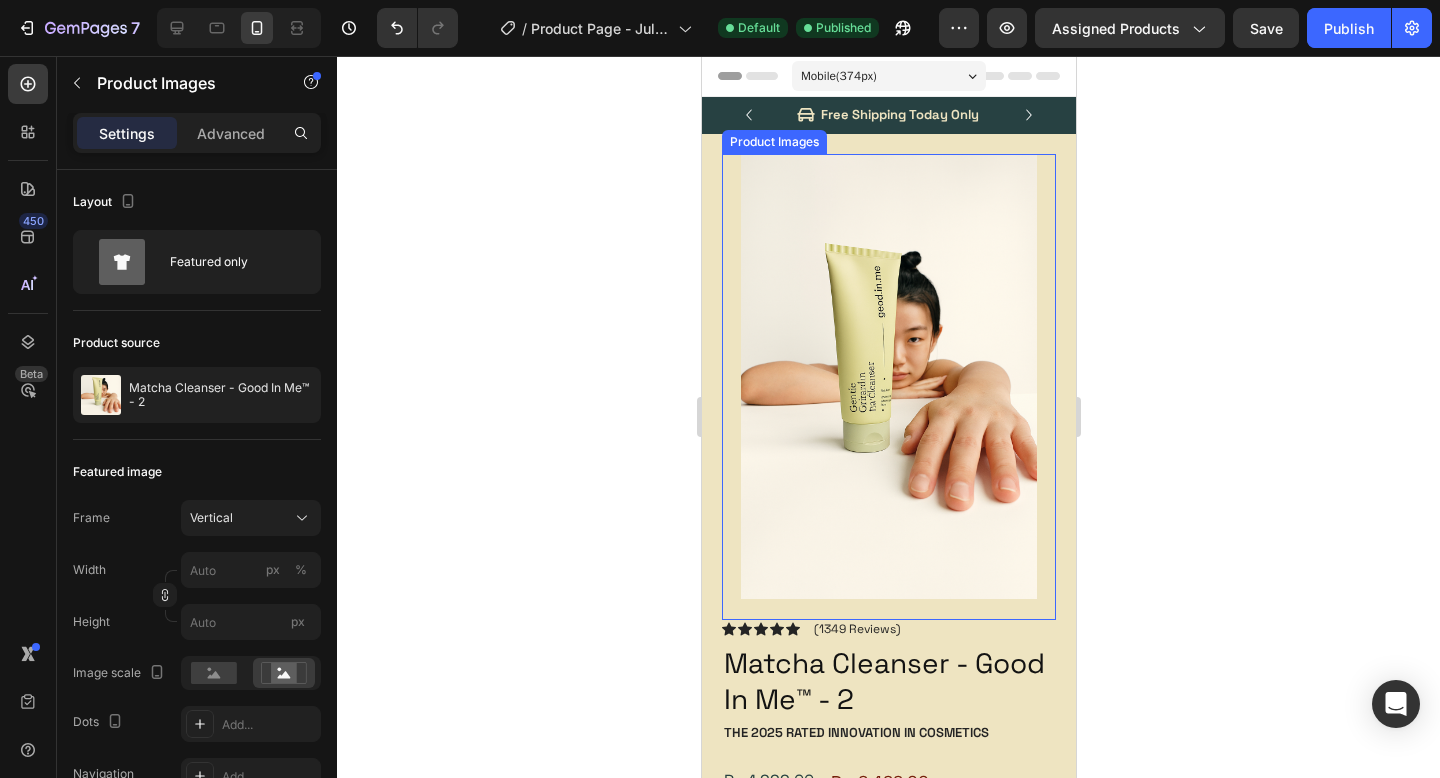 click at bounding box center [888, 376] 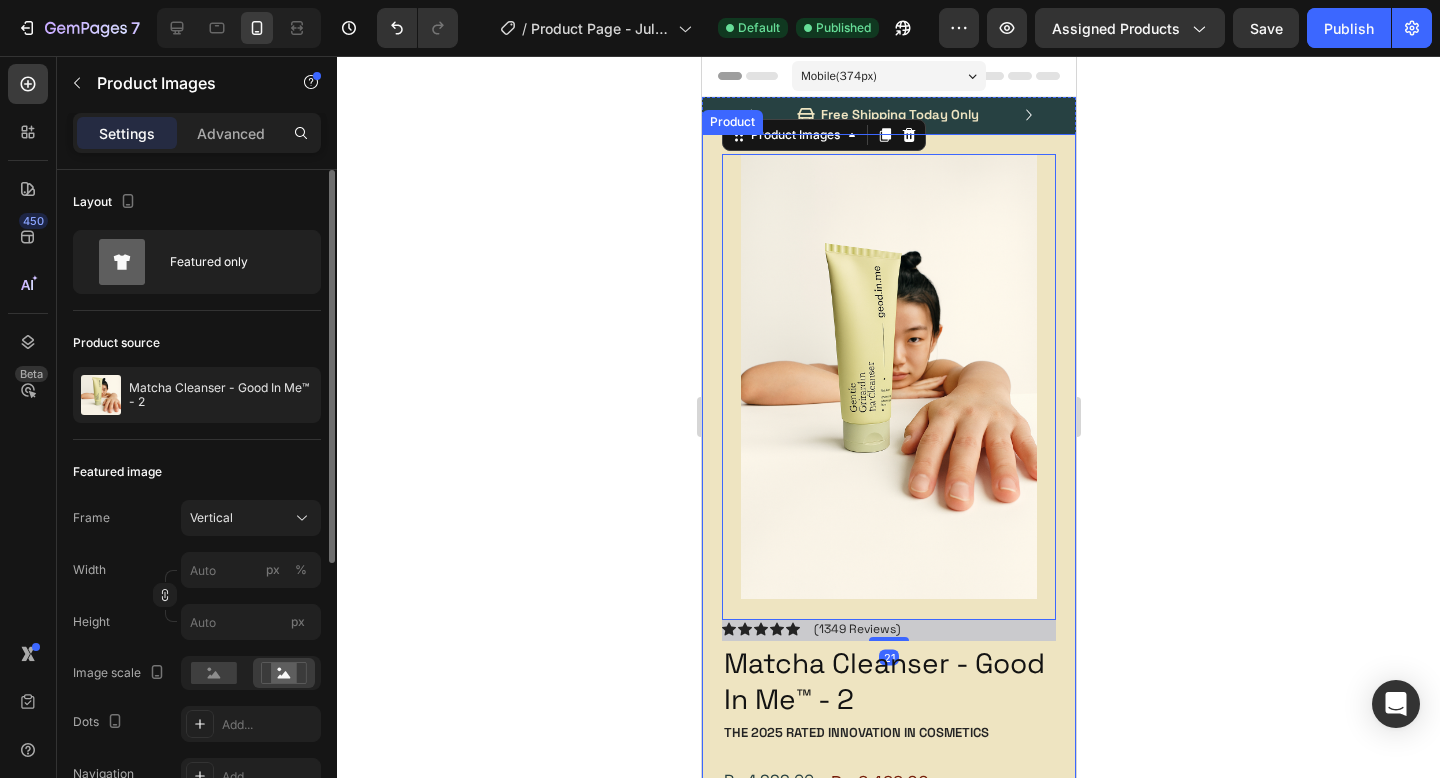 click on "Layout Featured only" 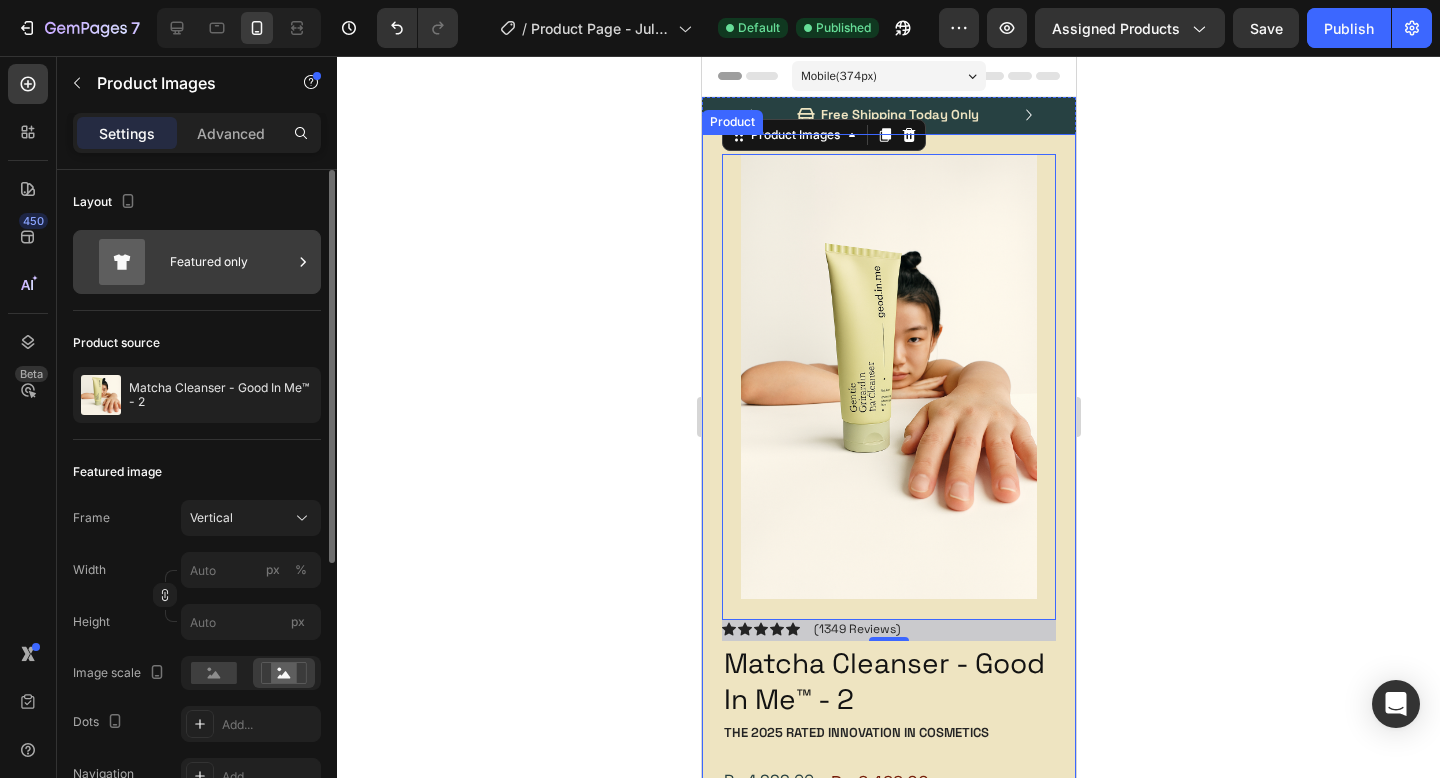 click on "Featured only" at bounding box center (231, 262) 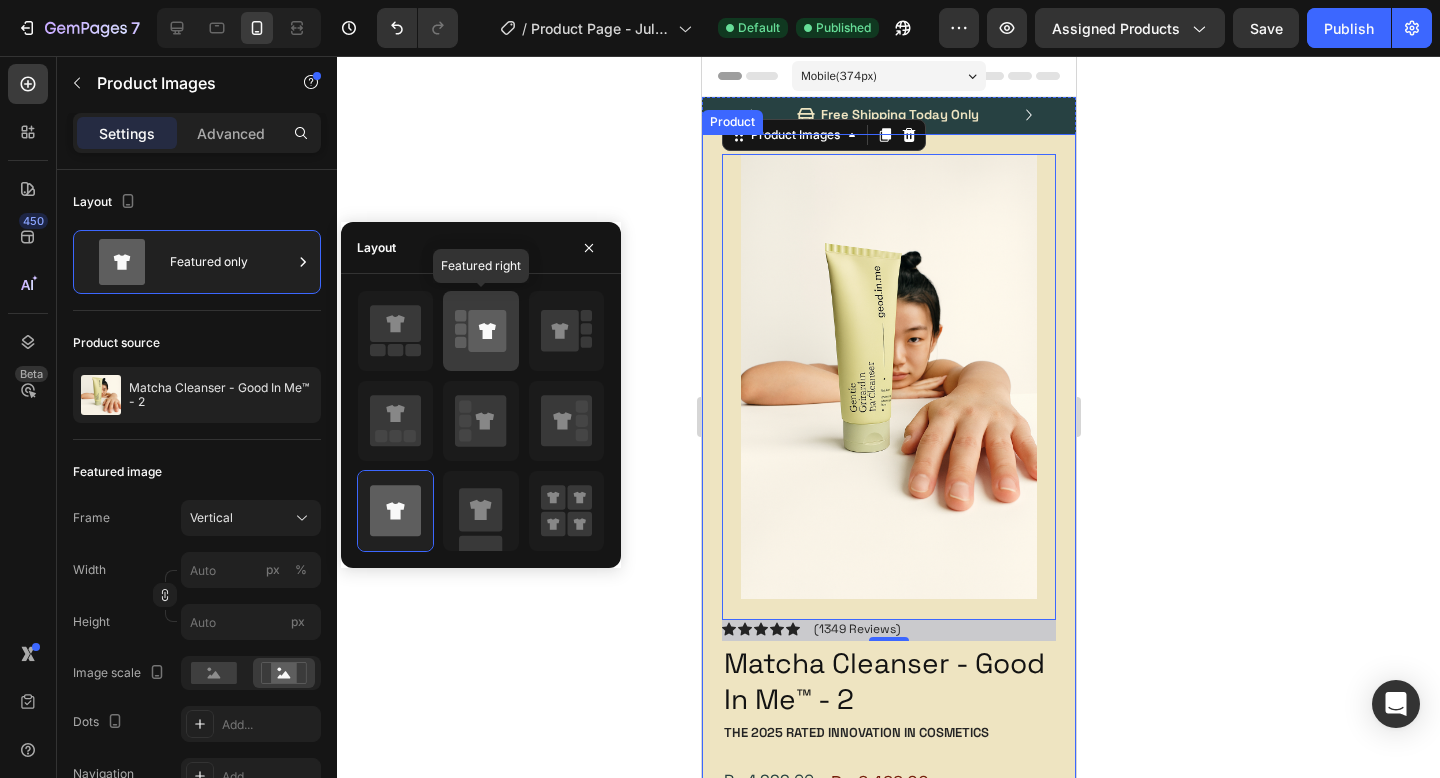 click 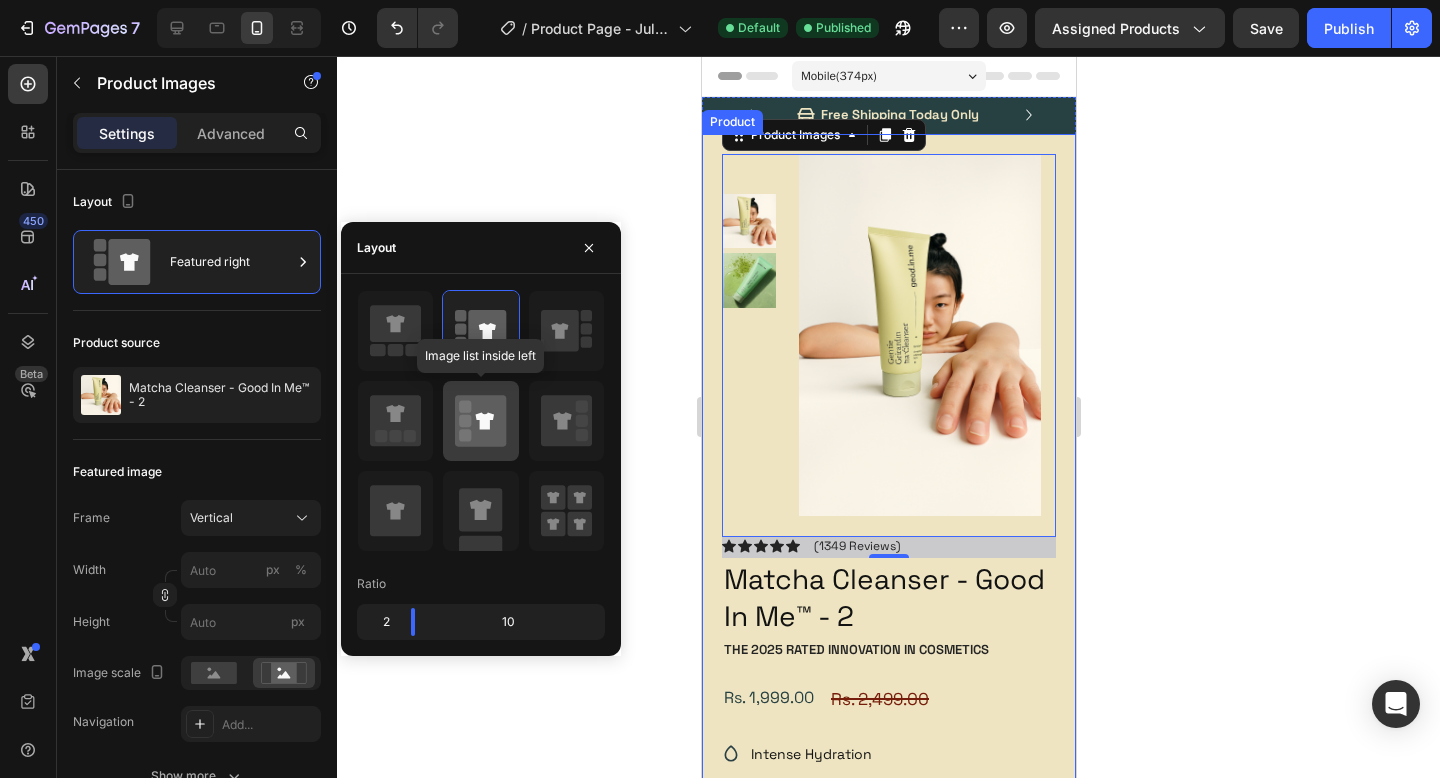 click 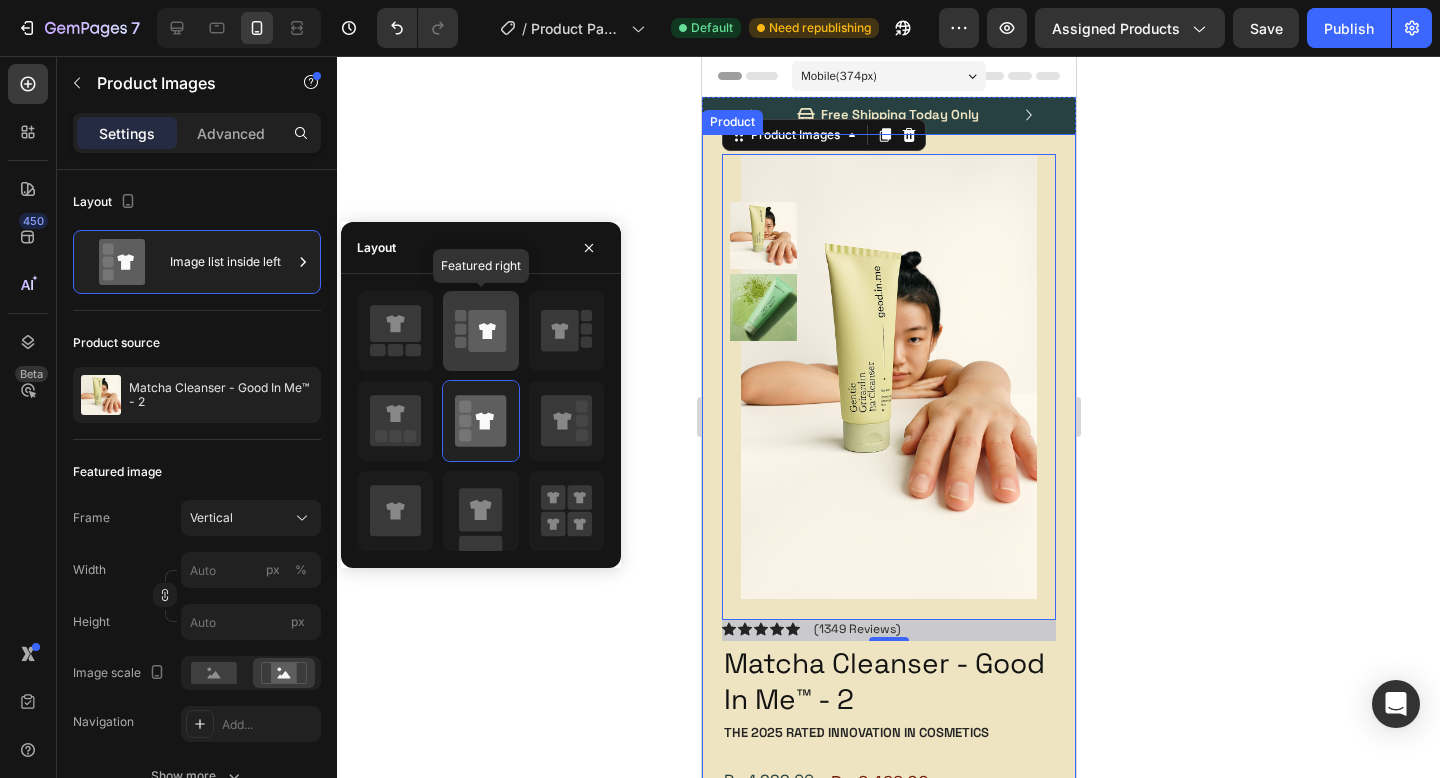 click 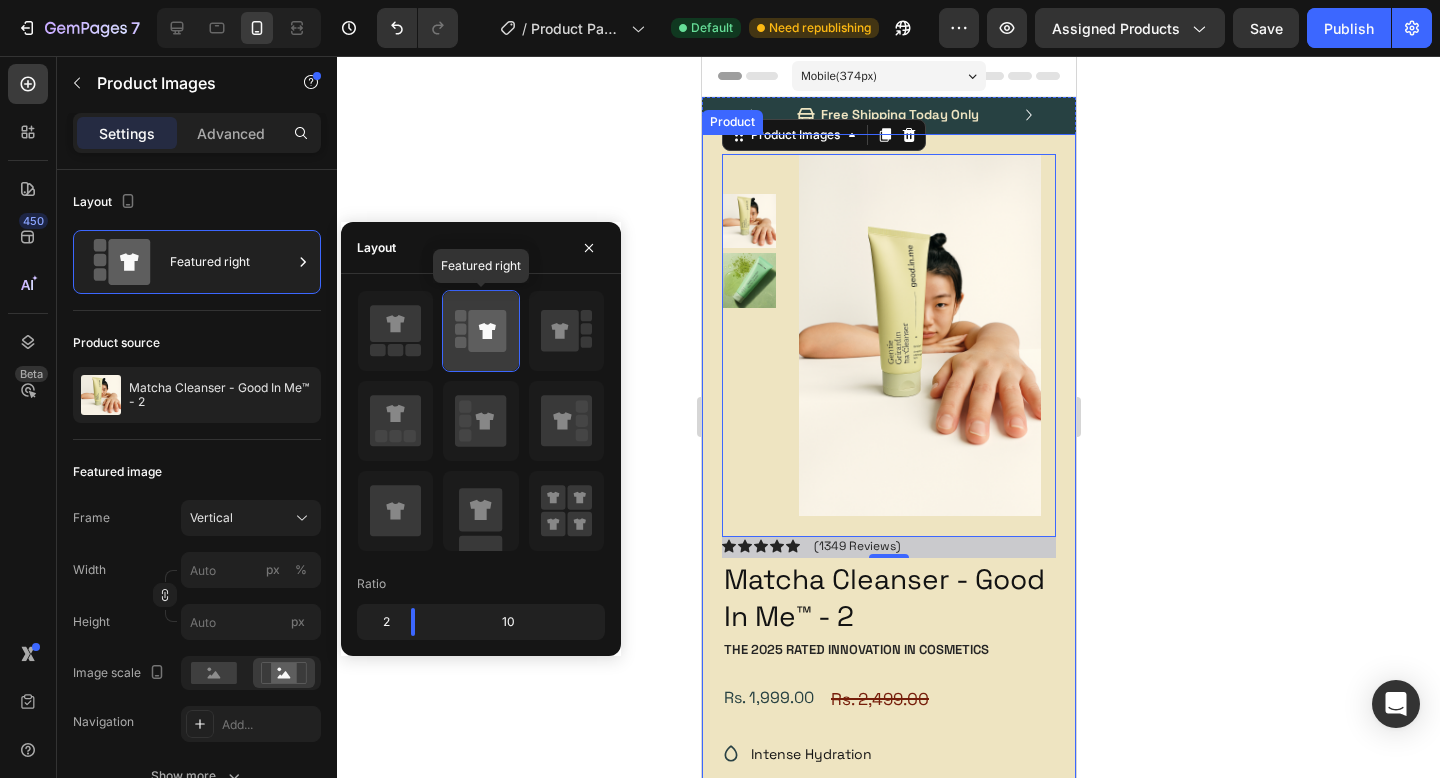 click 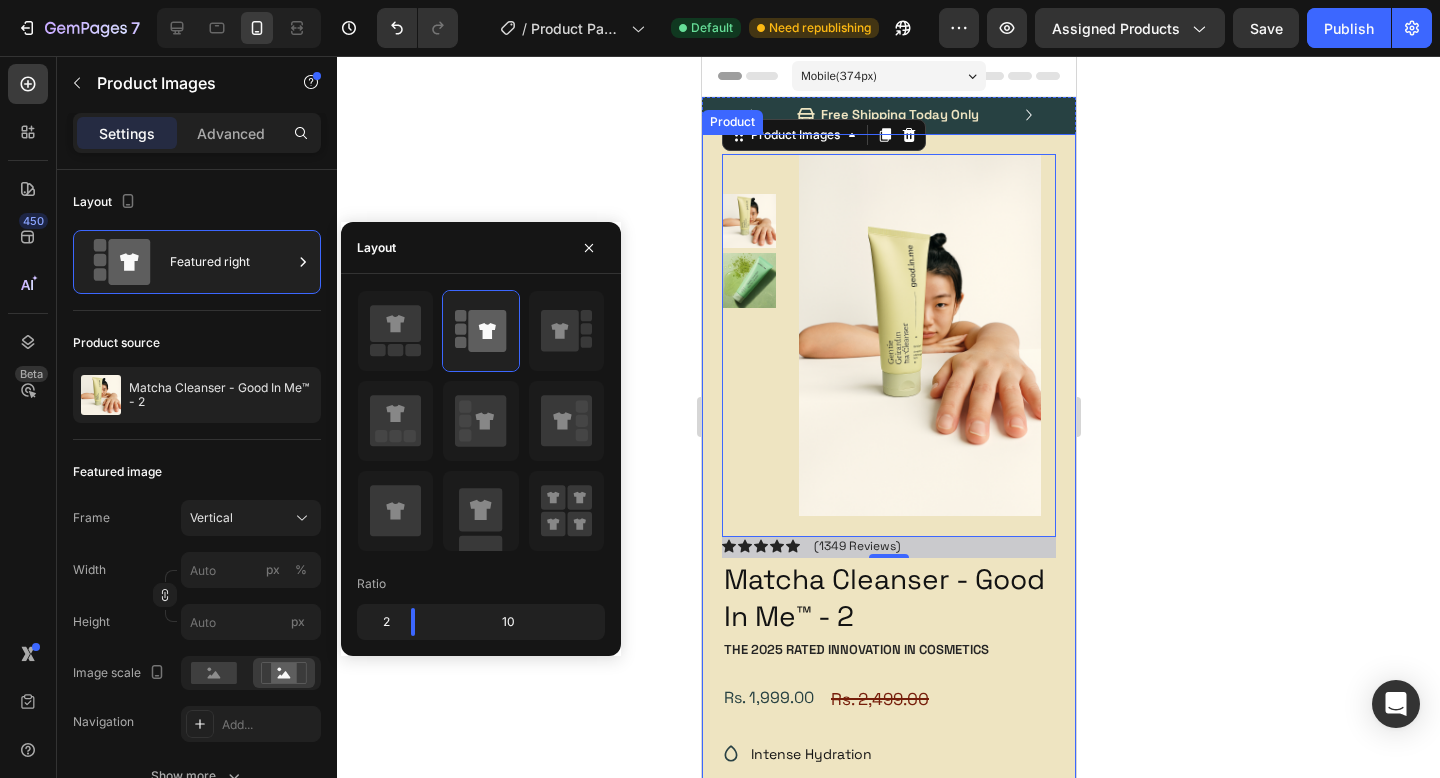 click 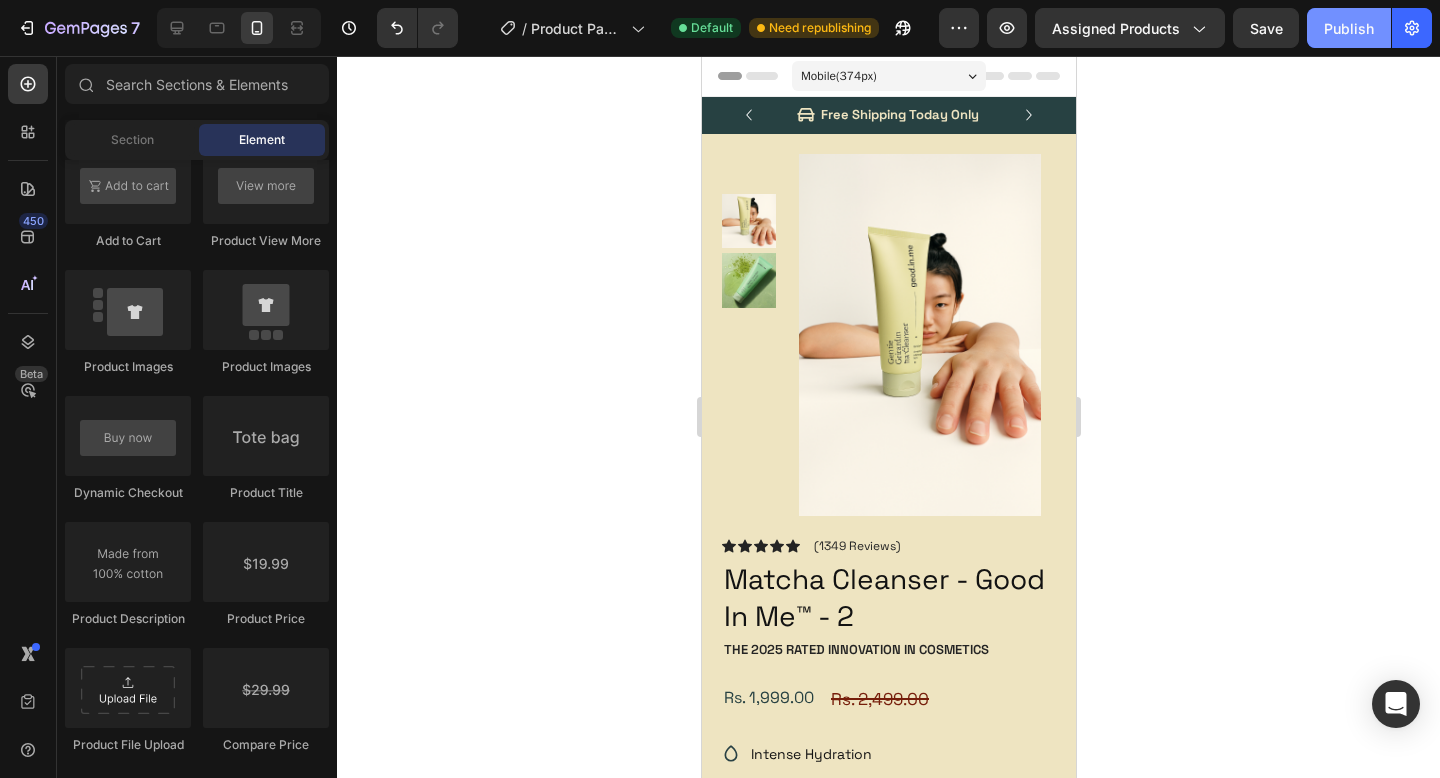 click on "Publish" 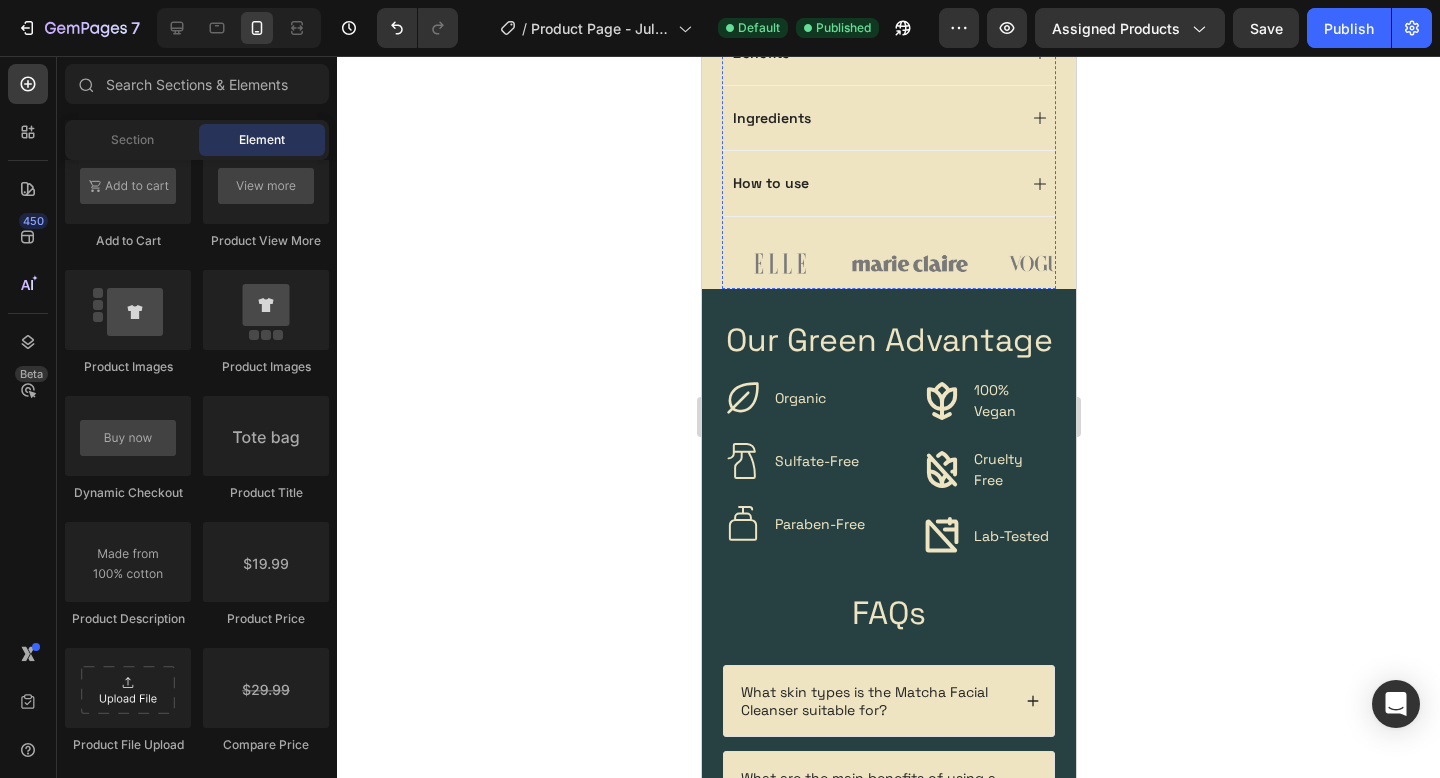 scroll, scrollTop: 968, scrollLeft: 0, axis: vertical 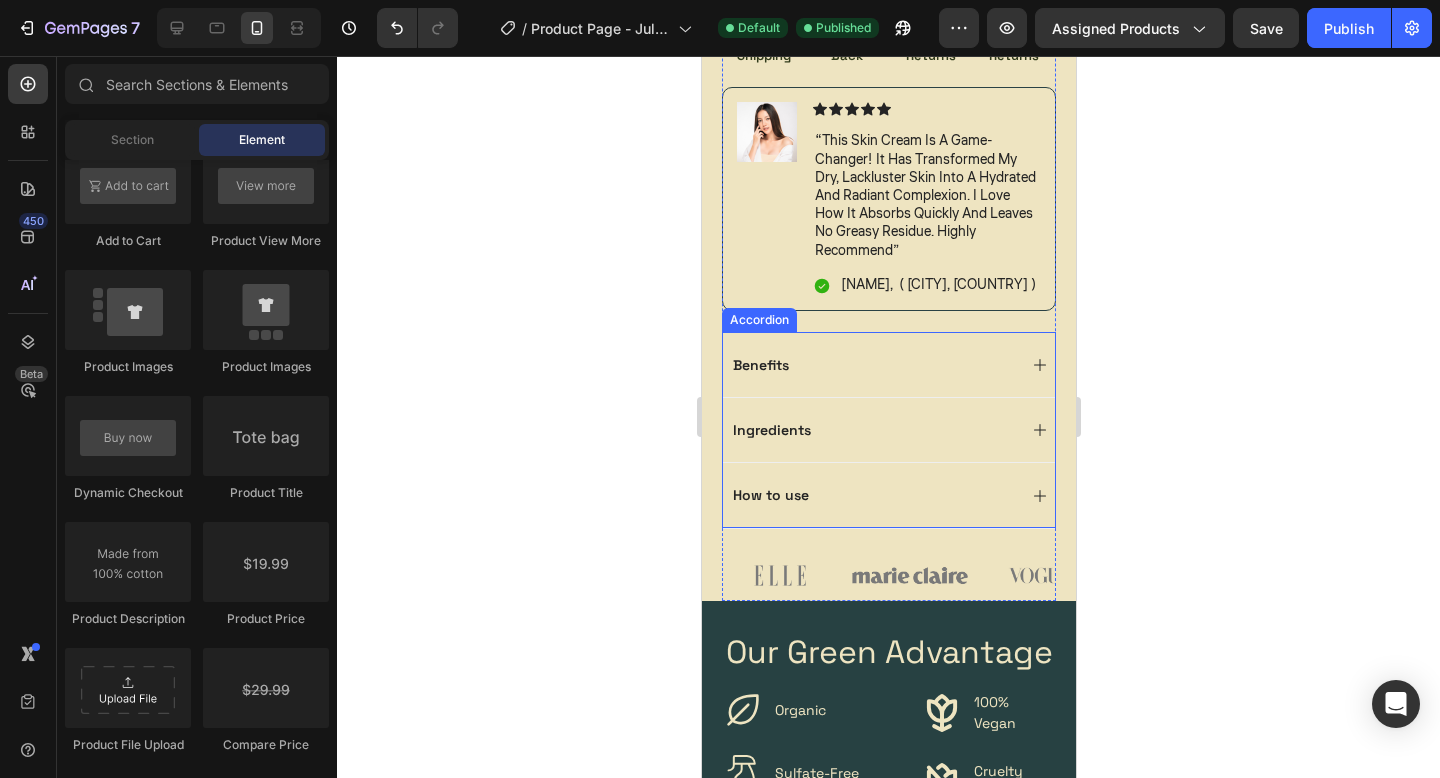 click on "Benefits" at bounding box center (872, 365) 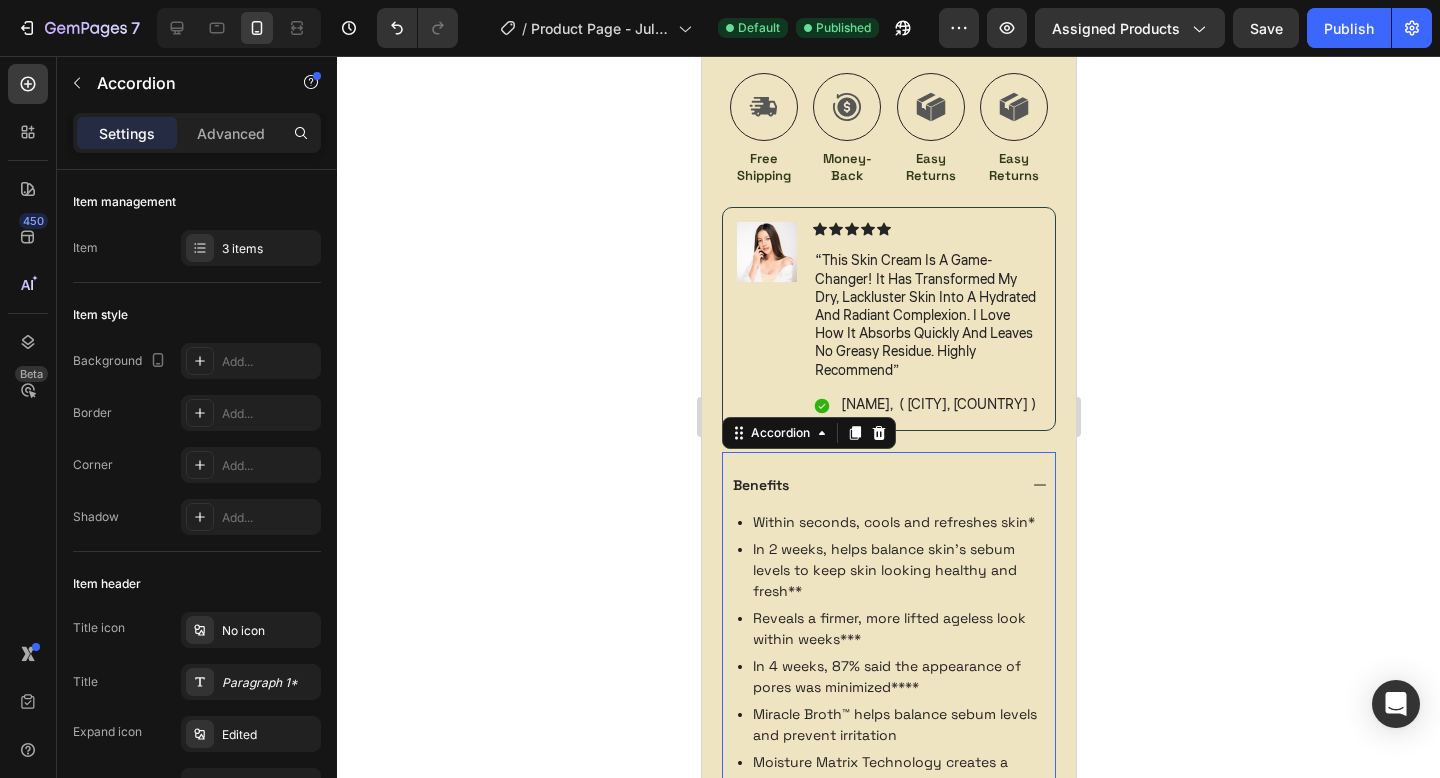 scroll, scrollTop: 852, scrollLeft: 0, axis: vertical 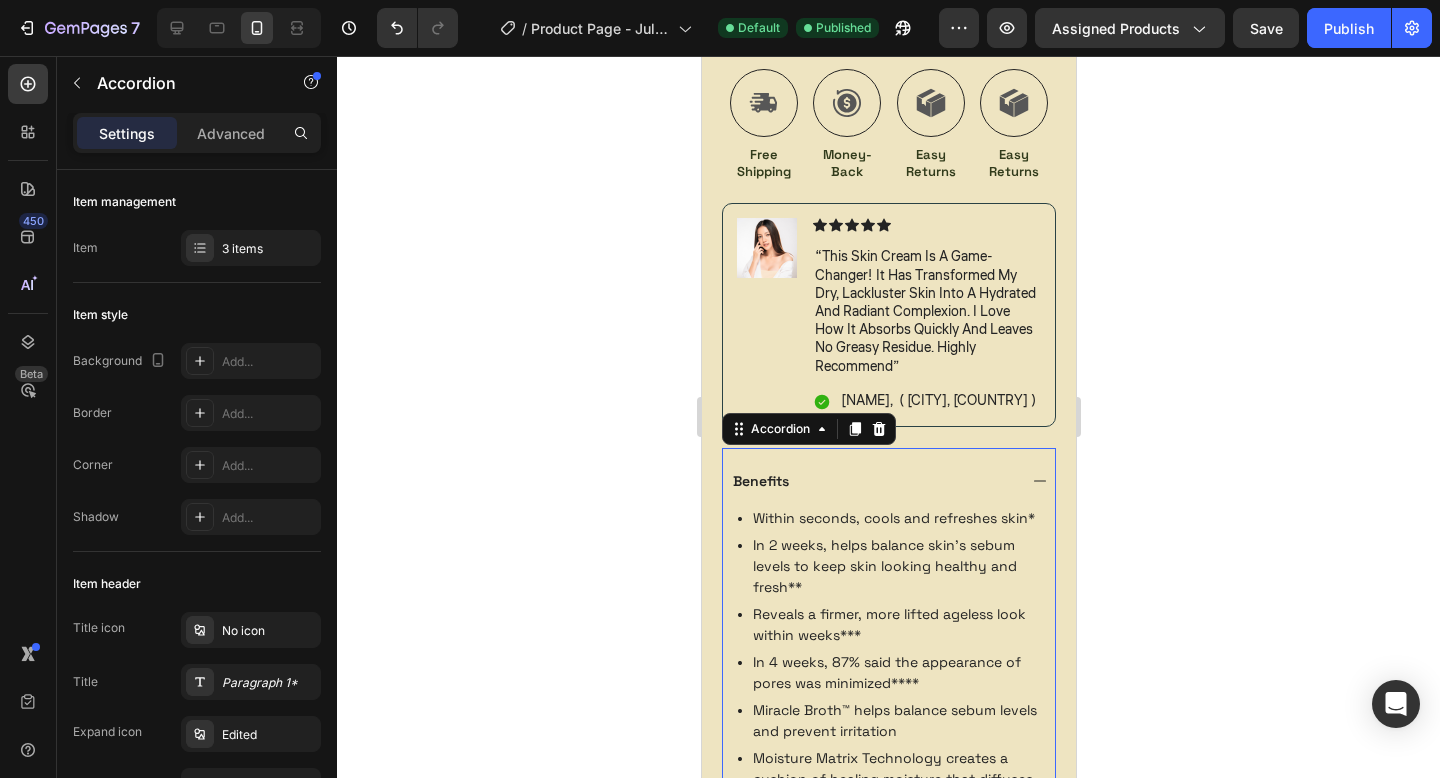 click on "Benefits" at bounding box center (888, 480) 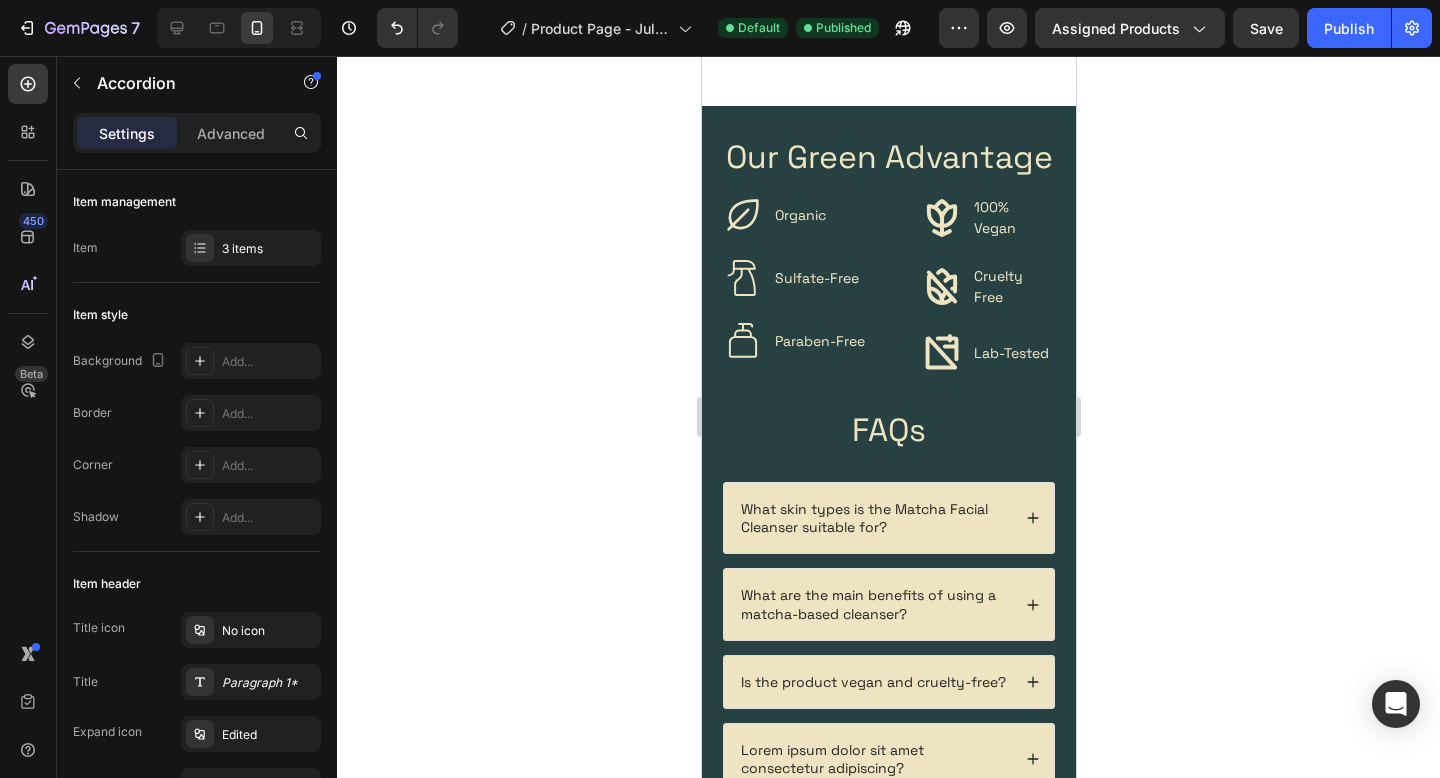 scroll, scrollTop: 1662, scrollLeft: 0, axis: vertical 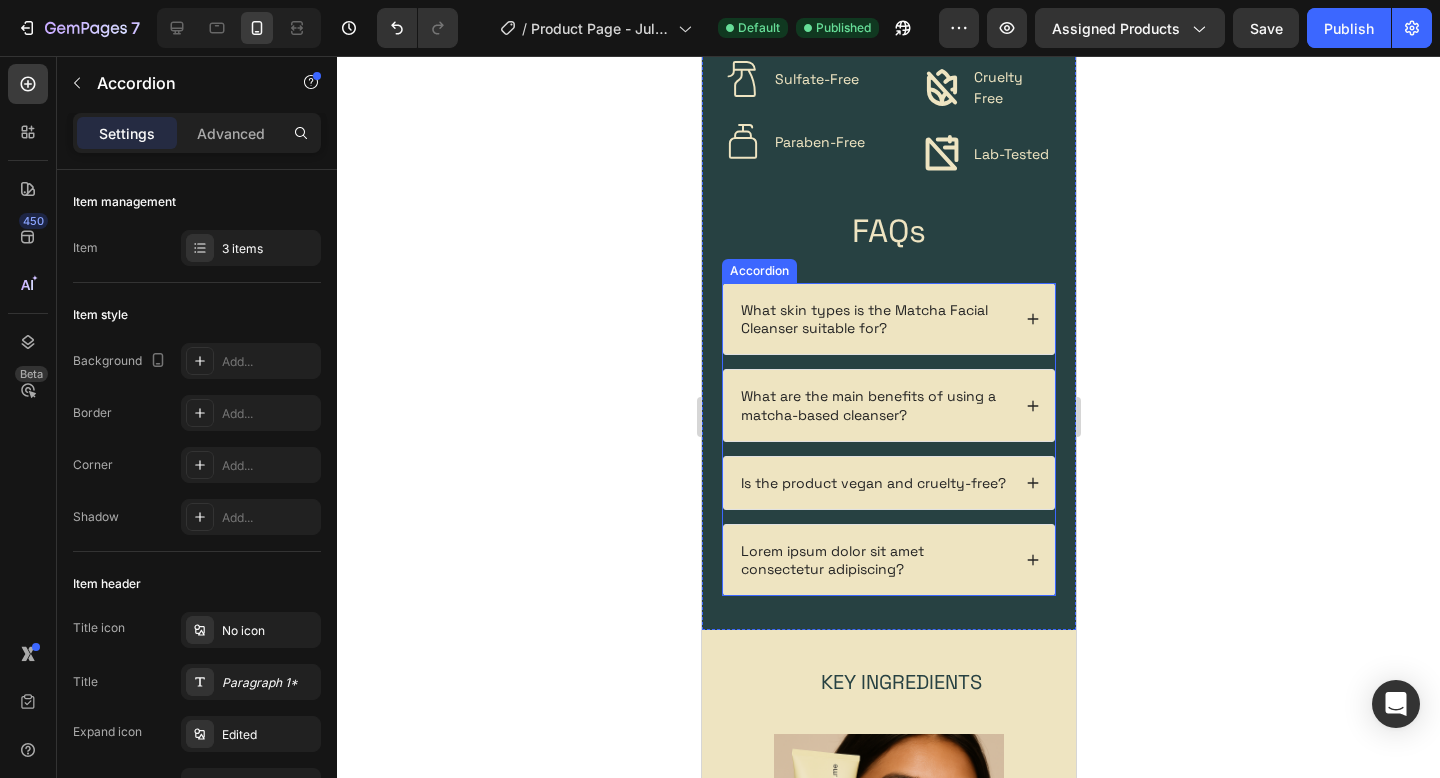 click on "What skin types is the Matcha Facial Cleanser suitable for?" at bounding box center (873, 319) 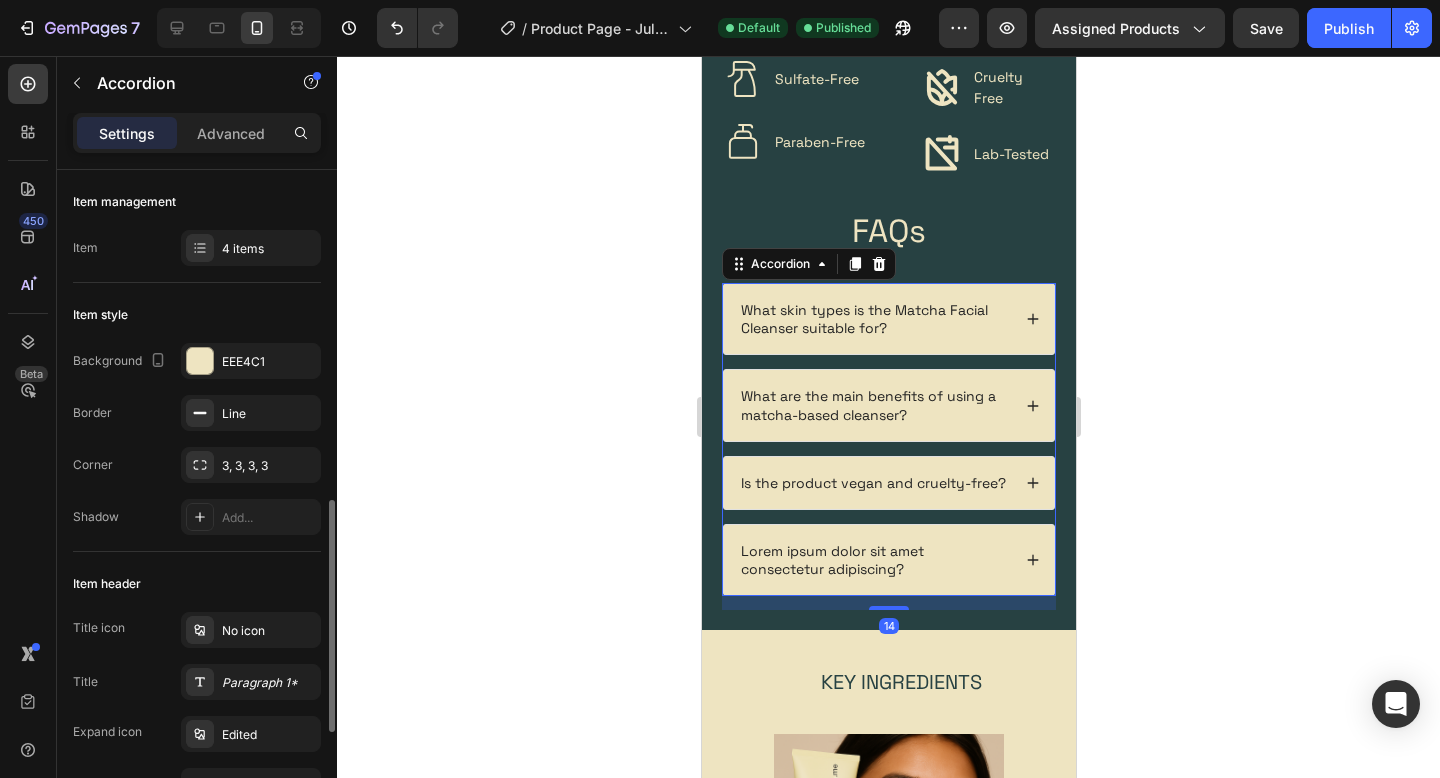 scroll, scrollTop: 245, scrollLeft: 0, axis: vertical 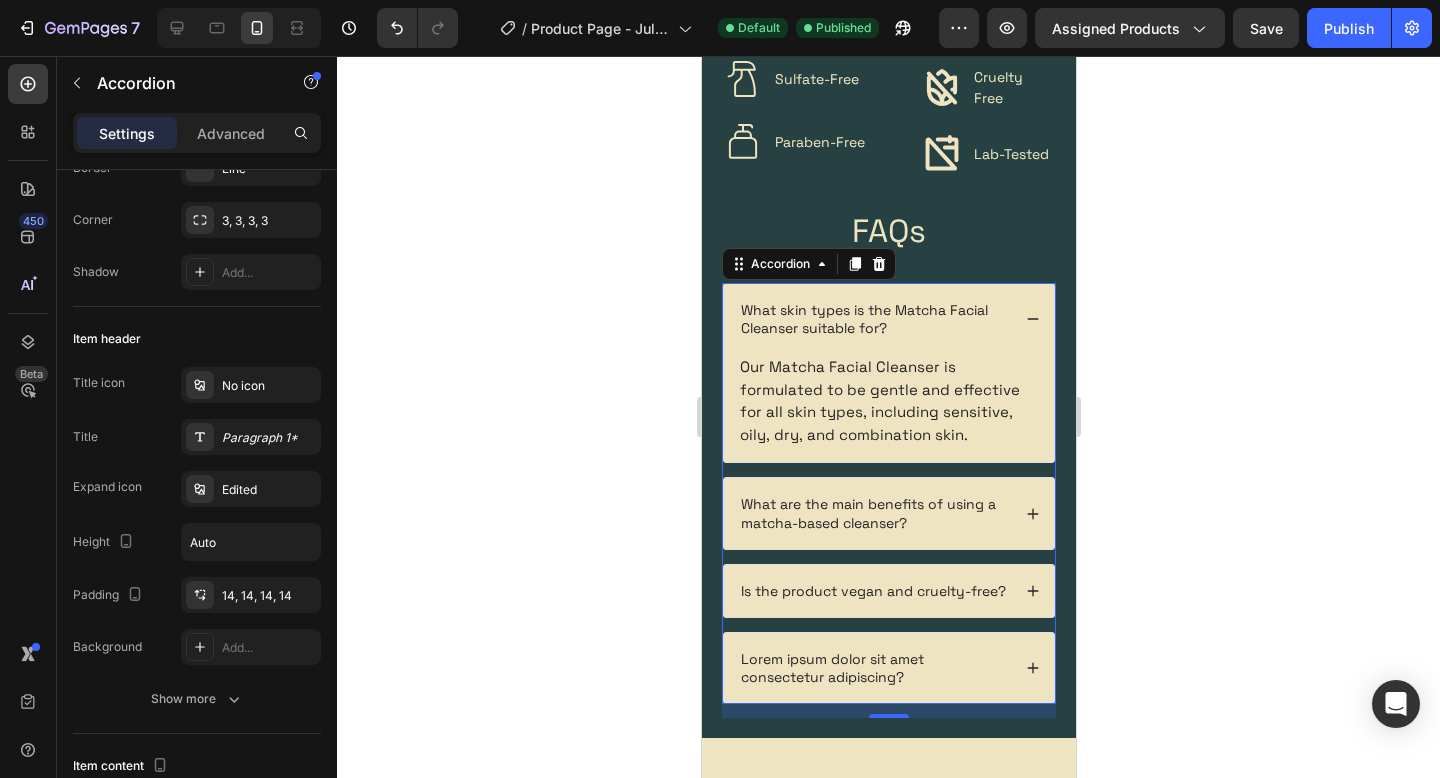 click on "What skin types is the Matcha Facial Cleanser suitable for?" at bounding box center [873, 319] 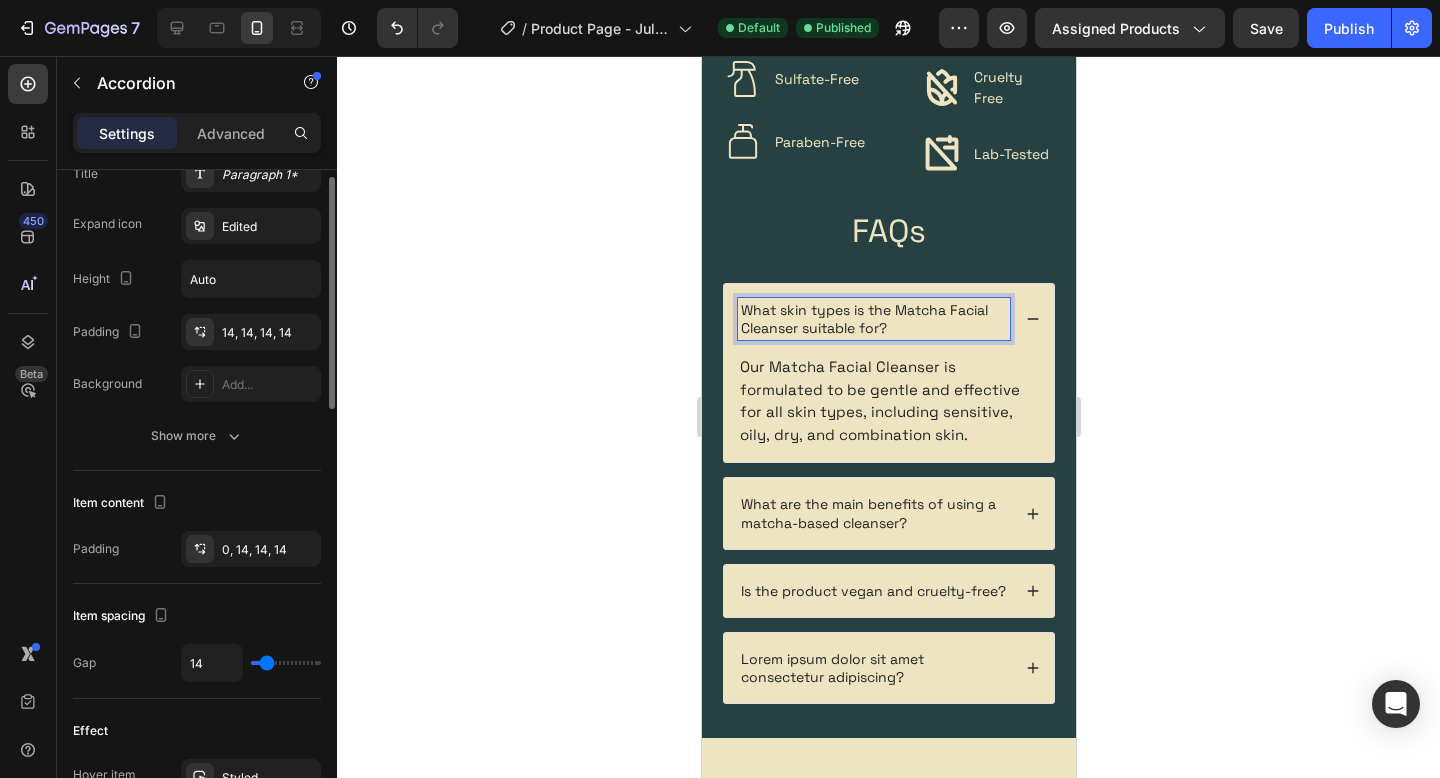 scroll, scrollTop: 343, scrollLeft: 0, axis: vertical 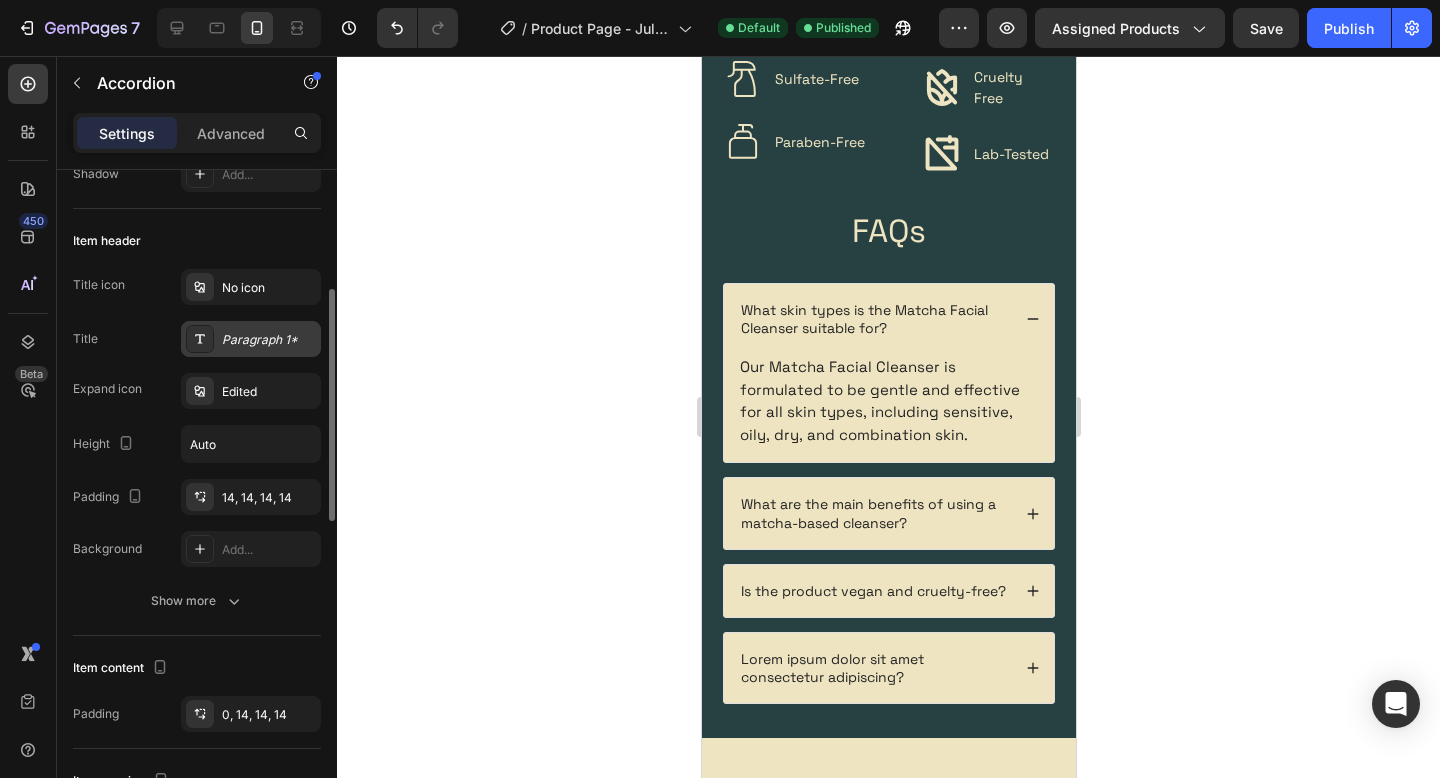 click on "Paragraph 1*" at bounding box center (269, 340) 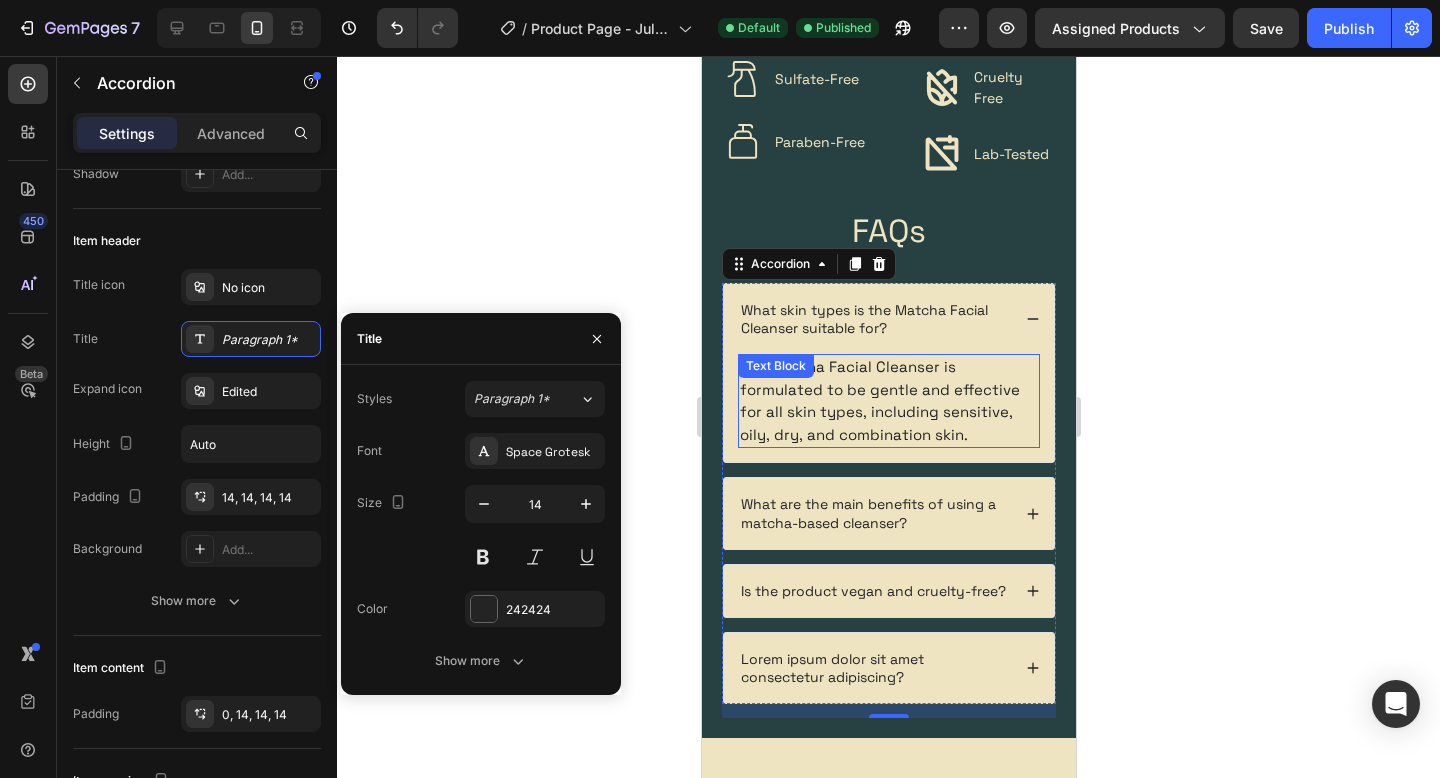 click on "Our Matcha Facial Cleanser is formulated to be gentle and effective for all skin types, including sensitive, oily, dry, and combination skin." at bounding box center [888, 401] 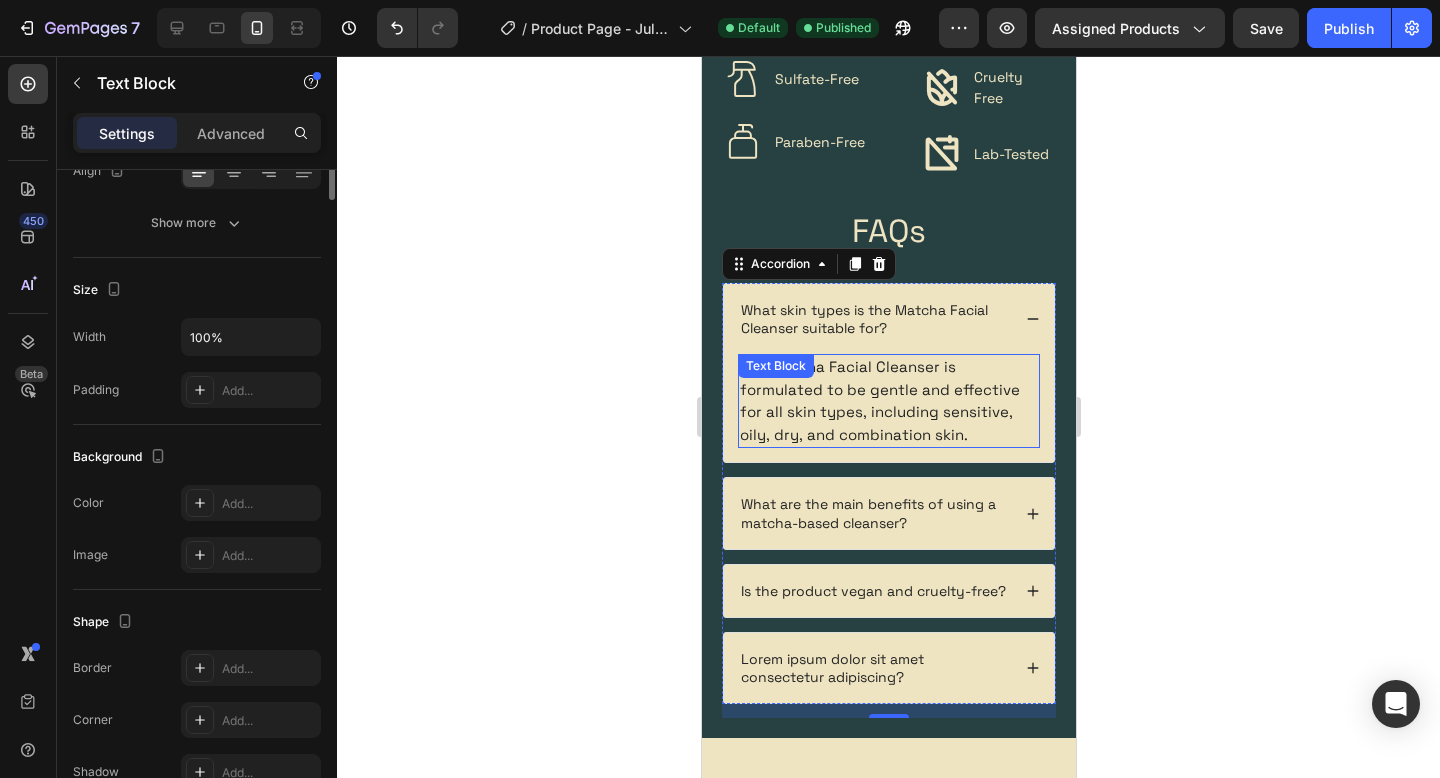 scroll, scrollTop: 0, scrollLeft: 0, axis: both 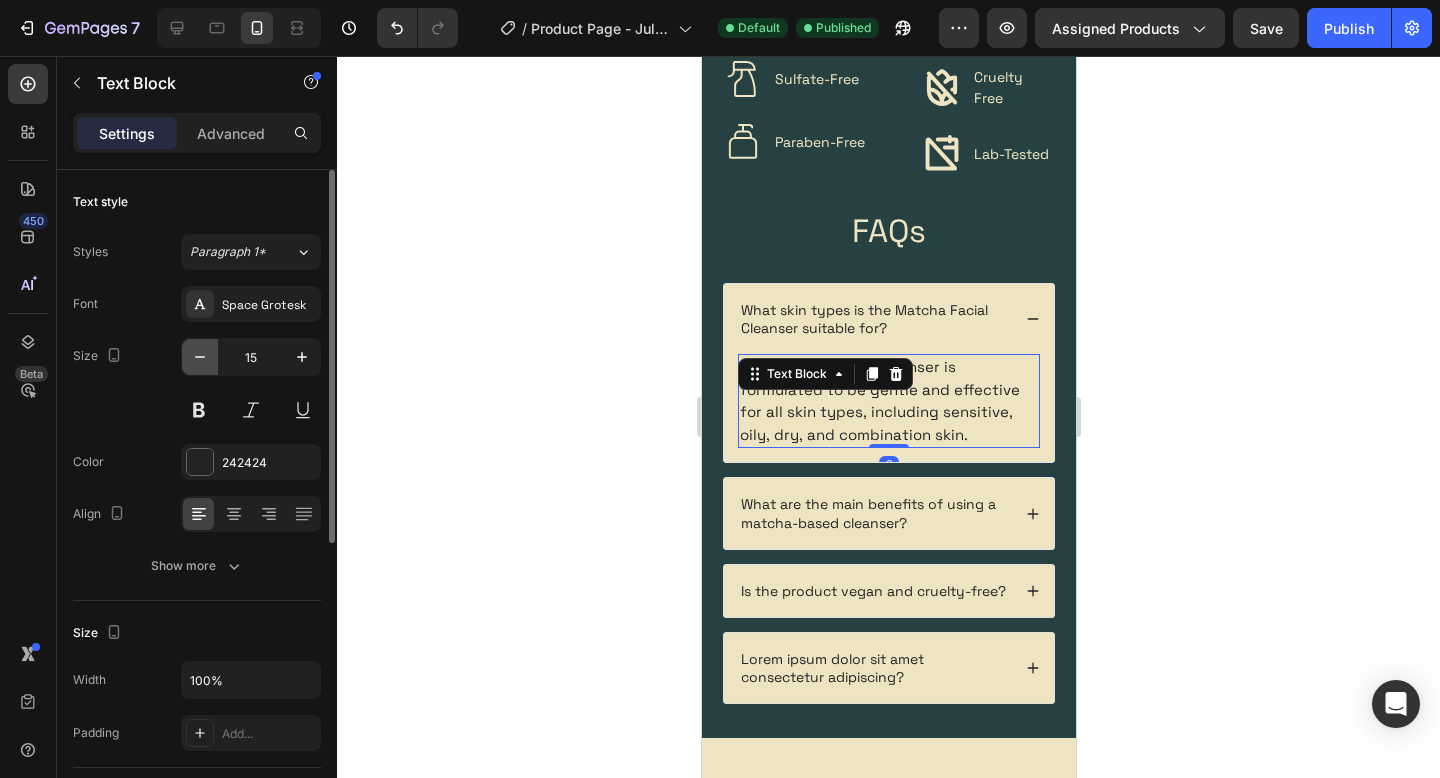 click 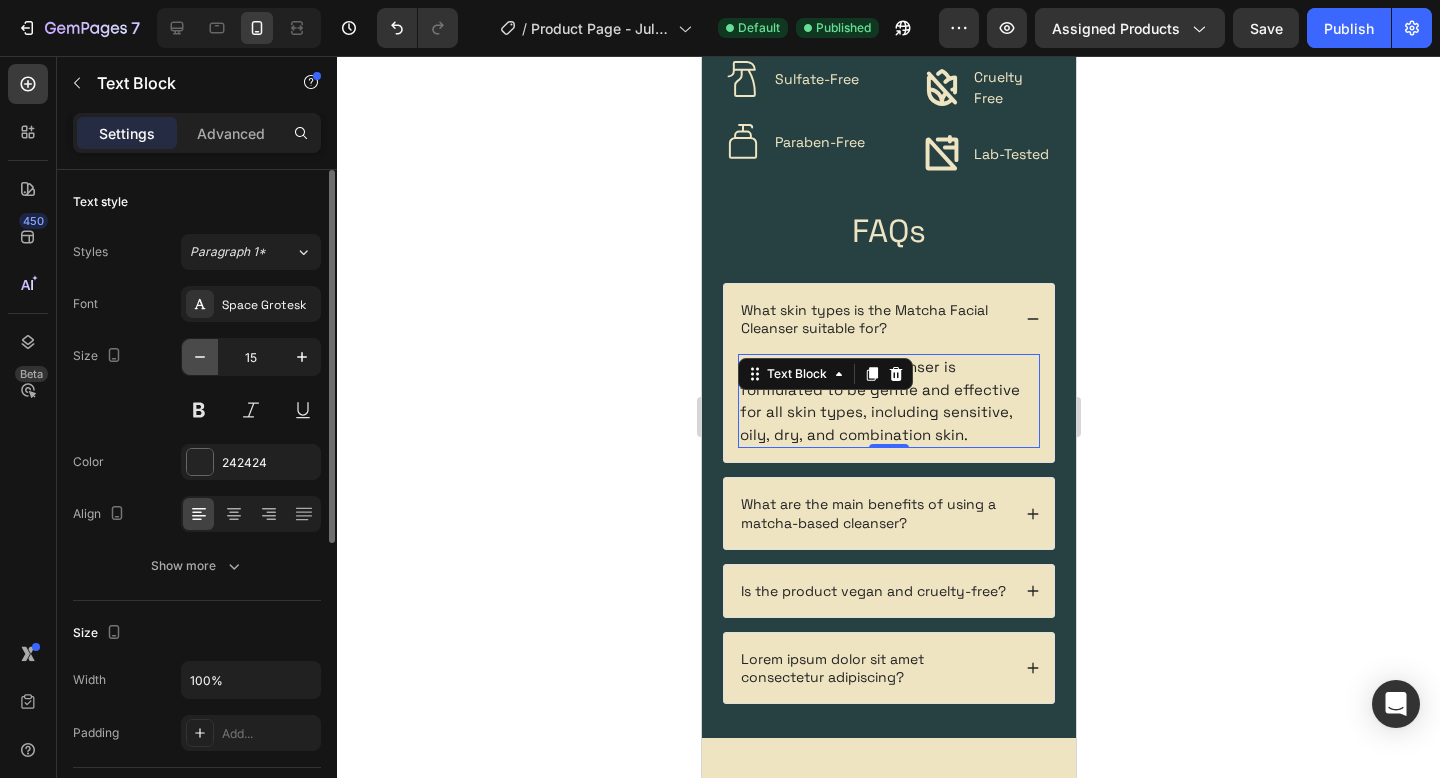 type on "14" 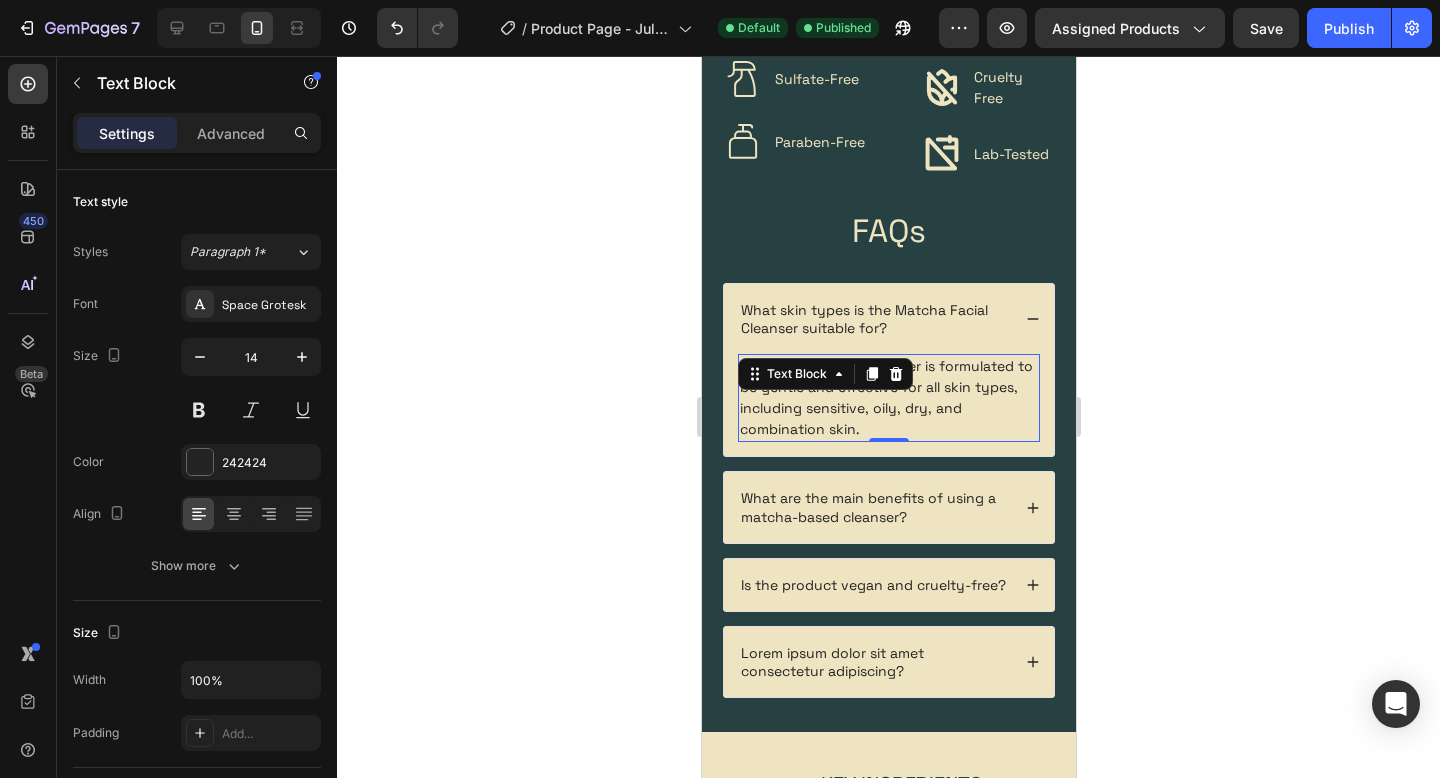 click 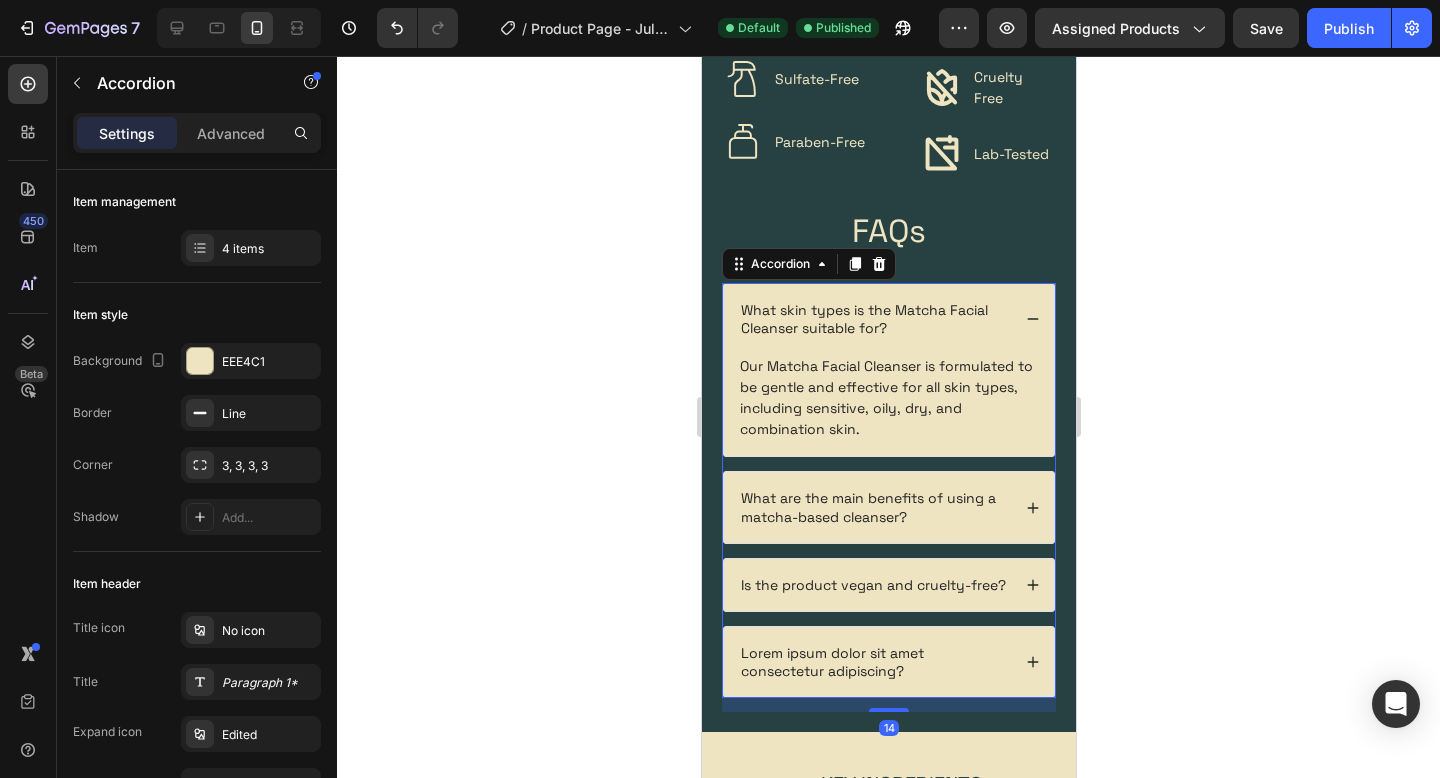 click on "What skin types is the Matcha Facial Cleanser suitable for?" at bounding box center [873, 319] 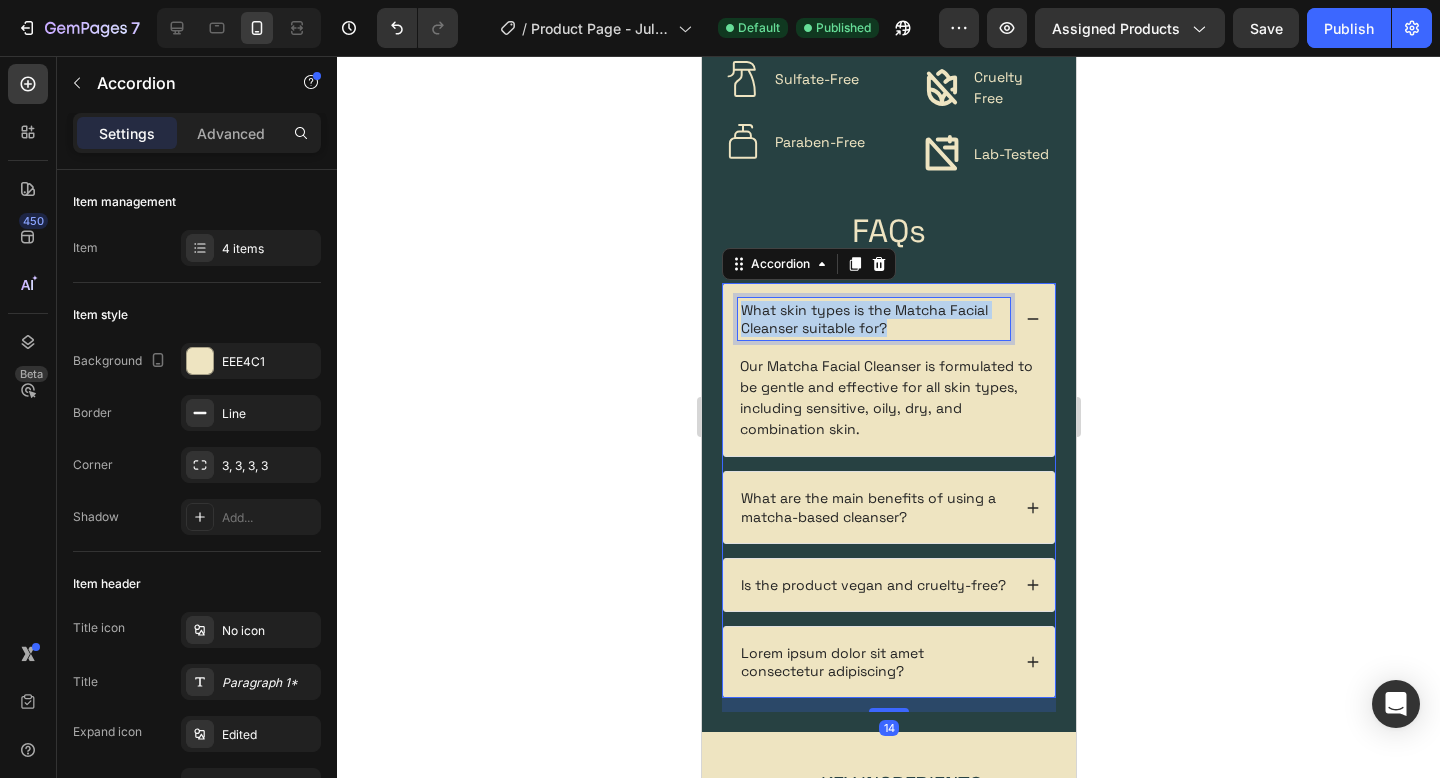 click on "What skin types is the Matcha Facial Cleanser suitable for?" at bounding box center [873, 319] 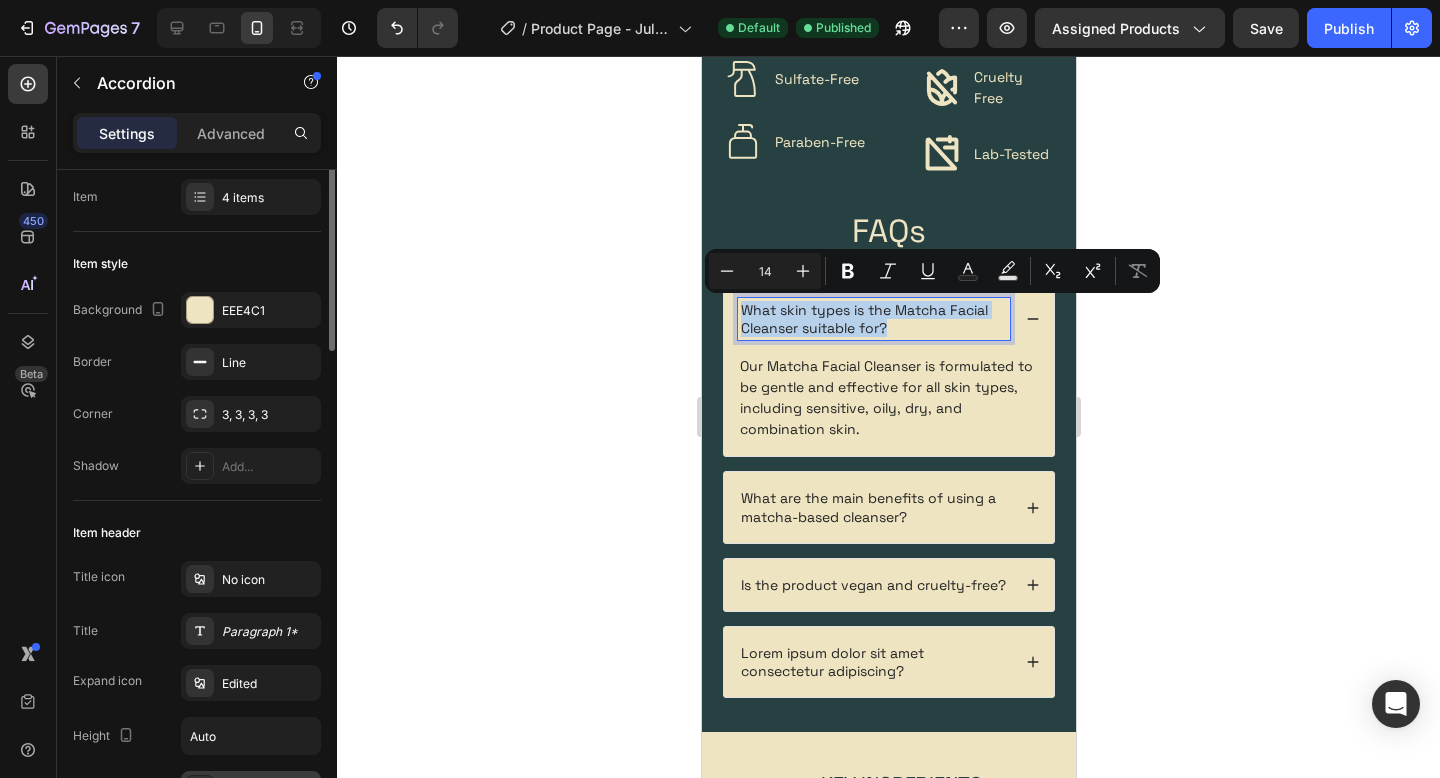 scroll, scrollTop: 0, scrollLeft: 0, axis: both 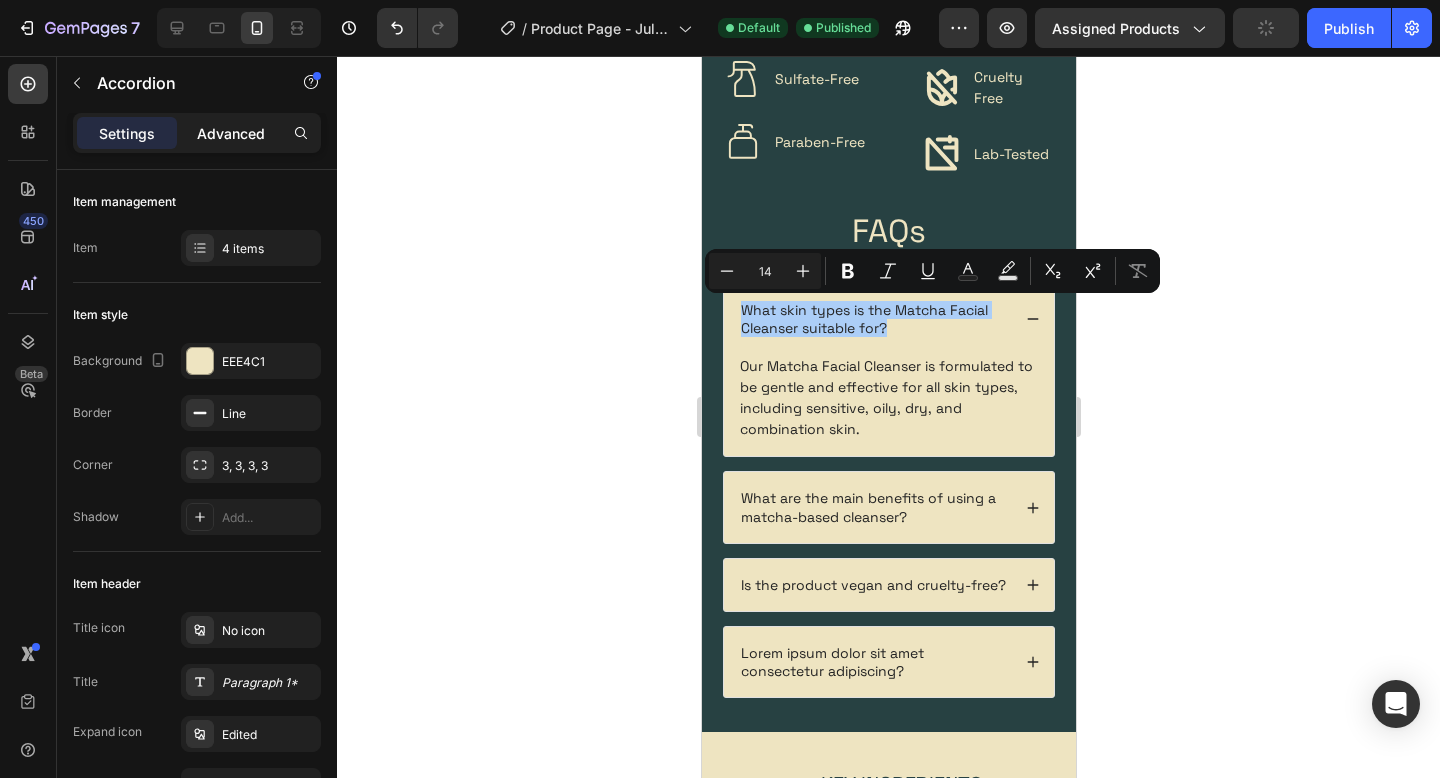 click on "Advanced" at bounding box center (231, 133) 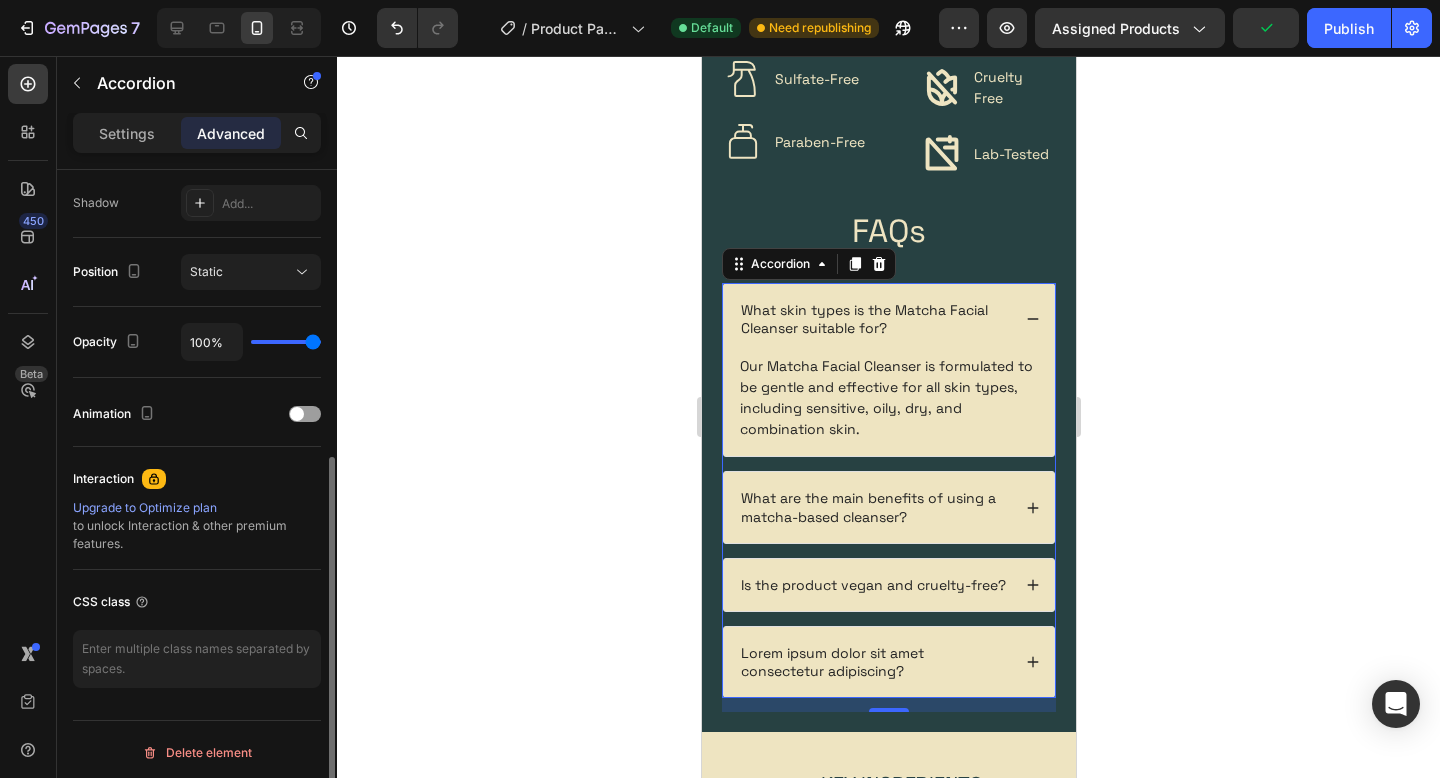 scroll, scrollTop: 669, scrollLeft: 0, axis: vertical 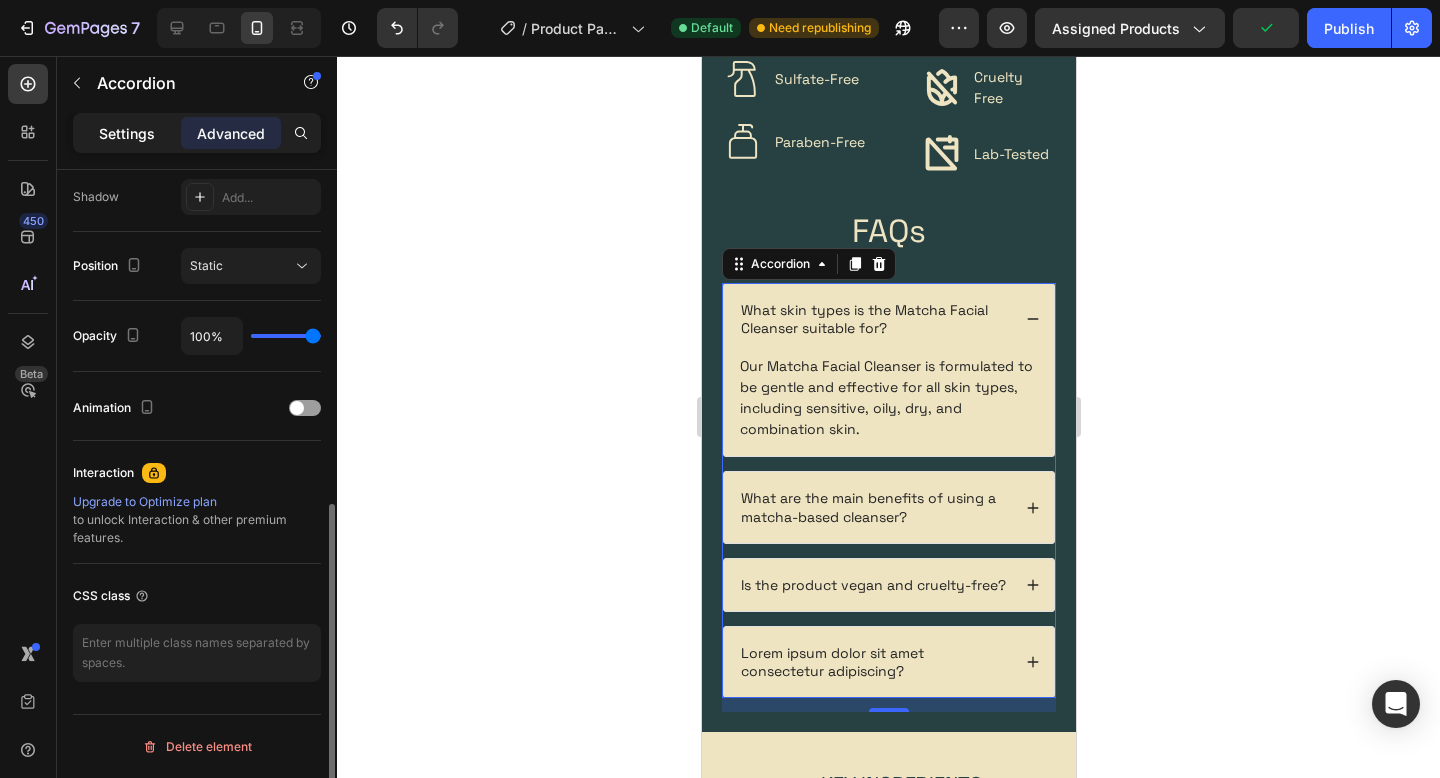 click on "Settings" at bounding box center (127, 133) 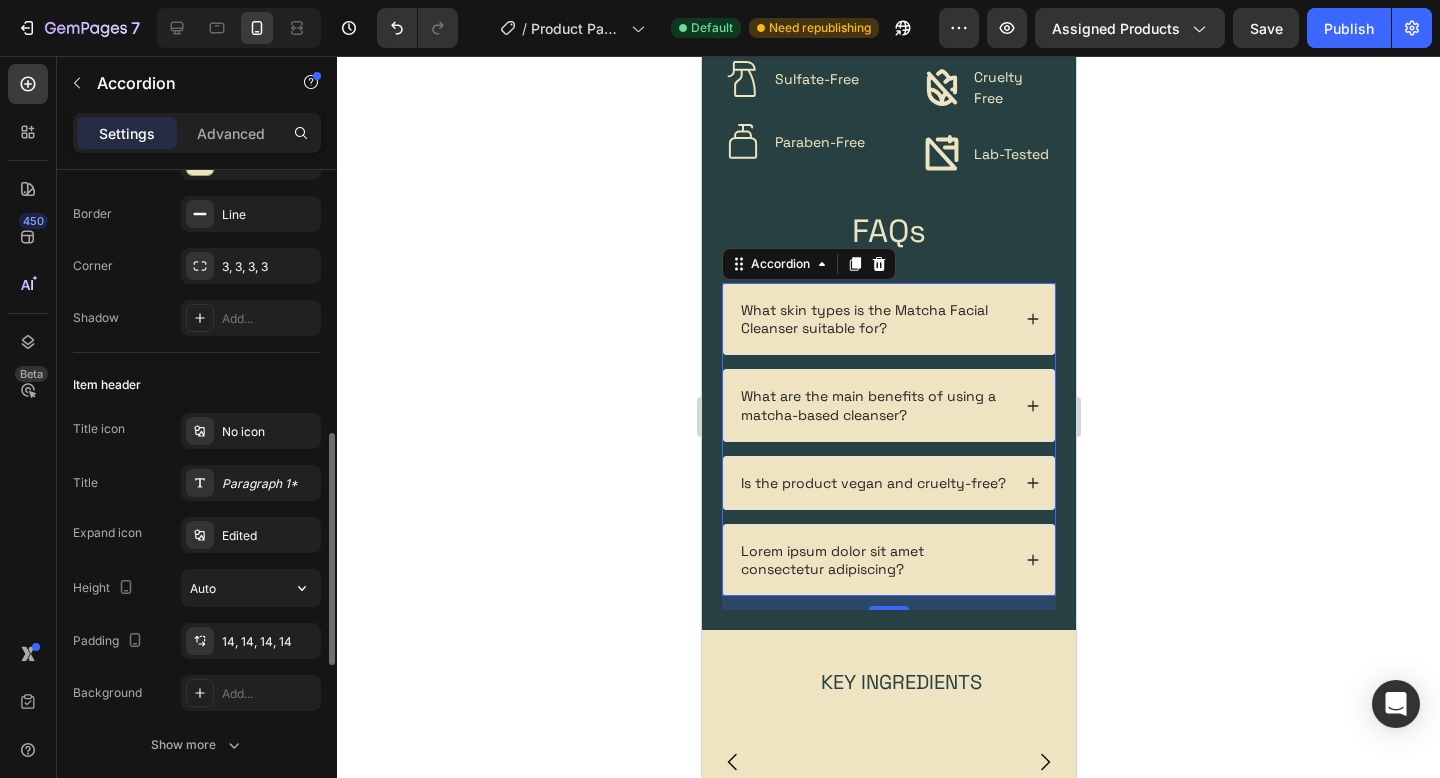scroll, scrollTop: 0, scrollLeft: 0, axis: both 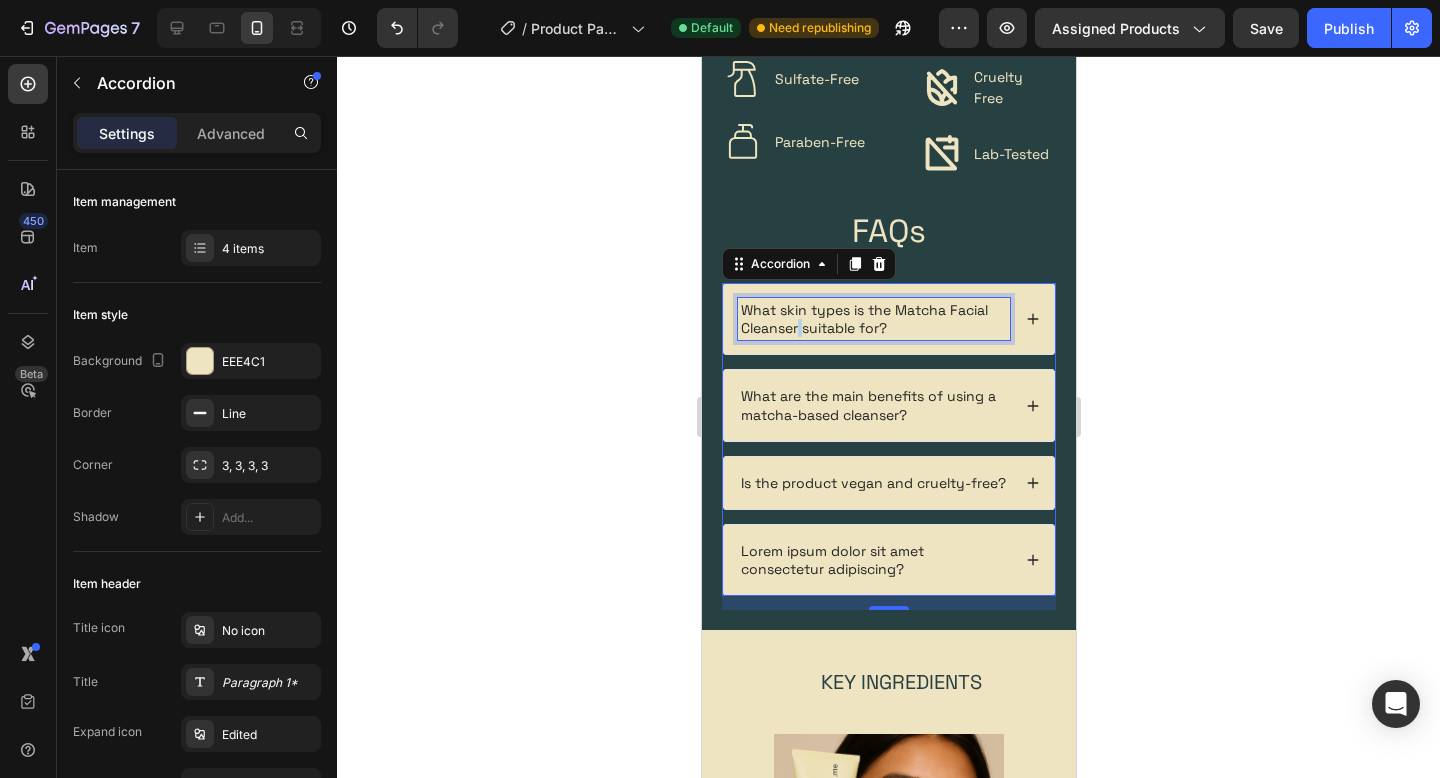 click on "What skin types is the Matcha Facial Cleanser suitable for?" at bounding box center (873, 319) 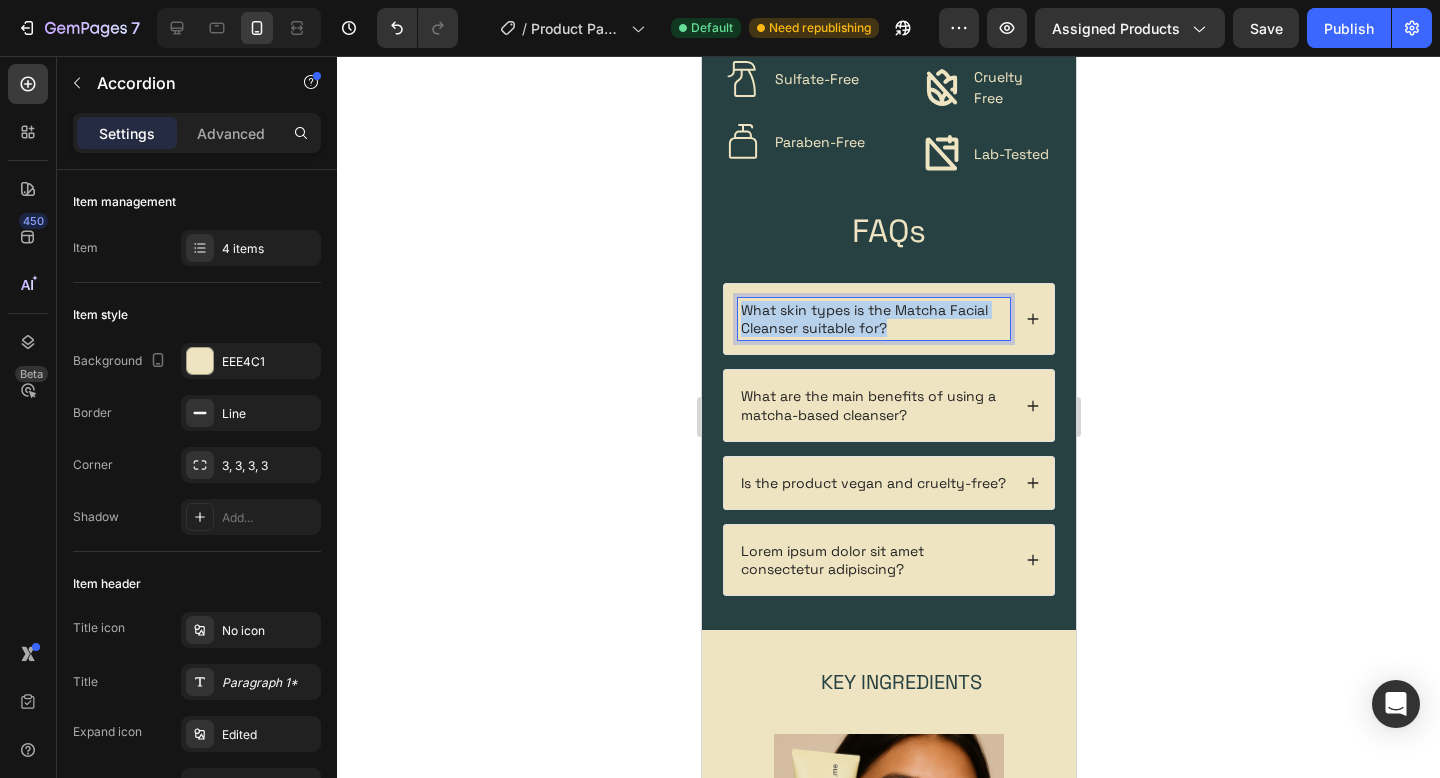 click on "What skin types is the Matcha Facial Cleanser suitable for?" at bounding box center [873, 319] 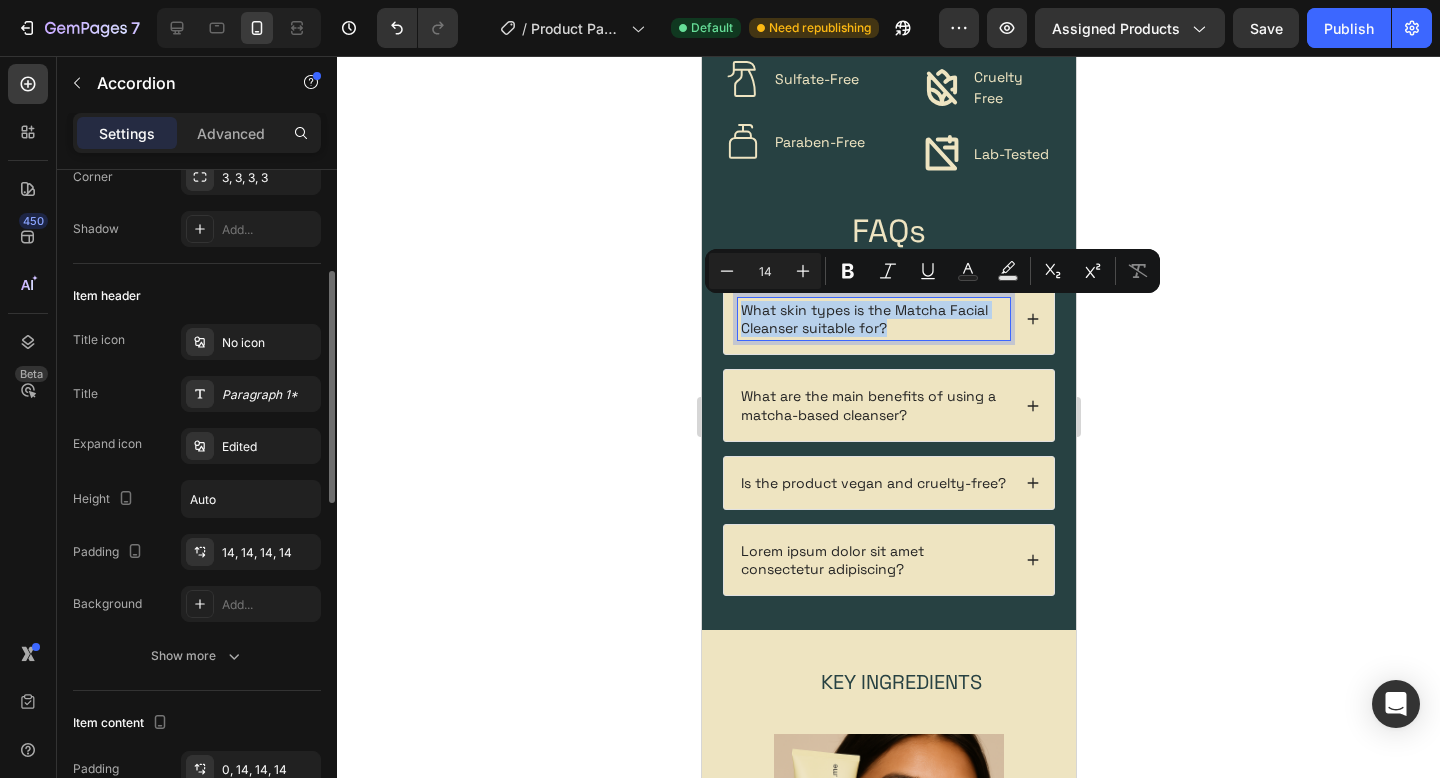 scroll, scrollTop: 289, scrollLeft: 0, axis: vertical 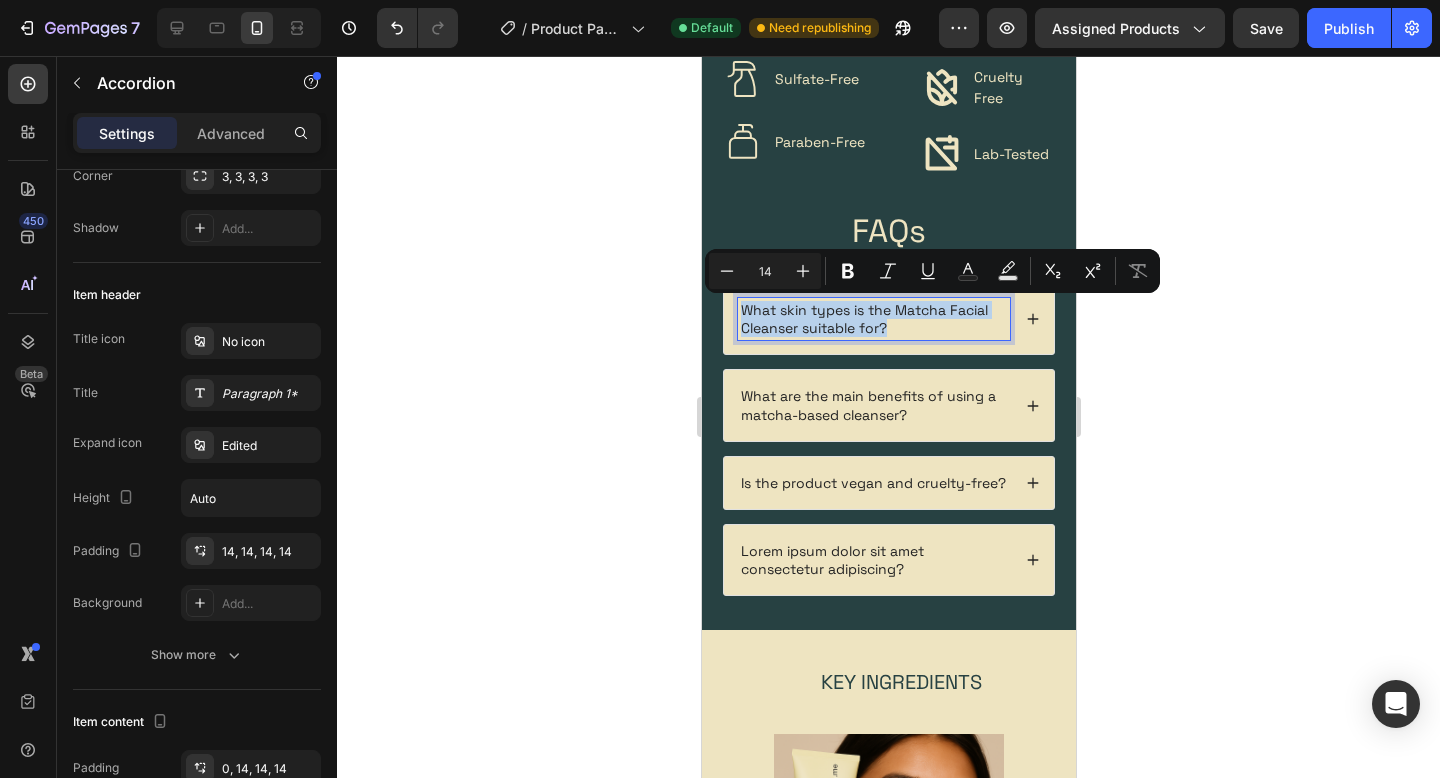 click 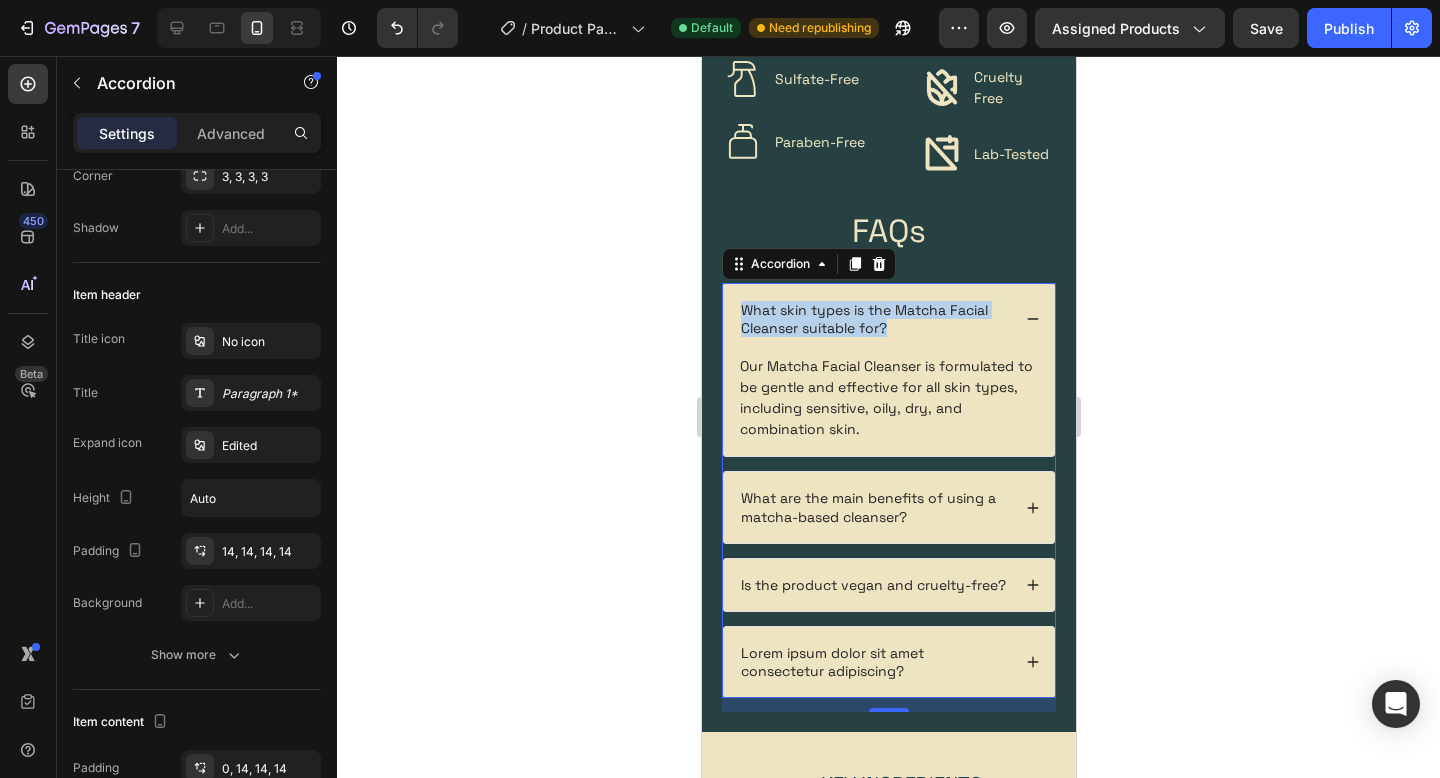 click on "Our Matcha Facial Cleanser is formulated to be gentle and effective for all skin types, including sensitive, oily, dry, and combination skin." at bounding box center (888, 398) 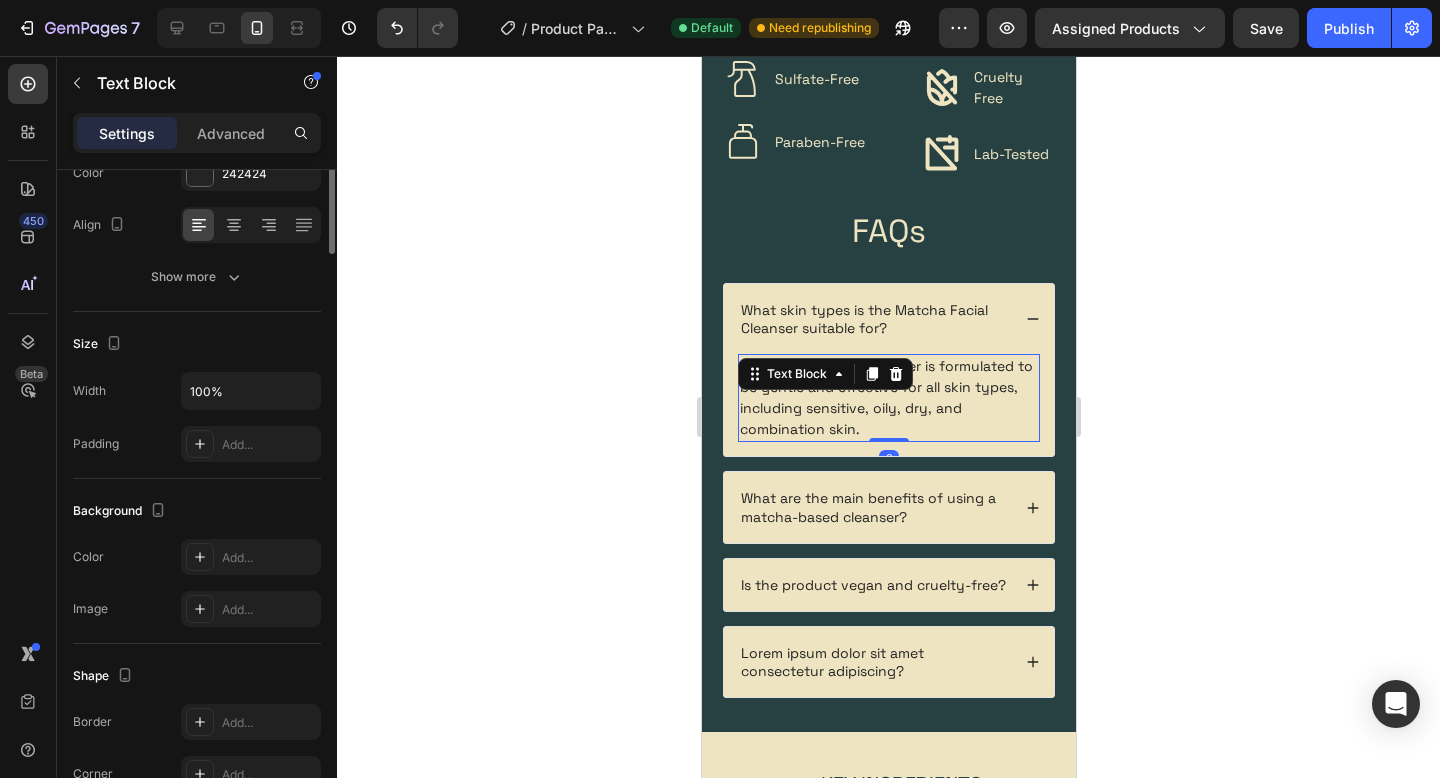 scroll, scrollTop: 0, scrollLeft: 0, axis: both 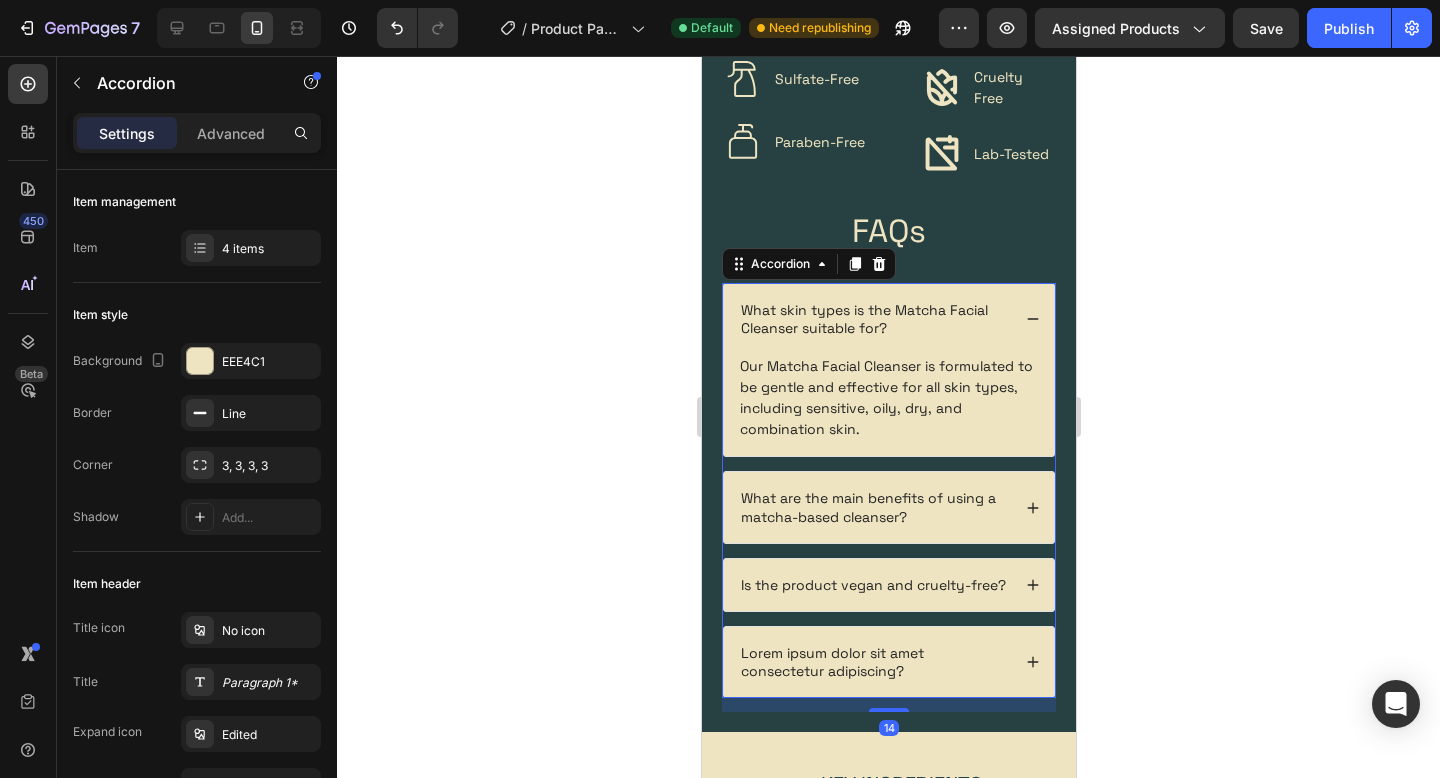 click on "What skin types is the Matcha Facial Cleanser suitable for?" at bounding box center [873, 319] 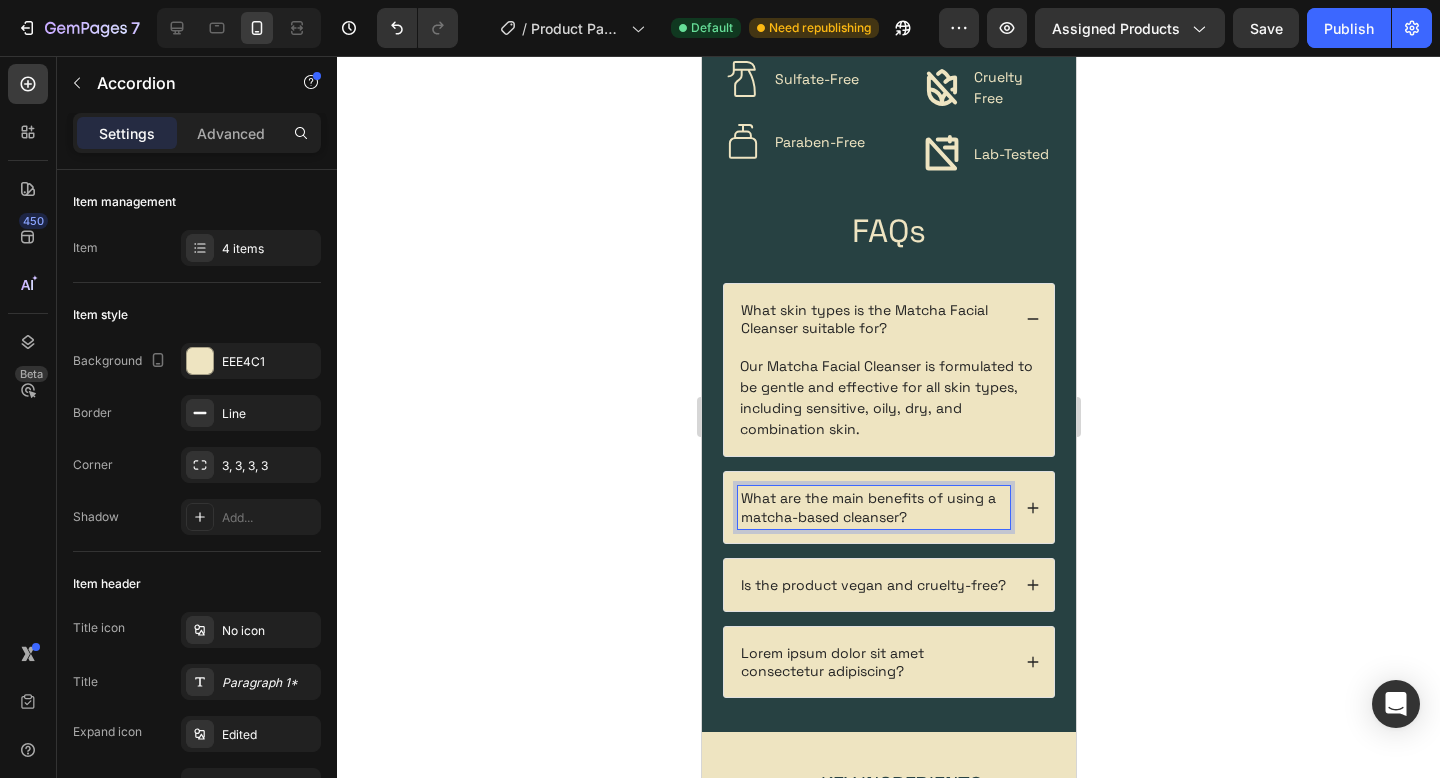 click on "What are the main benefits of using a matcha-based cleanser?" at bounding box center [888, 507] 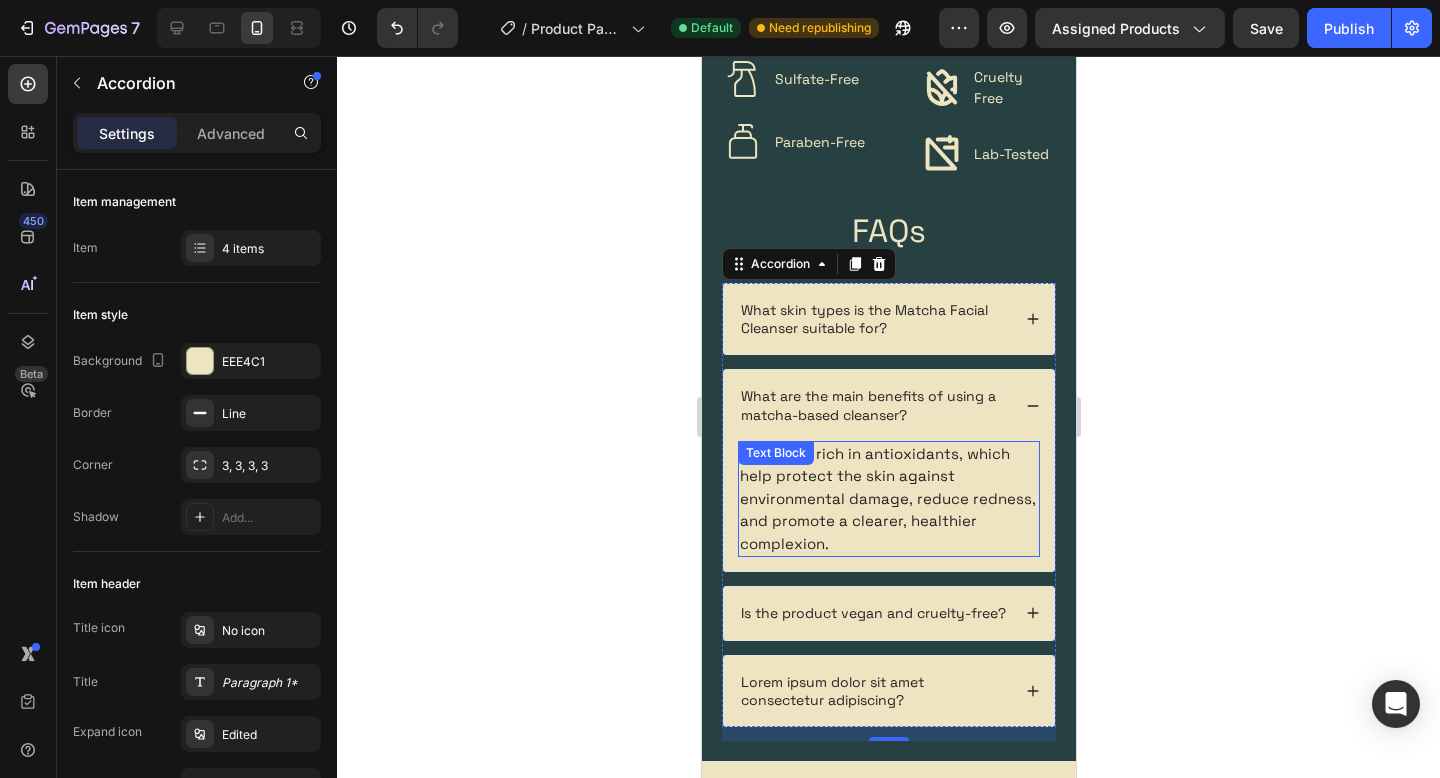 click on "Matcha is rich in antioxidants, which help protect the skin against environmental damage, reduce redness, and promote a clearer, healthier complexion." at bounding box center (888, 499) 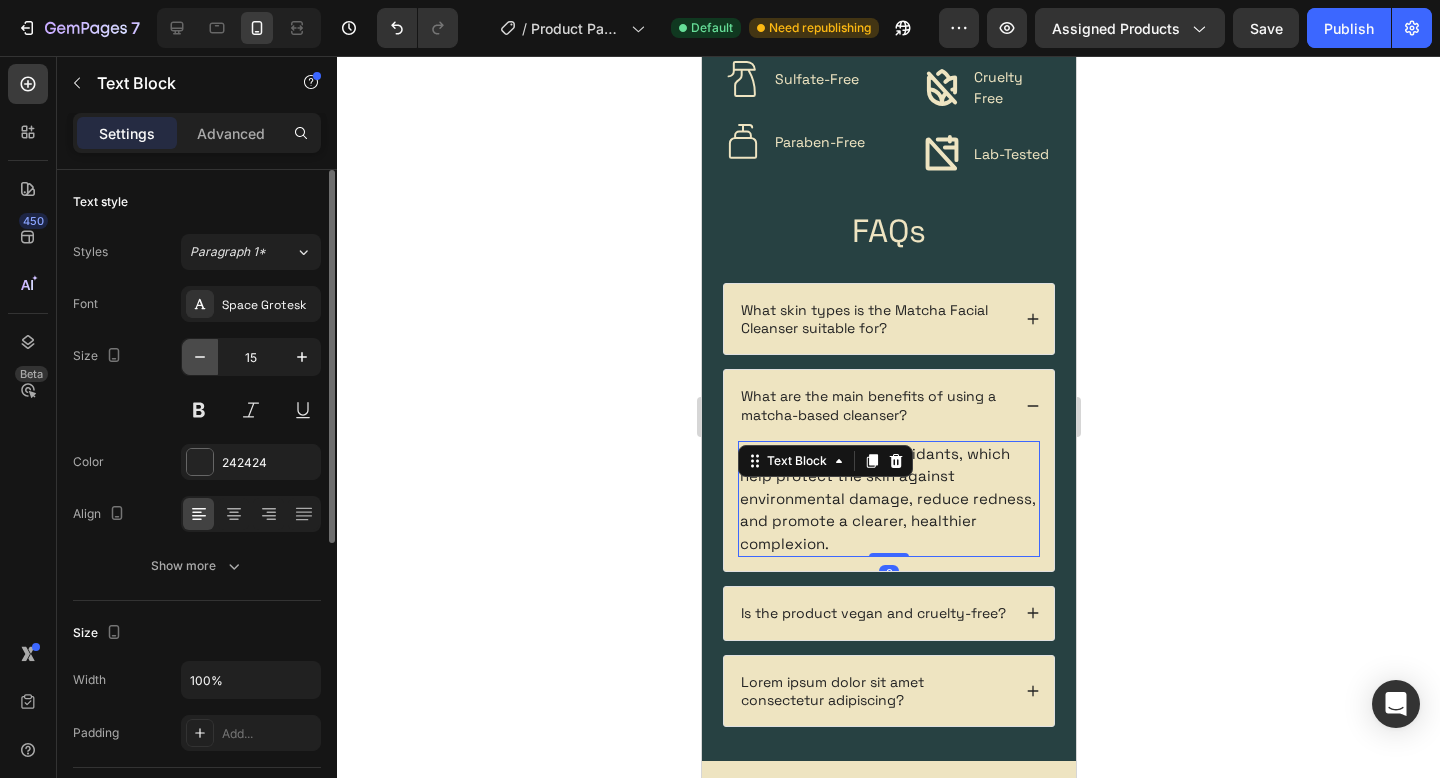 click 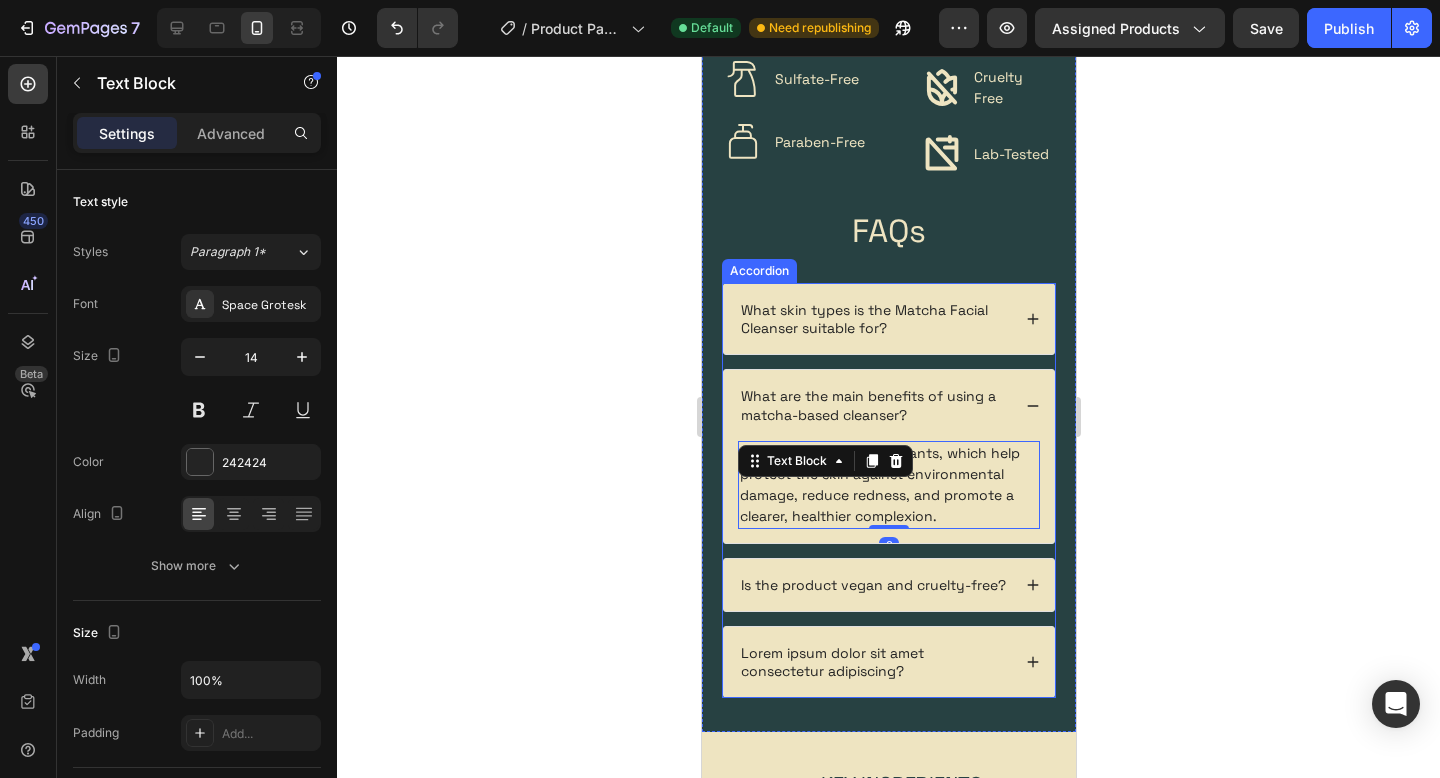 click on "Is the product vegan and cruelty-free?" at bounding box center (872, 585) 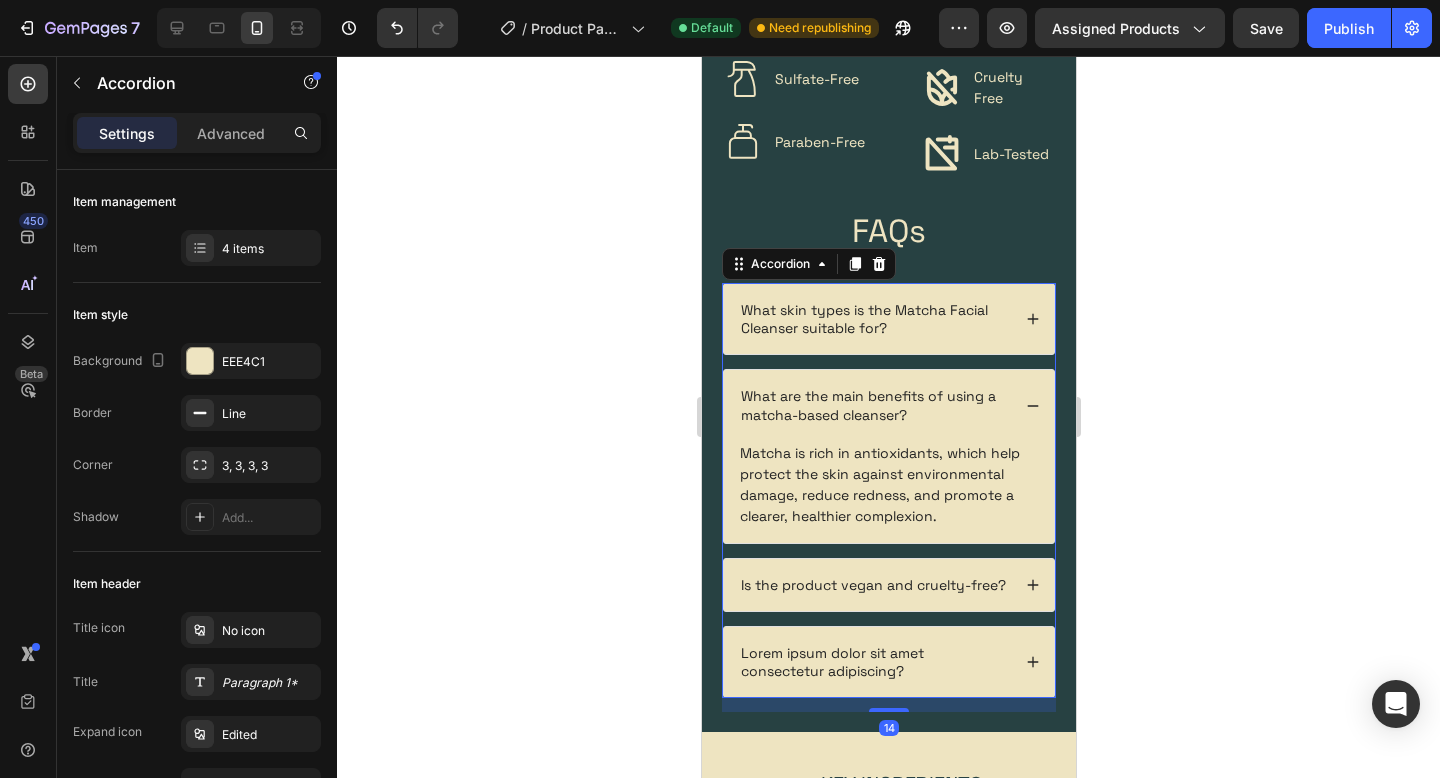 click 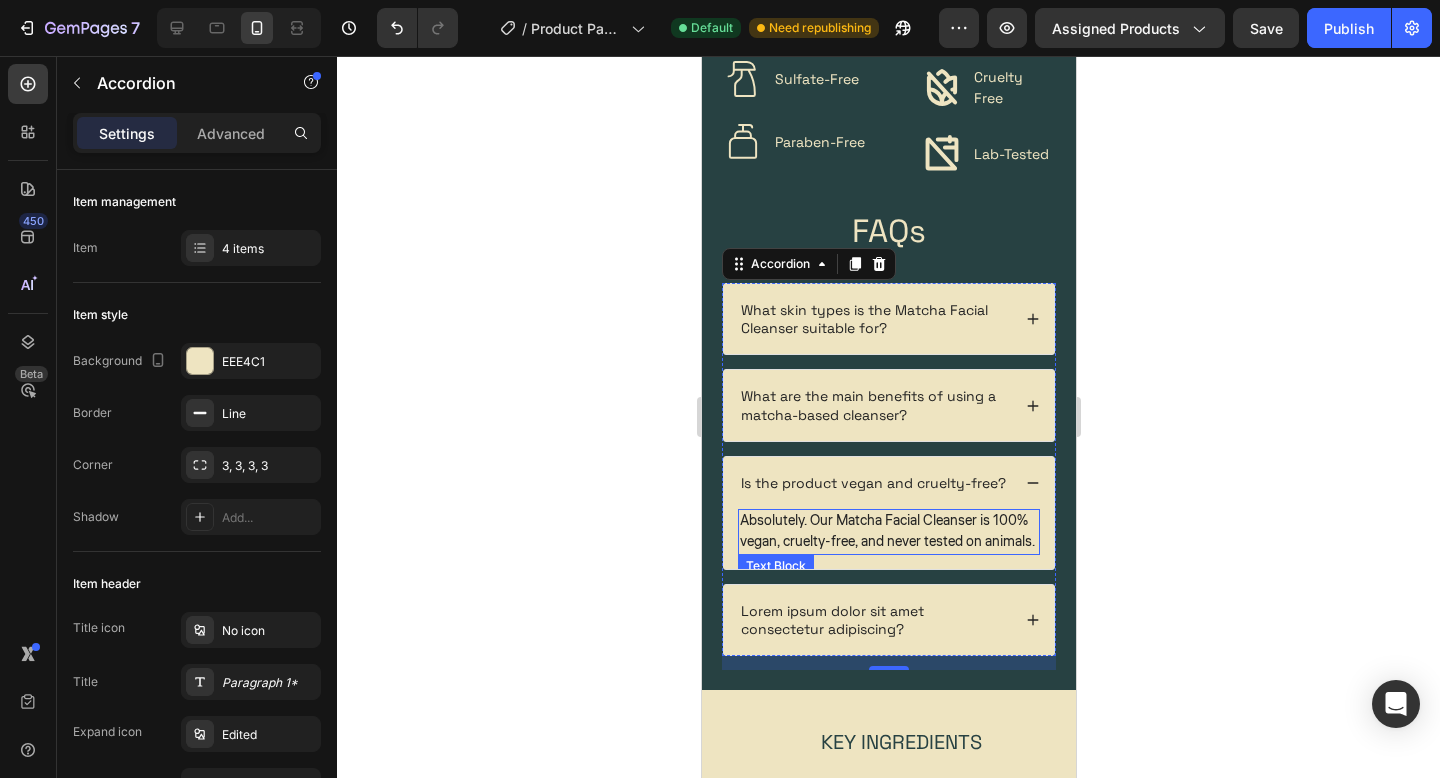 click on "Absolutely. Our Matcha Facial Cleanser is 100% vegan, cruelty-free, and never tested on animals." at bounding box center (888, 532) 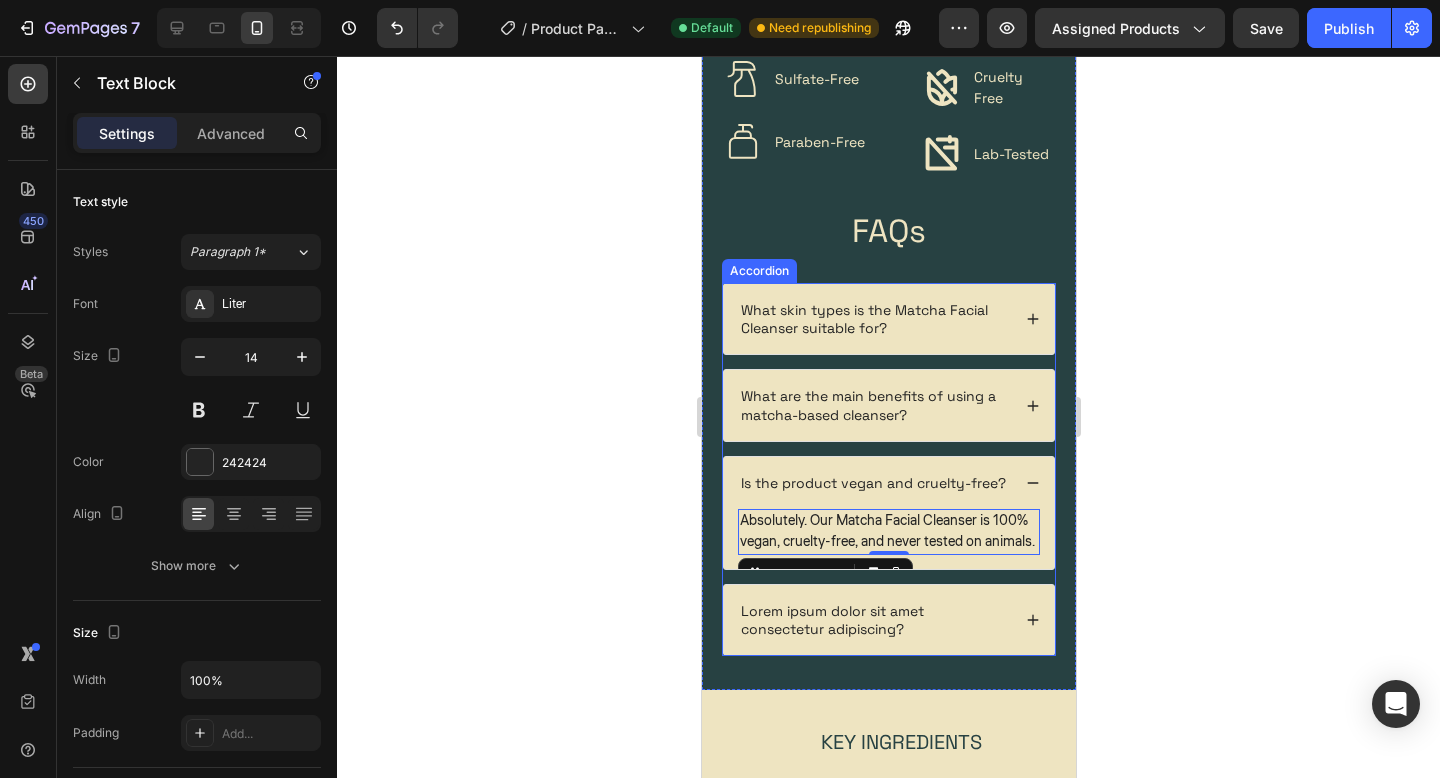 click on "Lorem ipsum dolor sit amet consectetur adipiscing?" at bounding box center (873, 620) 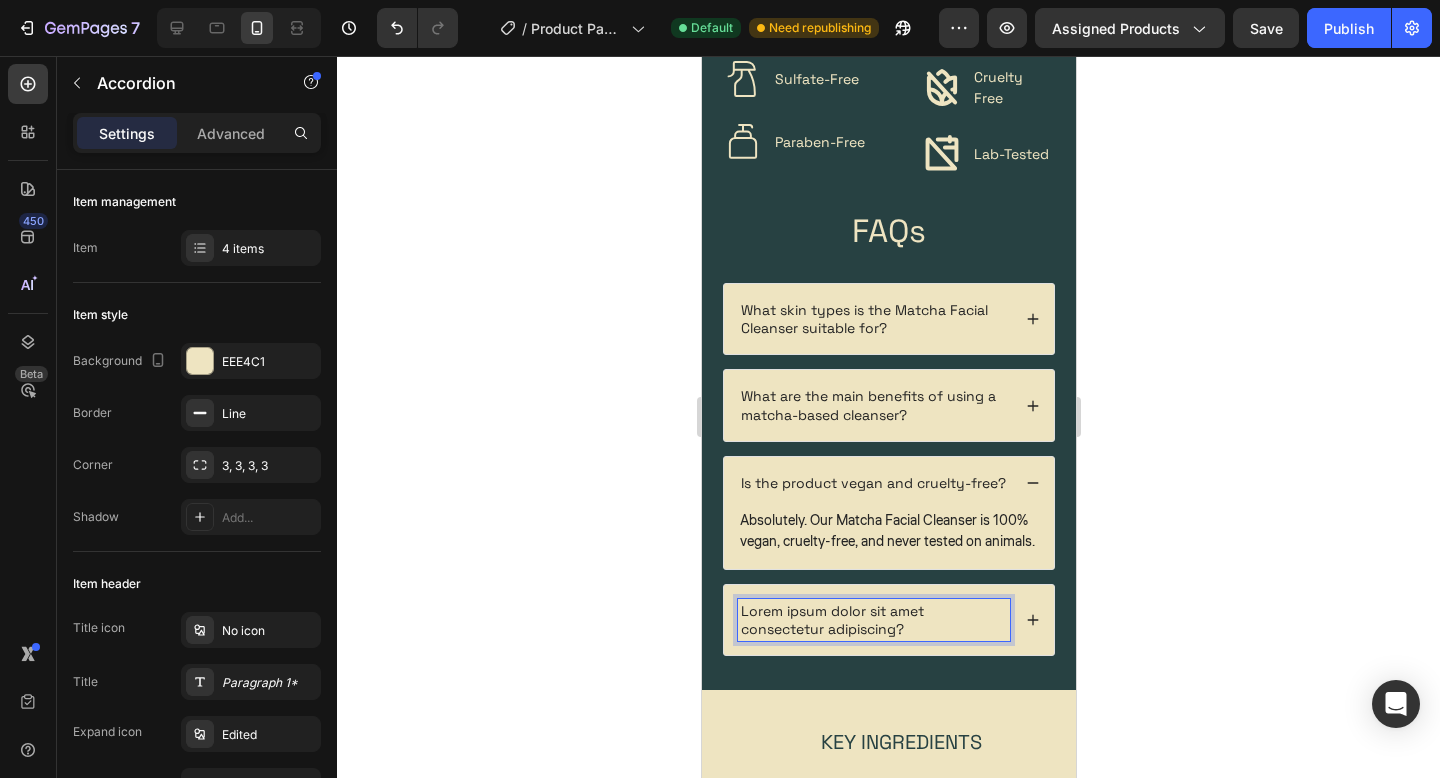 click on "Lorem ipsum dolor sit amet consectetur adipiscing?" at bounding box center (873, 620) 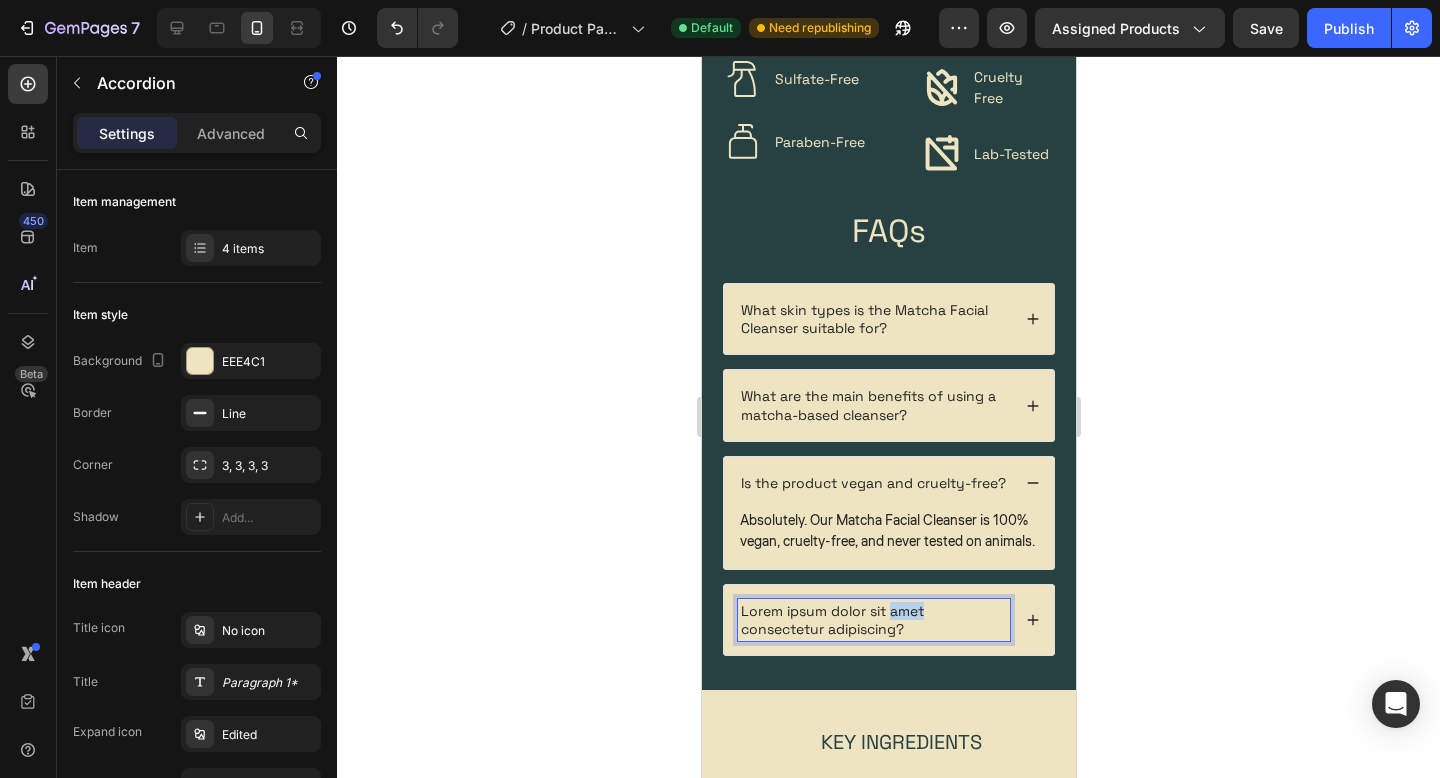 click on "Lorem ipsum dolor sit amet consectetur adipiscing?" at bounding box center (873, 620) 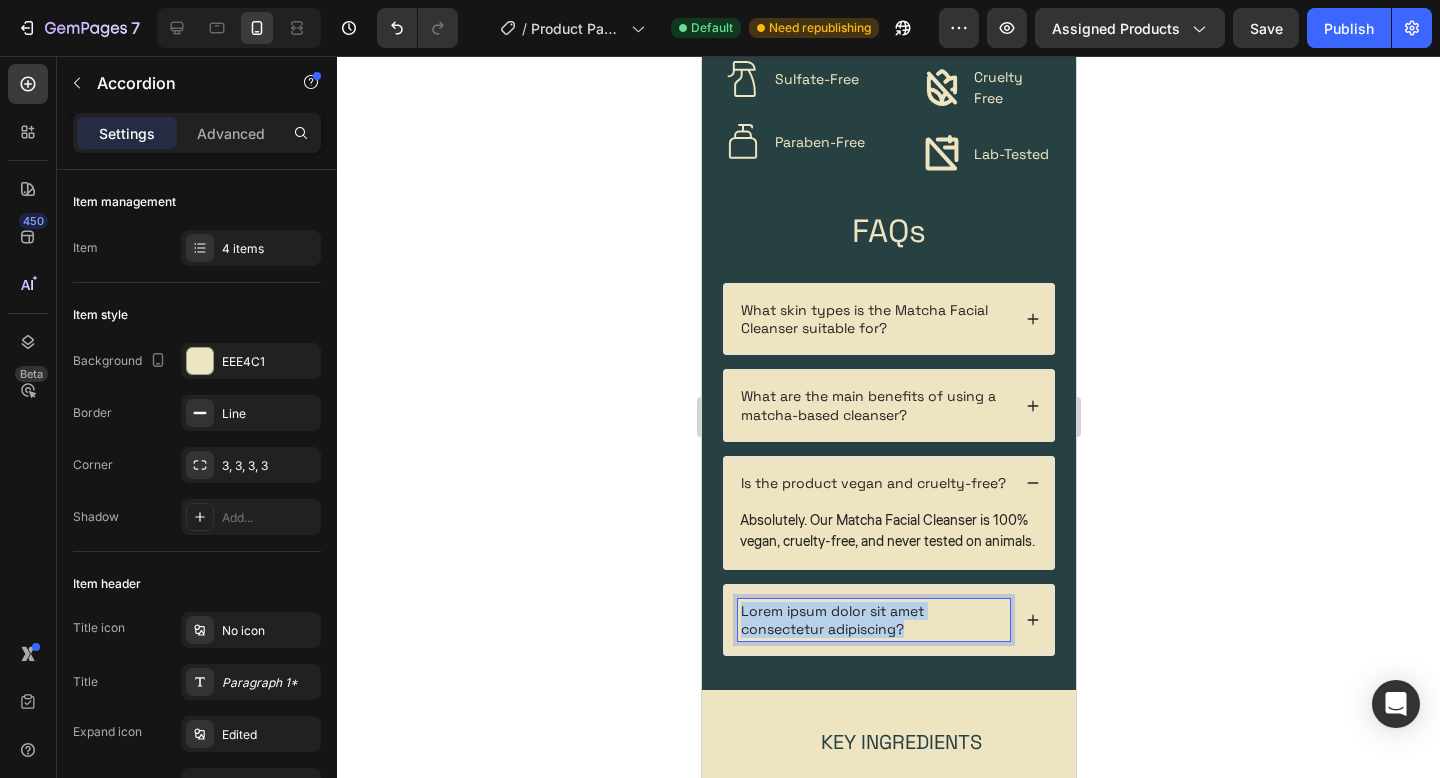 click on "Lorem ipsum dolor sit amet consectetur adipiscing?" at bounding box center [873, 620] 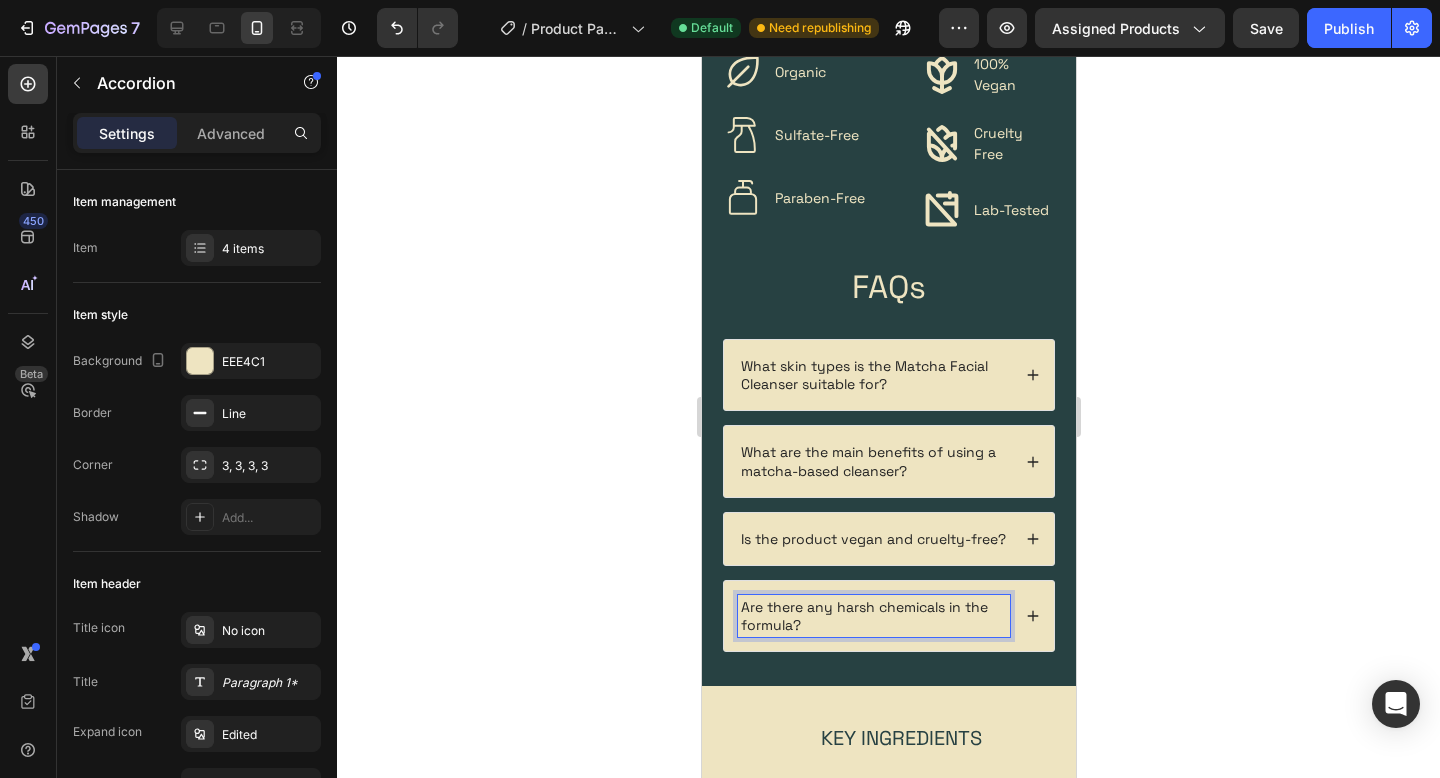 scroll, scrollTop: 1602, scrollLeft: 0, axis: vertical 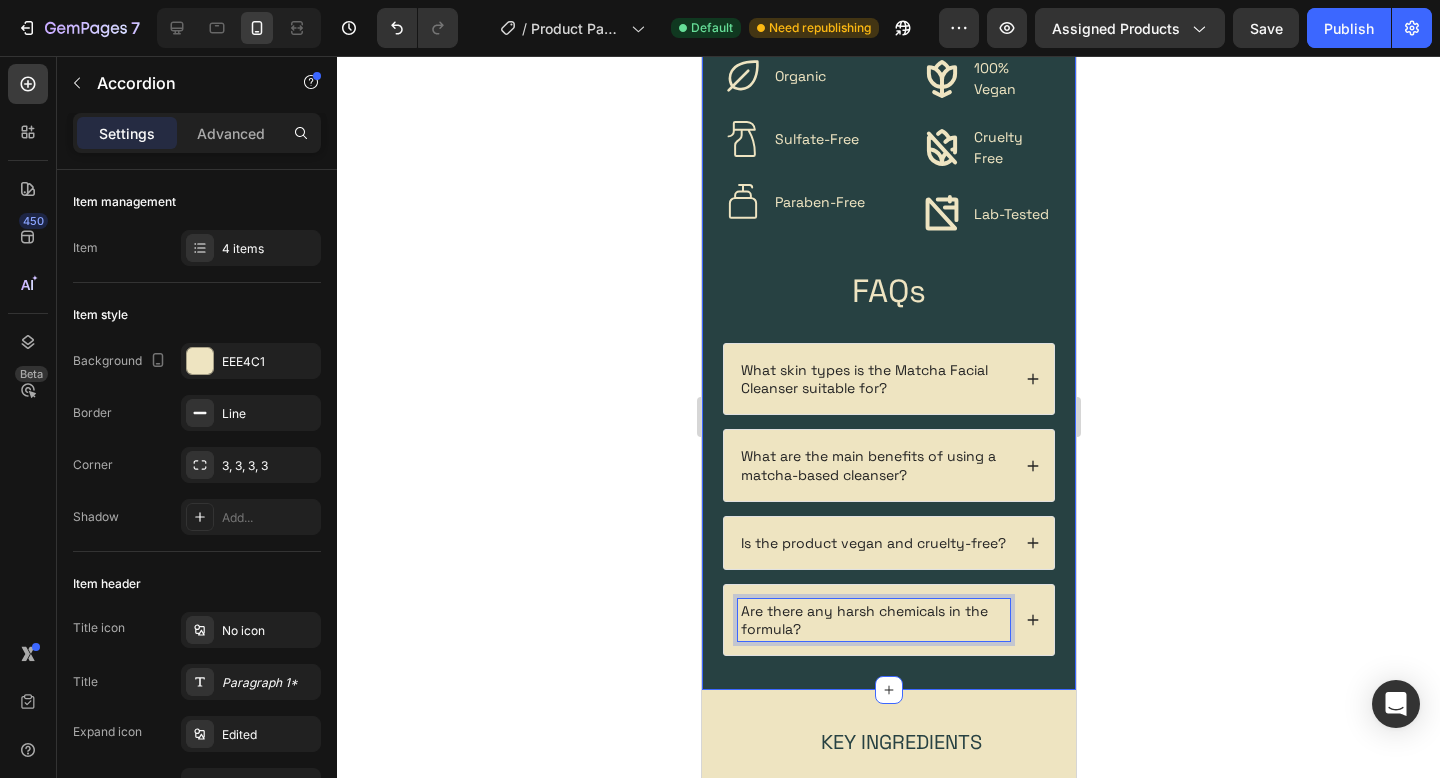 click 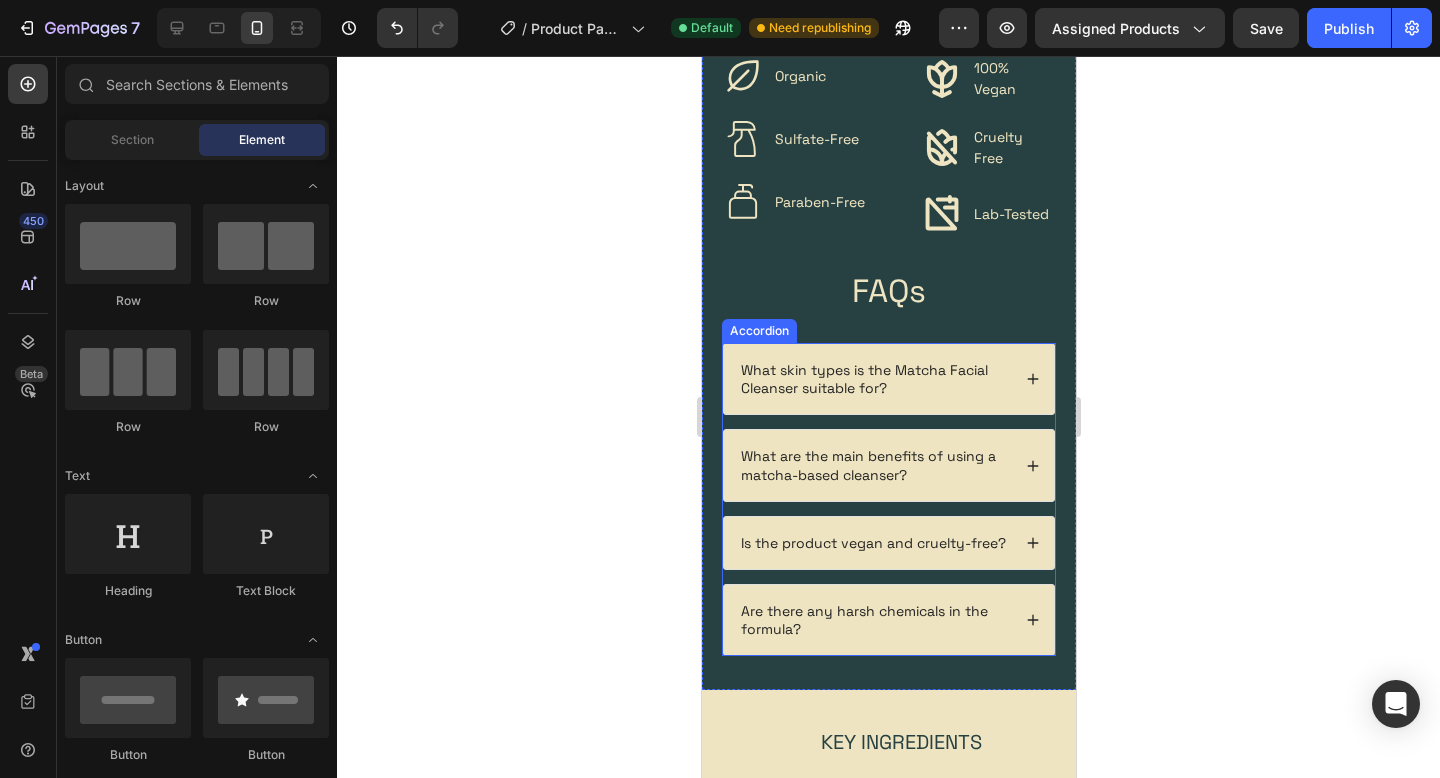 click on "Are there any harsh chemicals in the formula?" at bounding box center (873, 620) 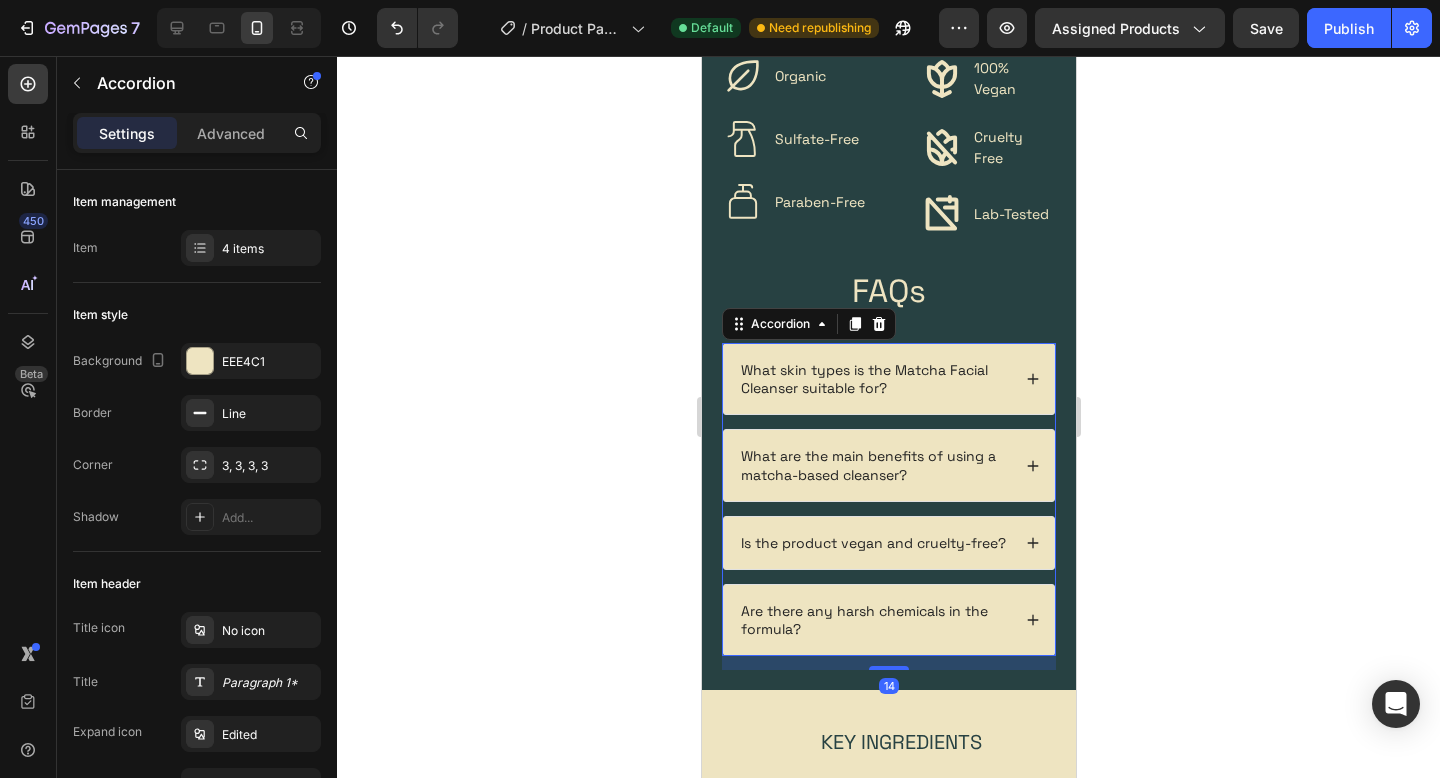 click 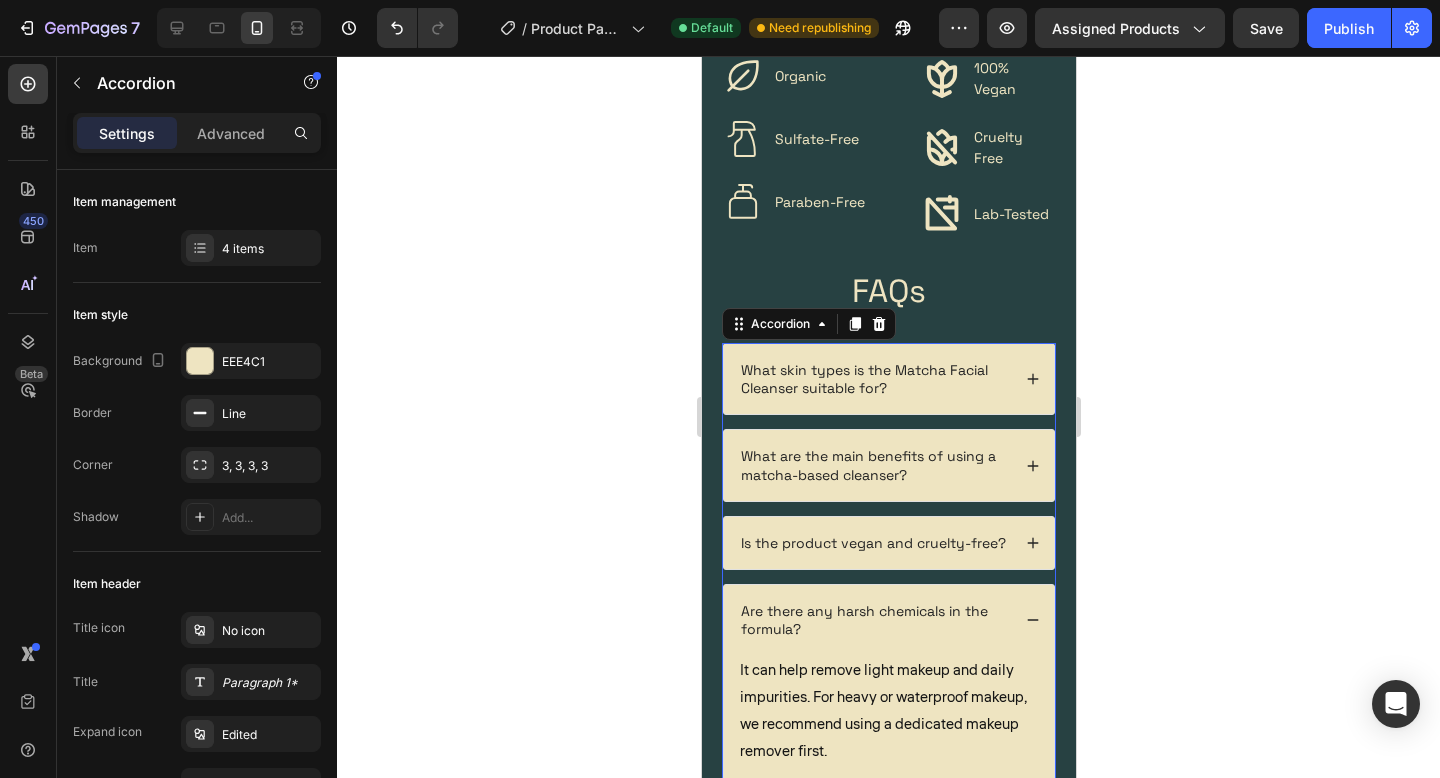 click on "It can help remove light makeup and daily impurities. For heavy or waterproof makeup, we recommend using a dedicated makeup remover first. Text Block" at bounding box center [888, 711] 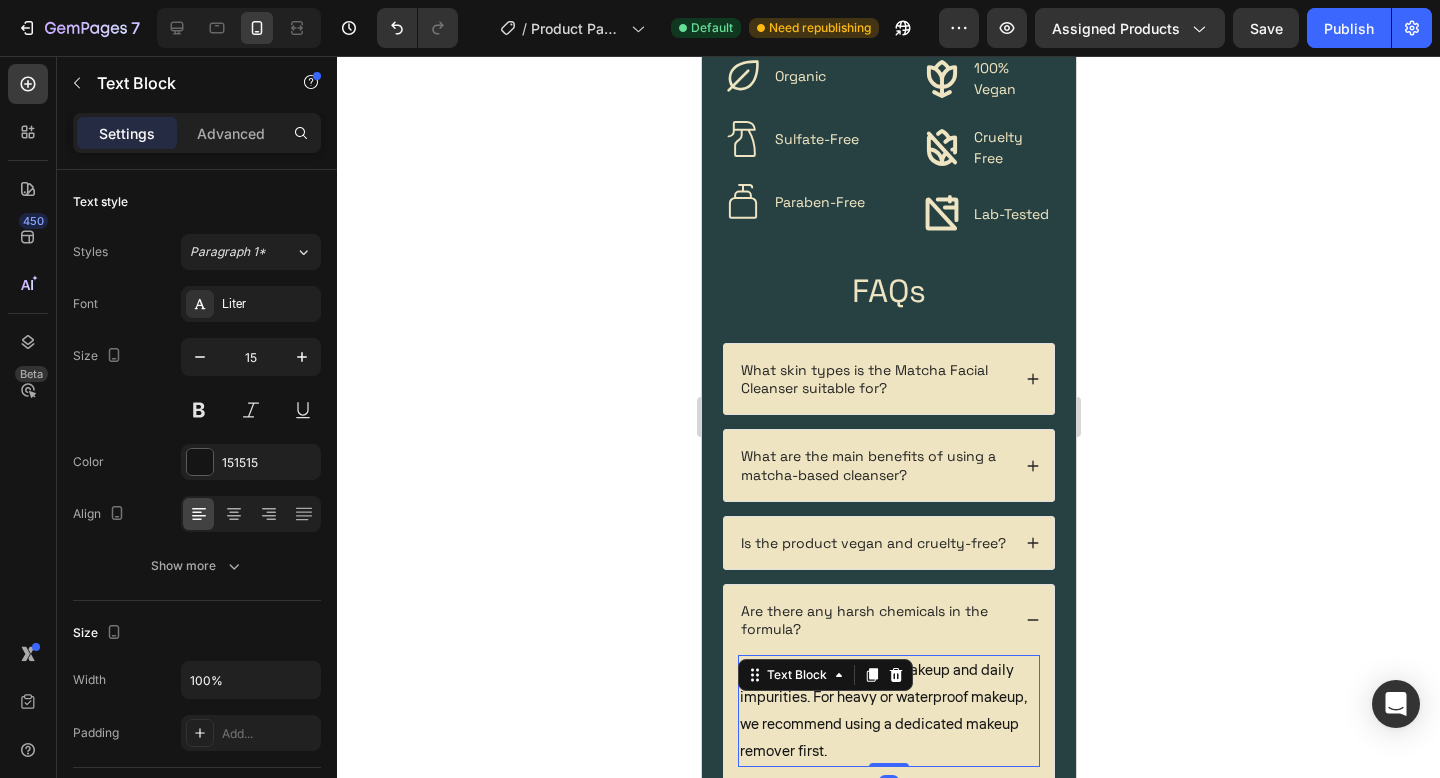 click at bounding box center (895, 675) 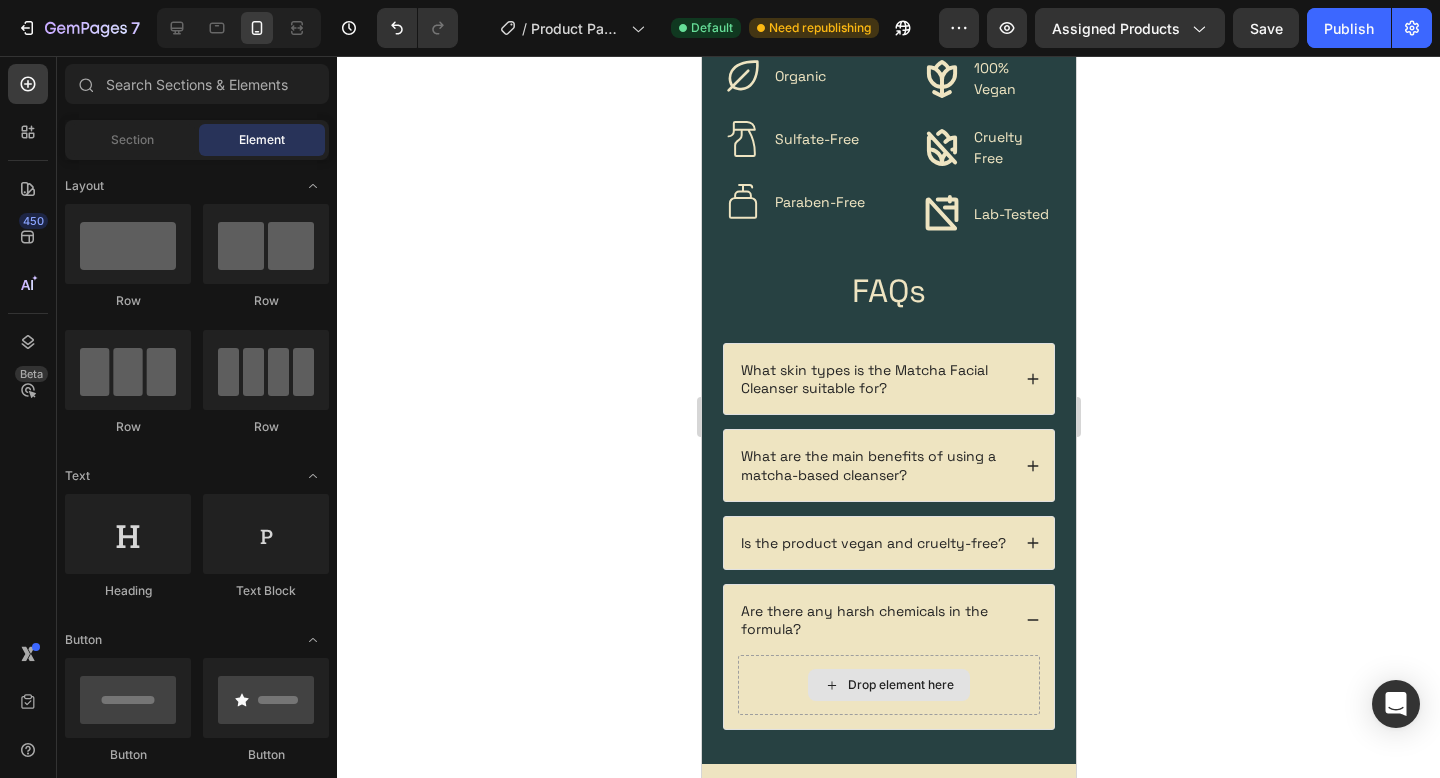 click on "Drop element here" at bounding box center (888, 685) 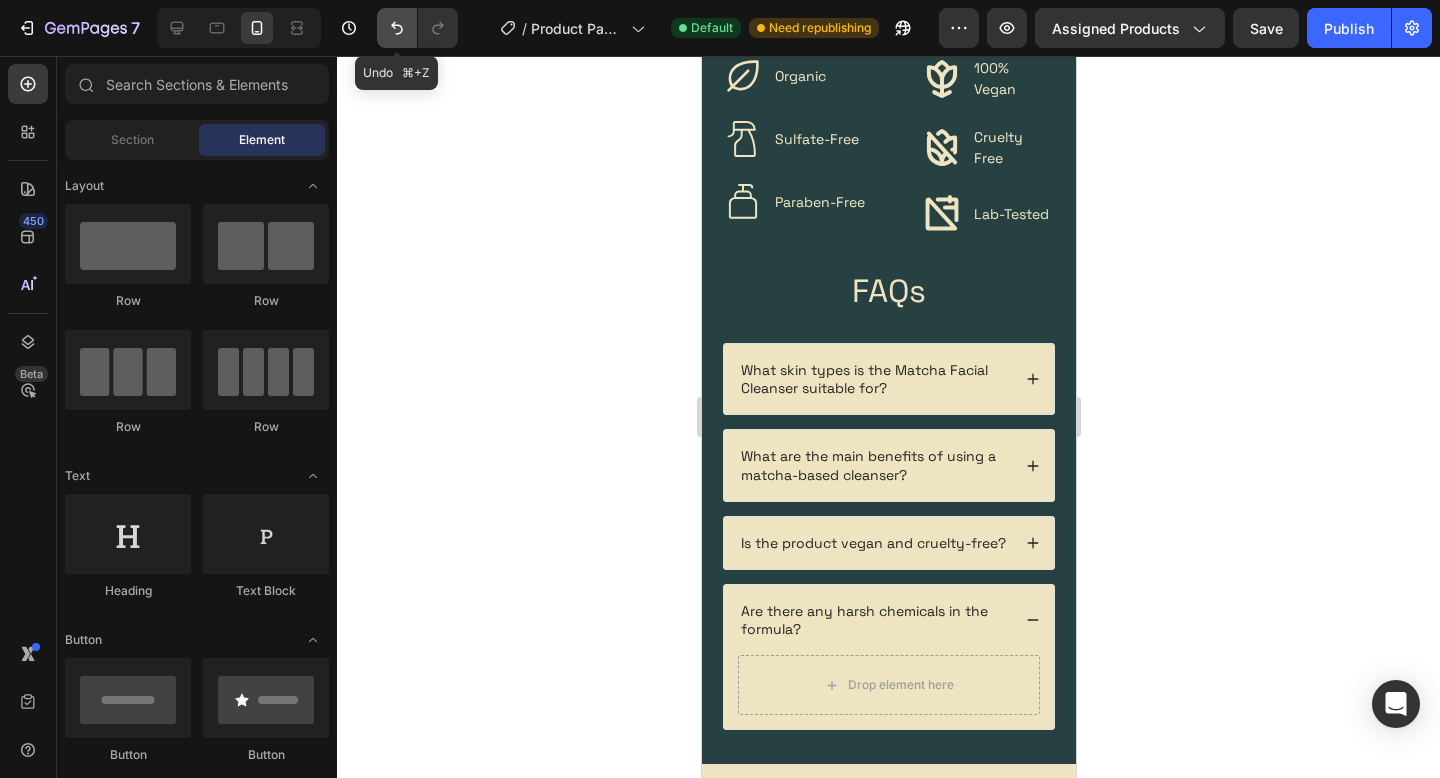 click 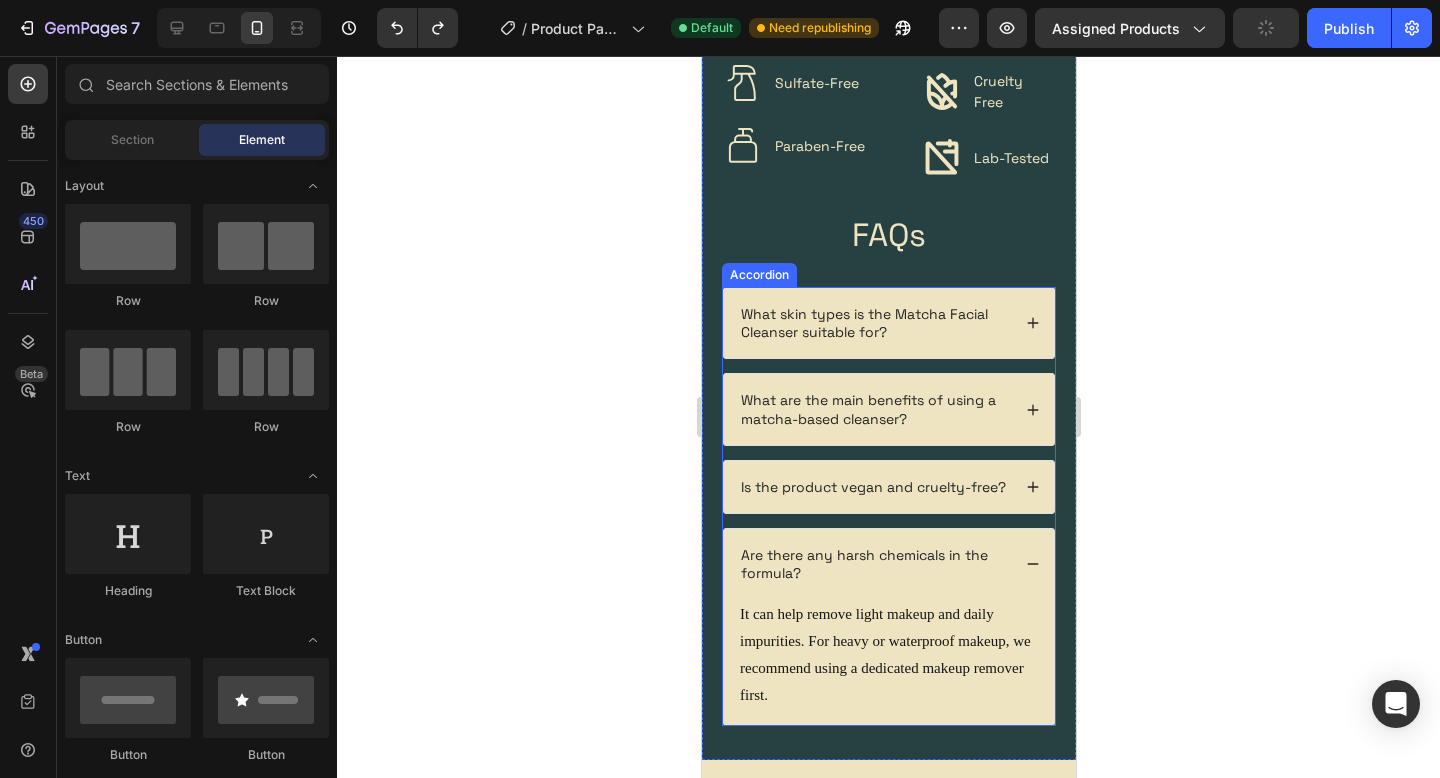 scroll, scrollTop: 1673, scrollLeft: 0, axis: vertical 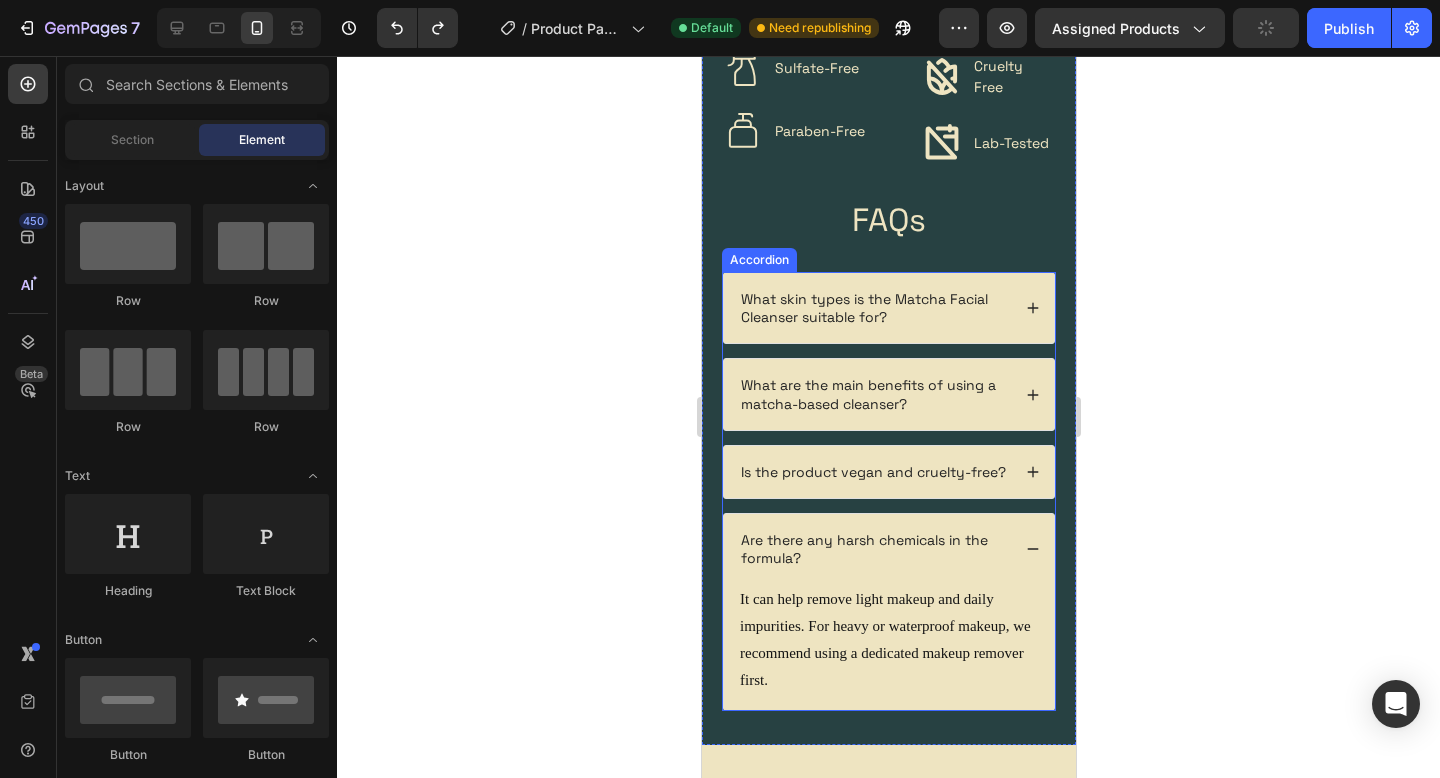 click on "It can help remove light makeup and daily impurities. For heavy or waterproof makeup, we recommend using a dedicated makeup remover first." at bounding box center (888, 640) 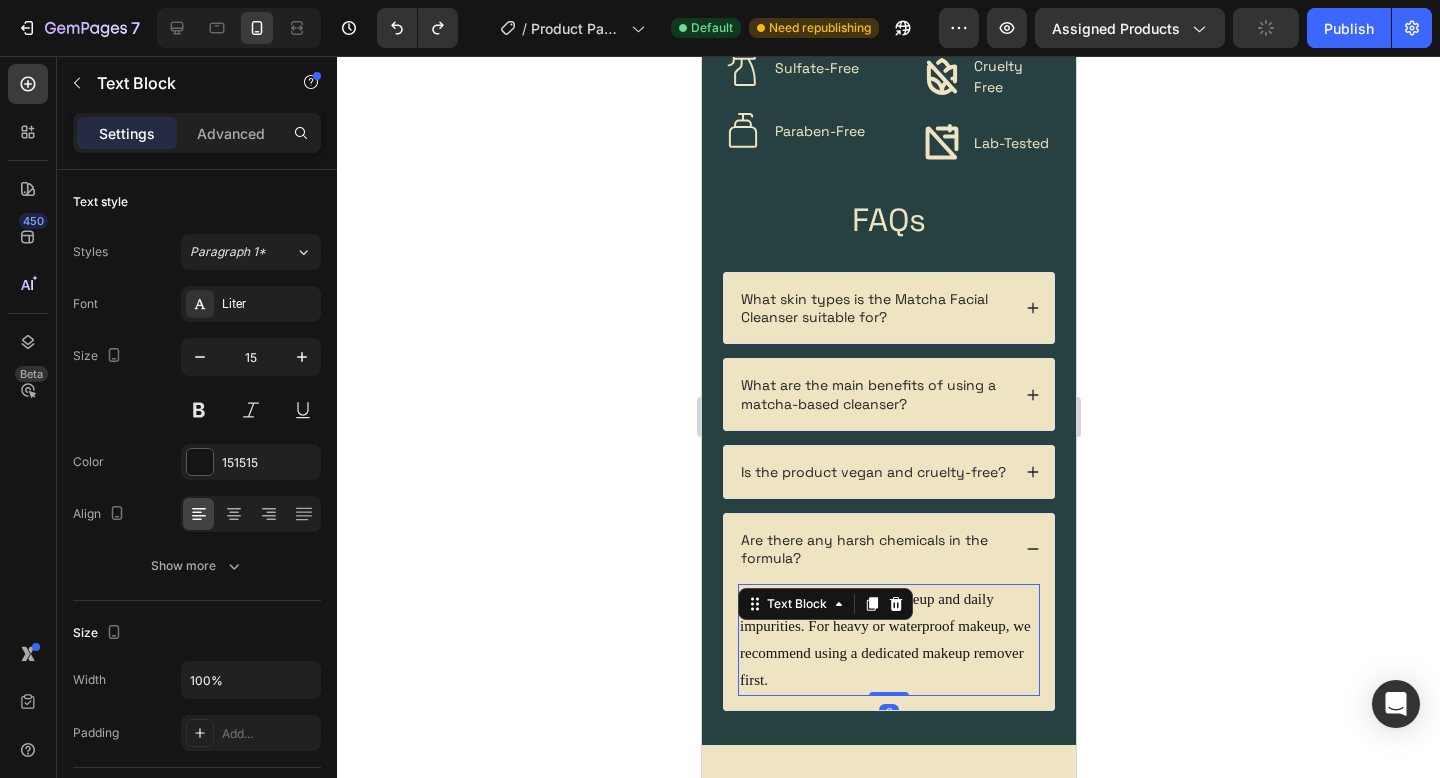 click on "It can help remove light makeup and daily impurities. For heavy or waterproof makeup, we recommend using a dedicated makeup remover first." at bounding box center (888, 640) 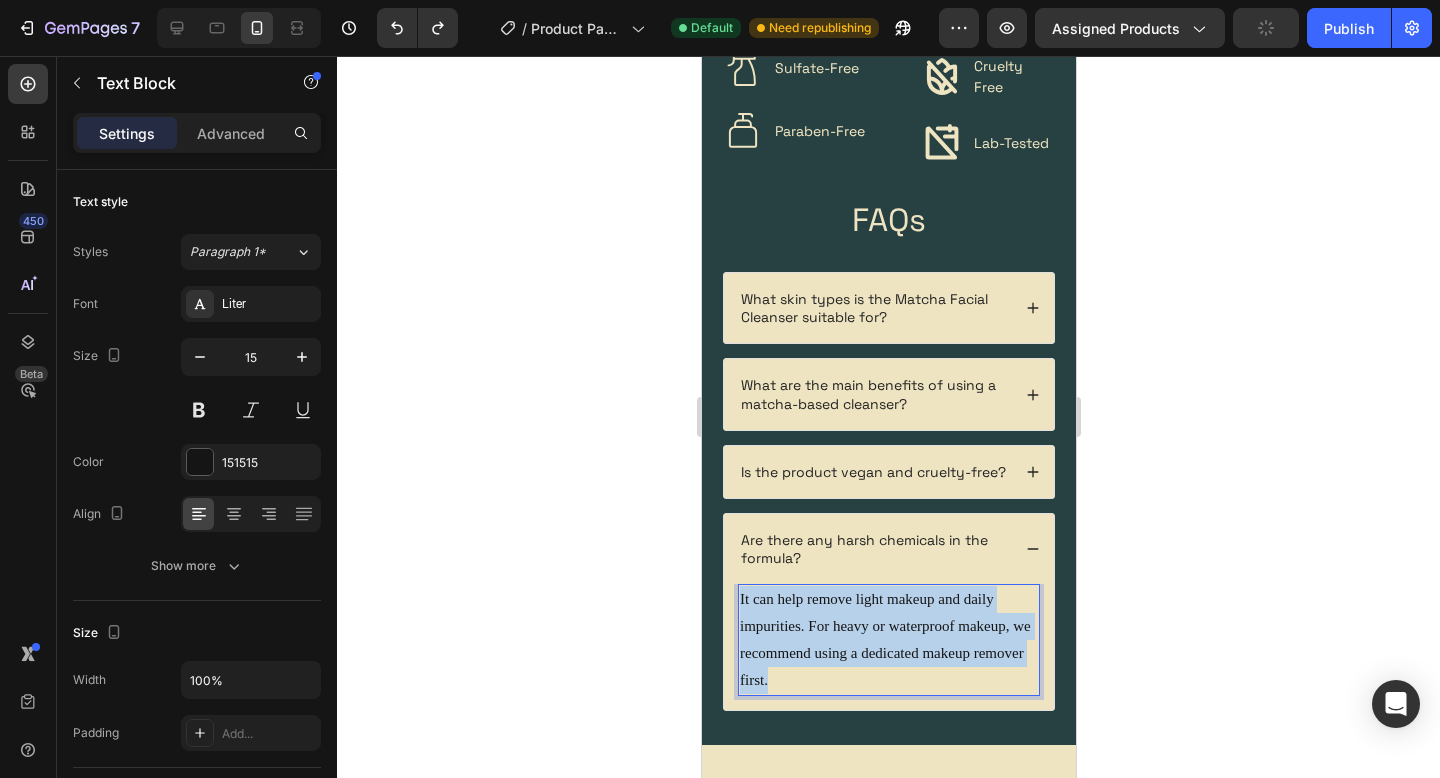 click on "It can help remove light makeup and daily impurities. For heavy or waterproof makeup, we recommend using a dedicated makeup remover first." at bounding box center (888, 640) 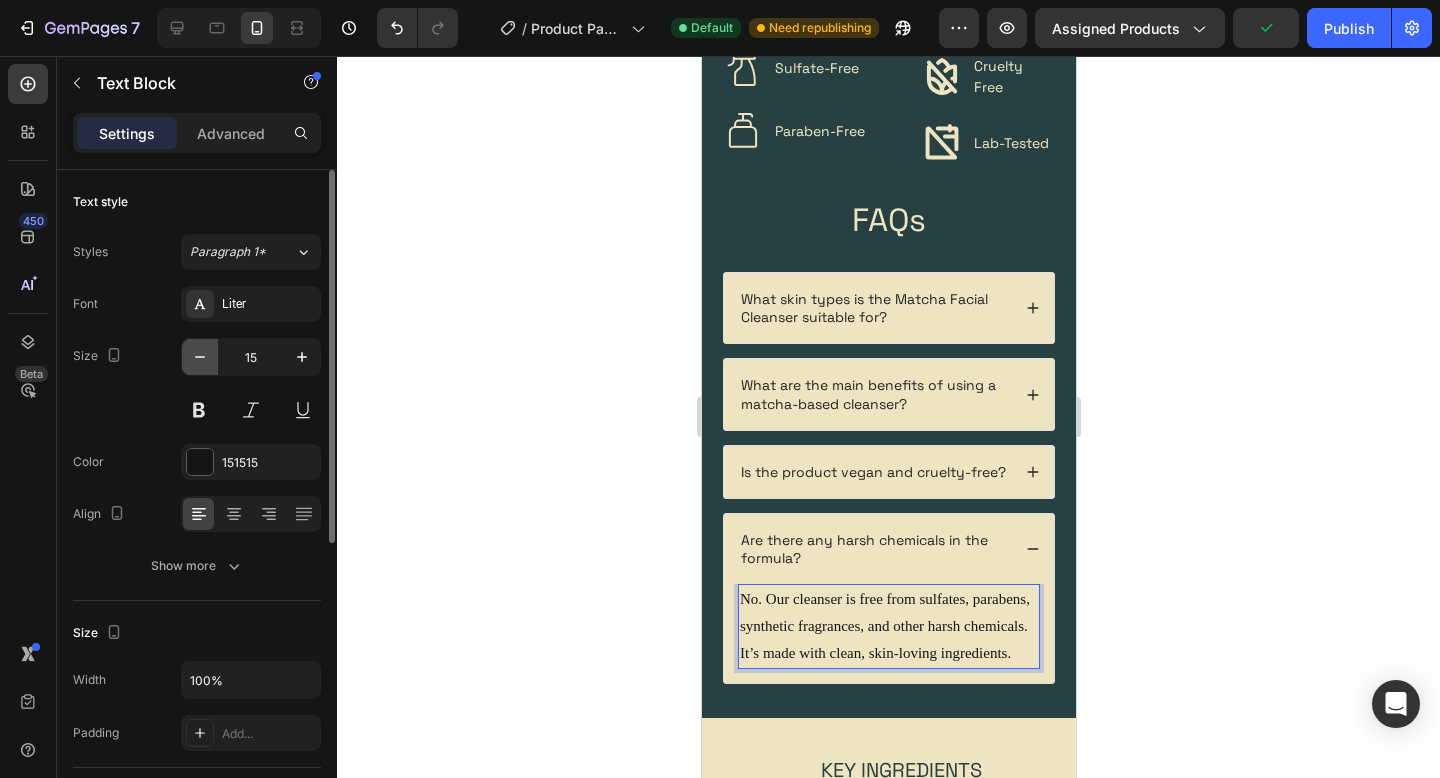 click at bounding box center [200, 357] 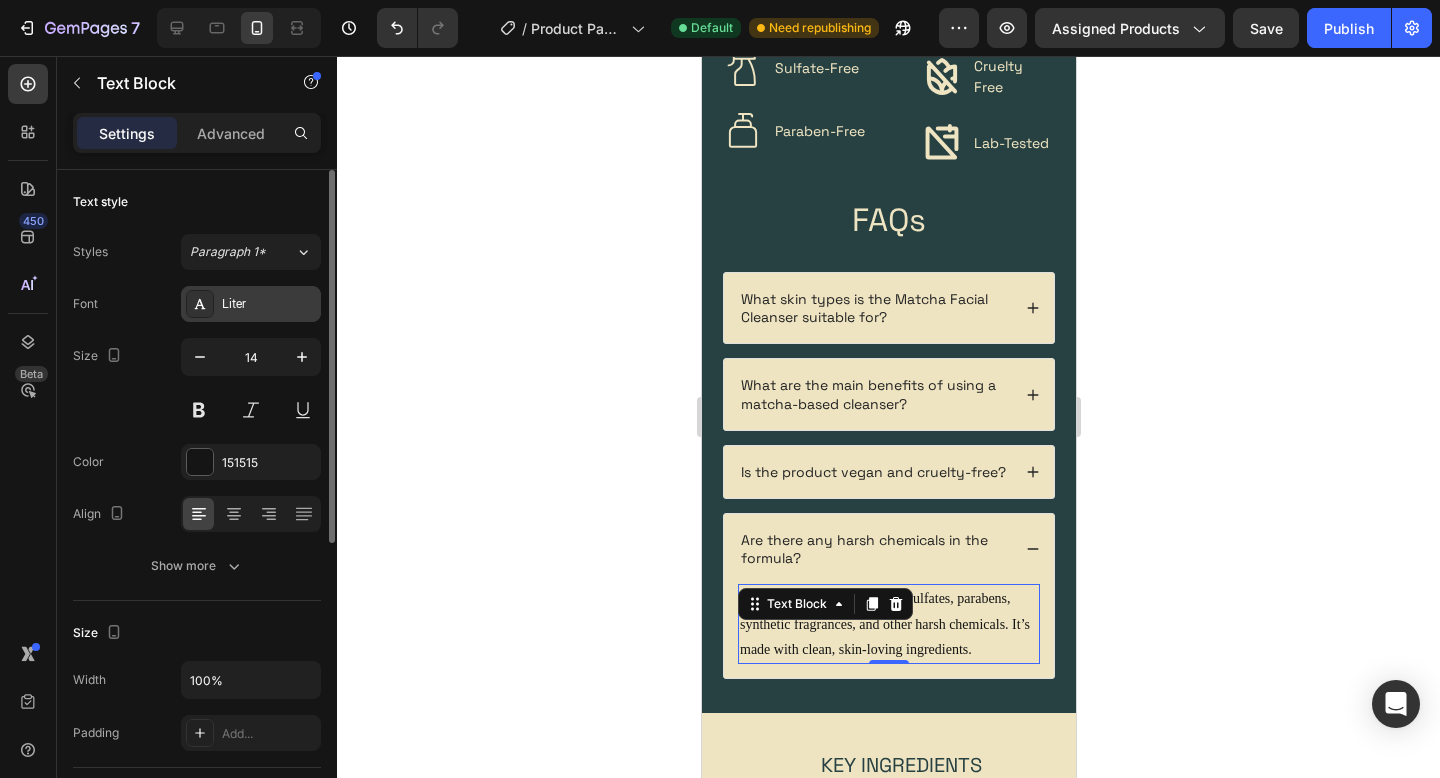 click on "Liter" at bounding box center [269, 305] 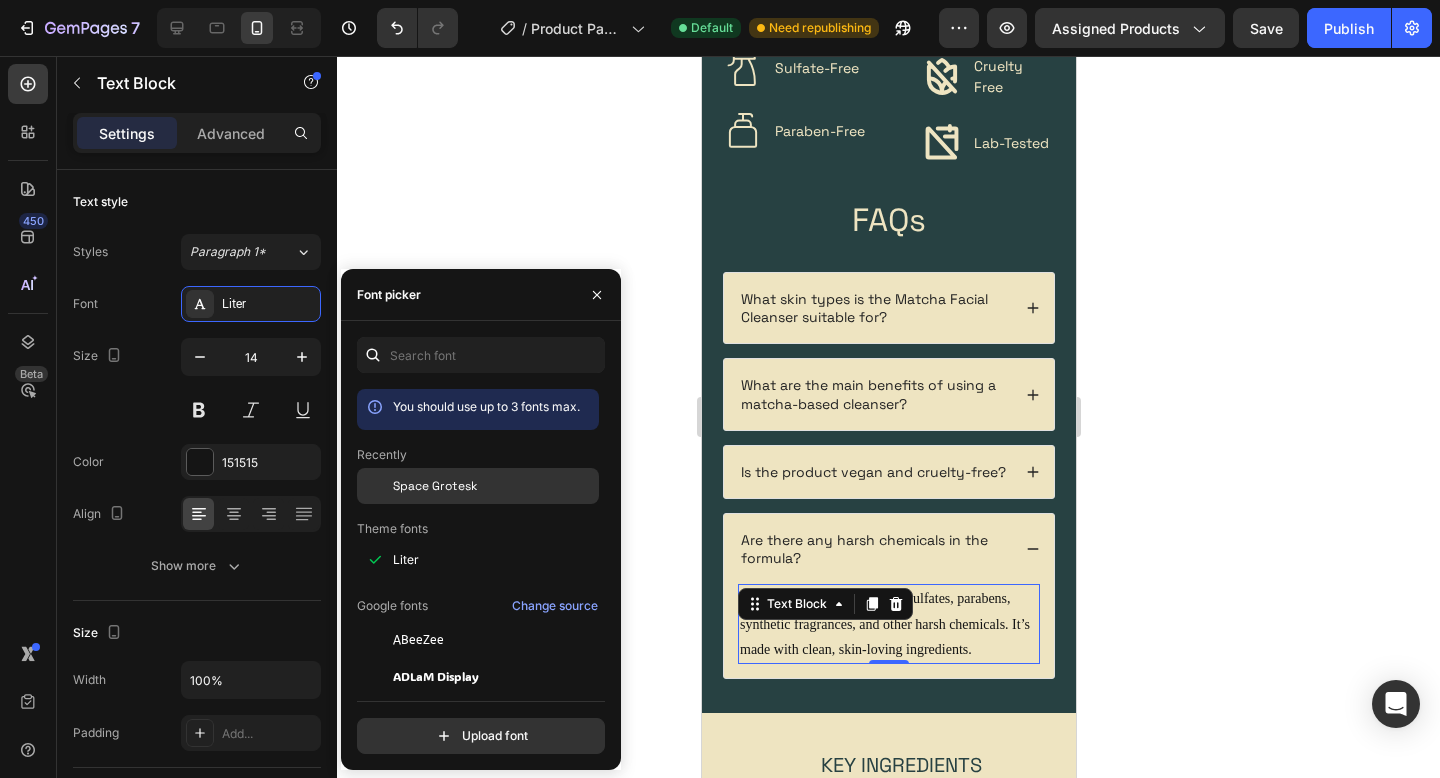 click on "Space Grotesk" 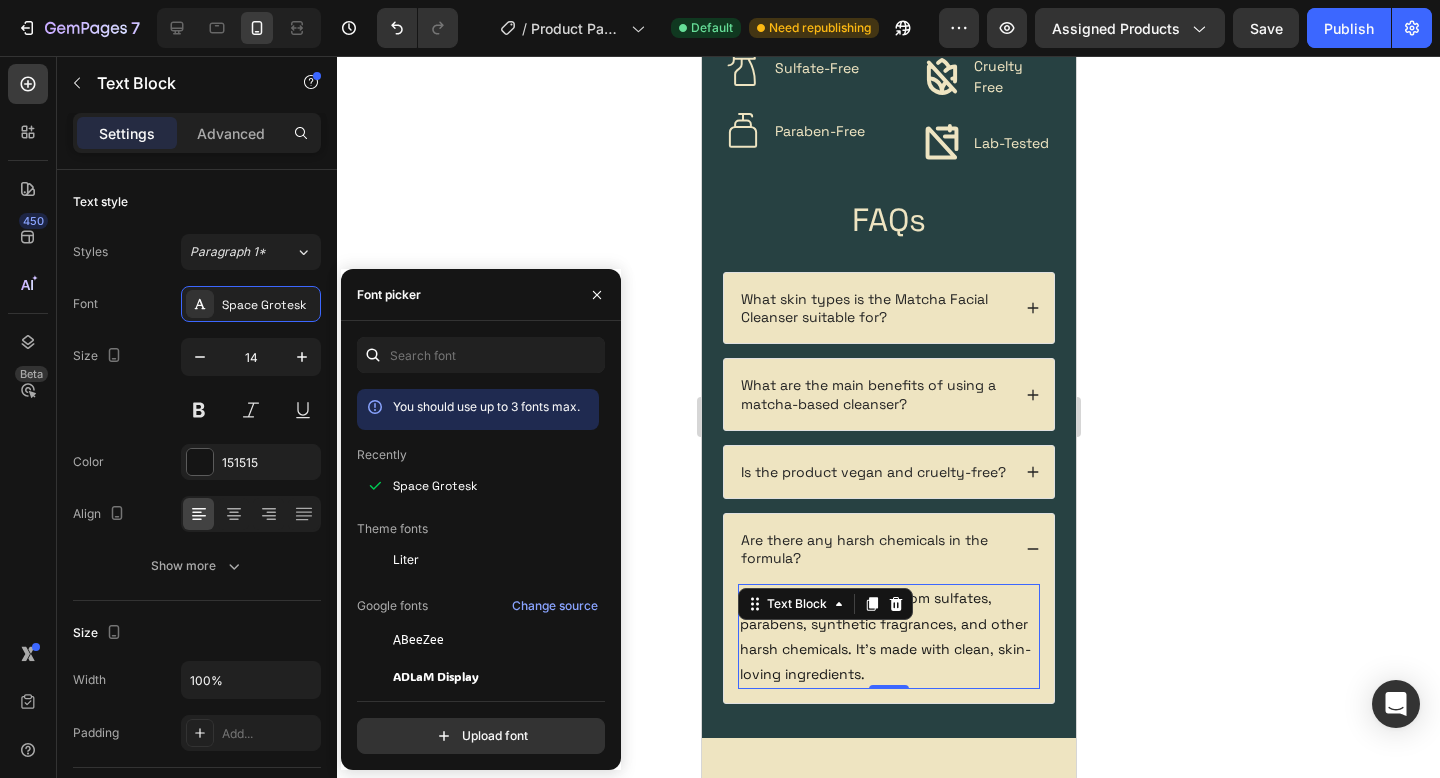 click 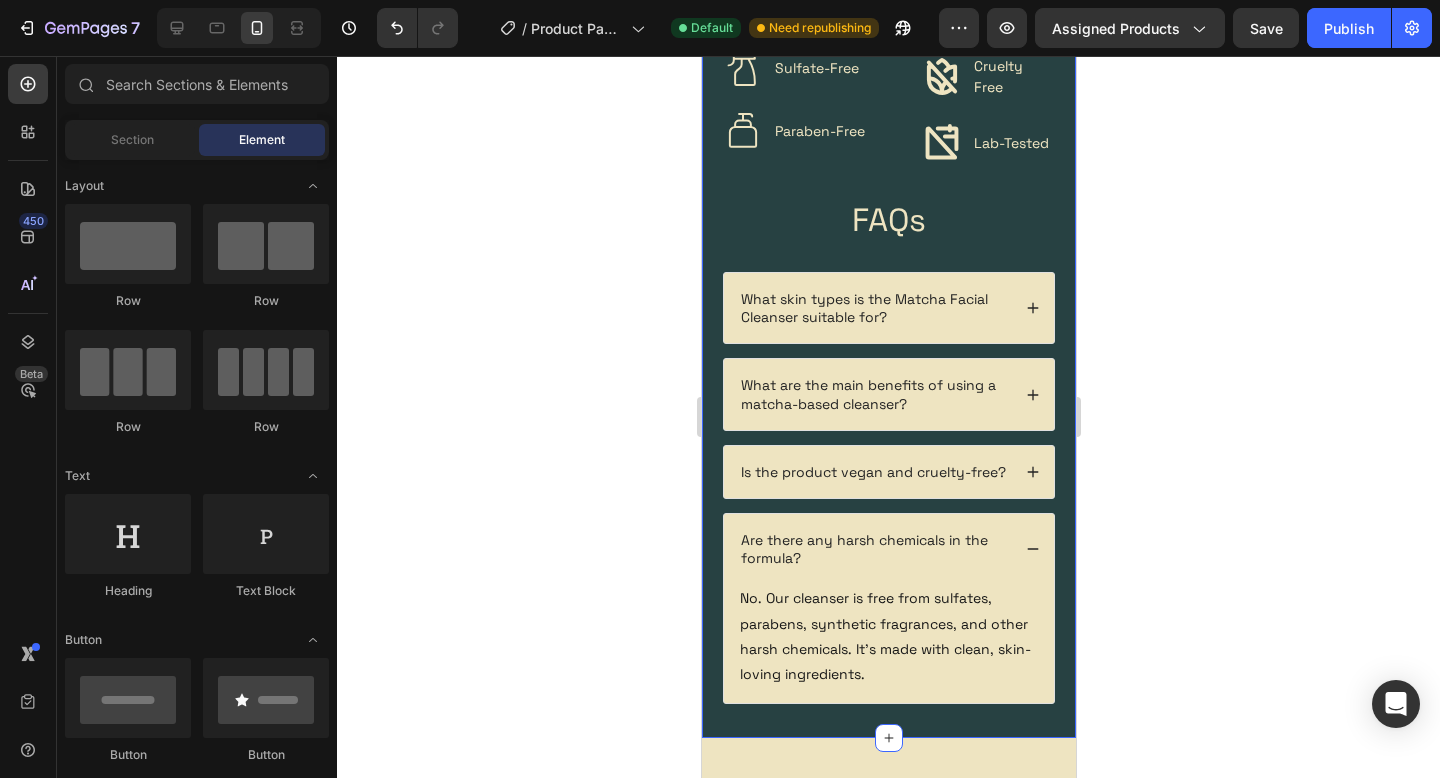 click 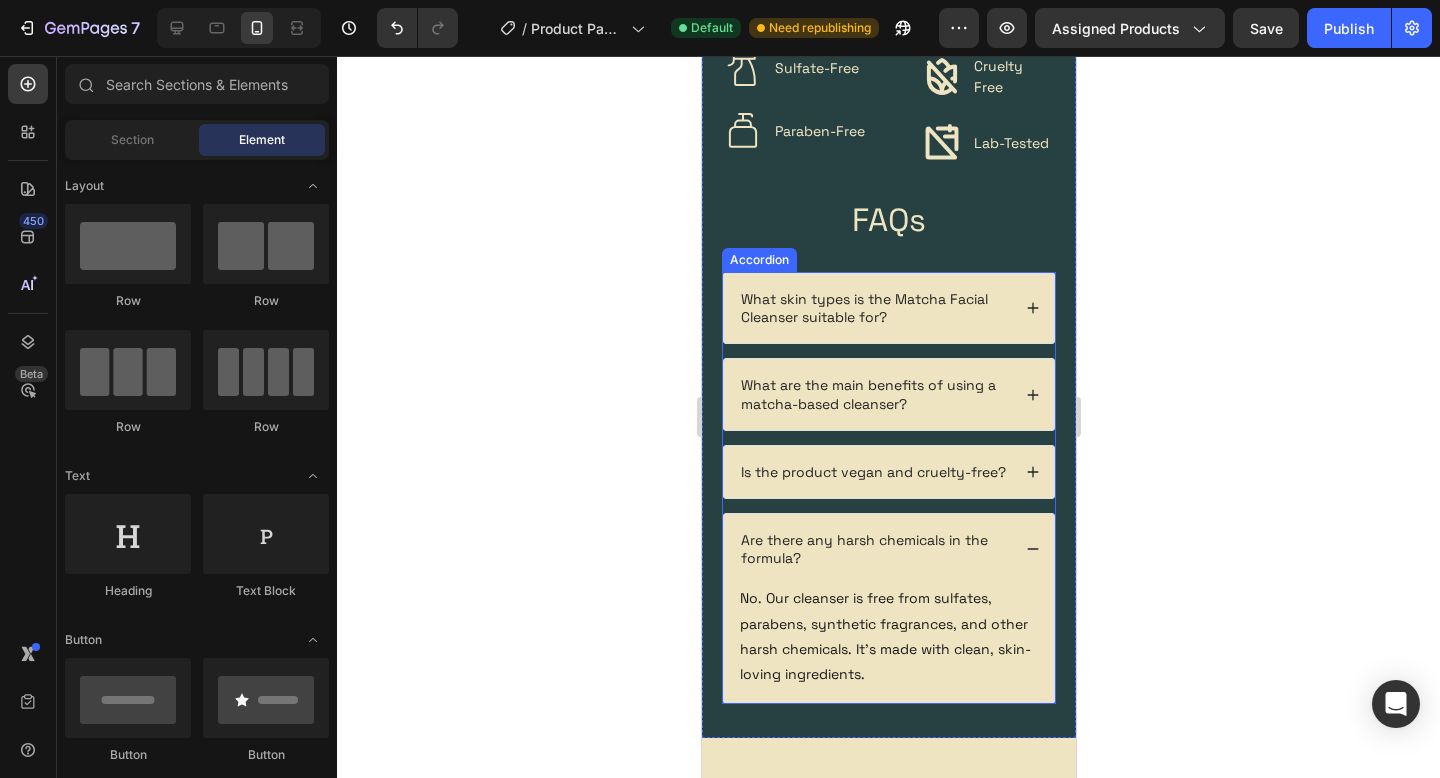 click 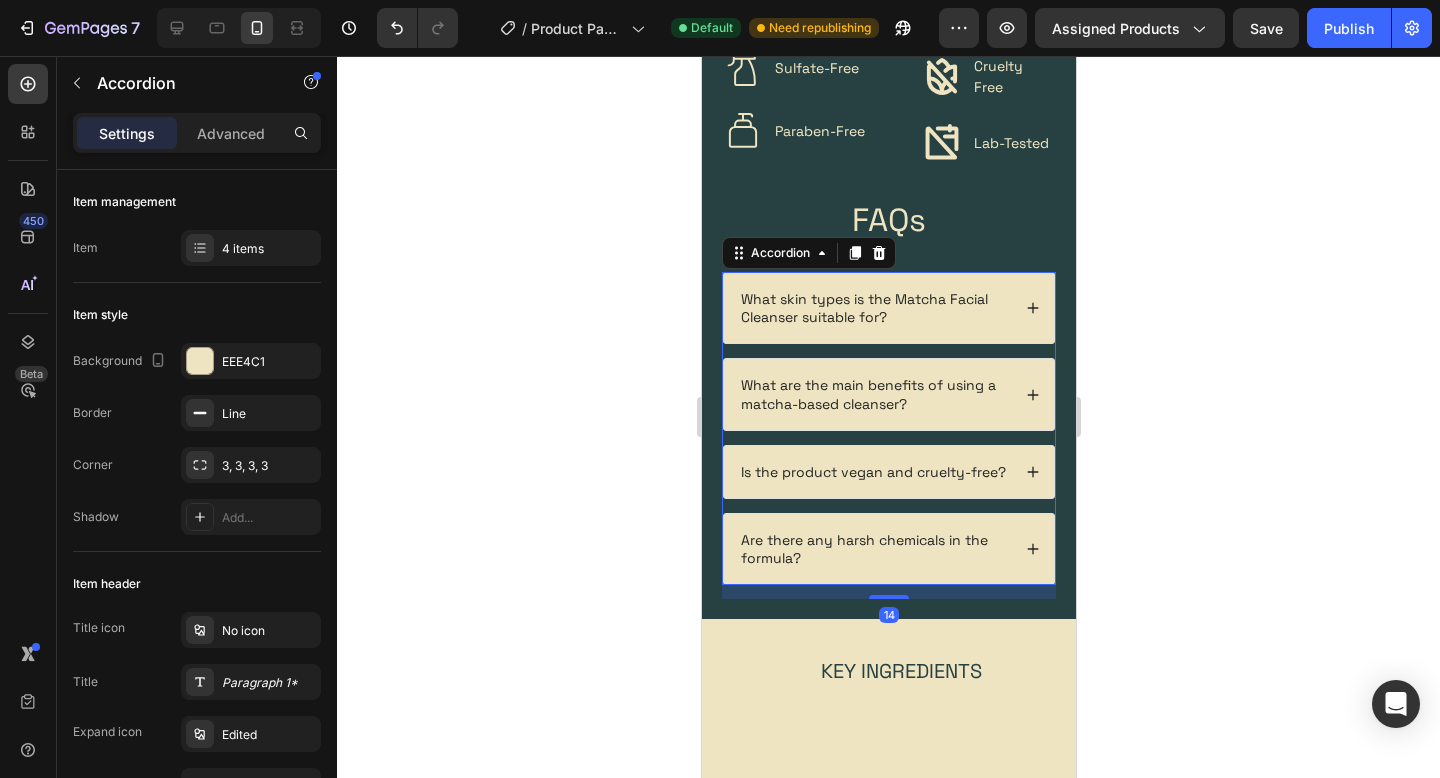 click 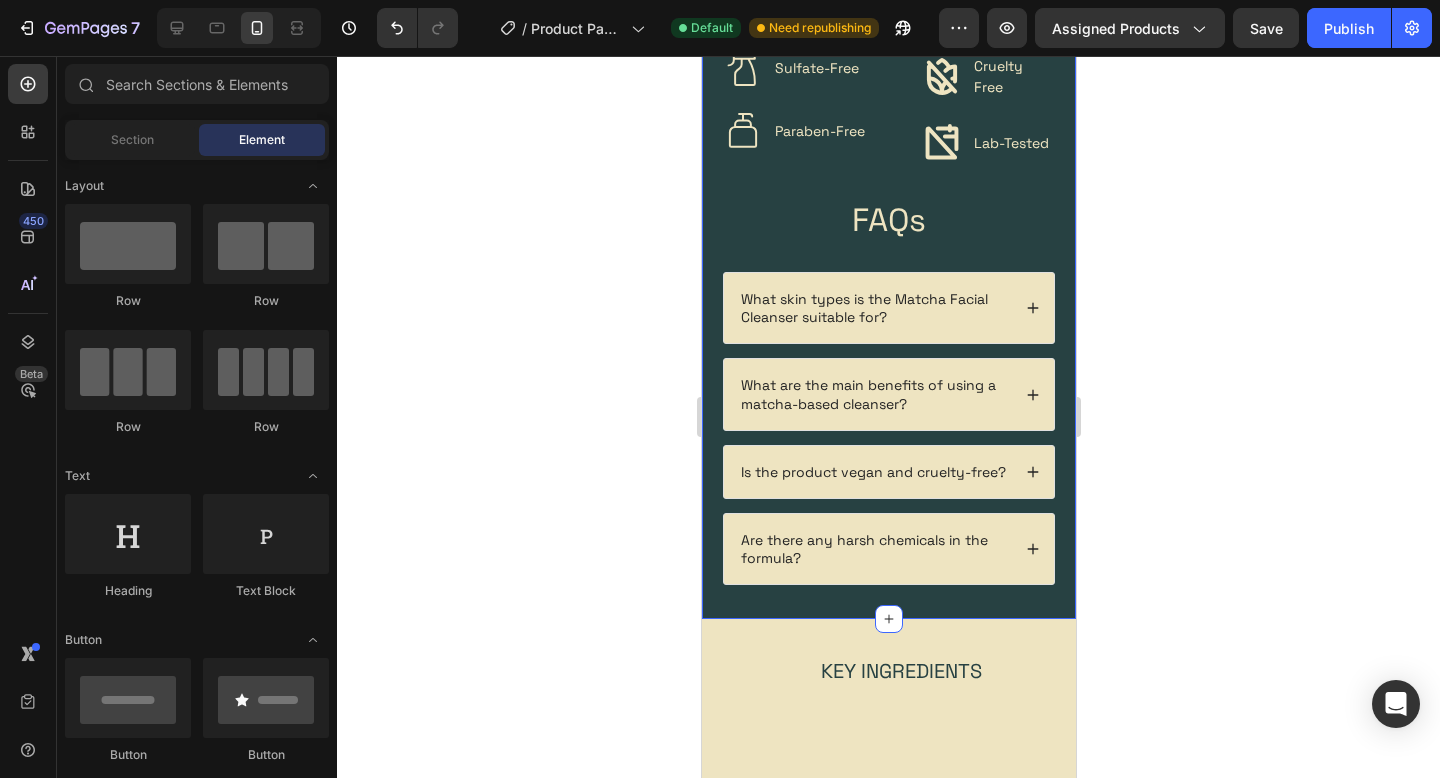 click on "Our Green Advantage Heading
Organic
Sulfate-Free
Paraben-Free Item List
100% Vegan
Cruelty Free
Lab-Tested Item List Row
Organic
100% Vegan Item List
Sulfate-Free
Cruelty Free Item List
Paraben-Free
Lab-Tested Item List Row FAQs Heading Row Row
What skin types is the Matcha Facial Cleanser suitable for?
What are the main benefits of using a matcha-based cleanser?
Is the product vegan and cruelty-free?
Are there any harsh chemicals in the formula? Accordion Section 2" at bounding box center (888, 258) 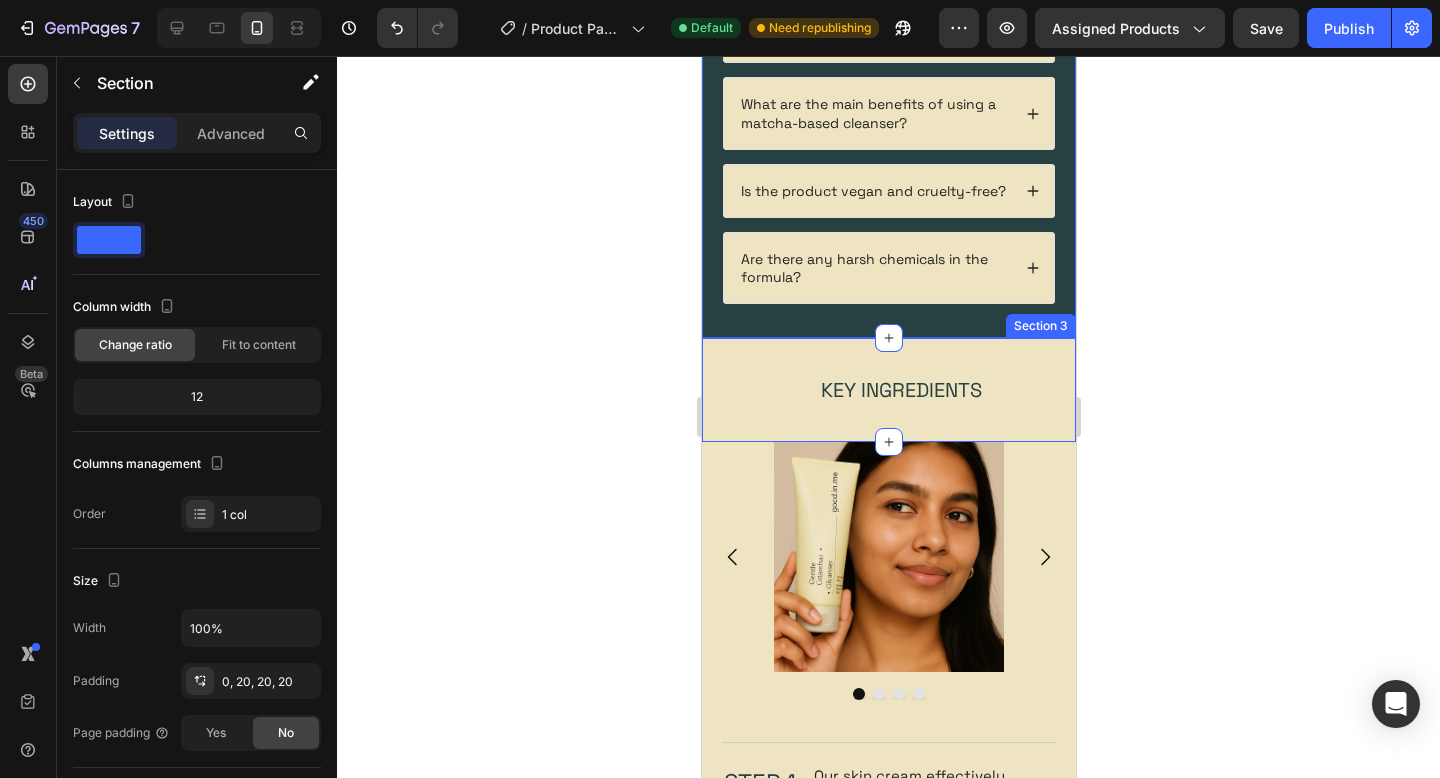 scroll, scrollTop: 2043, scrollLeft: 0, axis: vertical 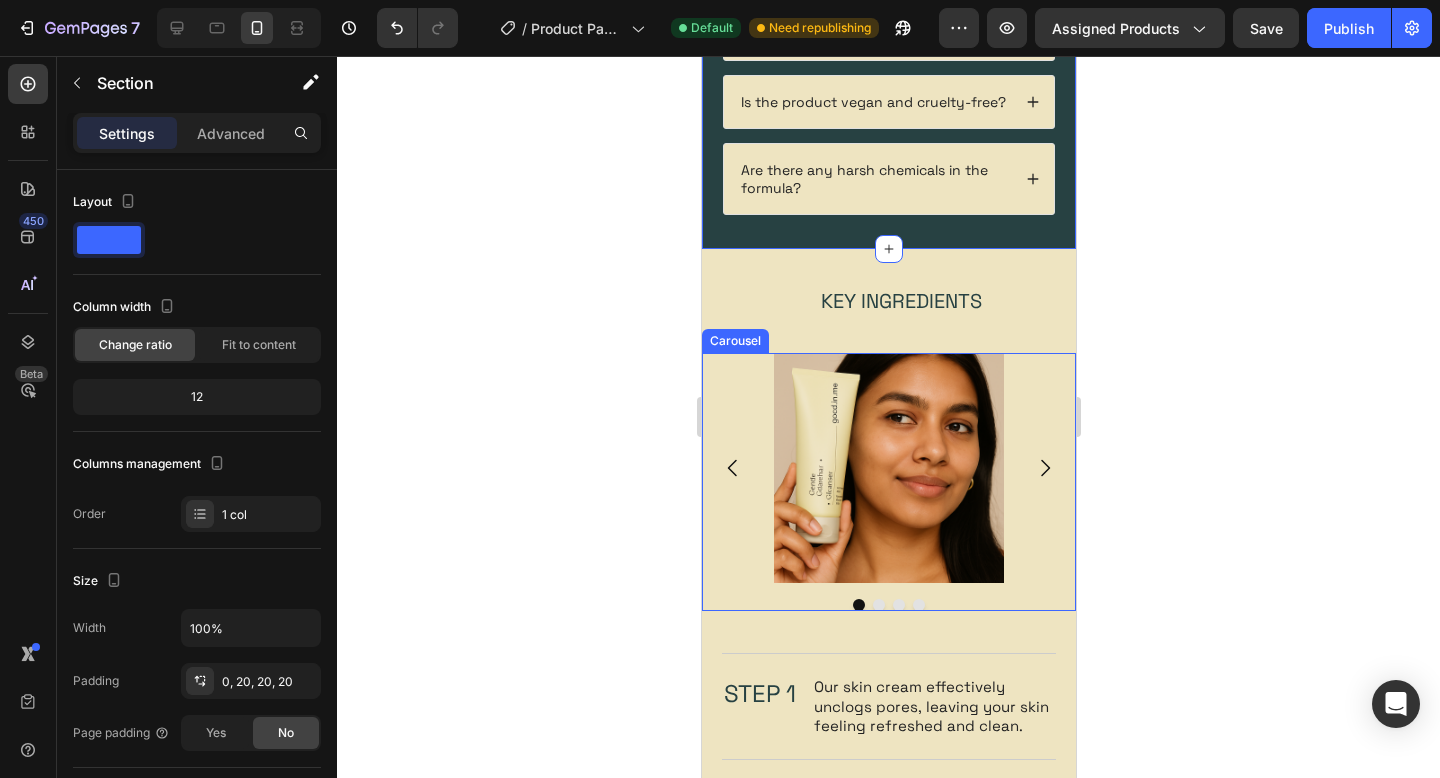 click 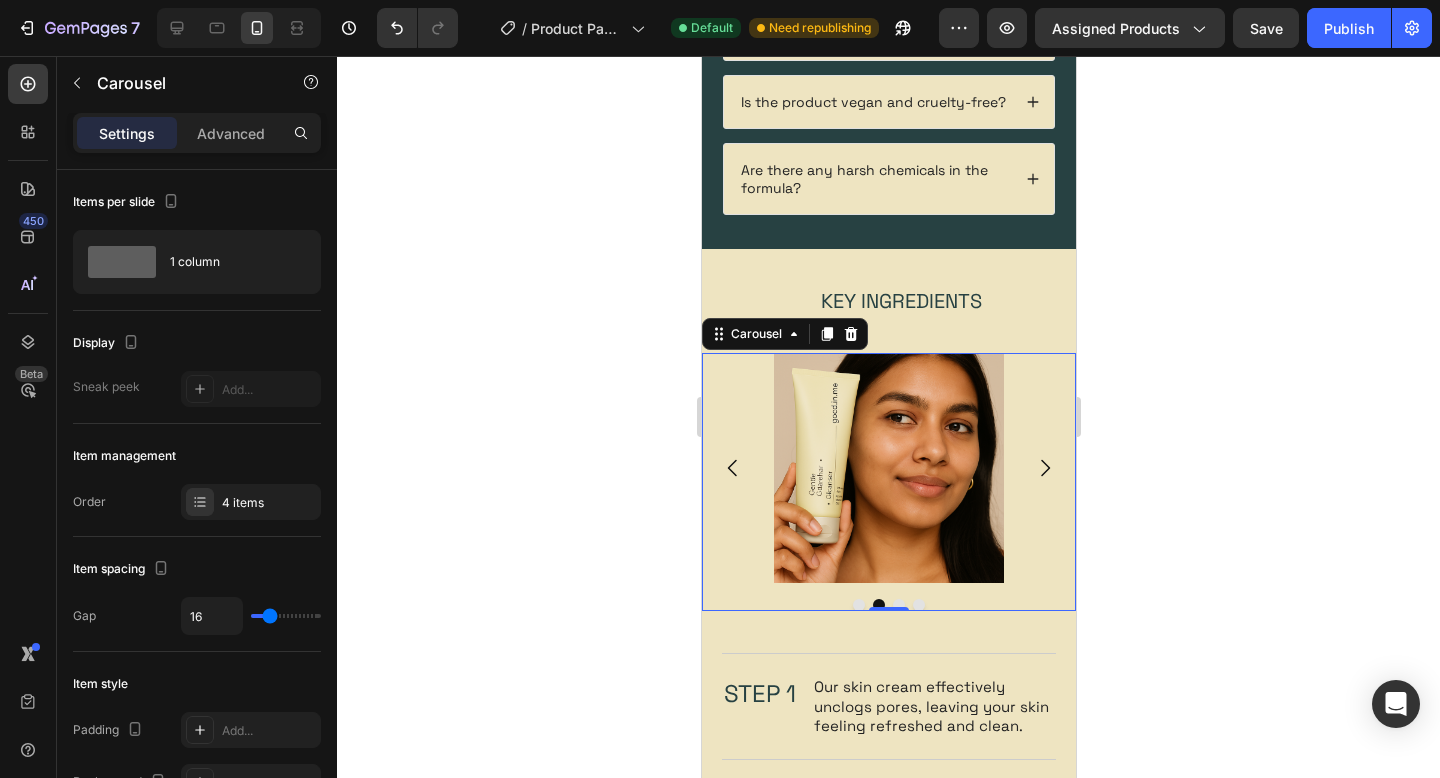 click 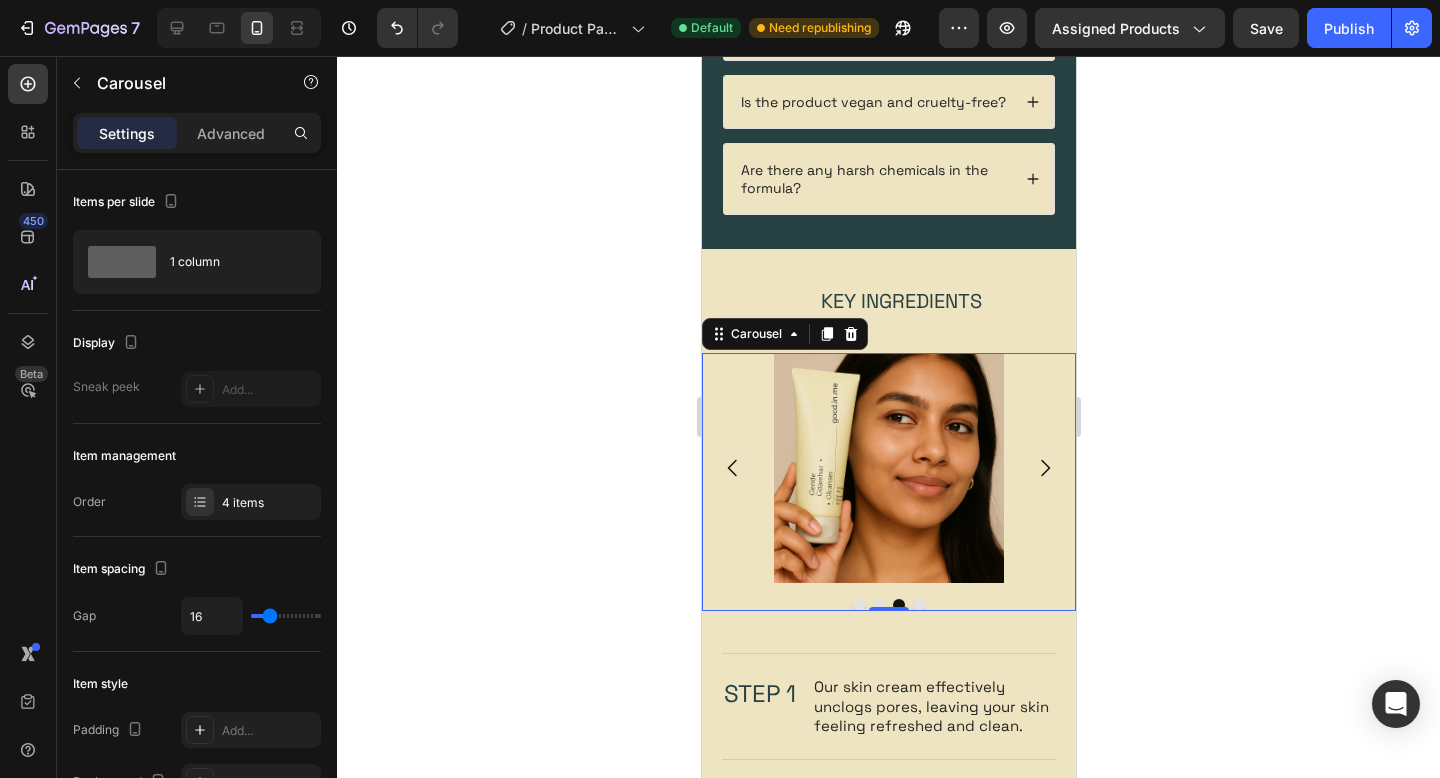 click 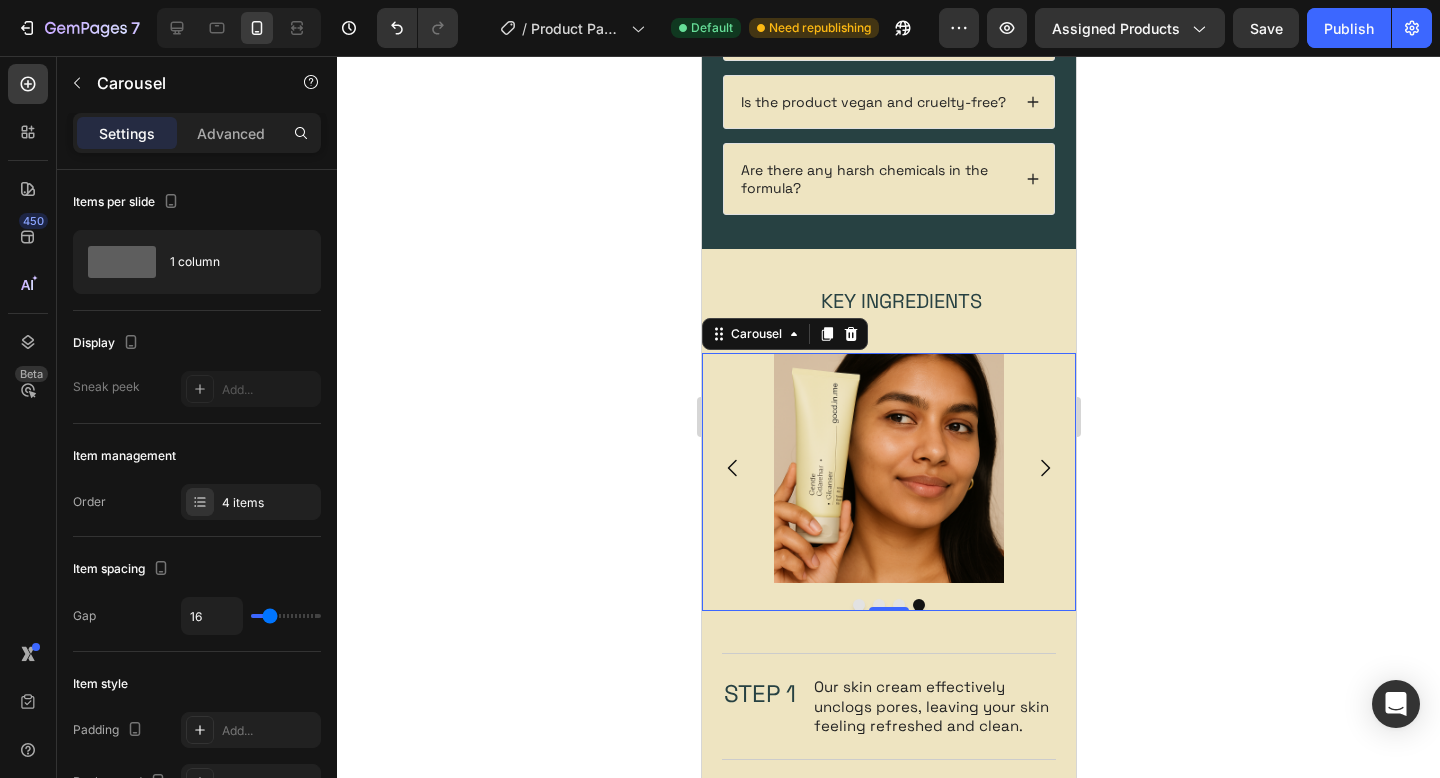click 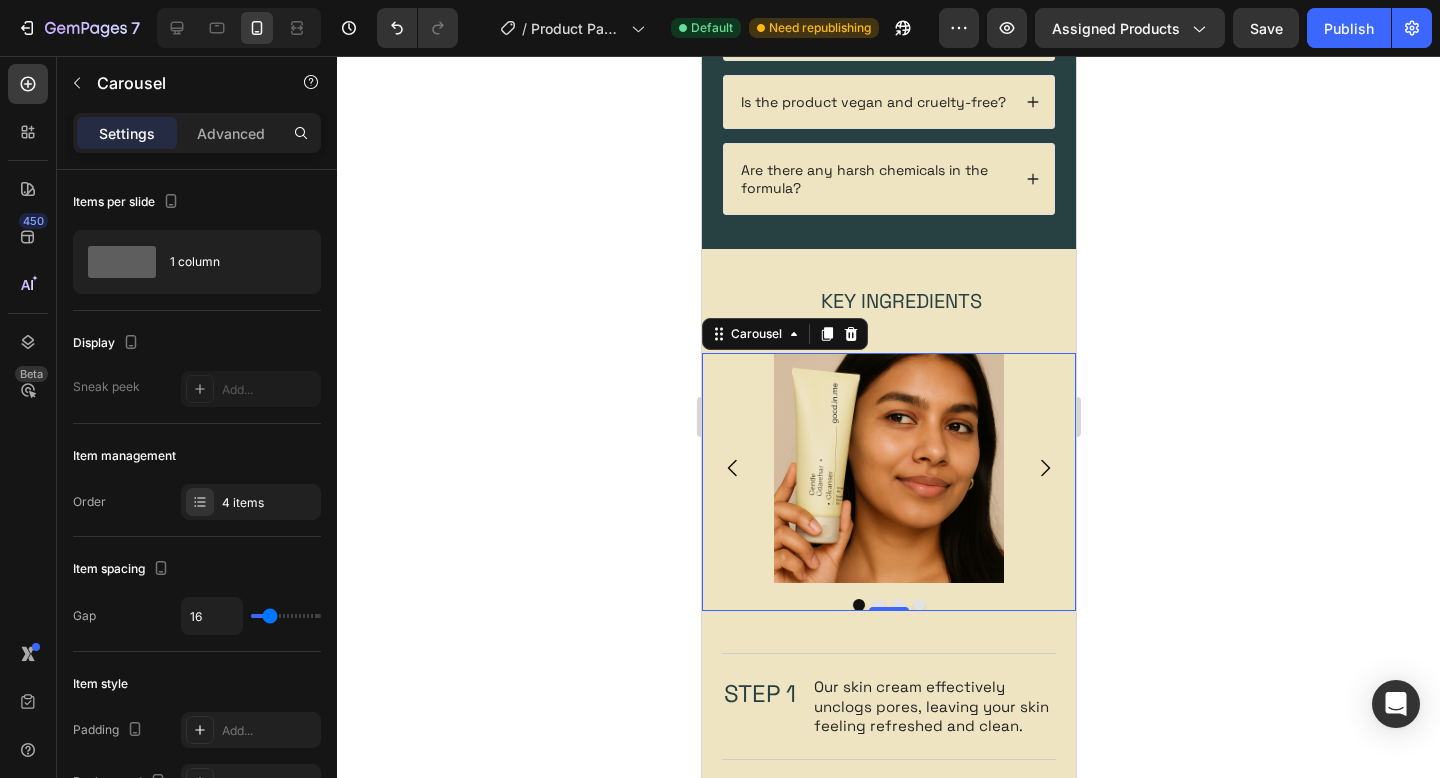 click 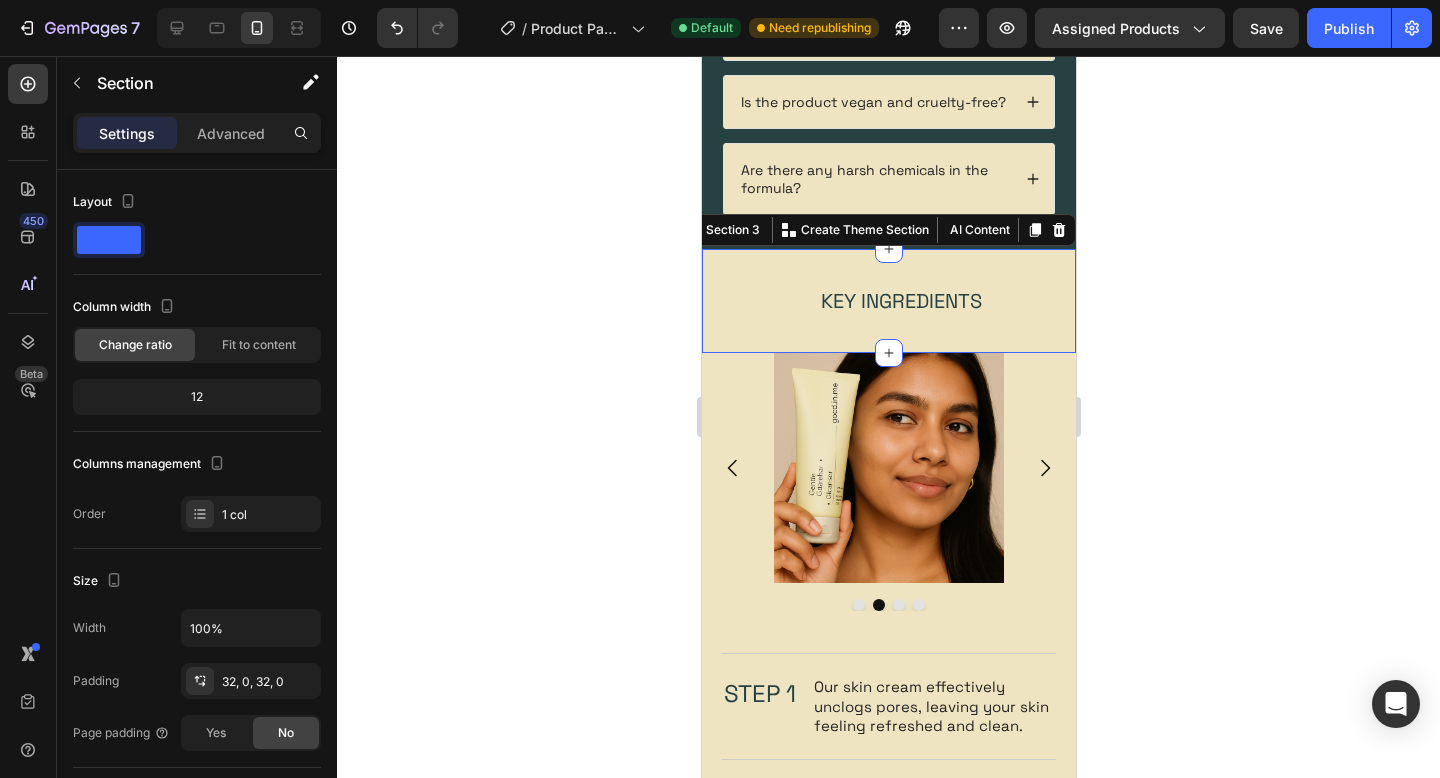 click on "Key Ingredients Text Block Section 3   You can create reusable sections Create Theme Section AI Content Write with GemAI What would you like to describe here? Tone and Voice Persuasive Product Matcha Cleanser - Good In Me™ - 2 Show more Generate" at bounding box center [888, 301] 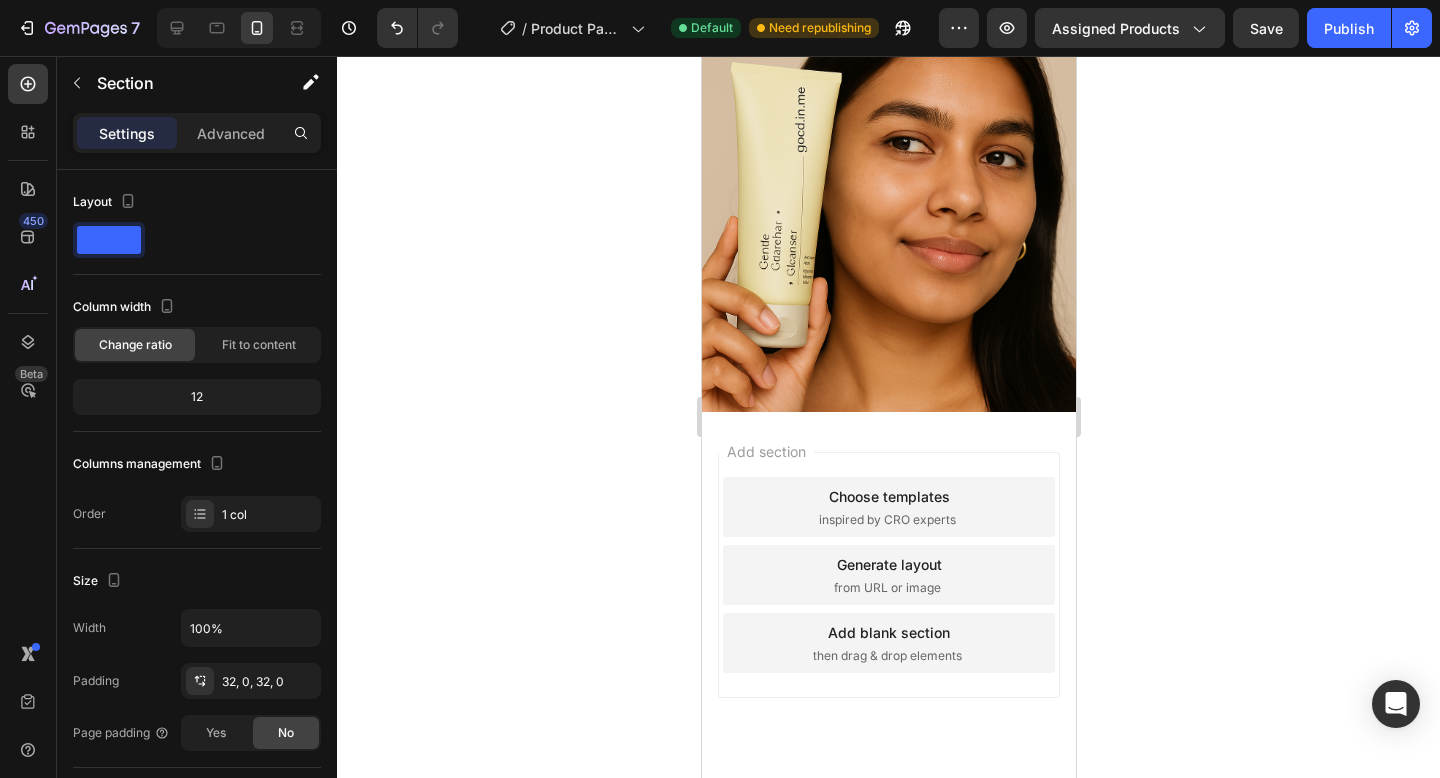 scroll, scrollTop: 3125, scrollLeft: 0, axis: vertical 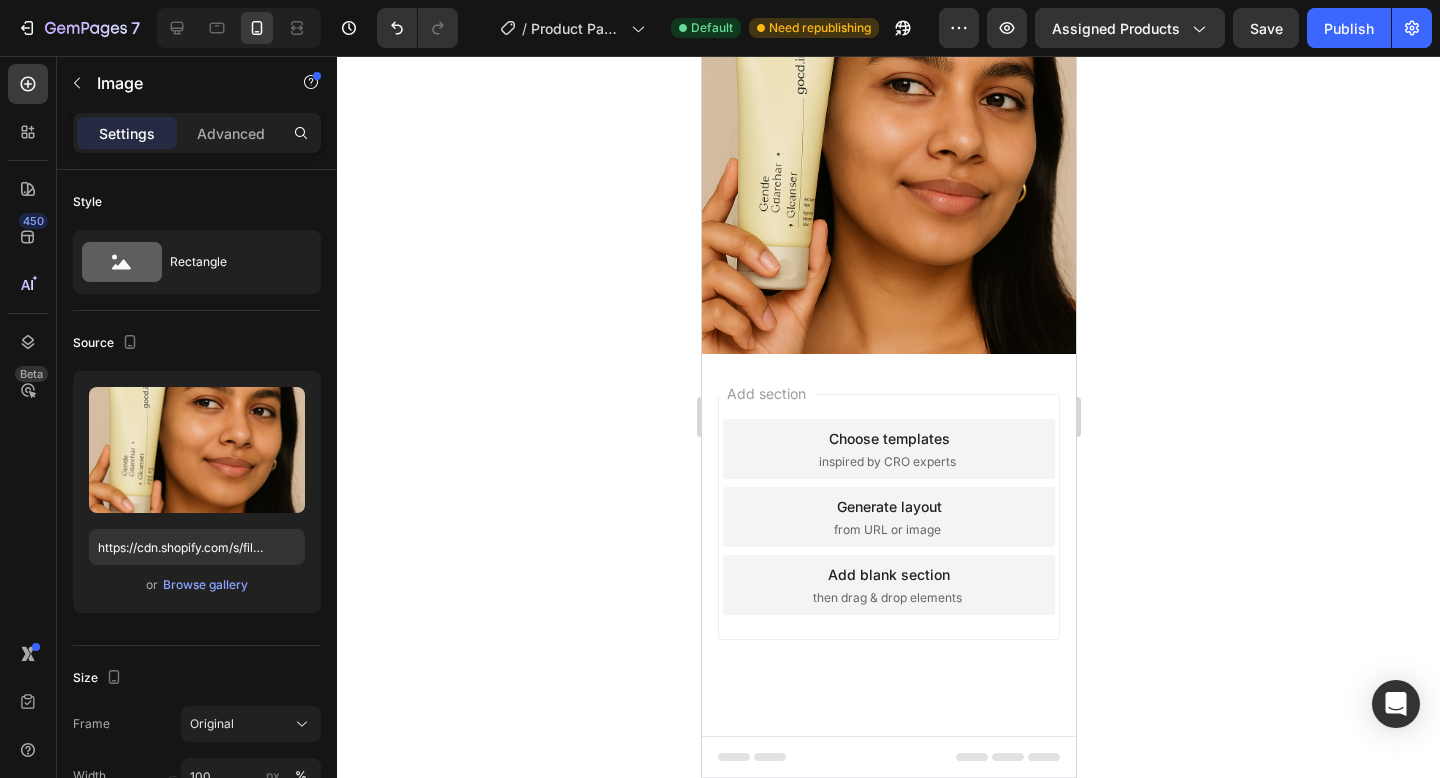 click at bounding box center (888, 167) 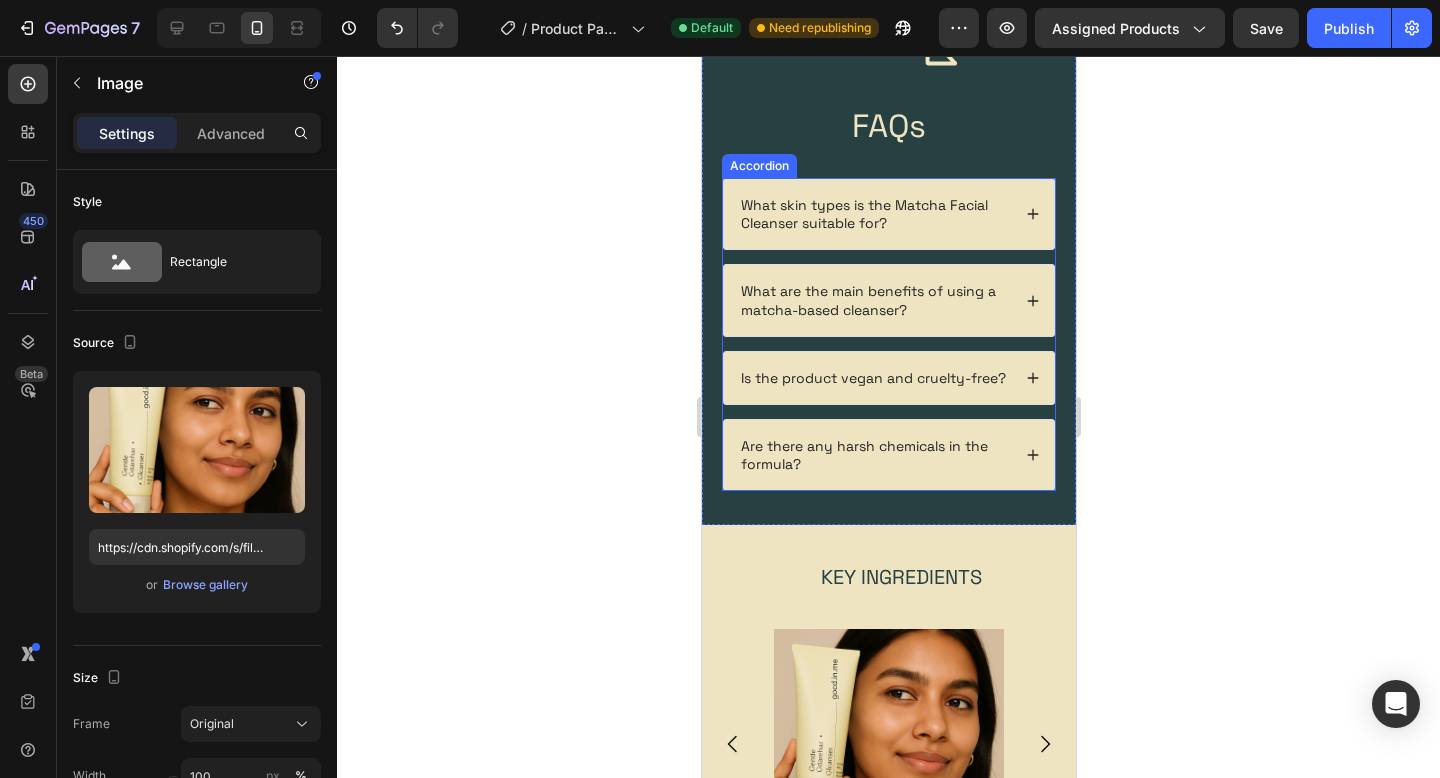 scroll, scrollTop: 1663, scrollLeft: 0, axis: vertical 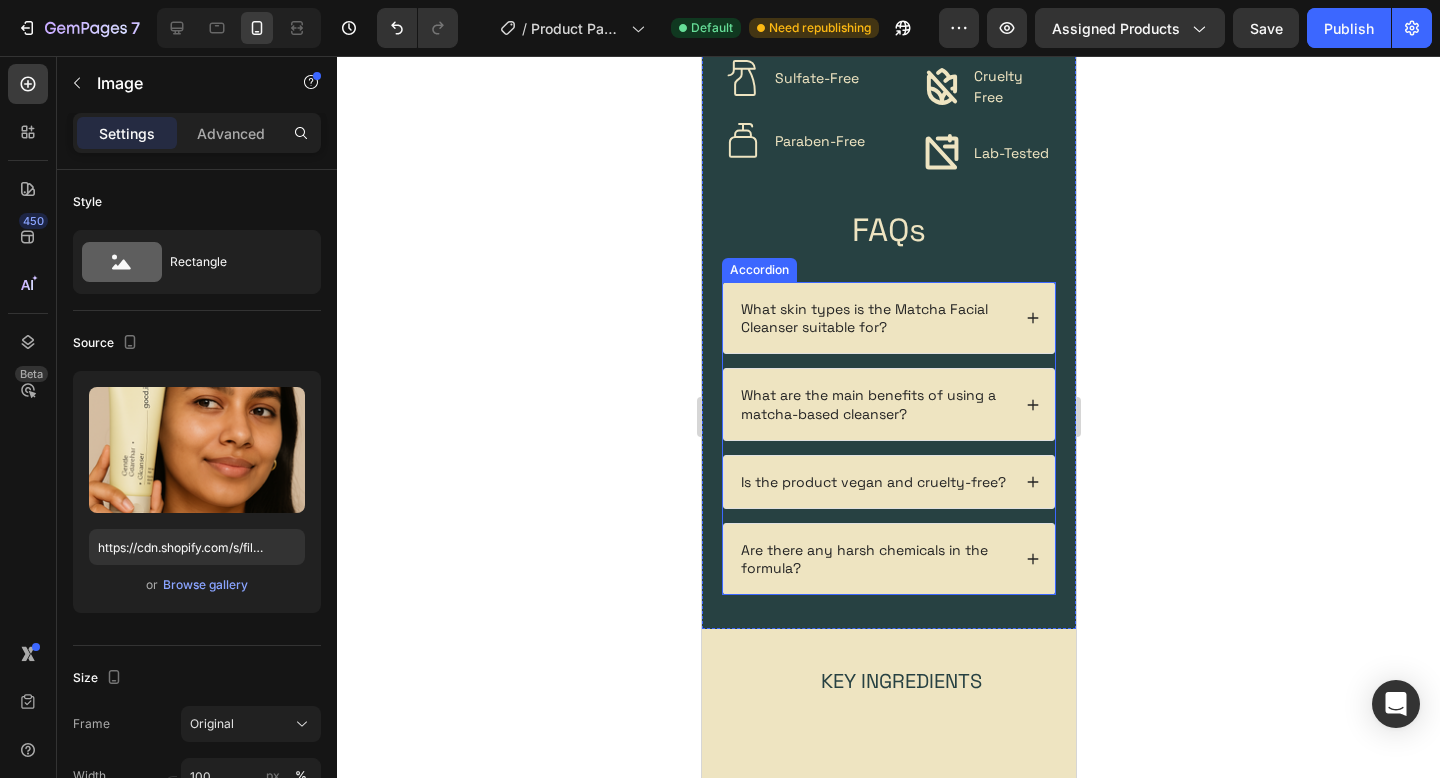 click on "What skin types is the Matcha Facial Cleanser suitable for?
What are the main benefits of using a matcha-based cleanser?
Is the product vegan and cruelty-free?
Are there any harsh chemicals in the formula?" at bounding box center [888, 438] 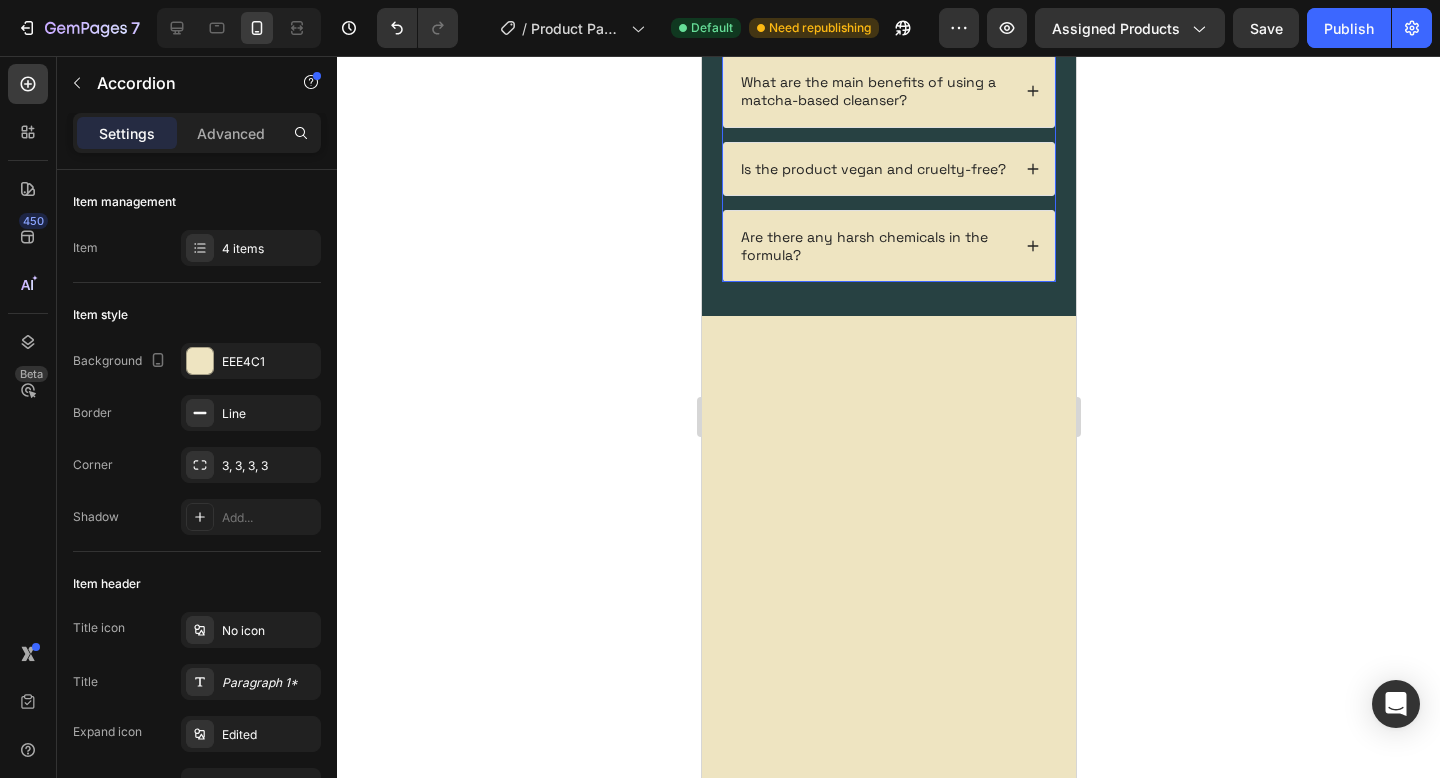 click on "Our Green Advantage Heading
Organic
Sulfate-Free
Paraben-Free Item List
100% Vegan
Cruelty Free
Lab-Tested Item List Row
Organic
100% Vegan Item List
Sulfate-Free
Cruelty Free Item List
Paraben-Free
Lab-Tested Item List Row FAQs Heading Row Row
What skin types is the Matcha Facial Cleanser suitable for?
What are the main benefits of using a matcha-based cleanser?
Is the product vegan and cruelty-free?
Are there any harsh chemicals in the formula? Accordion" at bounding box center (888, -55) 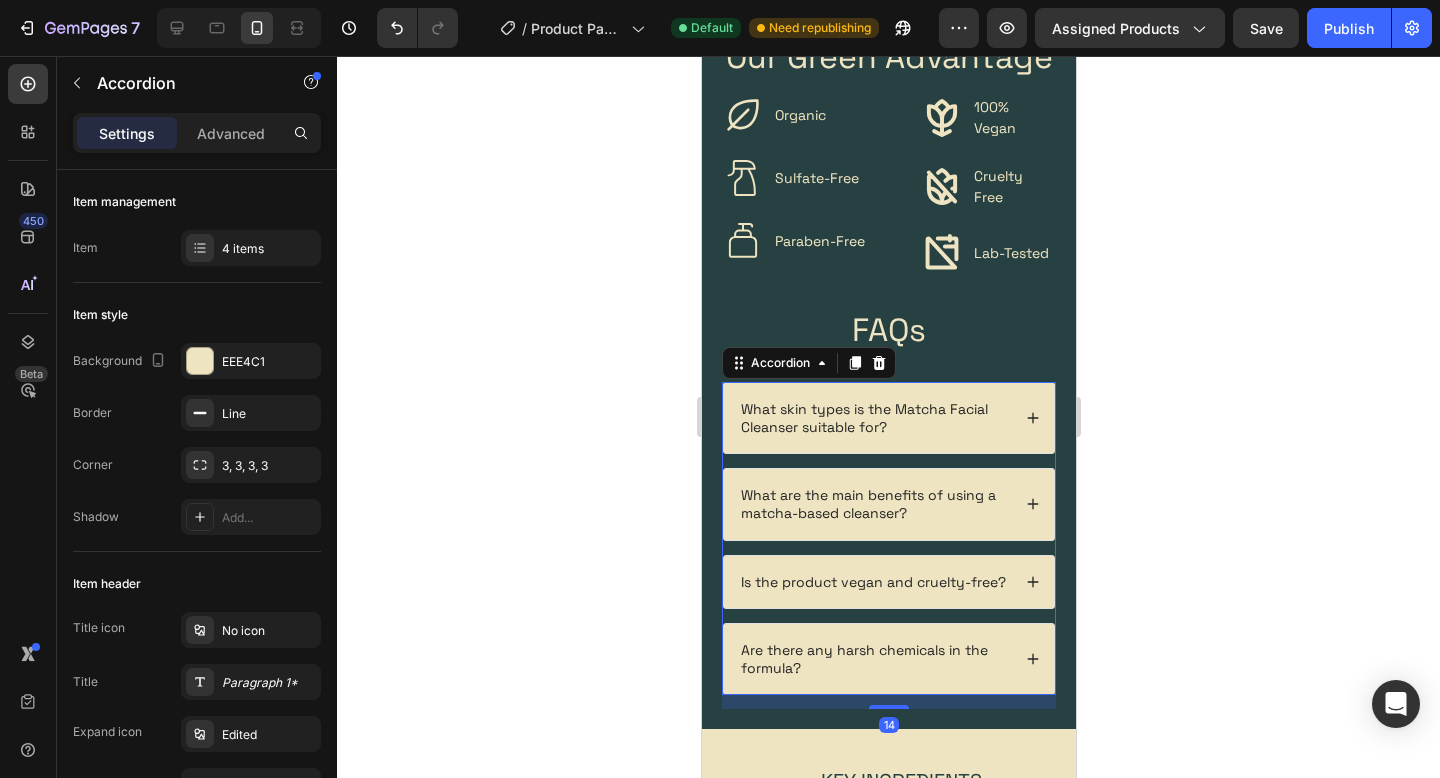 scroll, scrollTop: 1214, scrollLeft: 0, axis: vertical 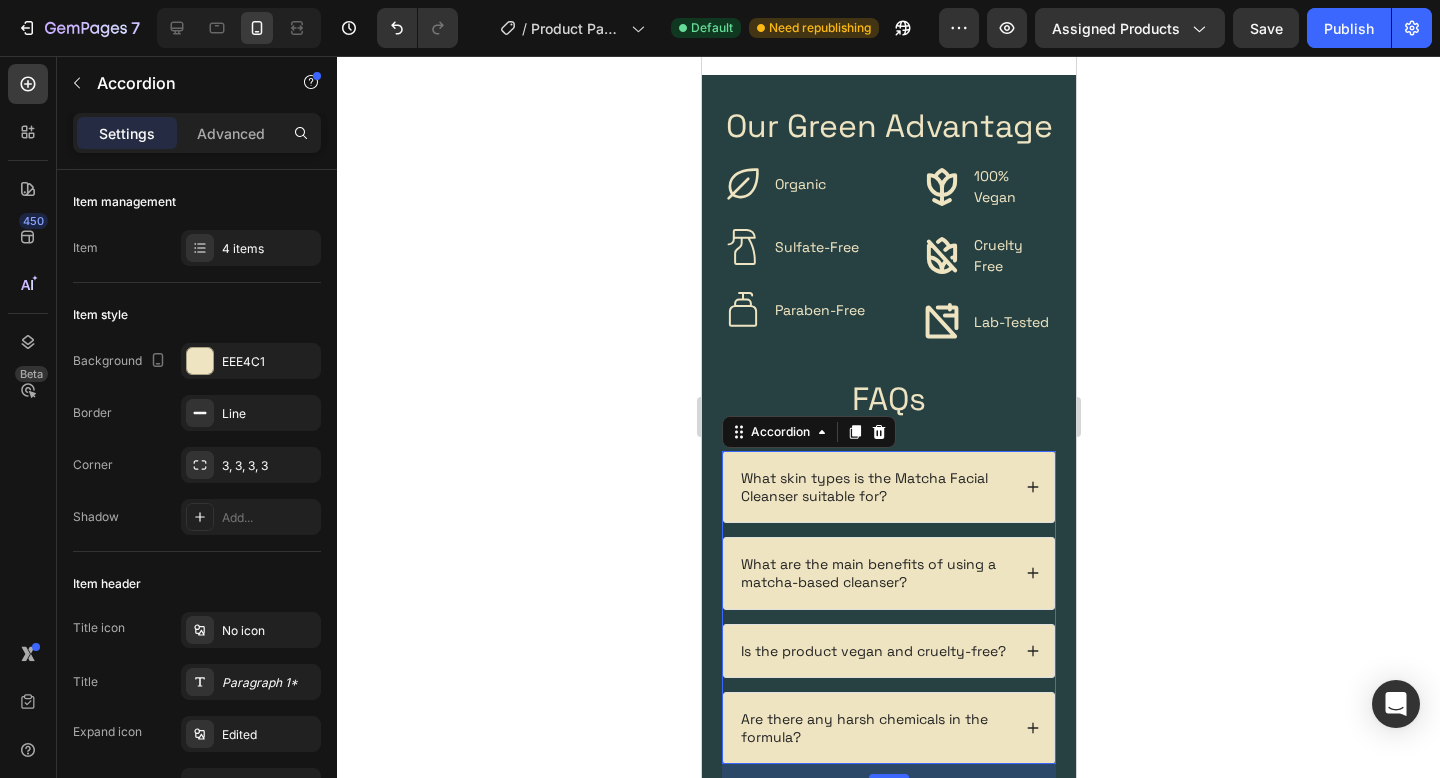 click on "Organic
Sulfate-Free
Paraben-Free" at bounding box center (800, 247) 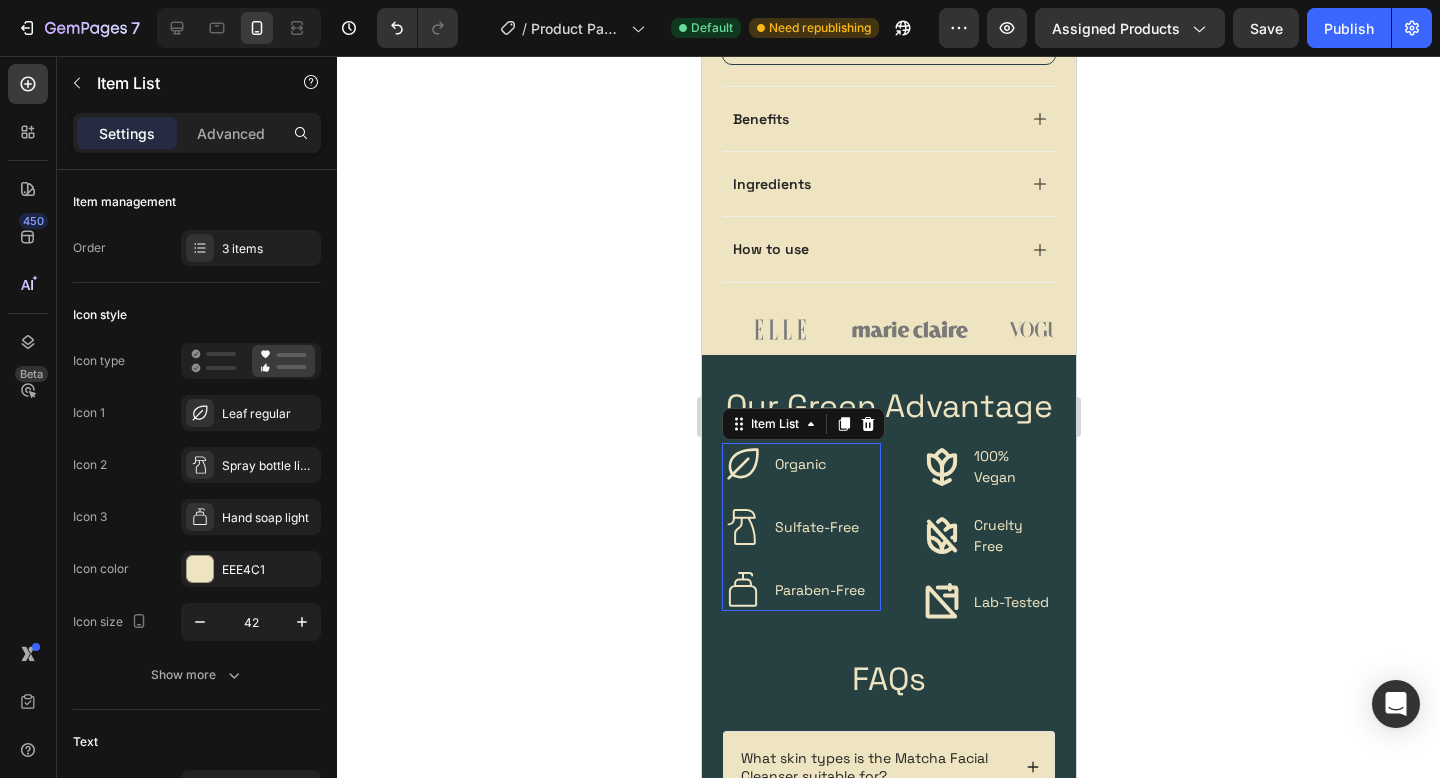 scroll, scrollTop: 1319, scrollLeft: 0, axis: vertical 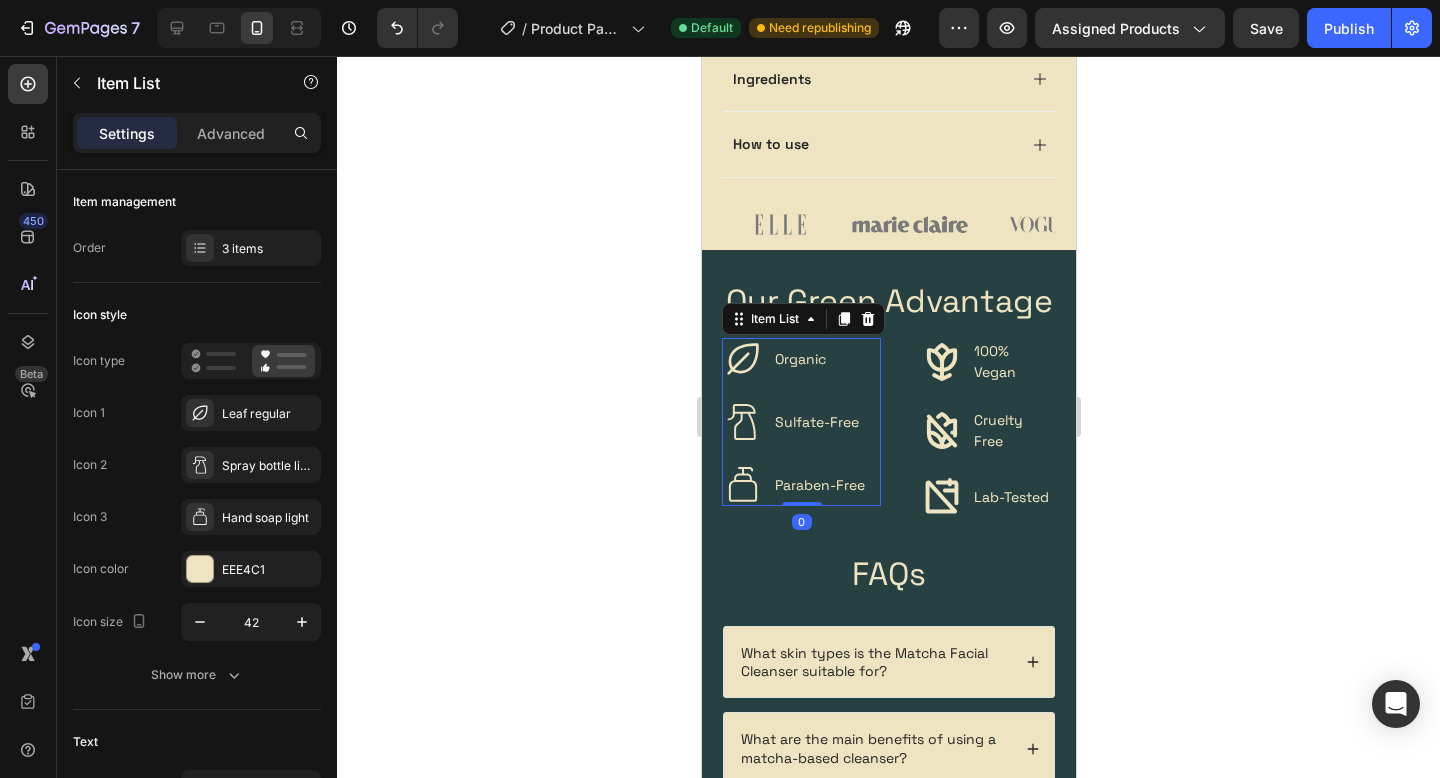 click on "Our Green Advantage" at bounding box center [888, 302] 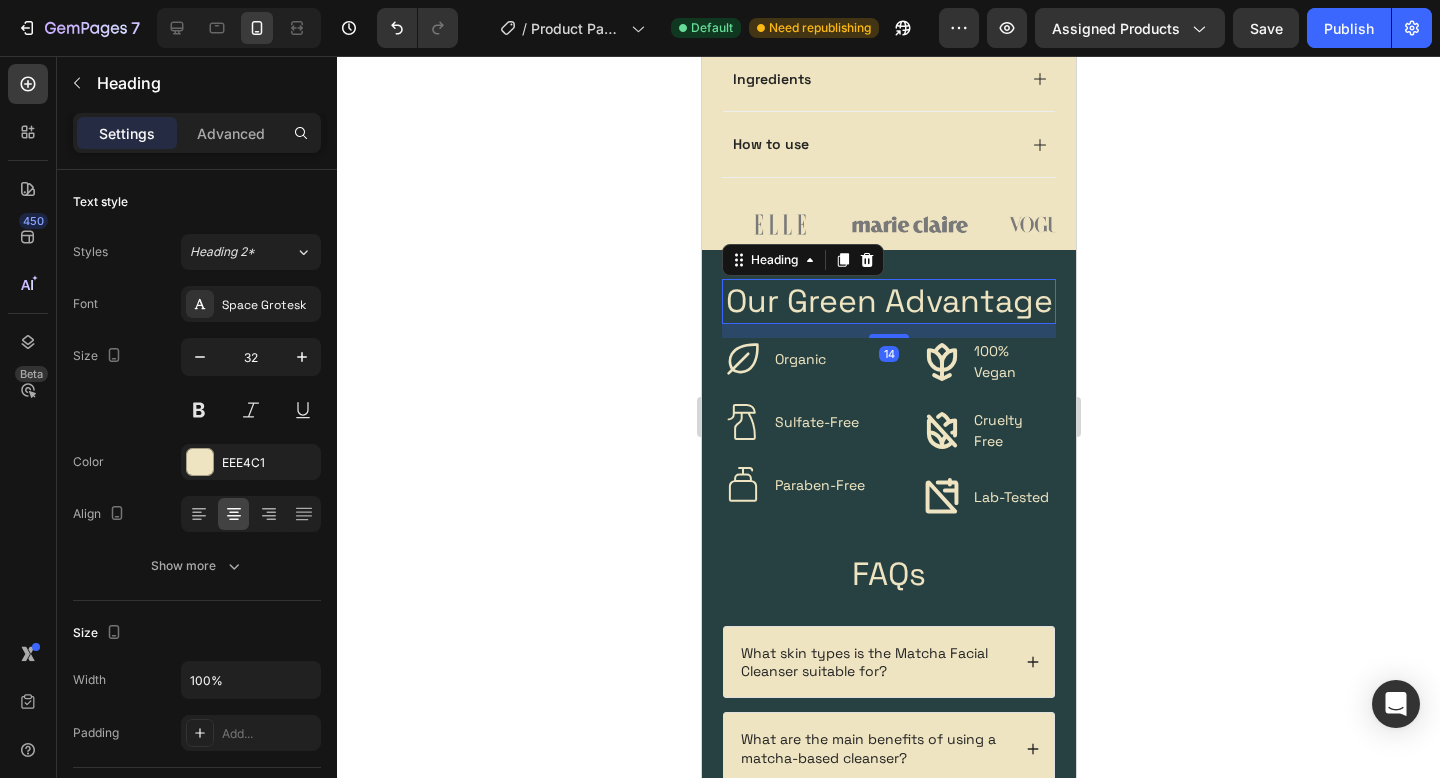 click on "Our Green Advantage" at bounding box center (888, 302) 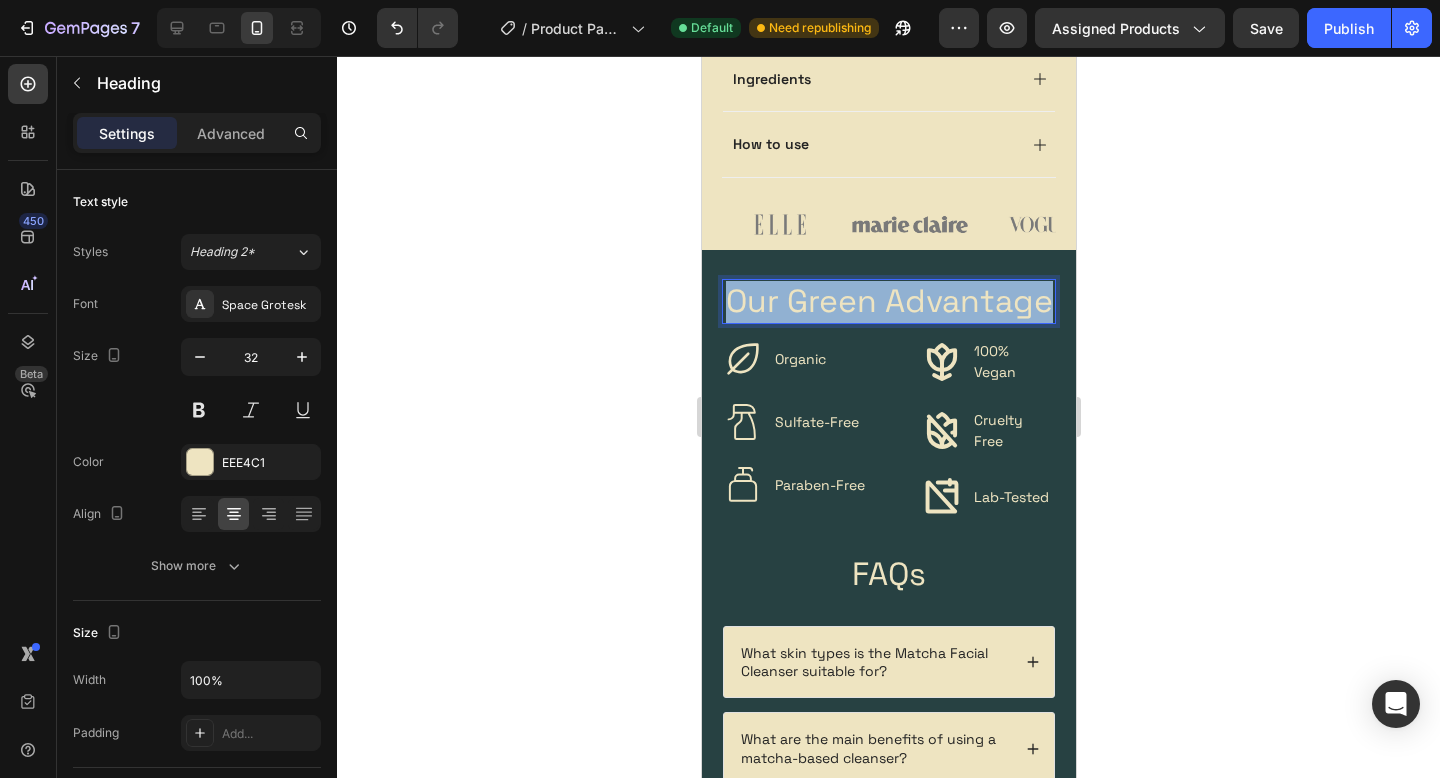click on "Our Green Advantage" at bounding box center (888, 302) 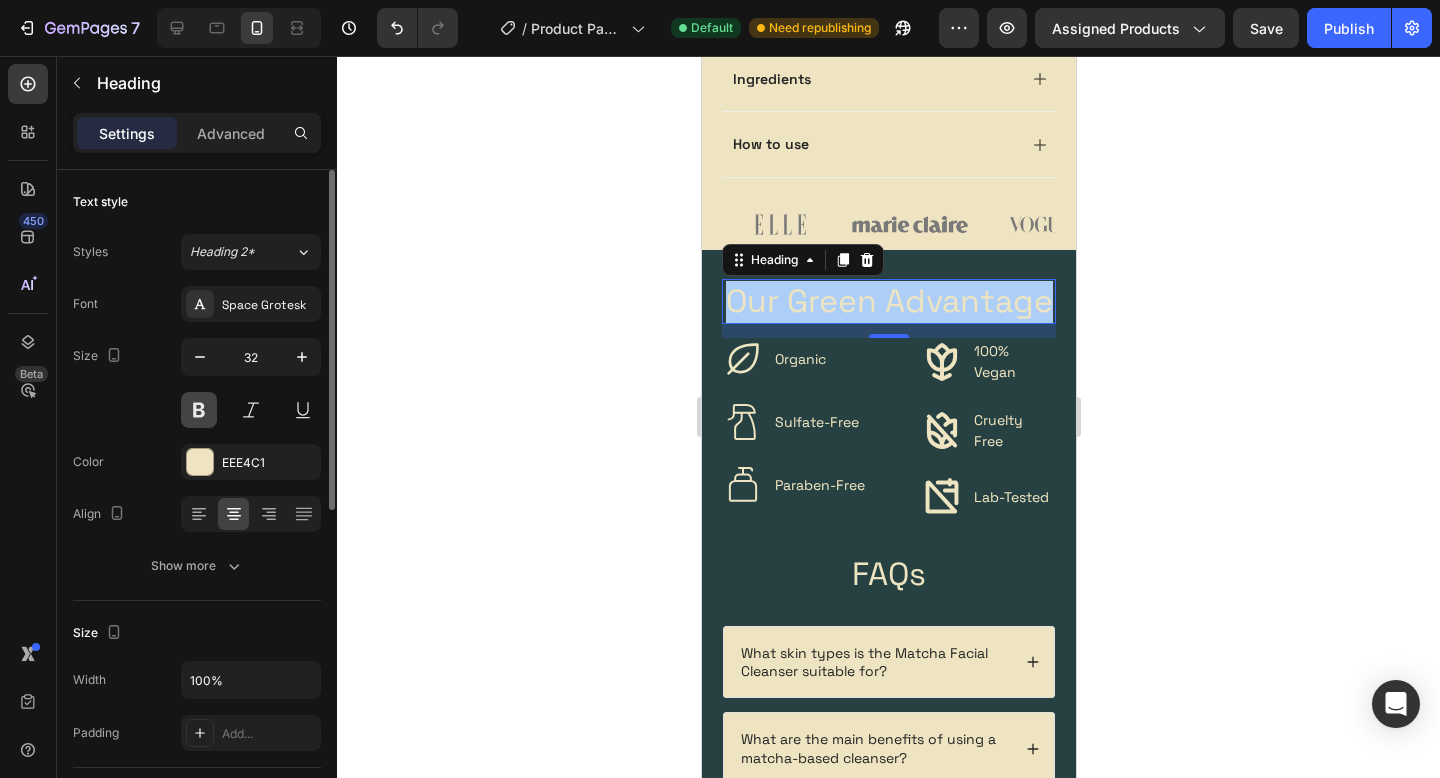 click at bounding box center [199, 410] 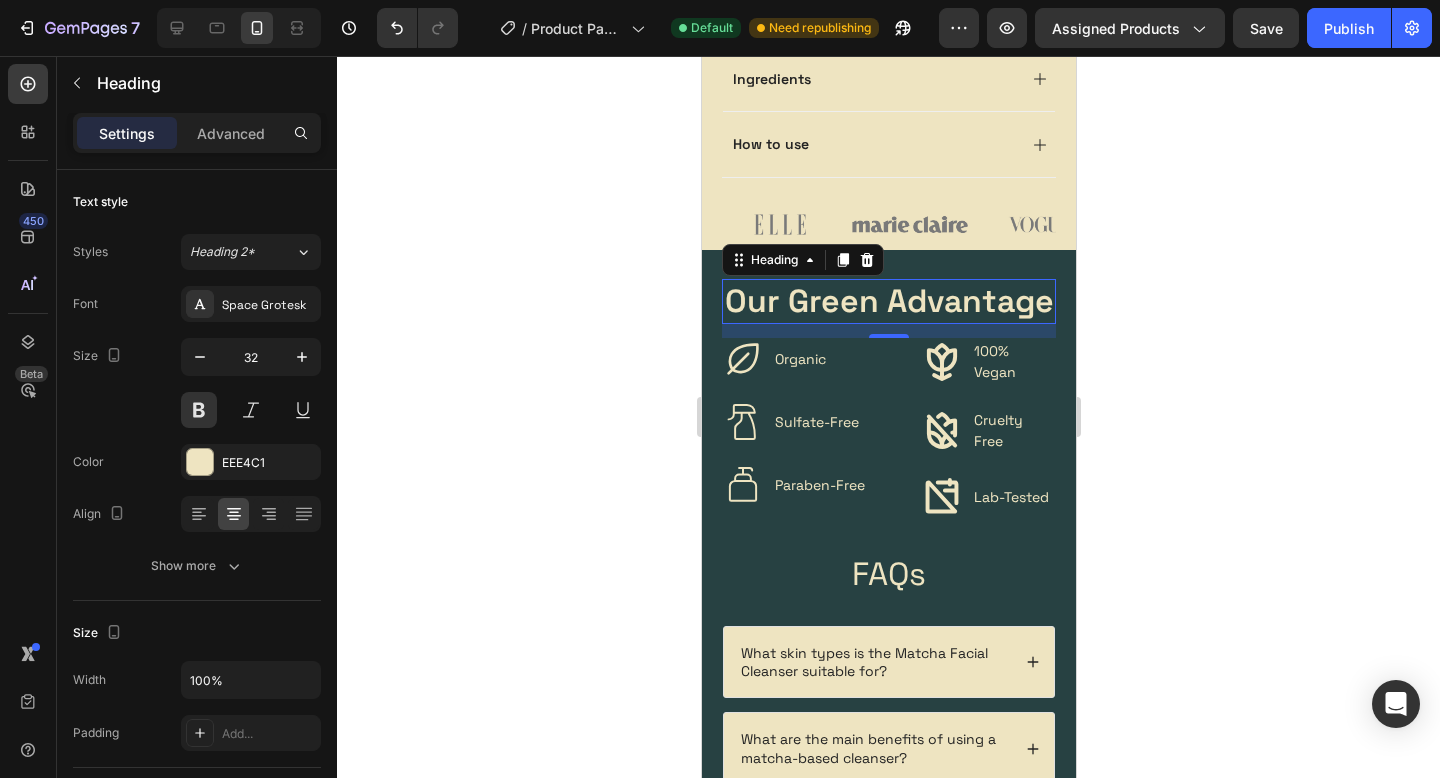 click 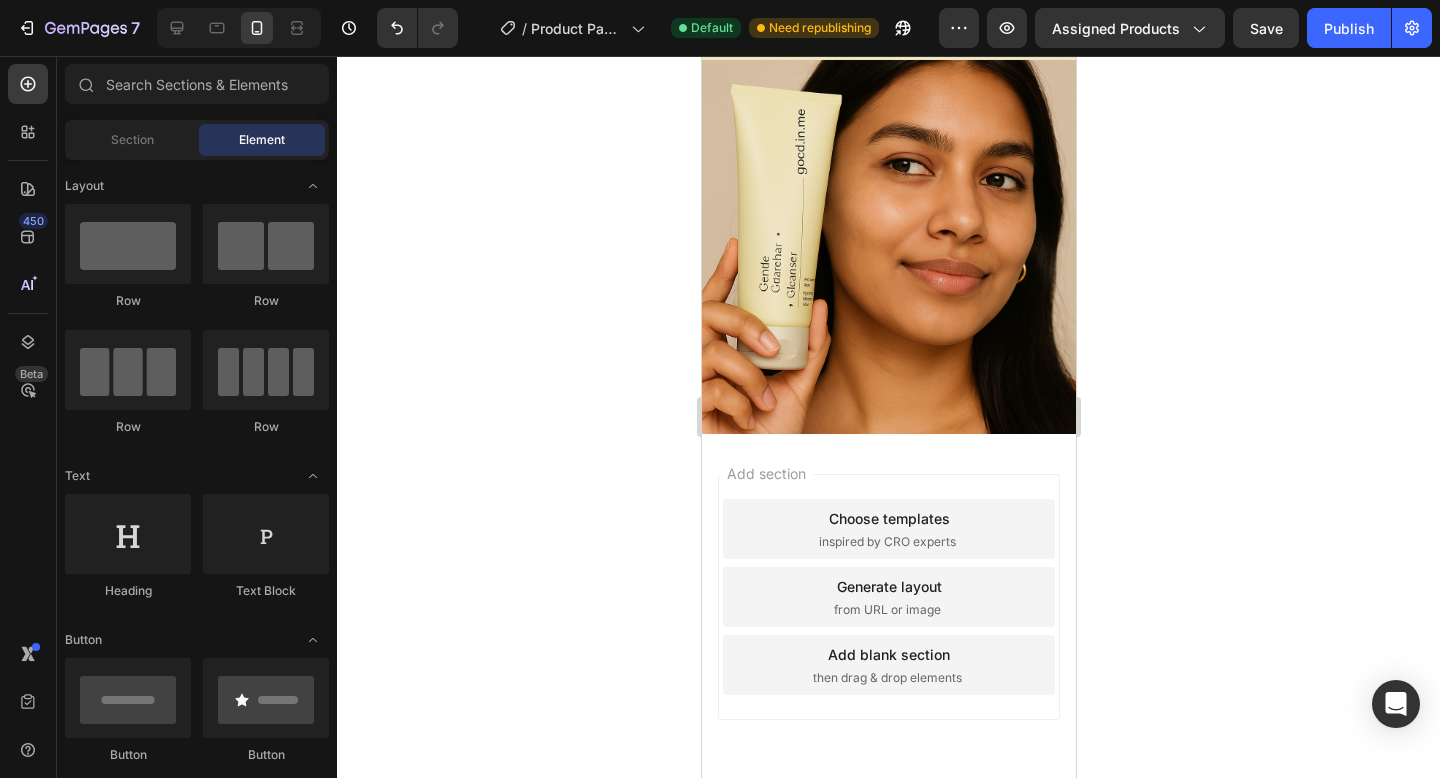 scroll, scrollTop: 3079, scrollLeft: 0, axis: vertical 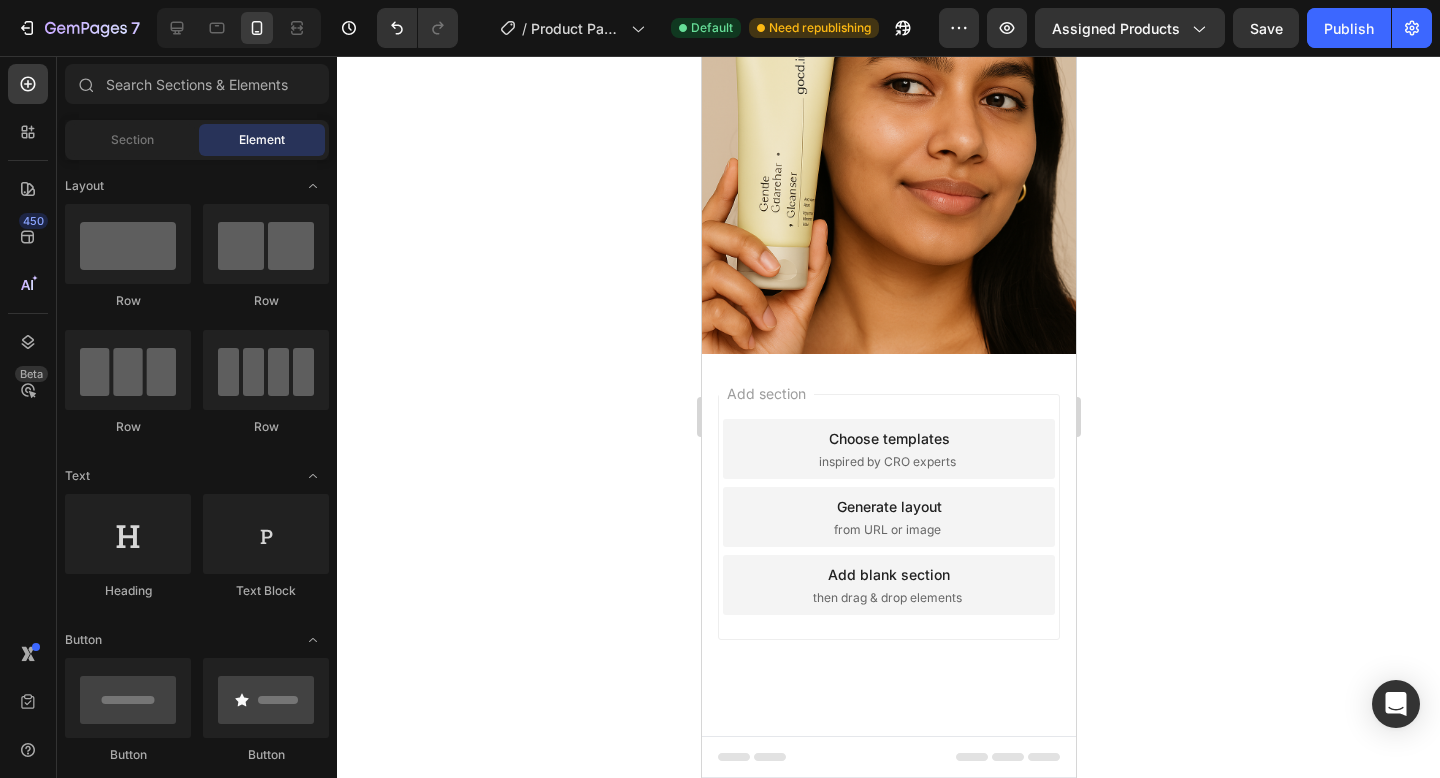 click on "7  Version history  /  Product Page - Jul 29, 08:32:23 Default Need republishing Preview Assigned Products  Save   Publish" 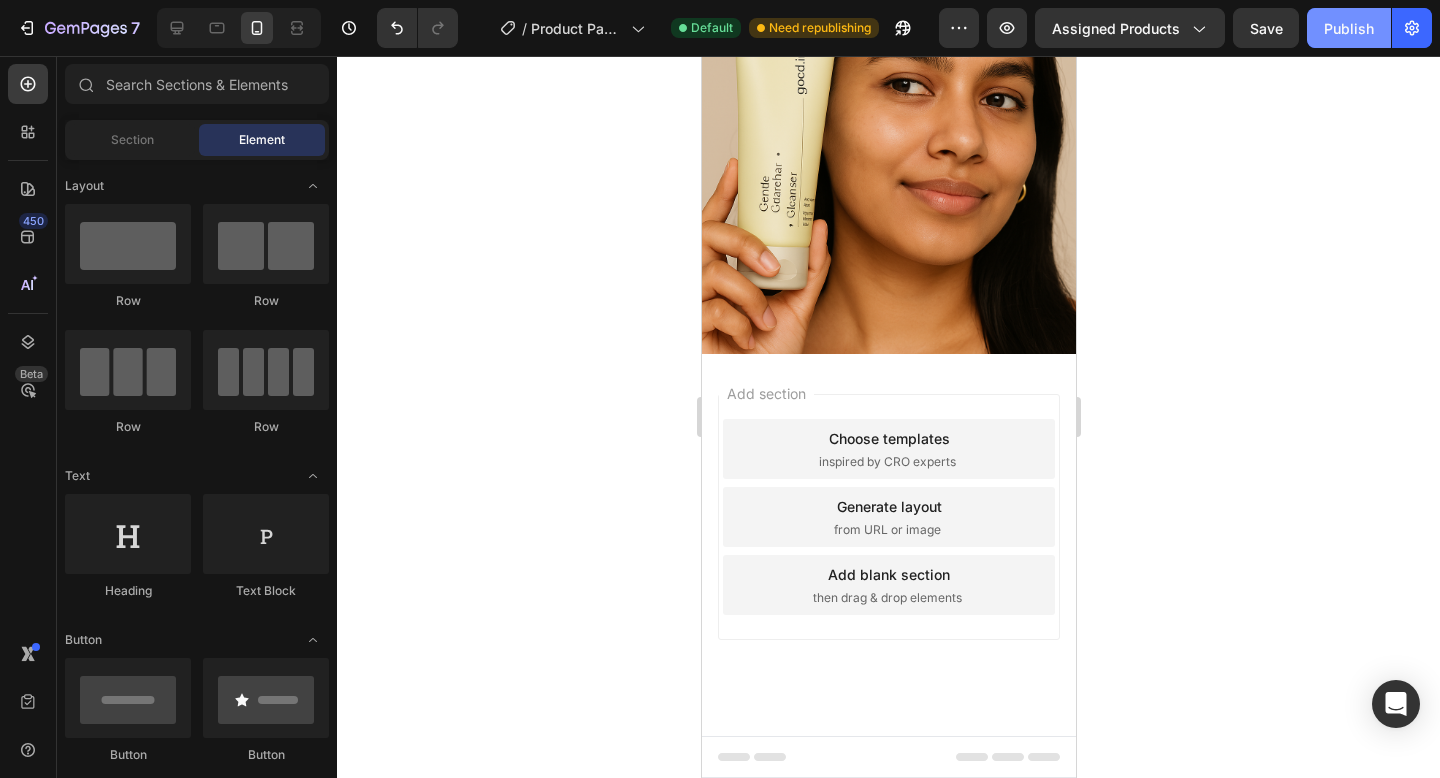 click on "Publish" 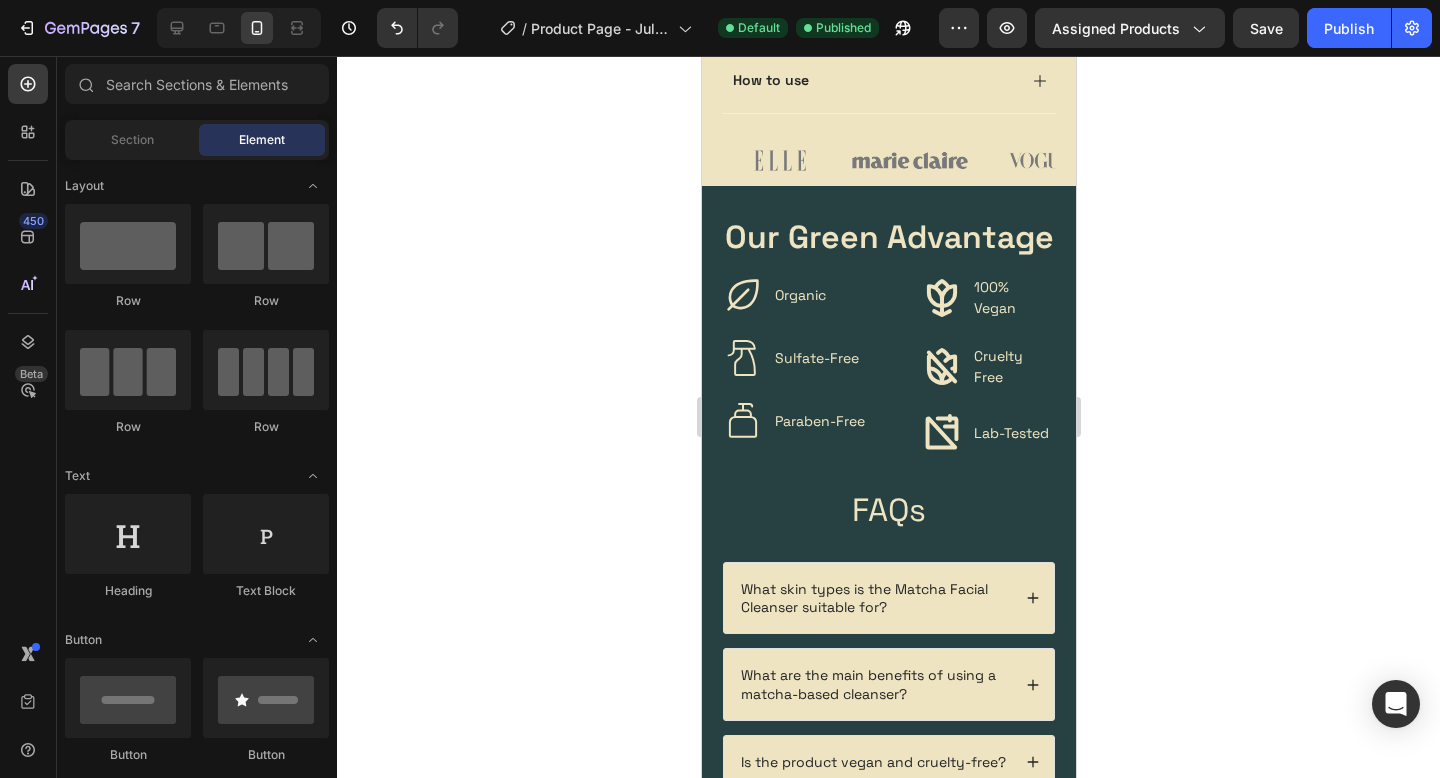 scroll, scrollTop: 1465, scrollLeft: 0, axis: vertical 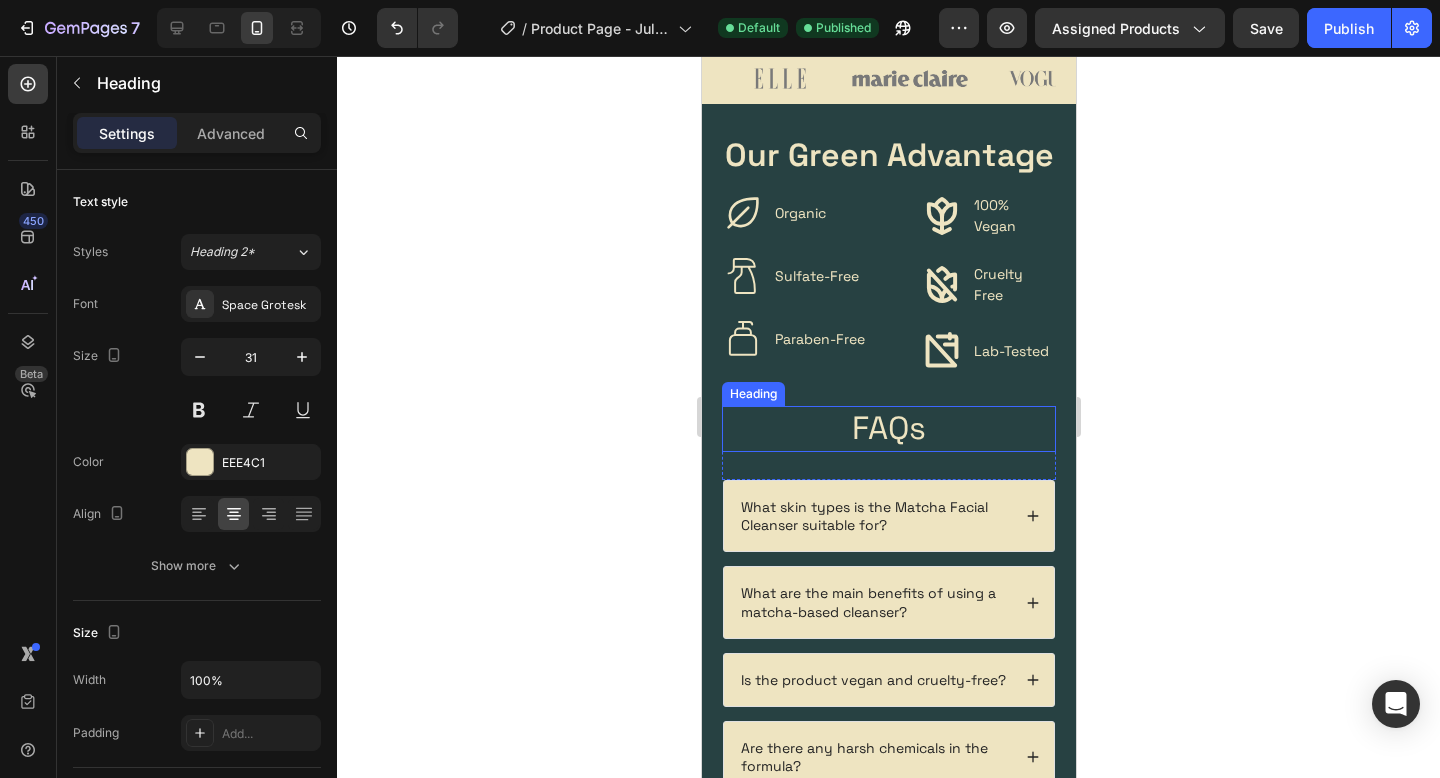 click on "FAQs" at bounding box center [888, 429] 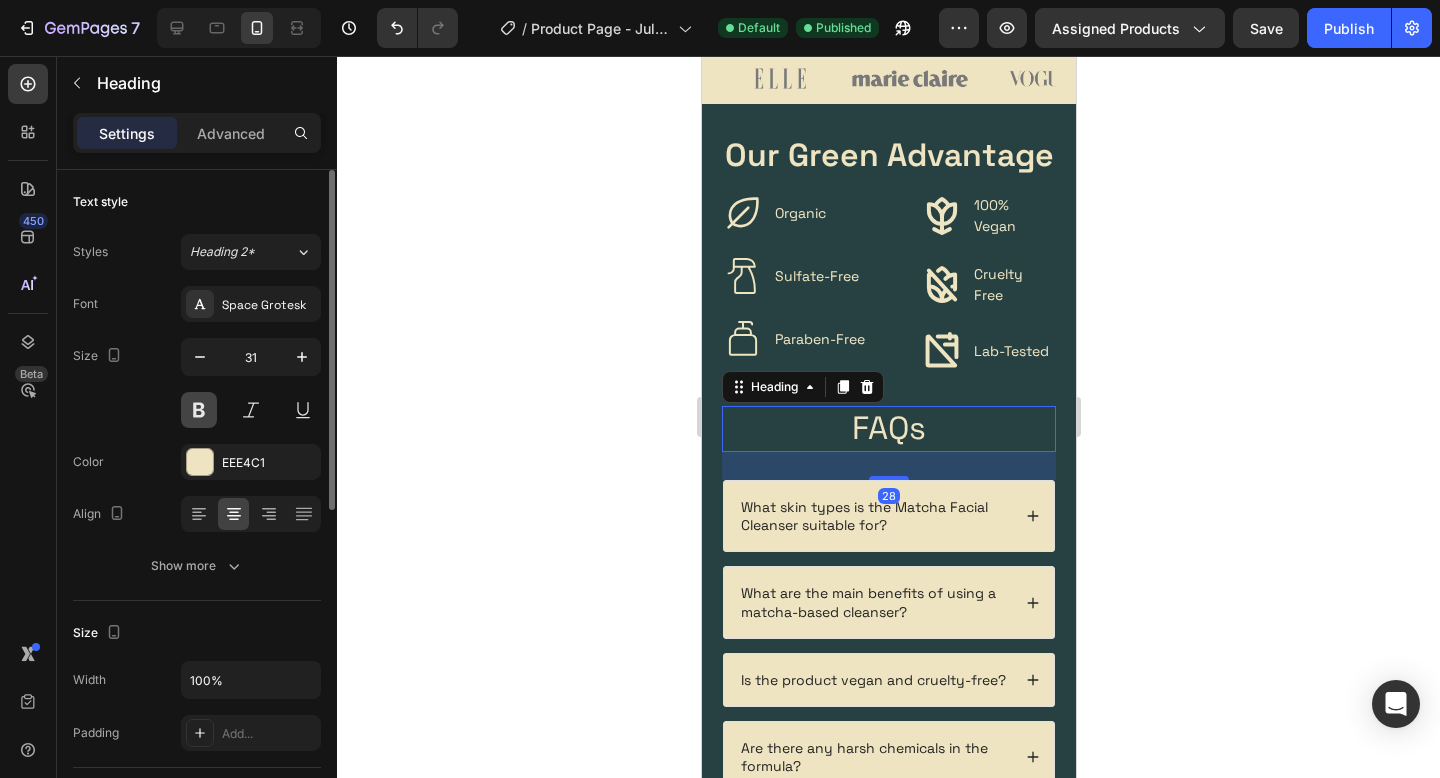 click at bounding box center [199, 410] 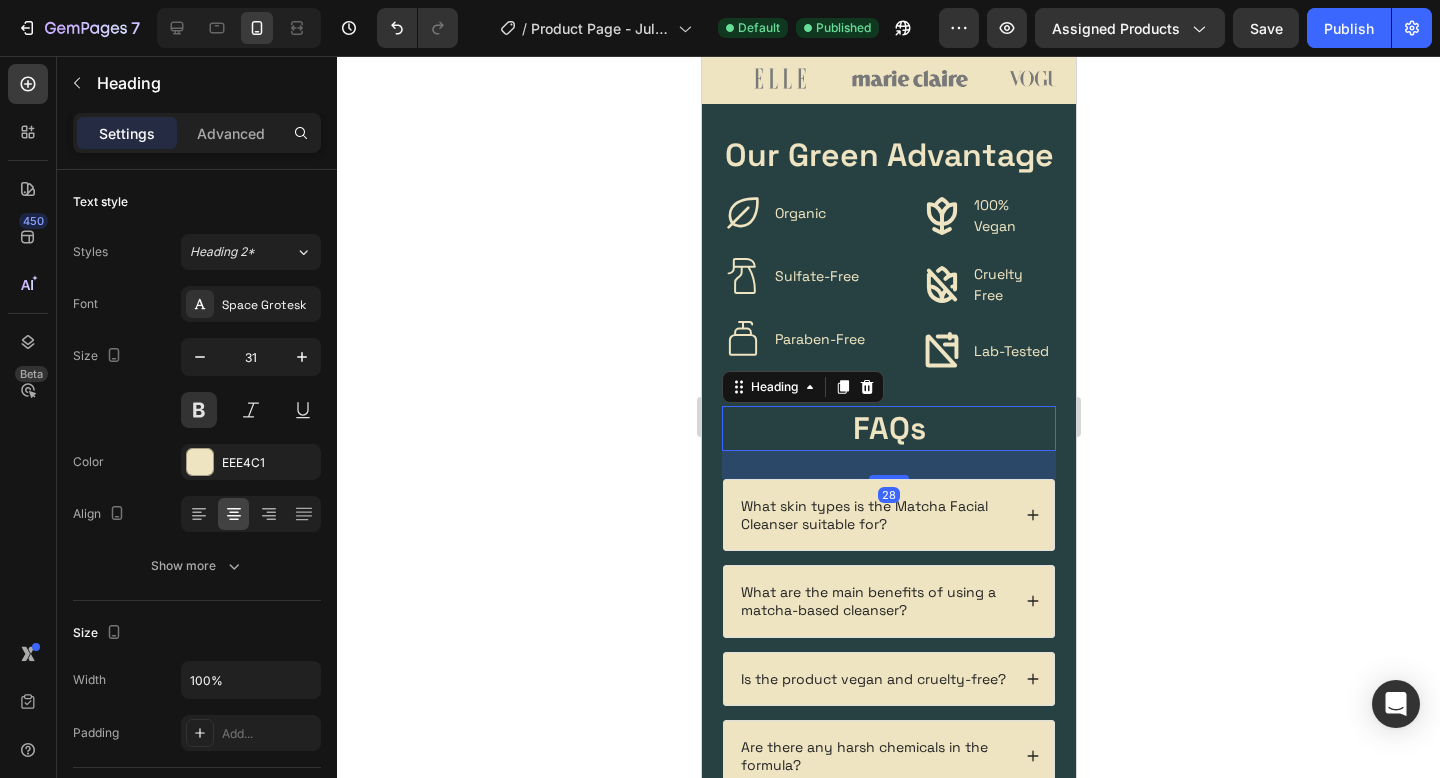click 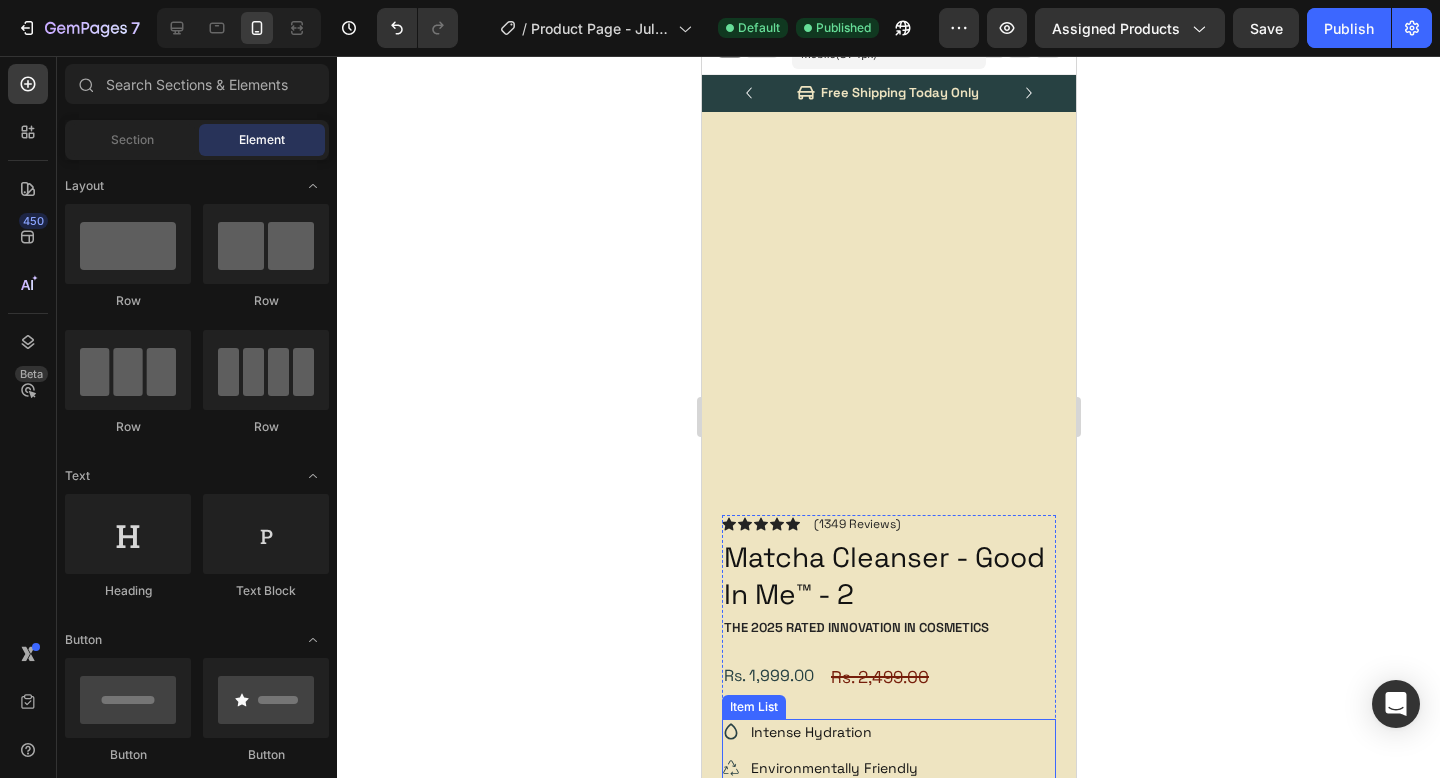 scroll, scrollTop: 0, scrollLeft: 0, axis: both 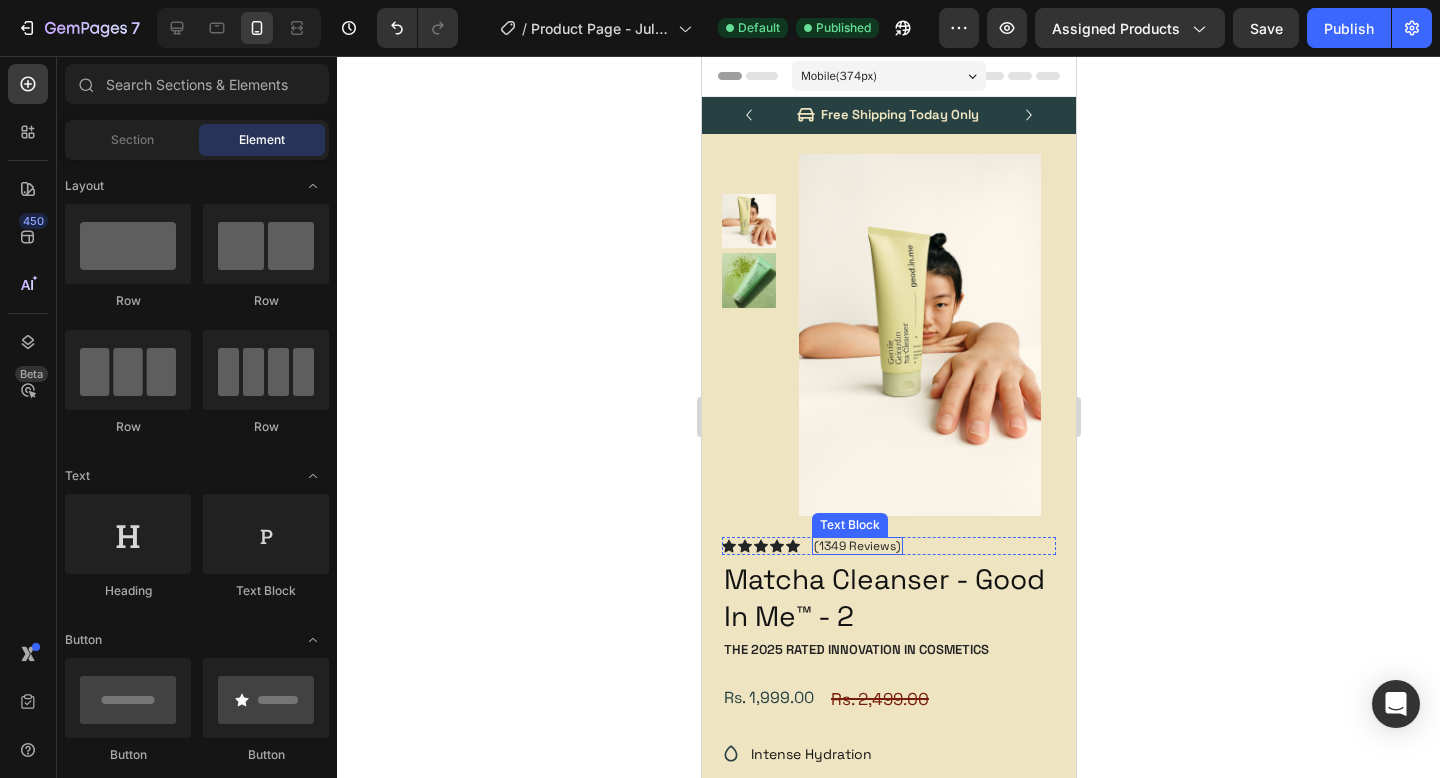 click on "(1349 Reviews)" at bounding box center [856, 546] 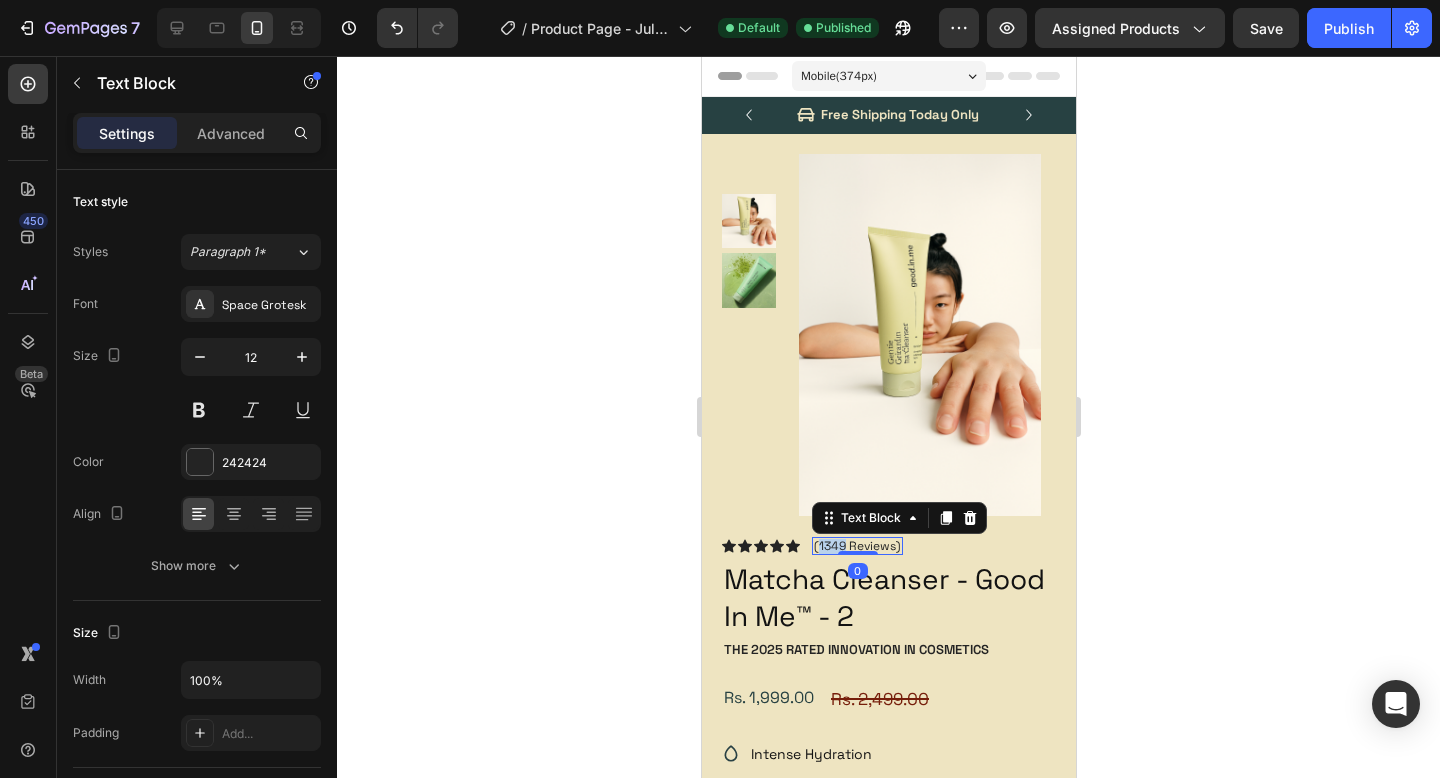 click on "(1349 Reviews)" at bounding box center (856, 546) 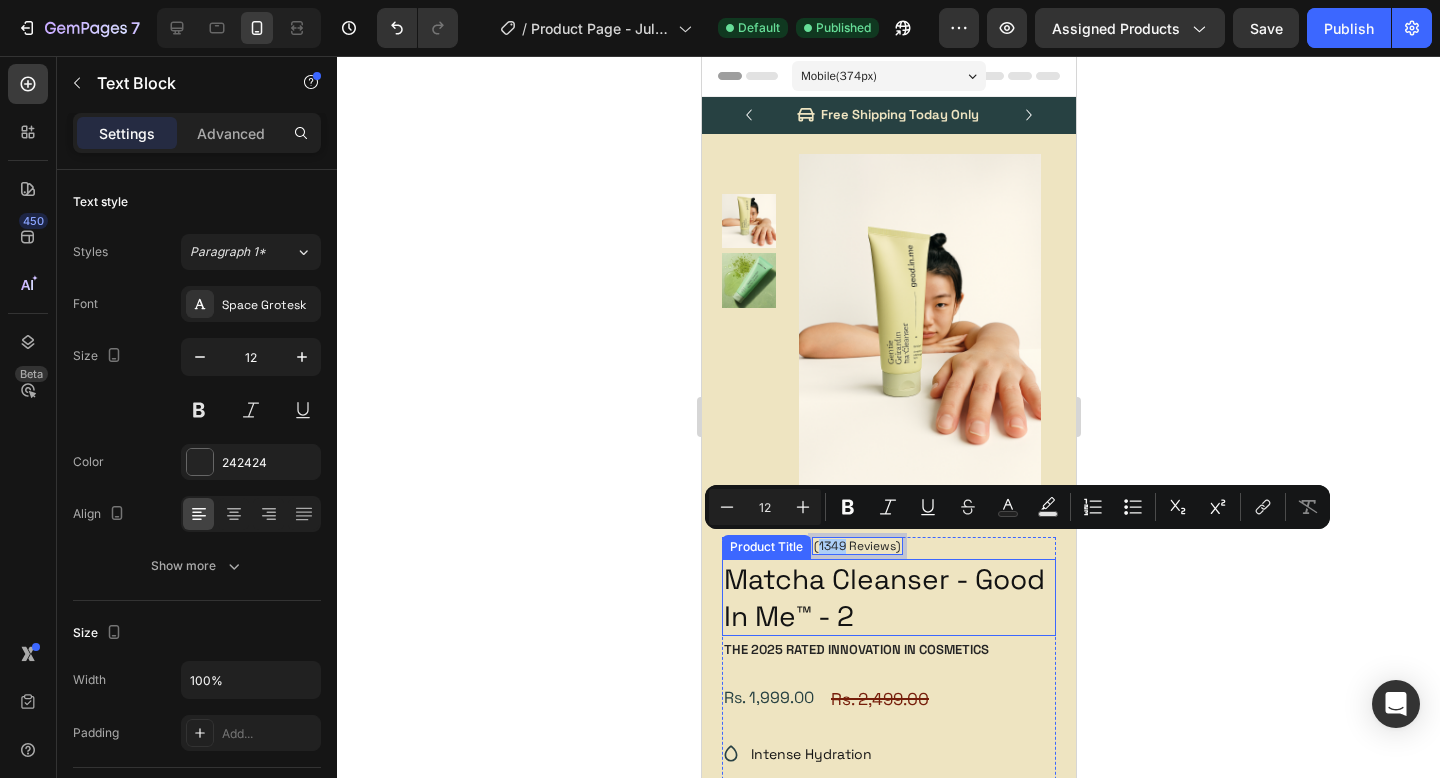 drag, startPoint x: 1186, startPoint y: 629, endPoint x: 1178, endPoint y: 636, distance: 10.630146 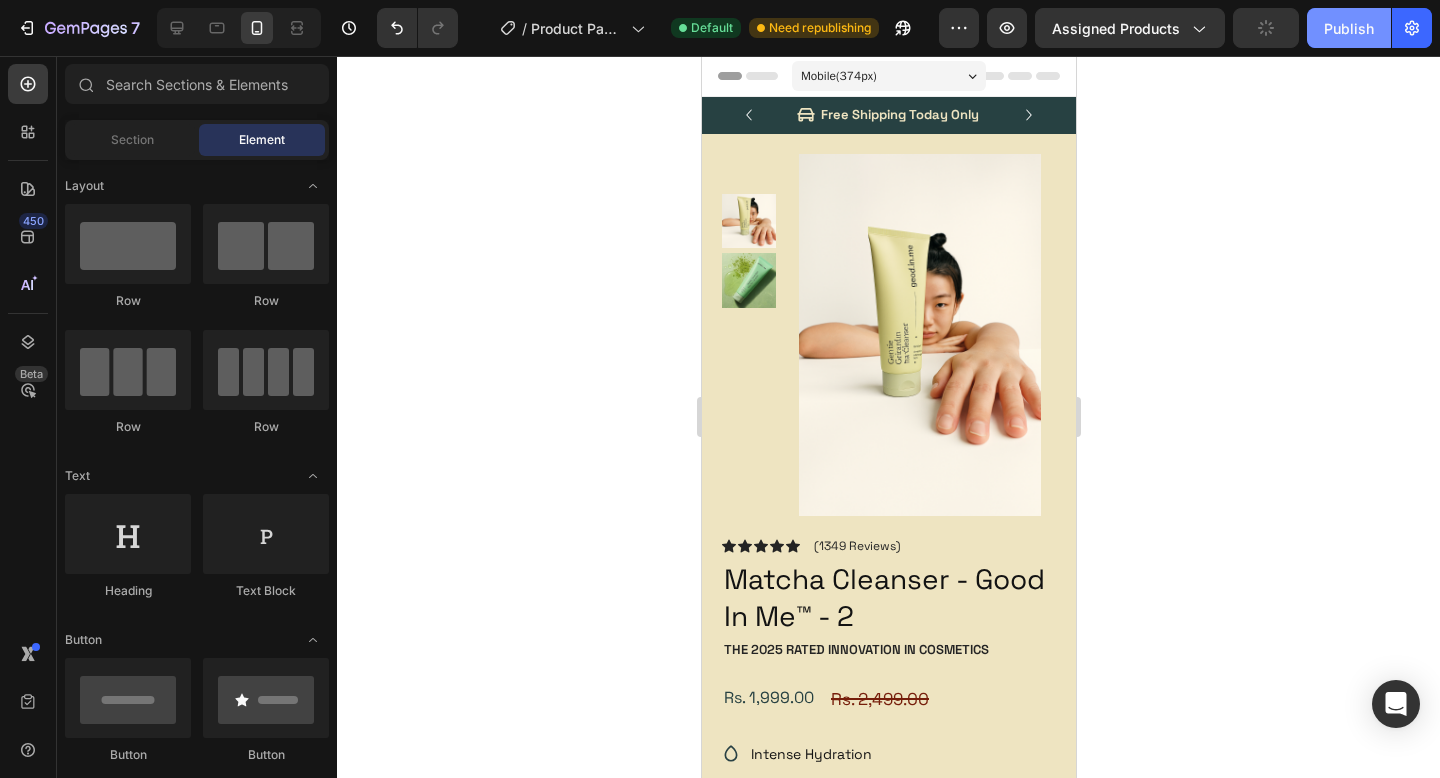 click on "Publish" at bounding box center [1349, 28] 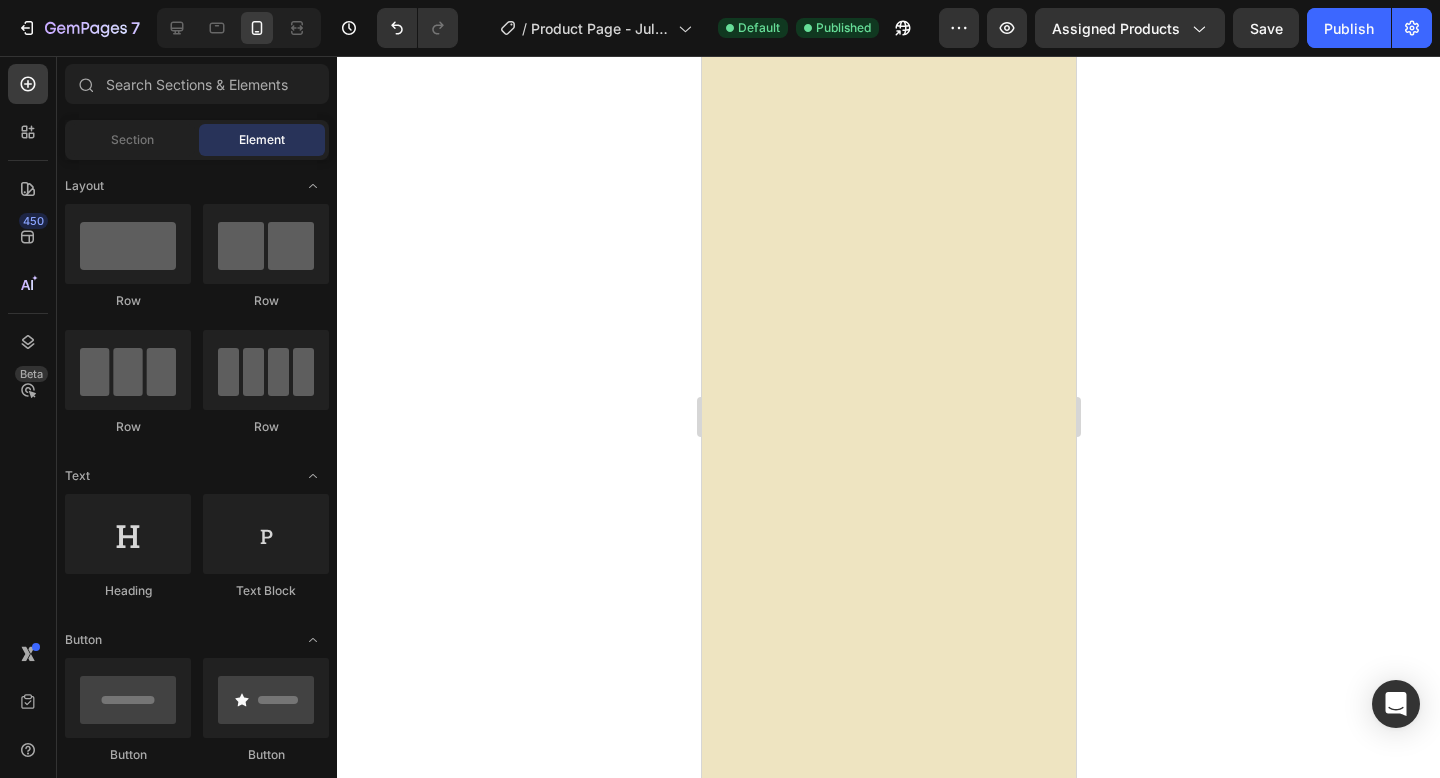 scroll, scrollTop: 262, scrollLeft: 0, axis: vertical 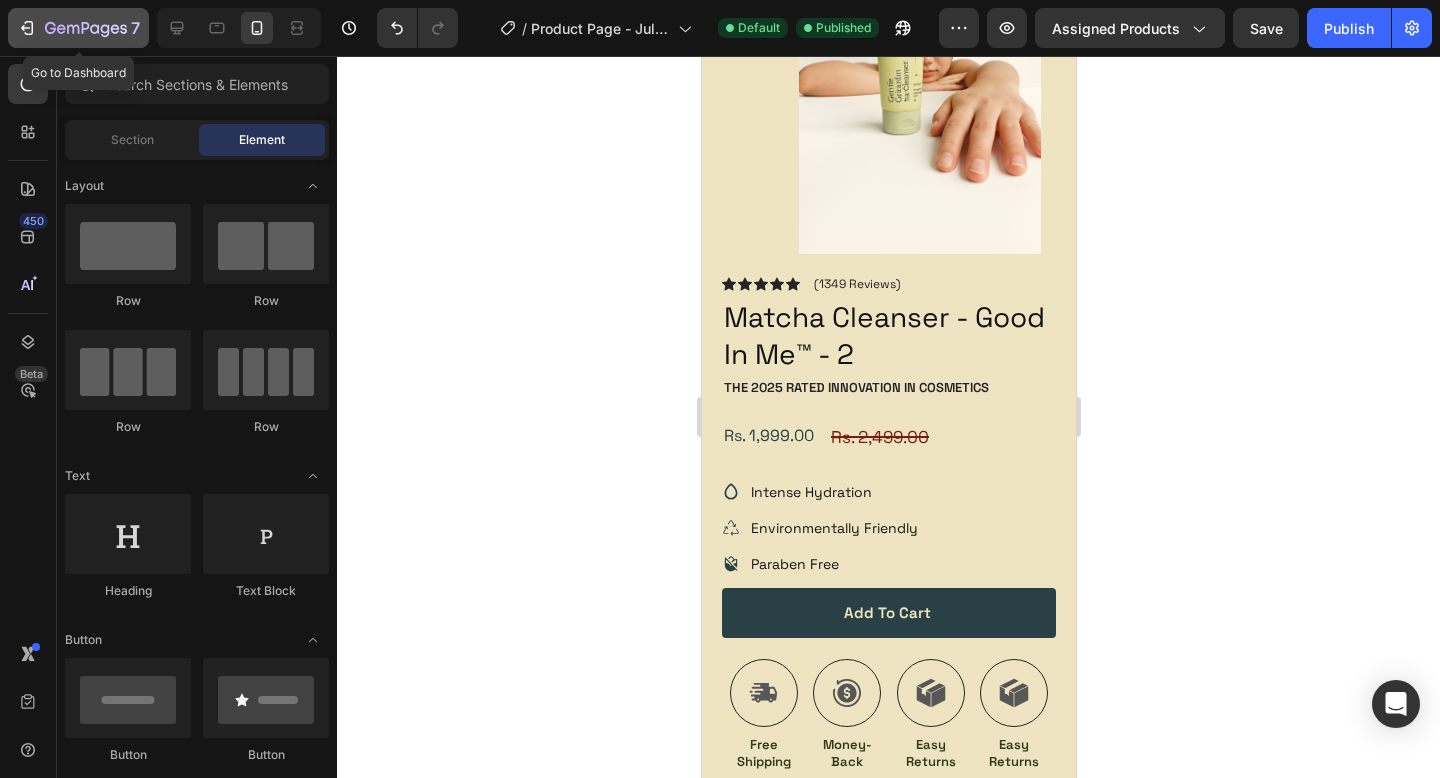click 